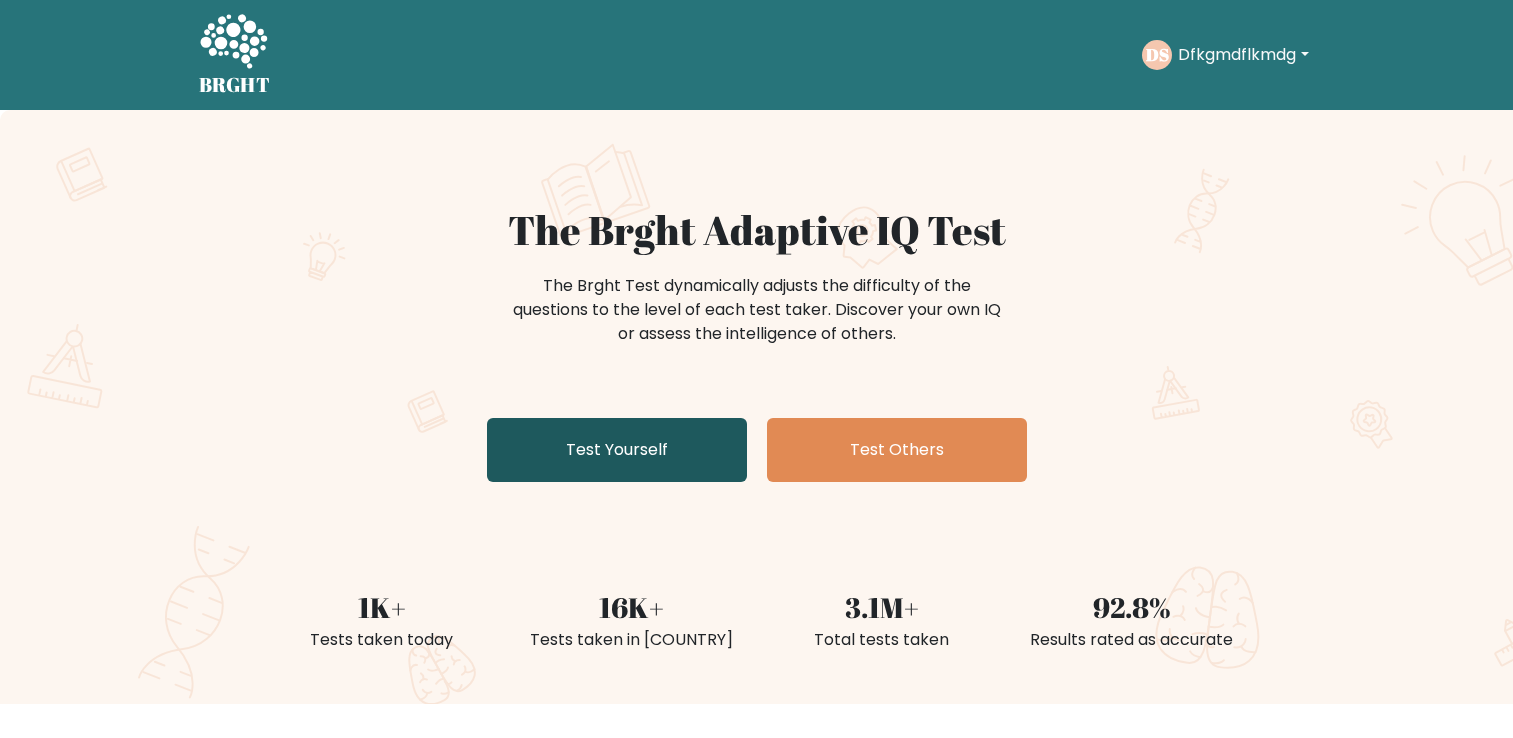 scroll, scrollTop: 0, scrollLeft: 0, axis: both 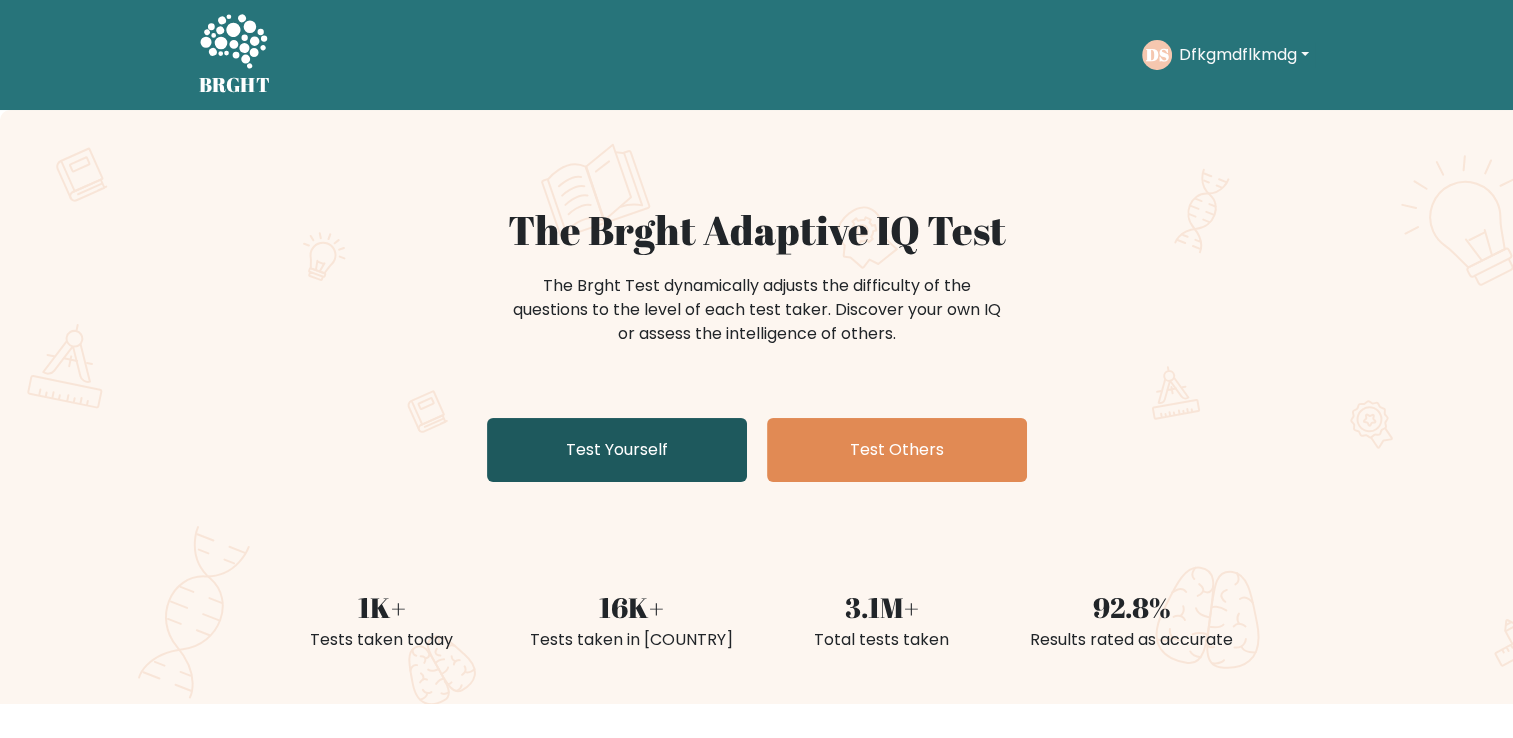 click on "Test Yourself" at bounding box center [617, 450] 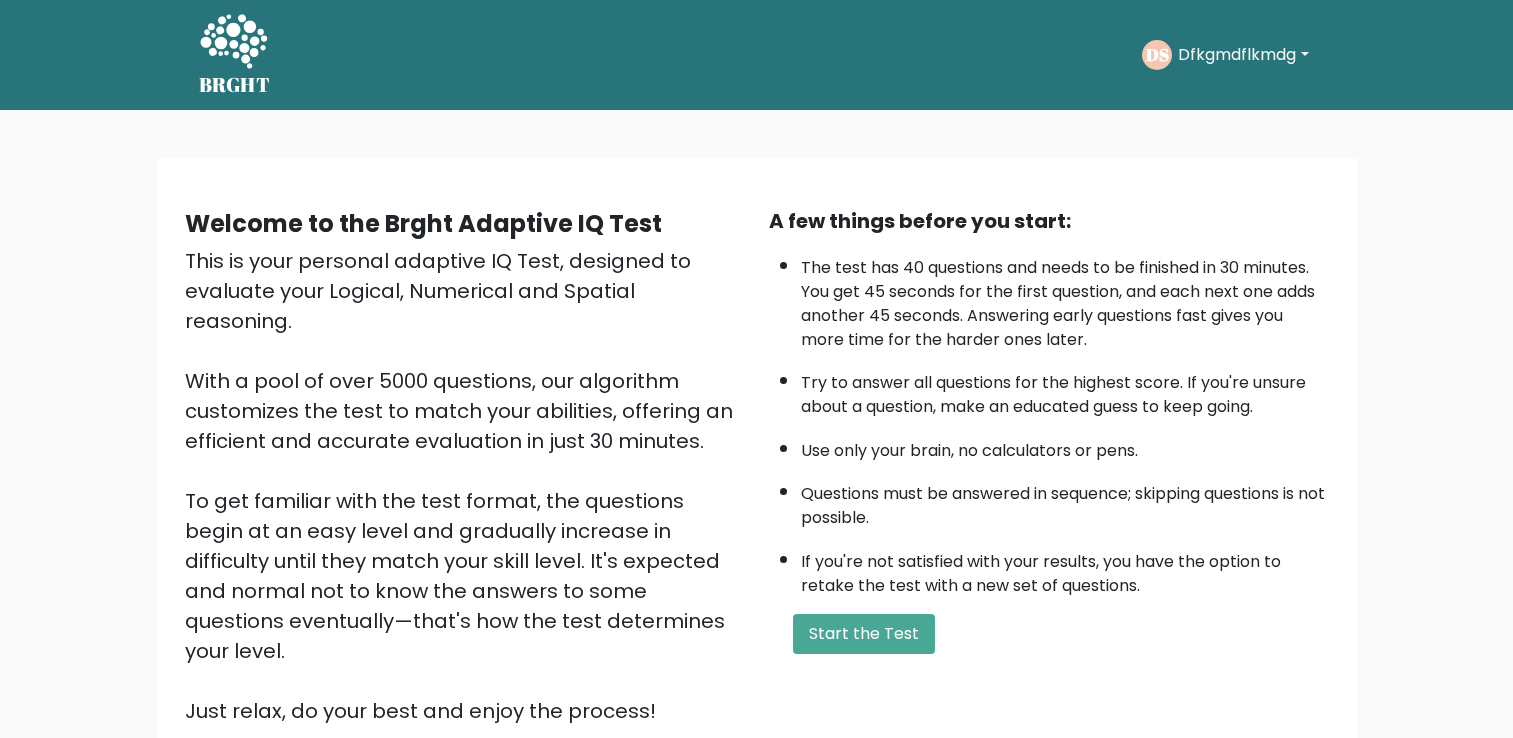 scroll, scrollTop: 0, scrollLeft: 0, axis: both 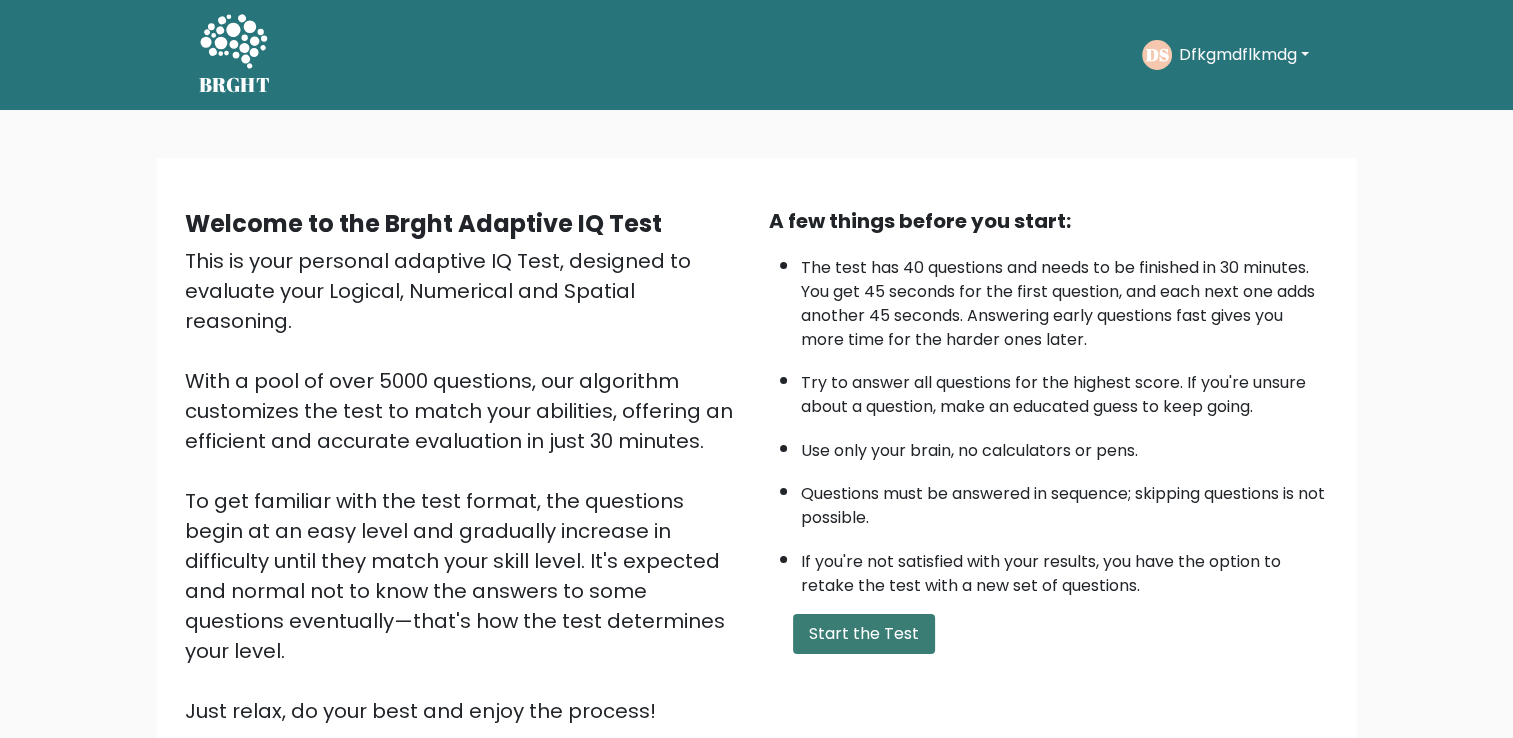 click on "Start the Test" at bounding box center [864, 634] 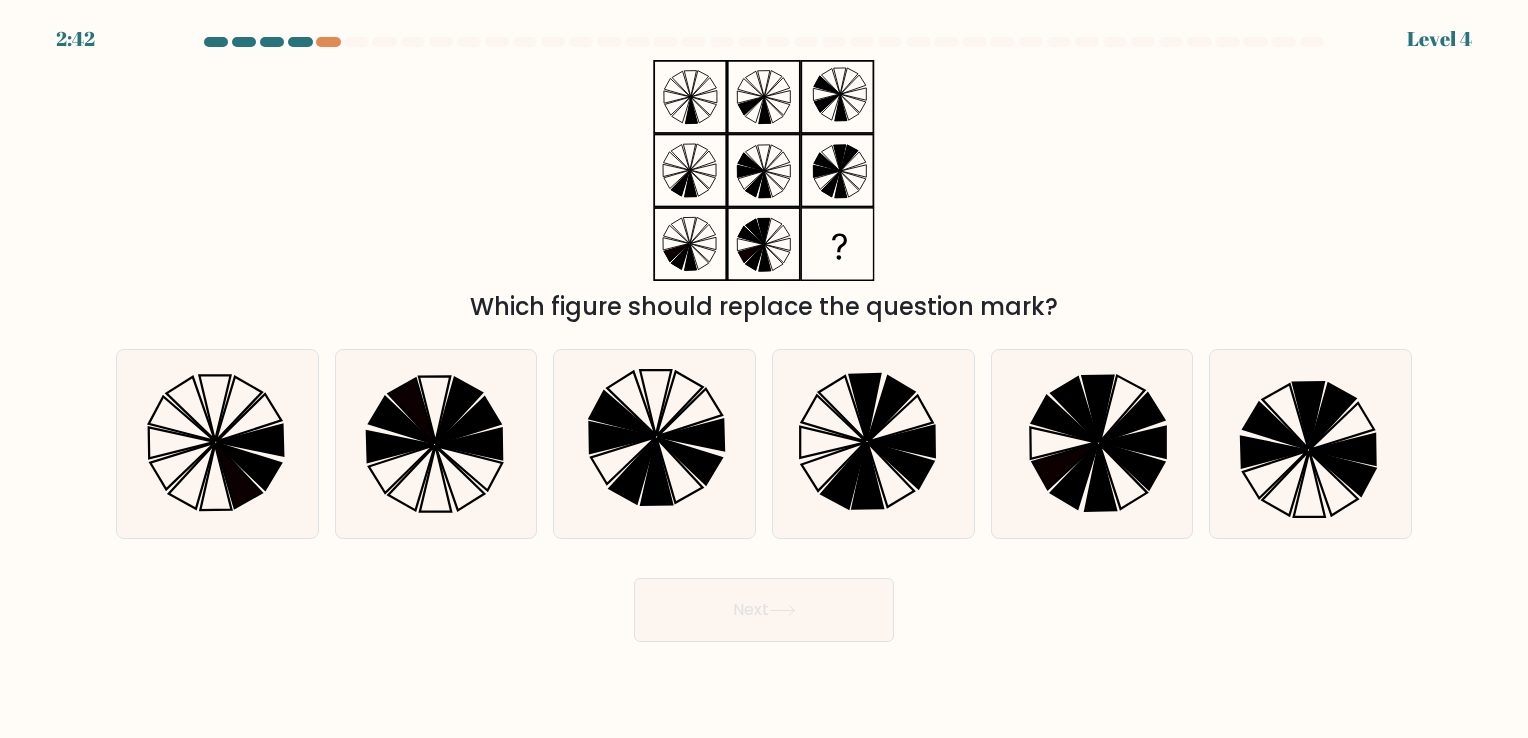 scroll, scrollTop: 0, scrollLeft: 0, axis: both 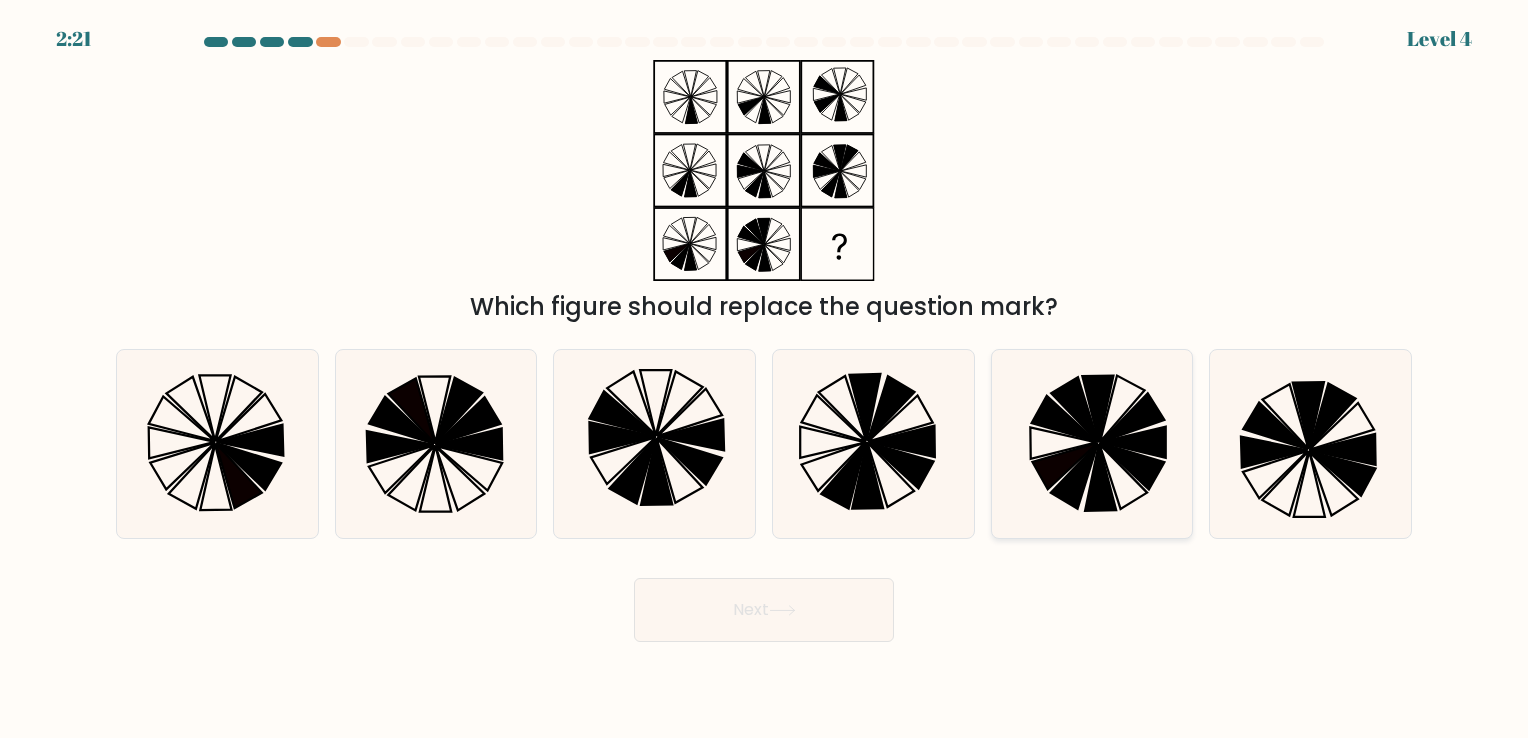 click 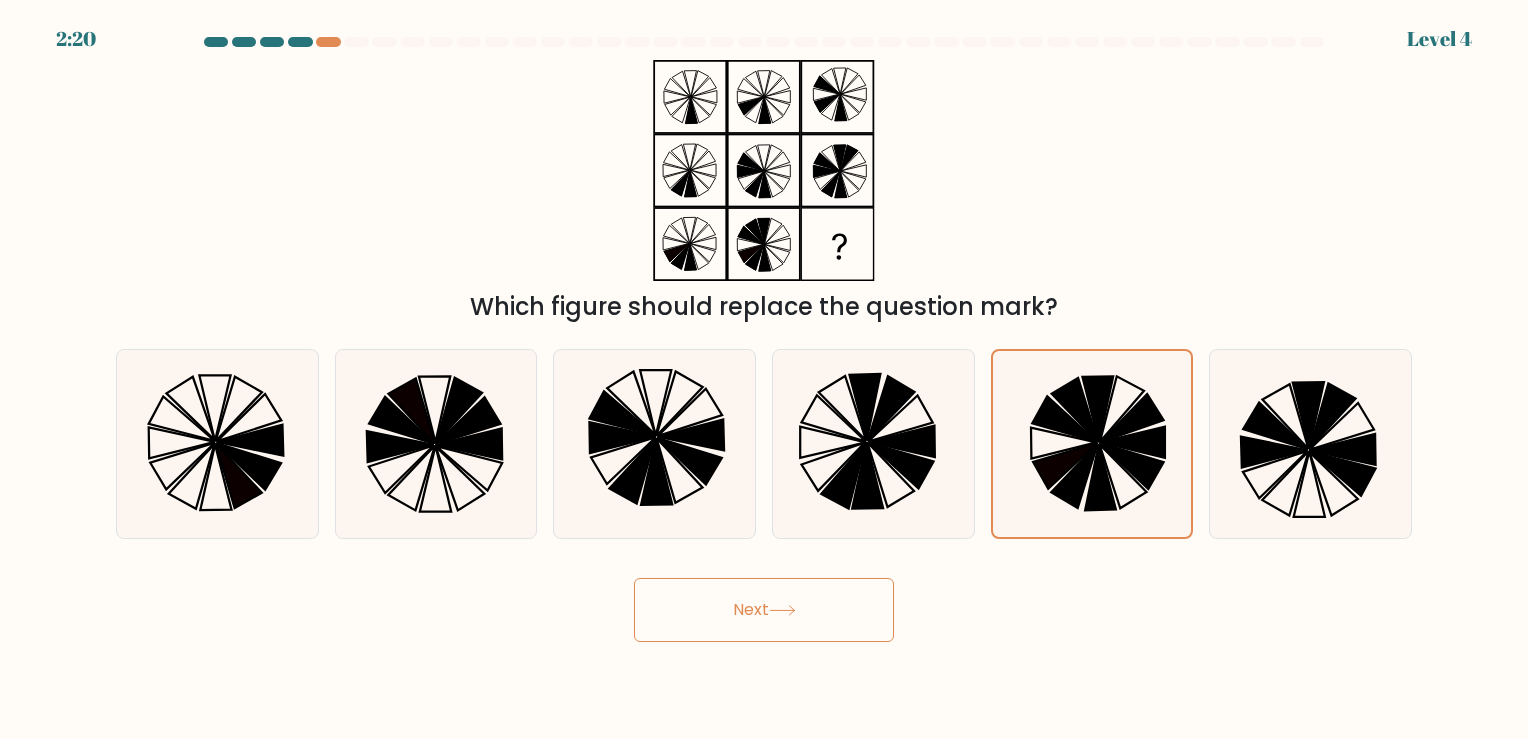 click on "Next" at bounding box center (764, 610) 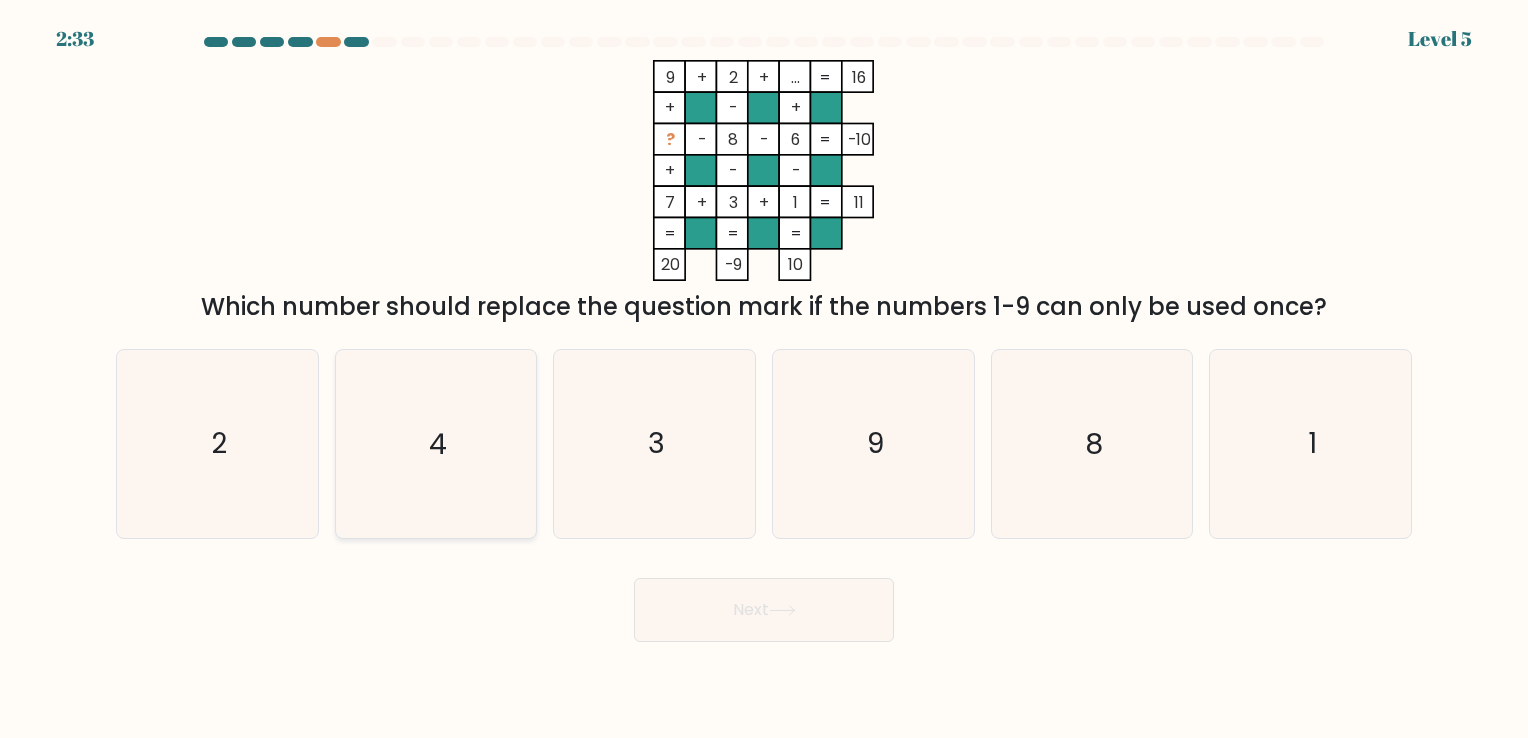 click on "4" 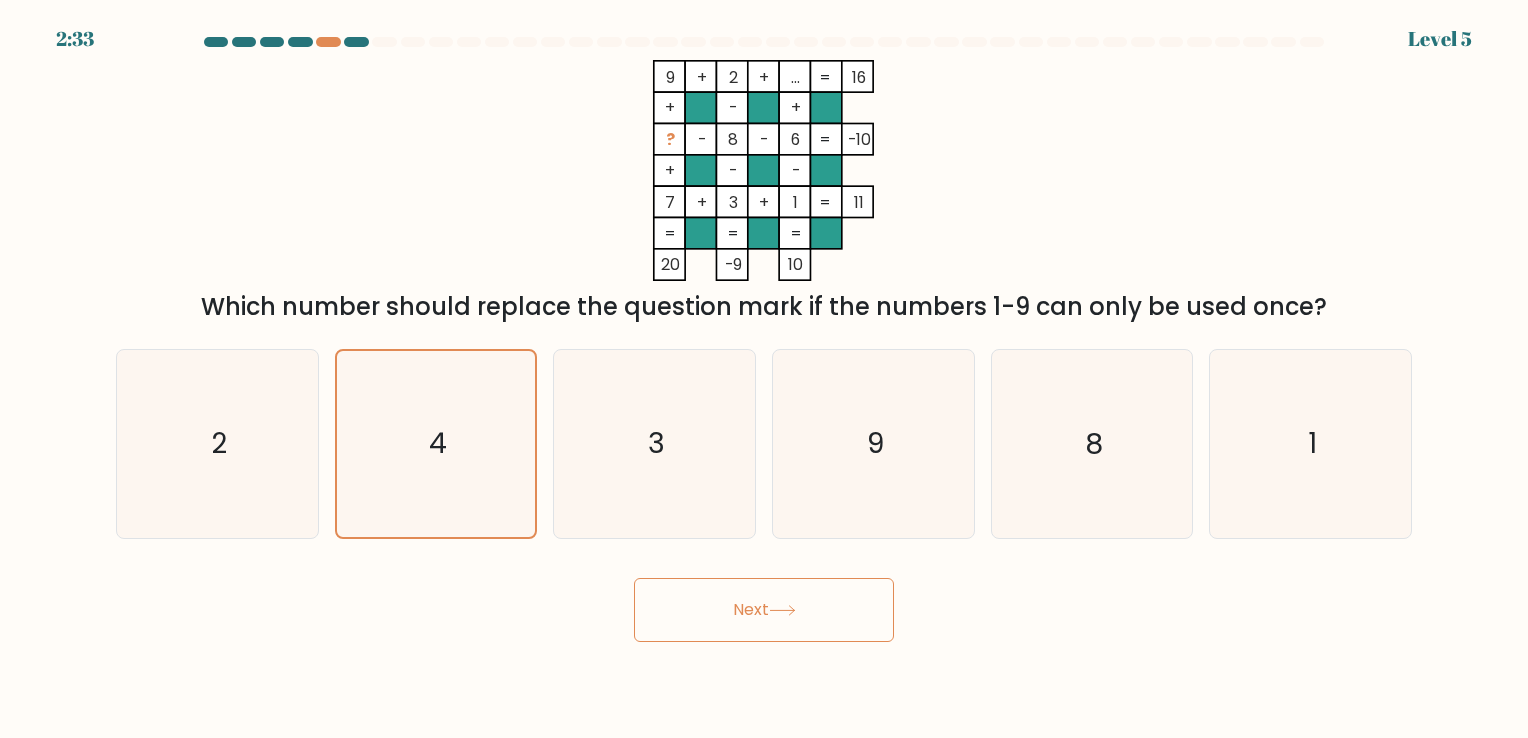 click on "Next" at bounding box center (764, 610) 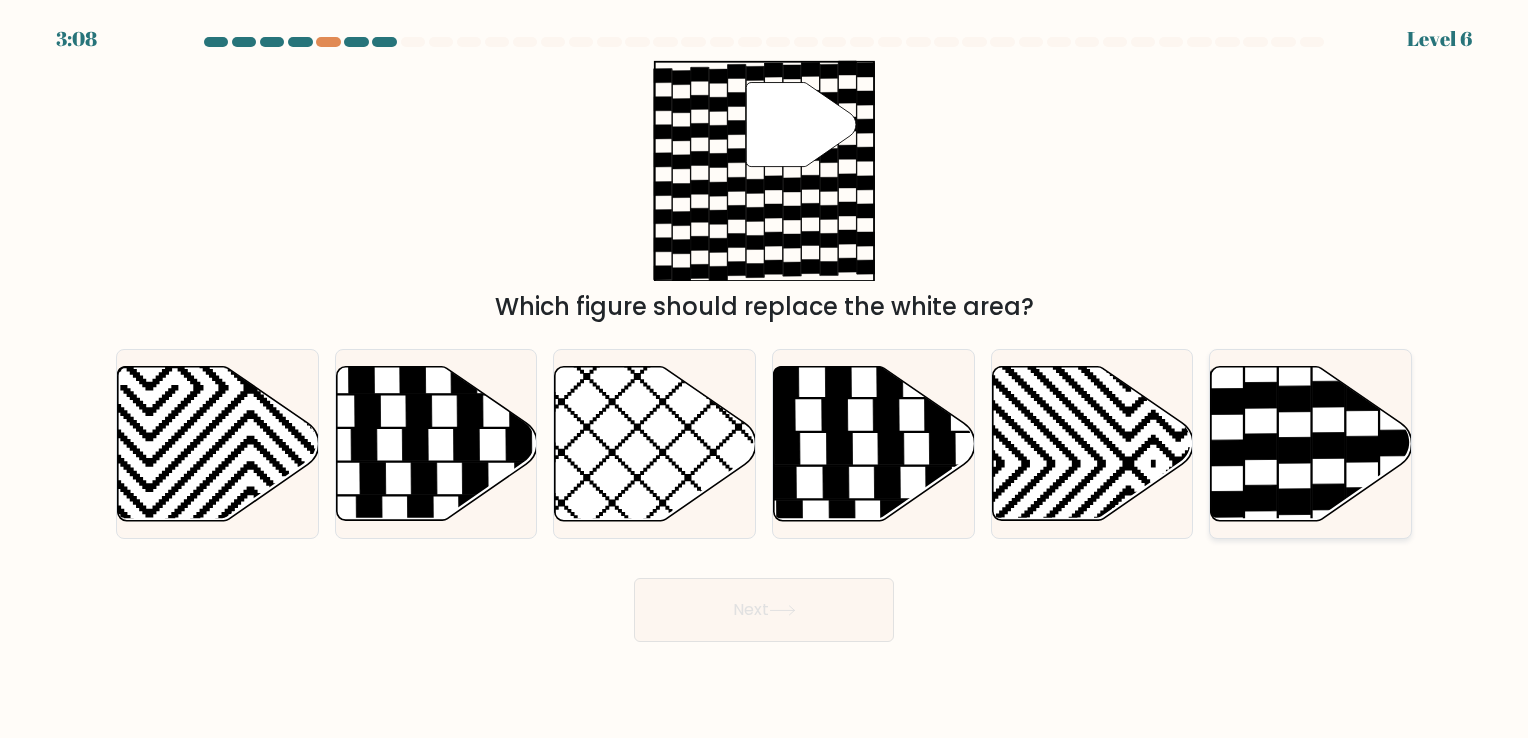 click 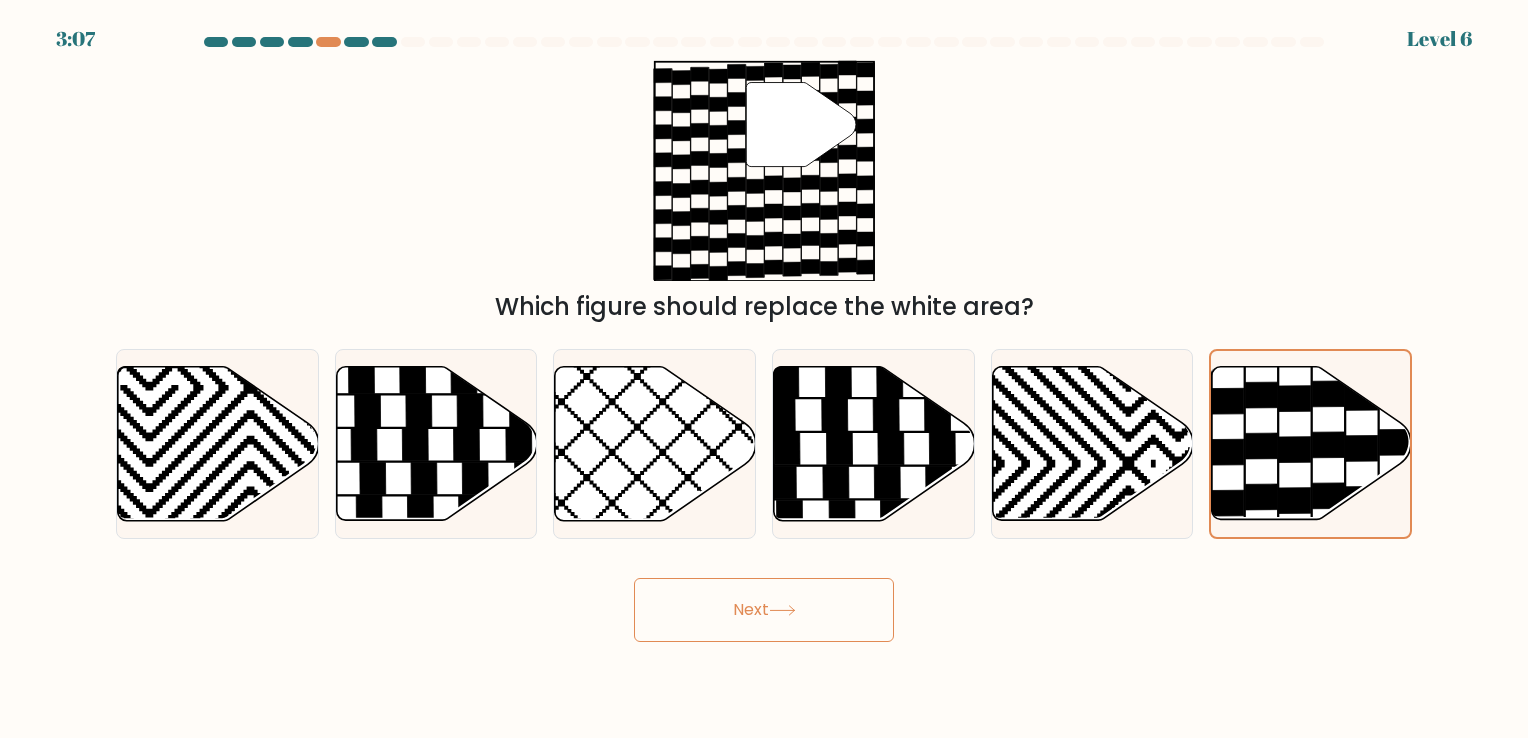 click on "Next" at bounding box center [764, 610] 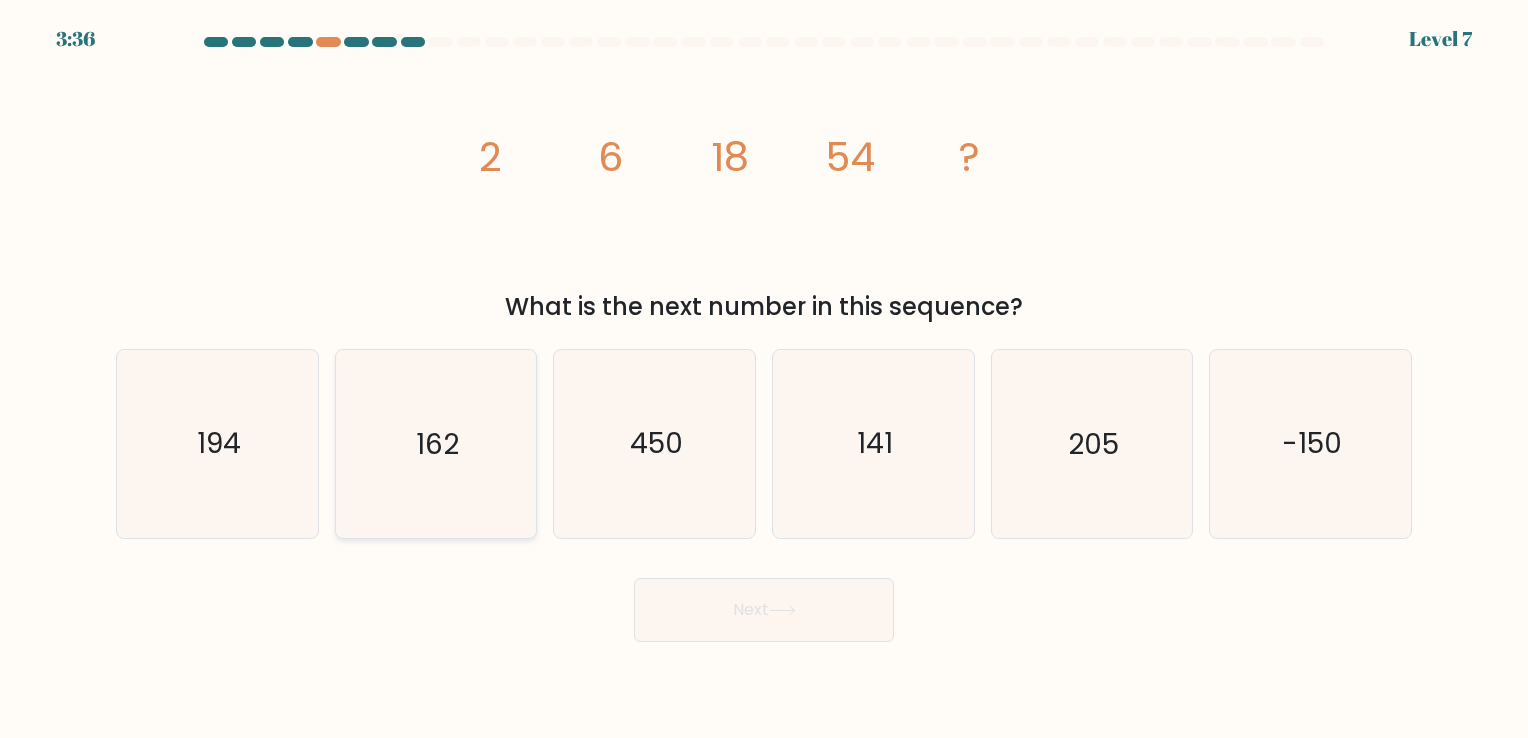 click on "162" 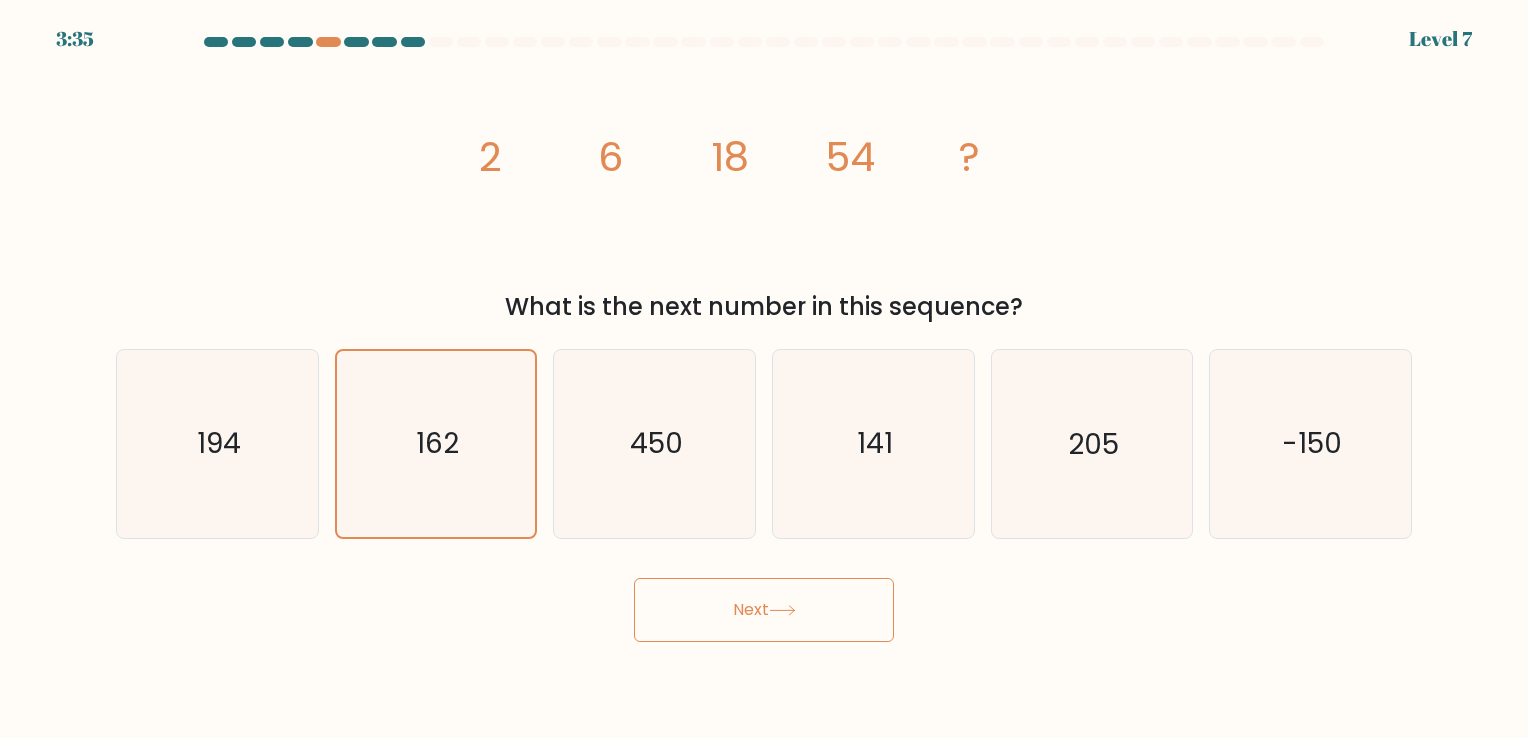 click on "Next" at bounding box center (764, 610) 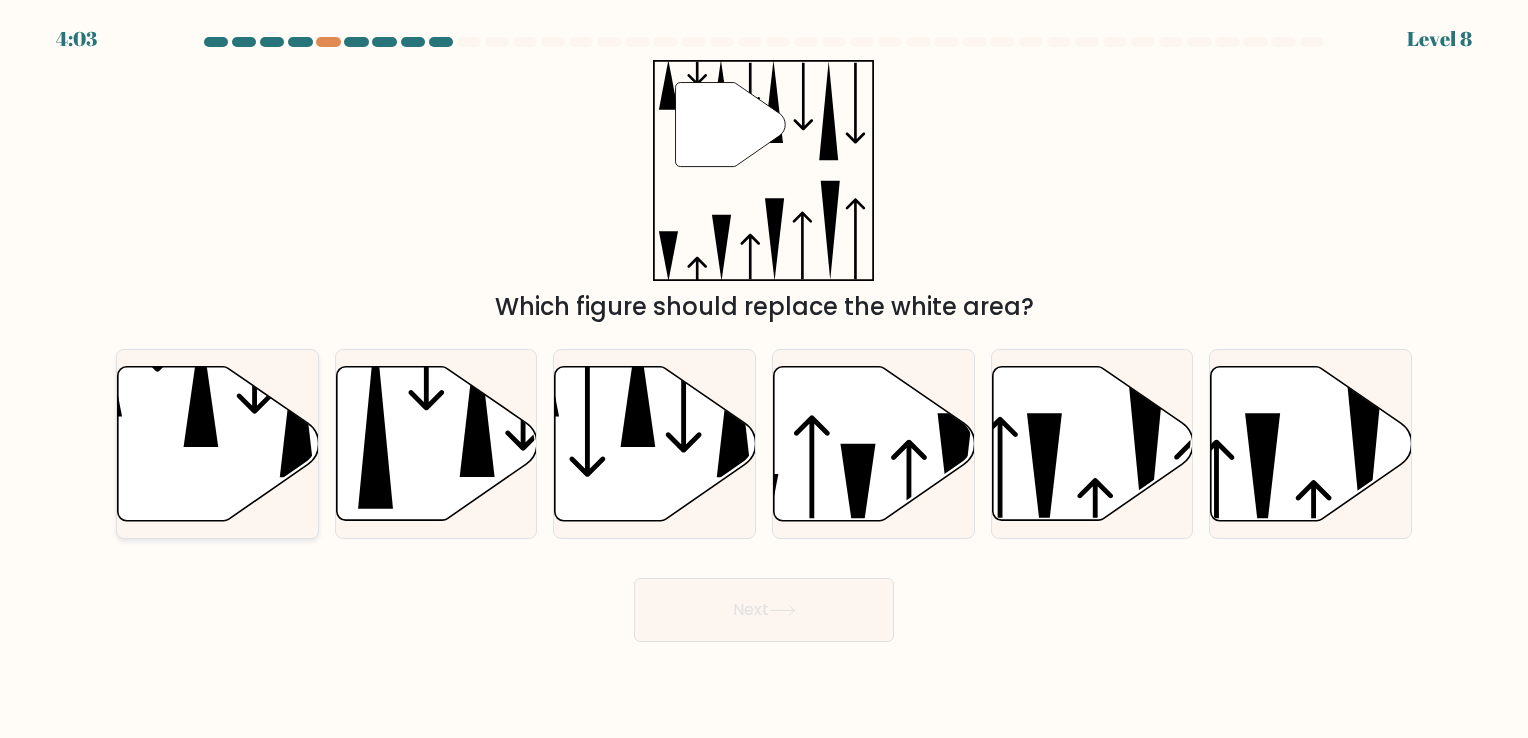 click 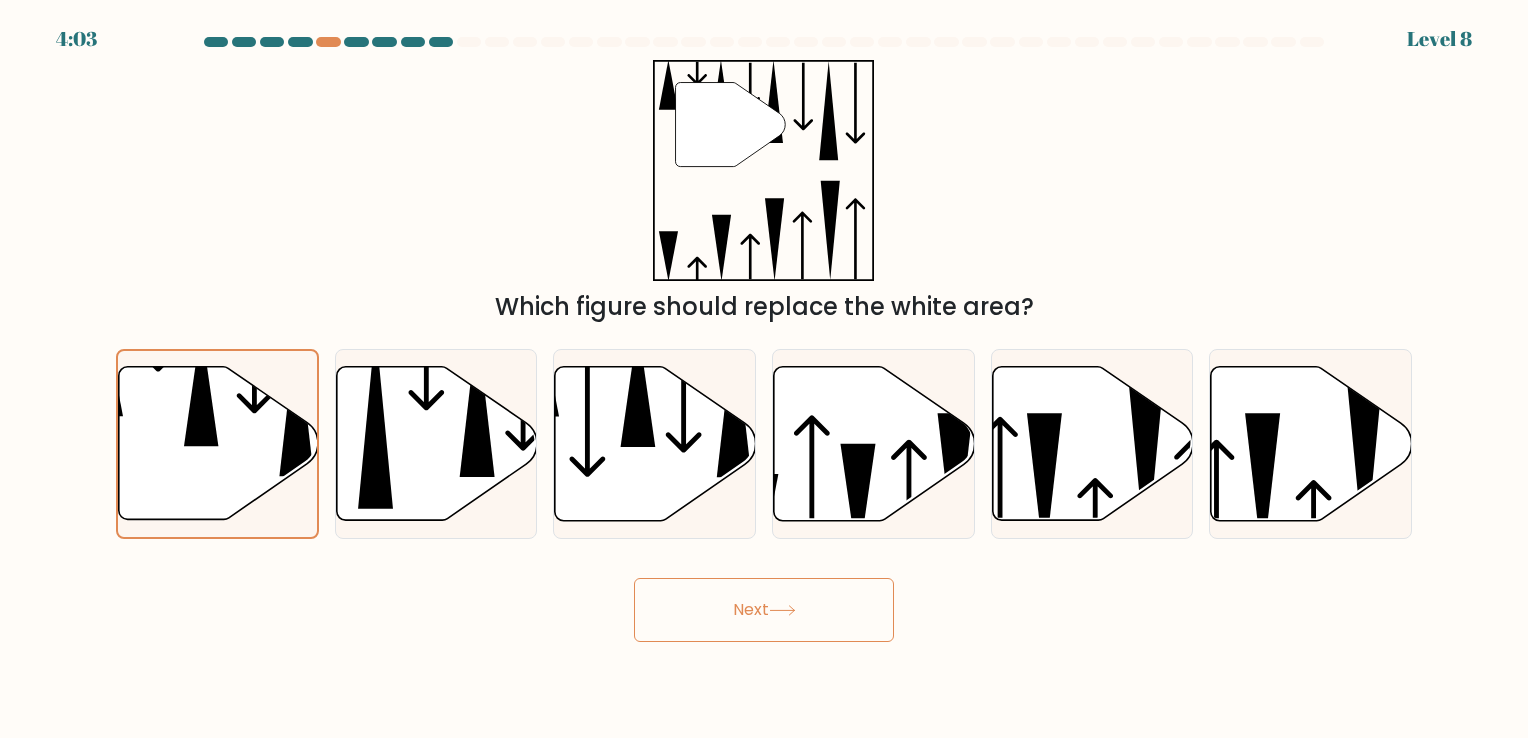 click on "Next" at bounding box center (764, 610) 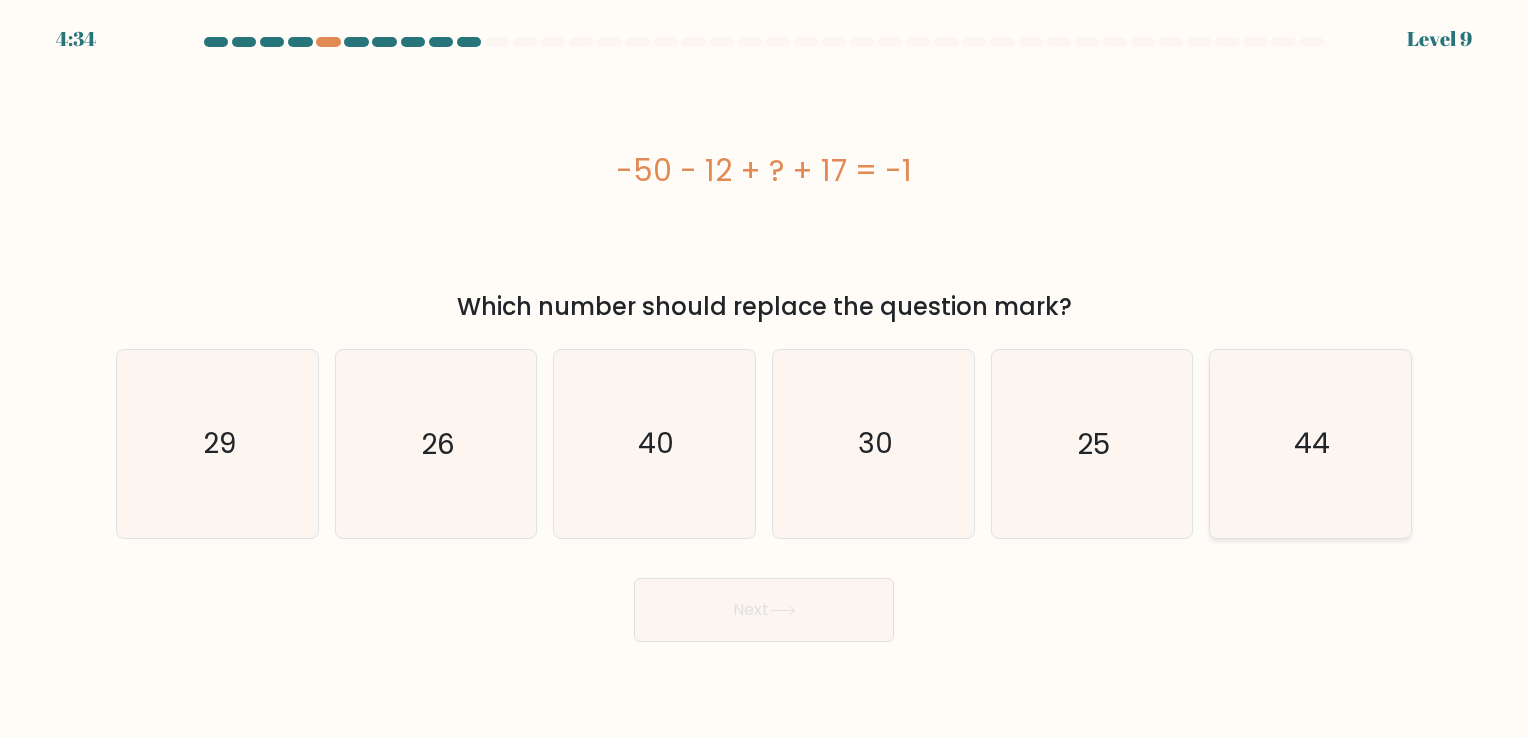 click on "44" 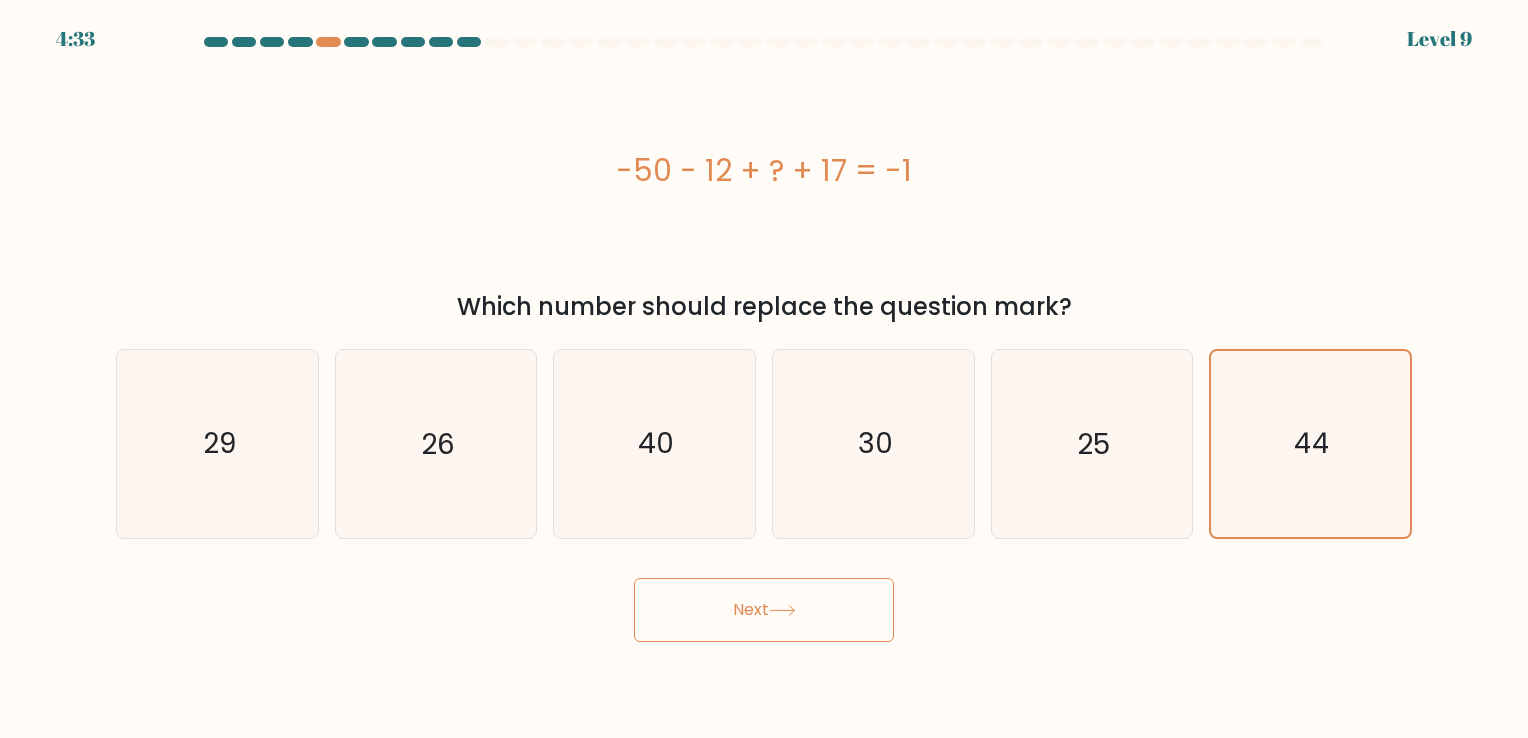 click on "Next" at bounding box center (764, 610) 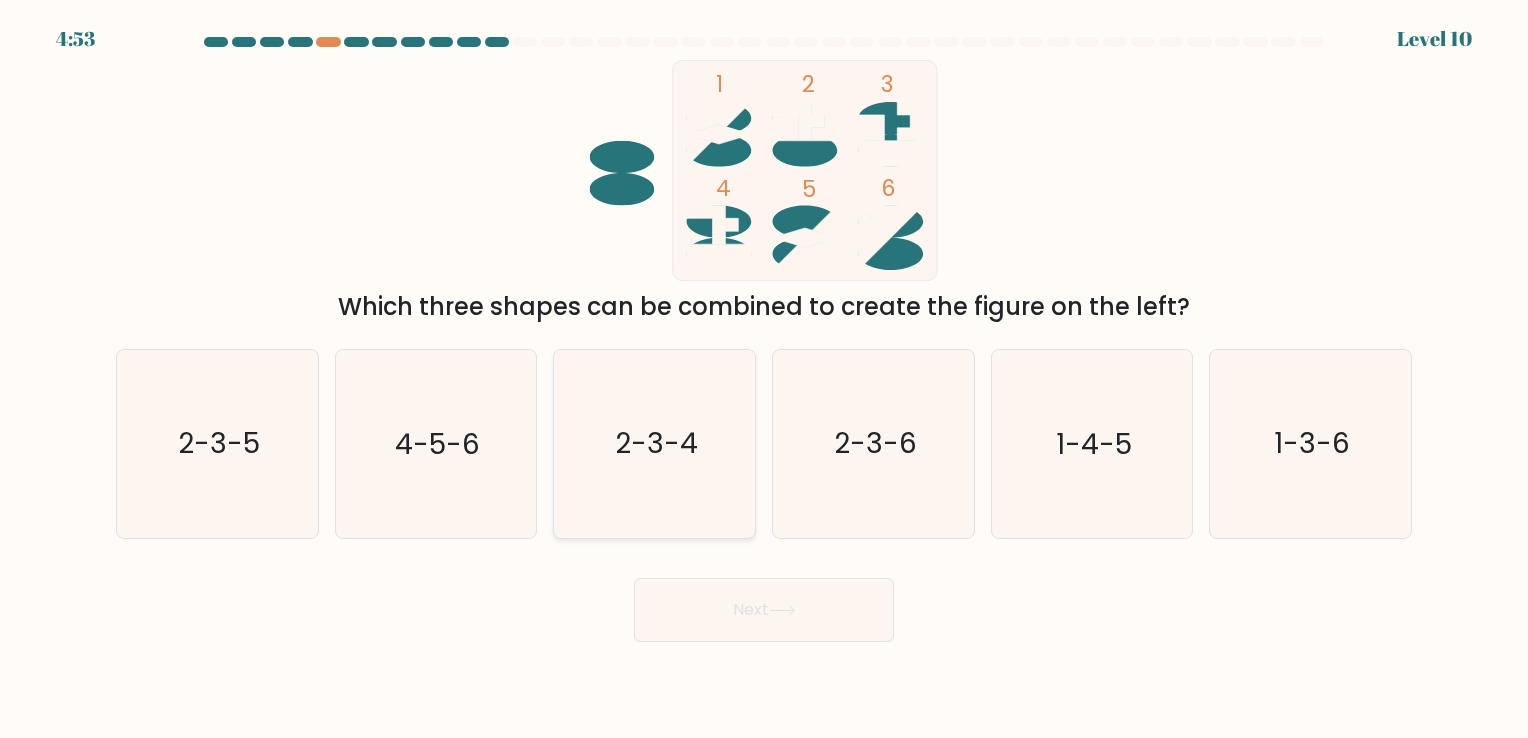 click on "2-3-4" 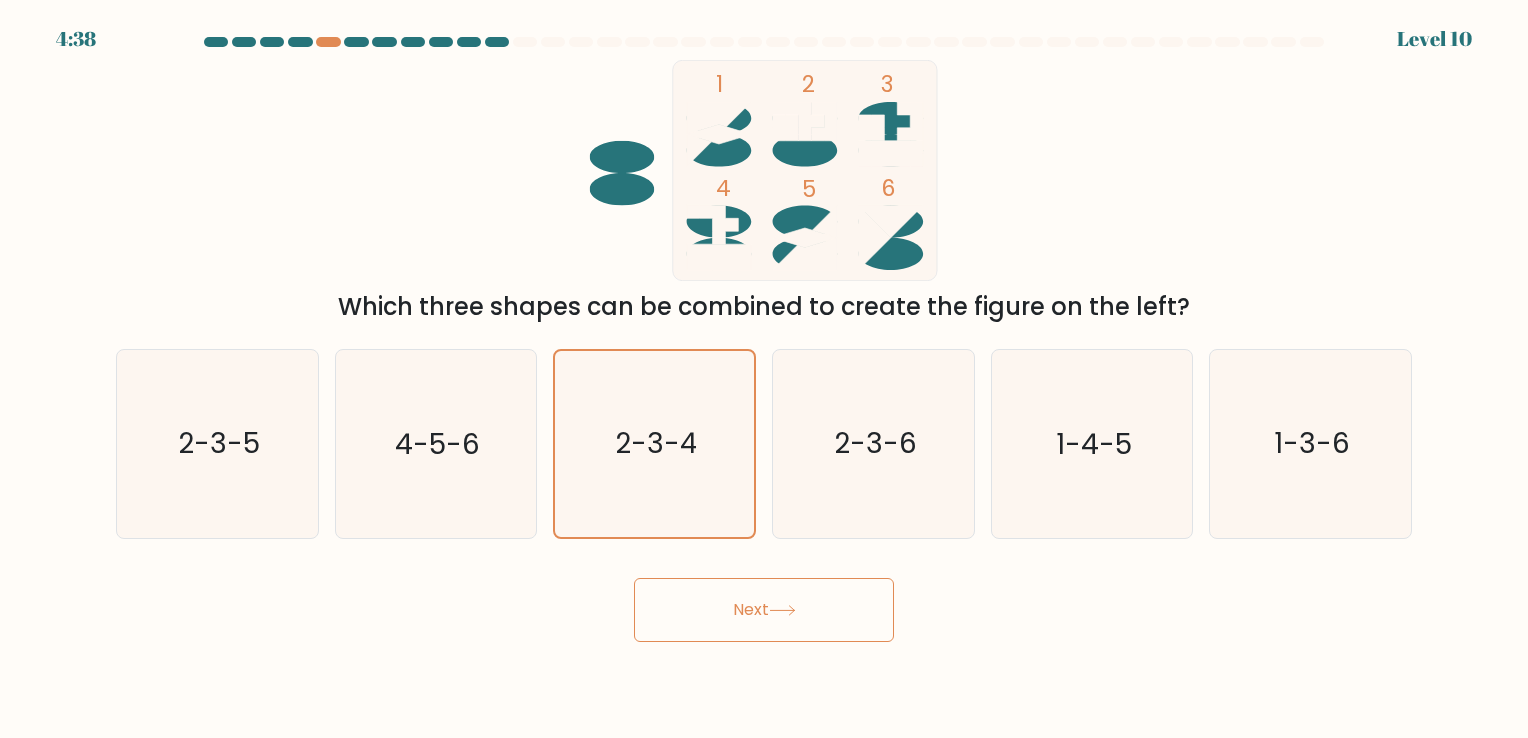 click on "Next" at bounding box center [764, 610] 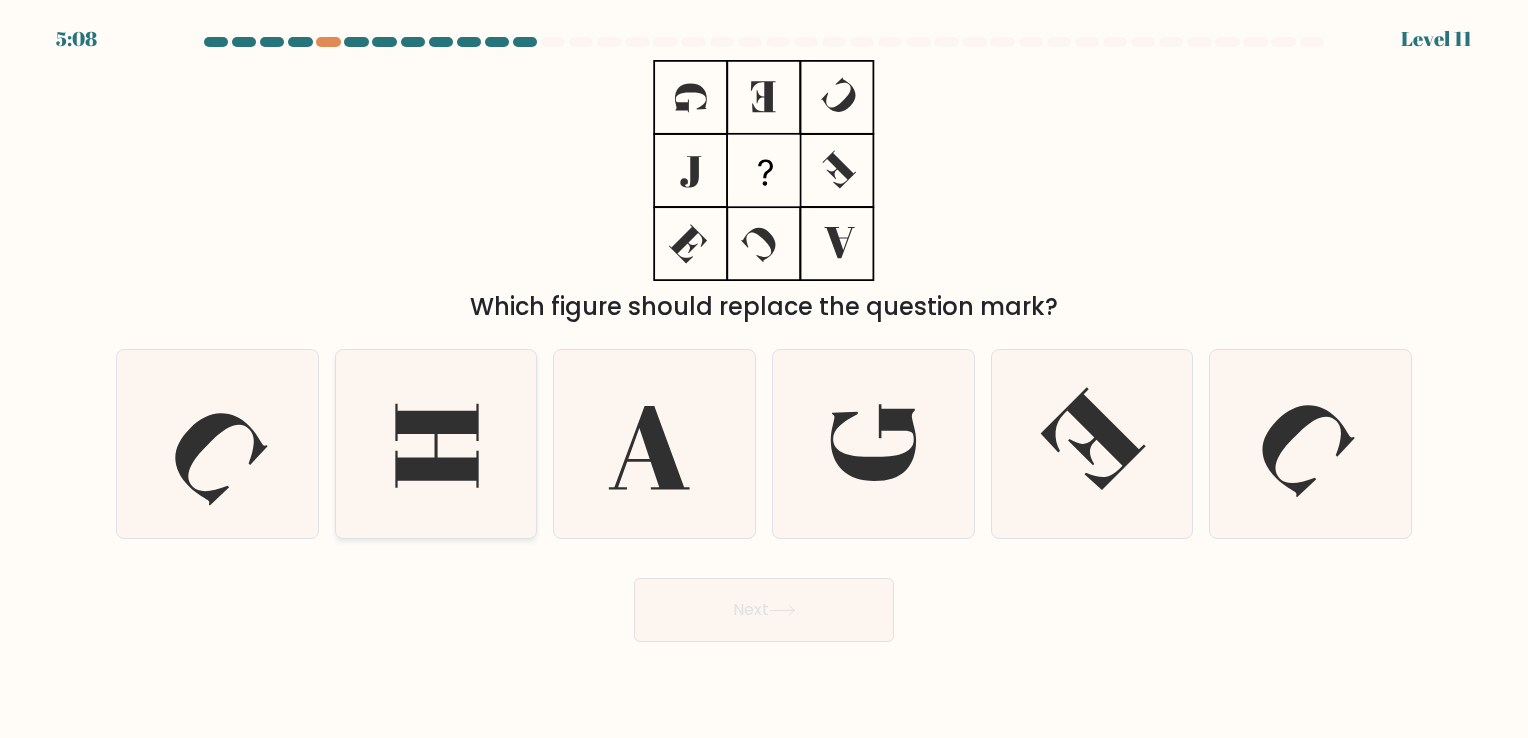 click 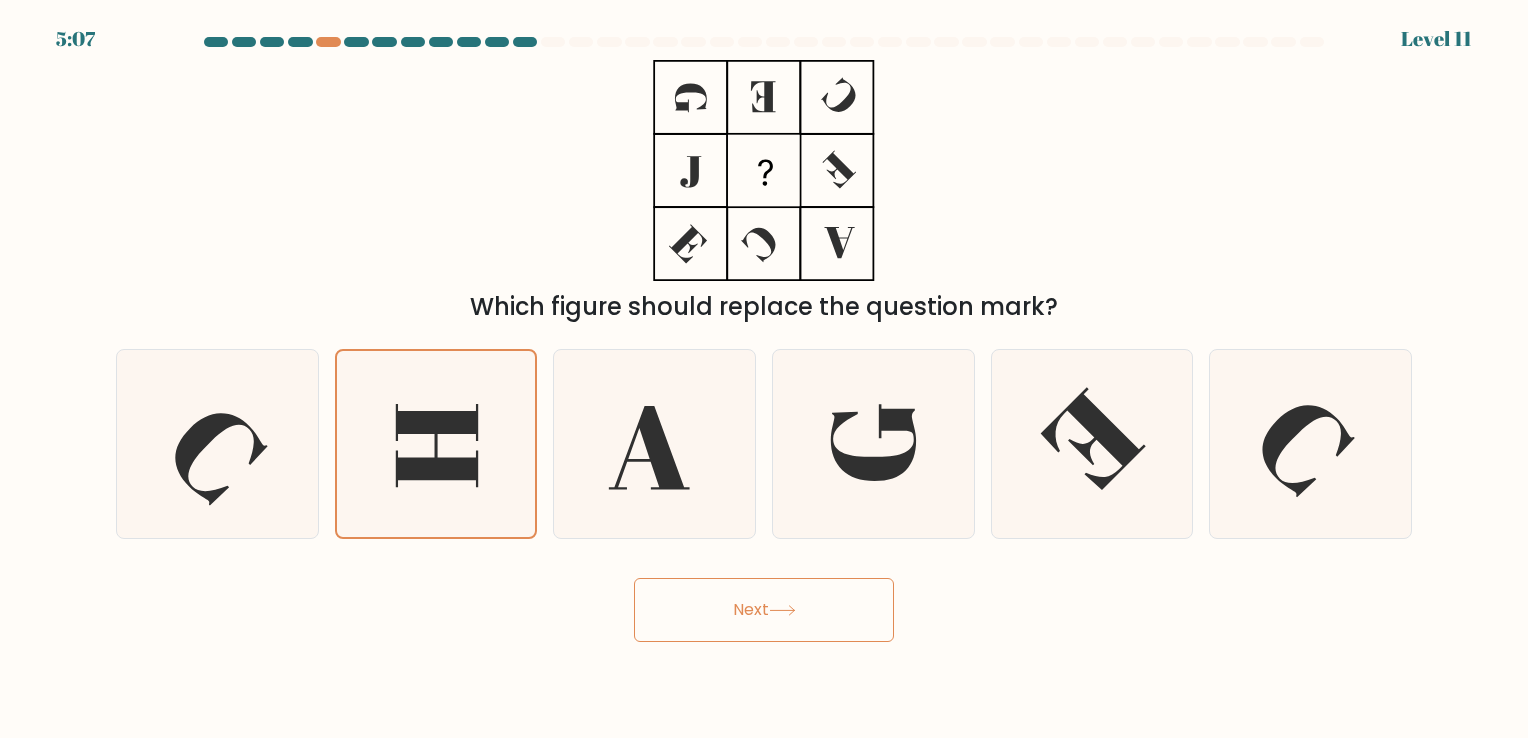 click on "Next" at bounding box center (764, 610) 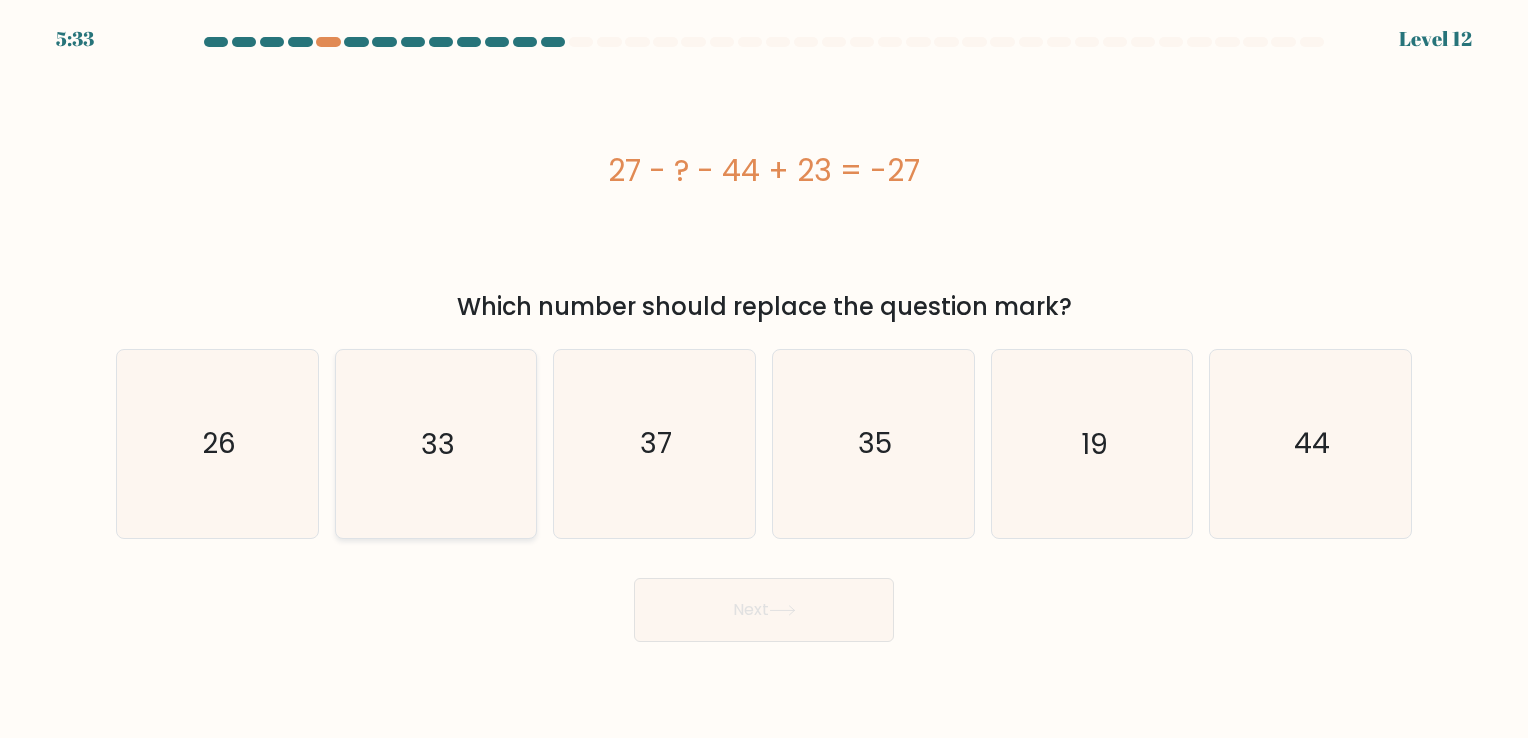 click on "33" 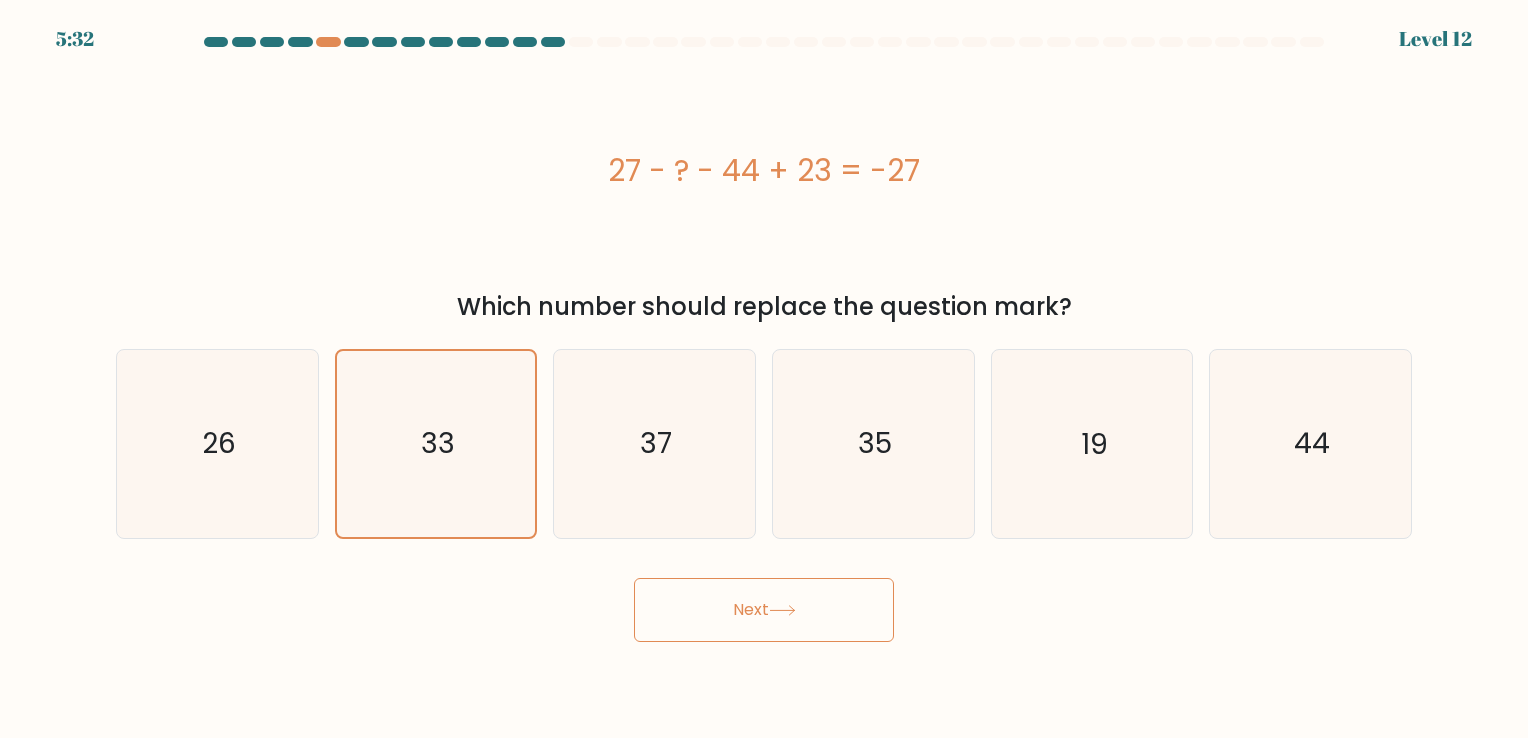 click on "Next" at bounding box center [764, 610] 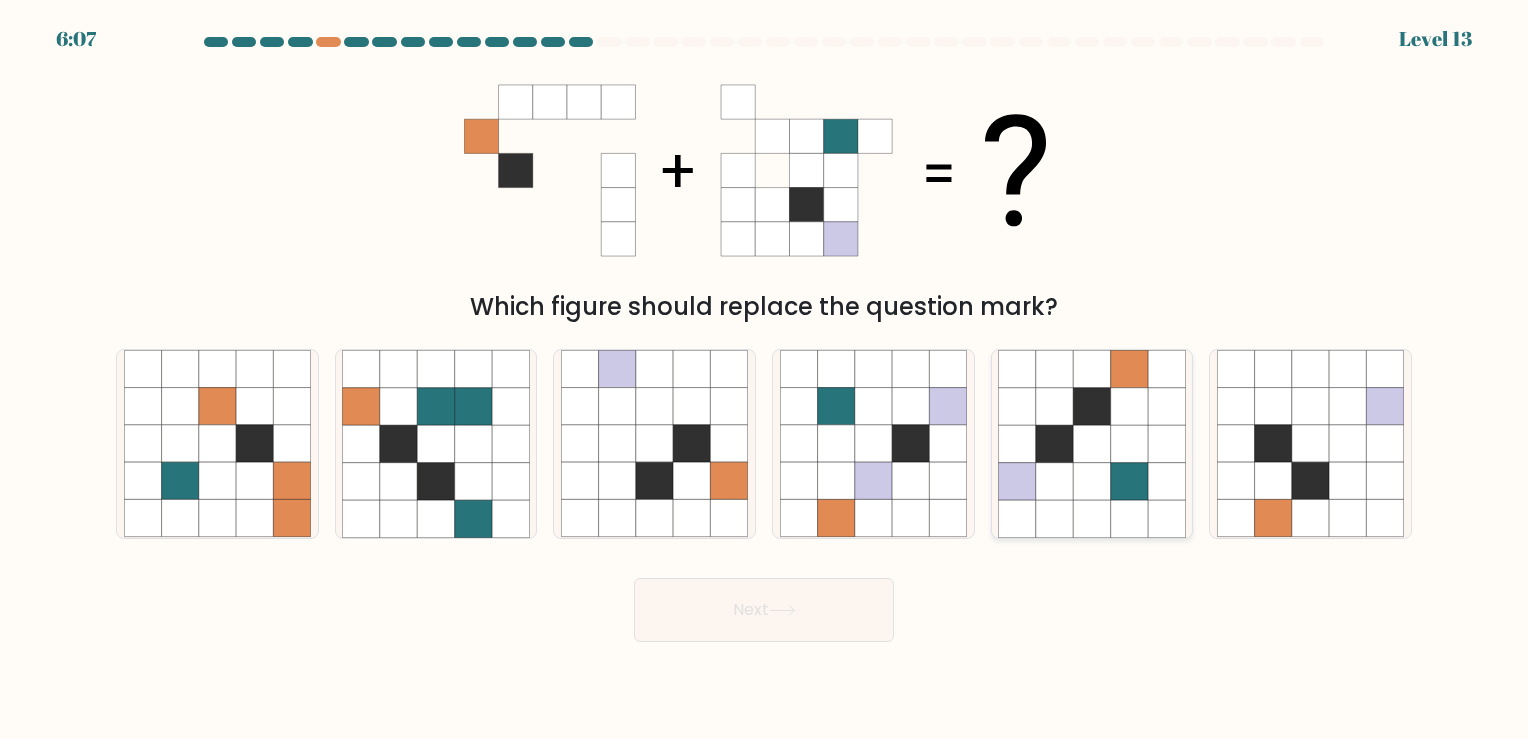 click 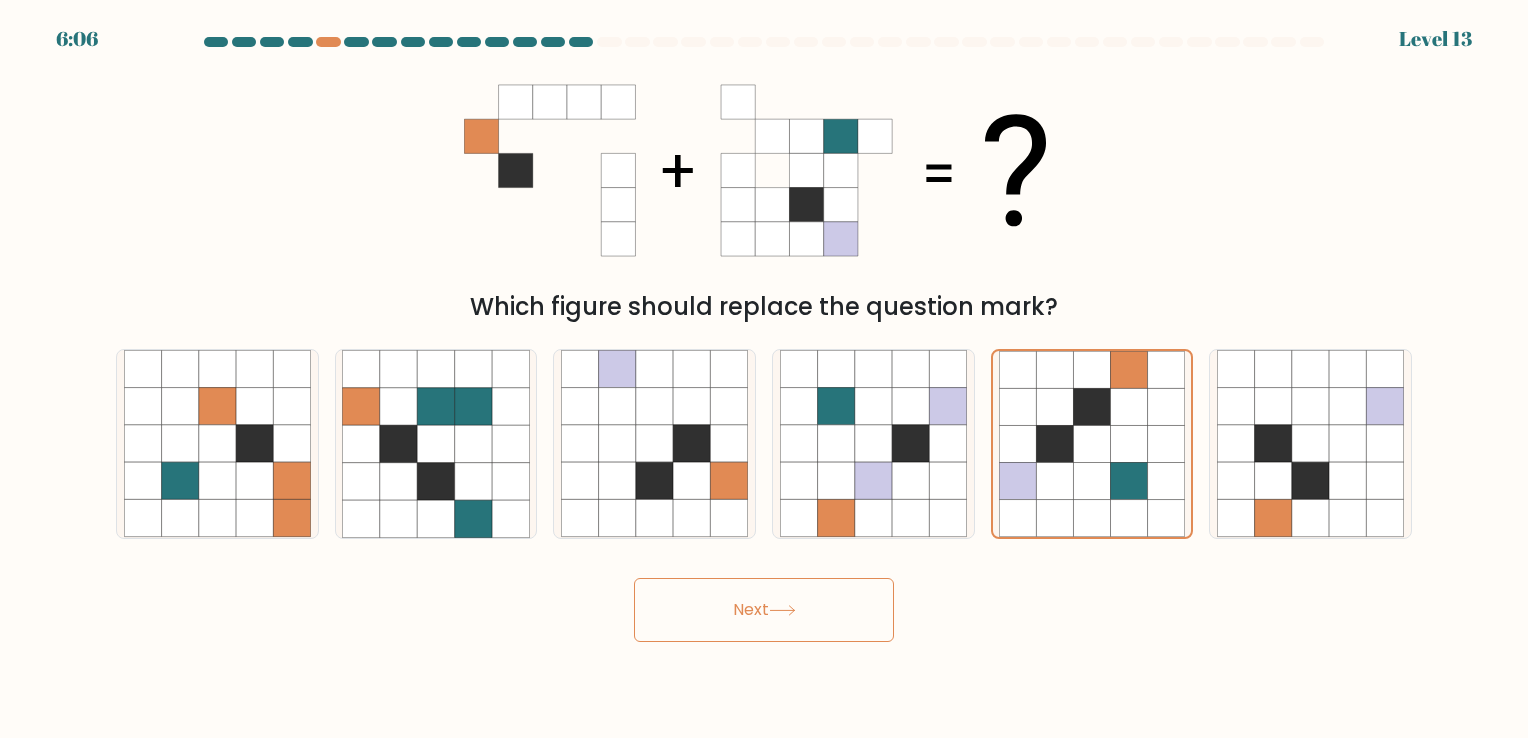 click 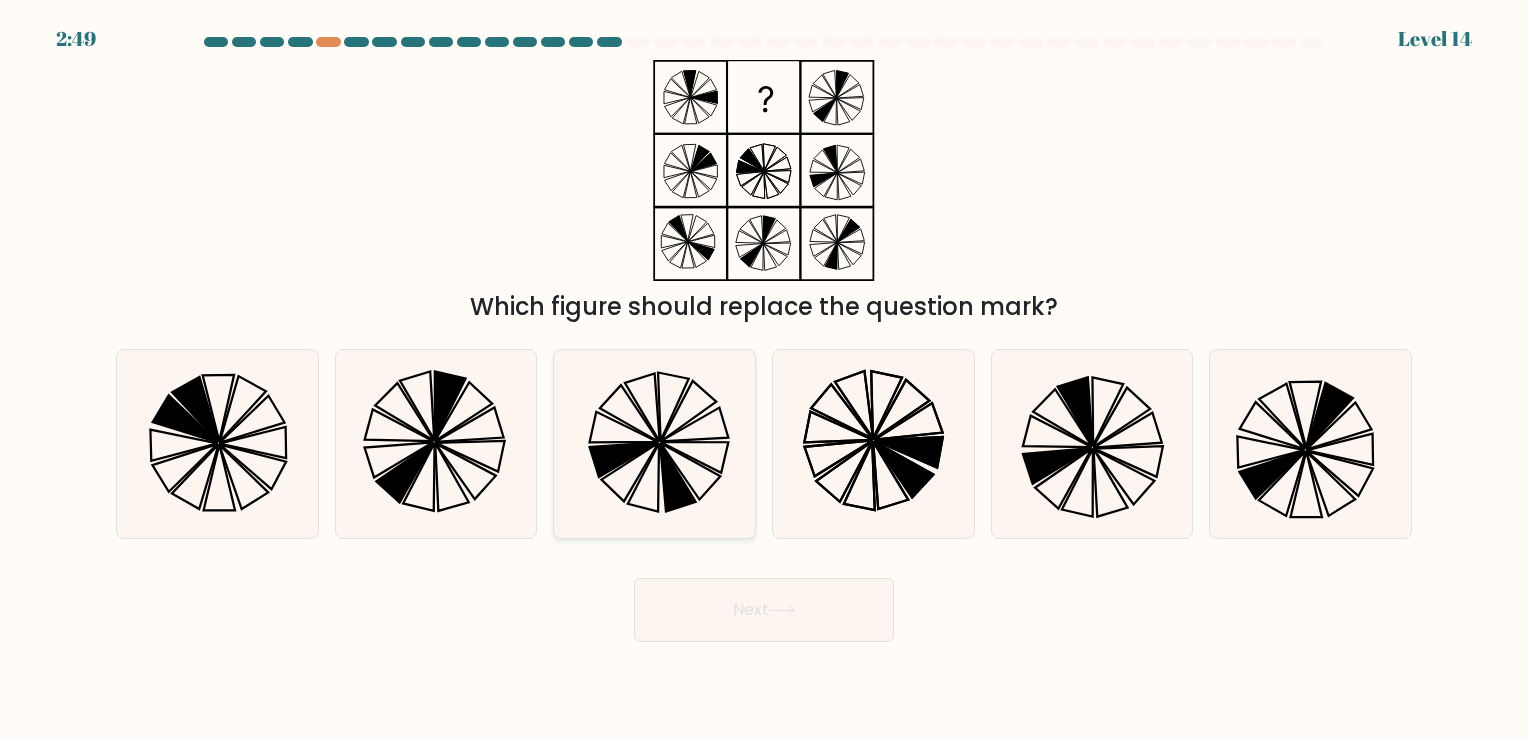 click 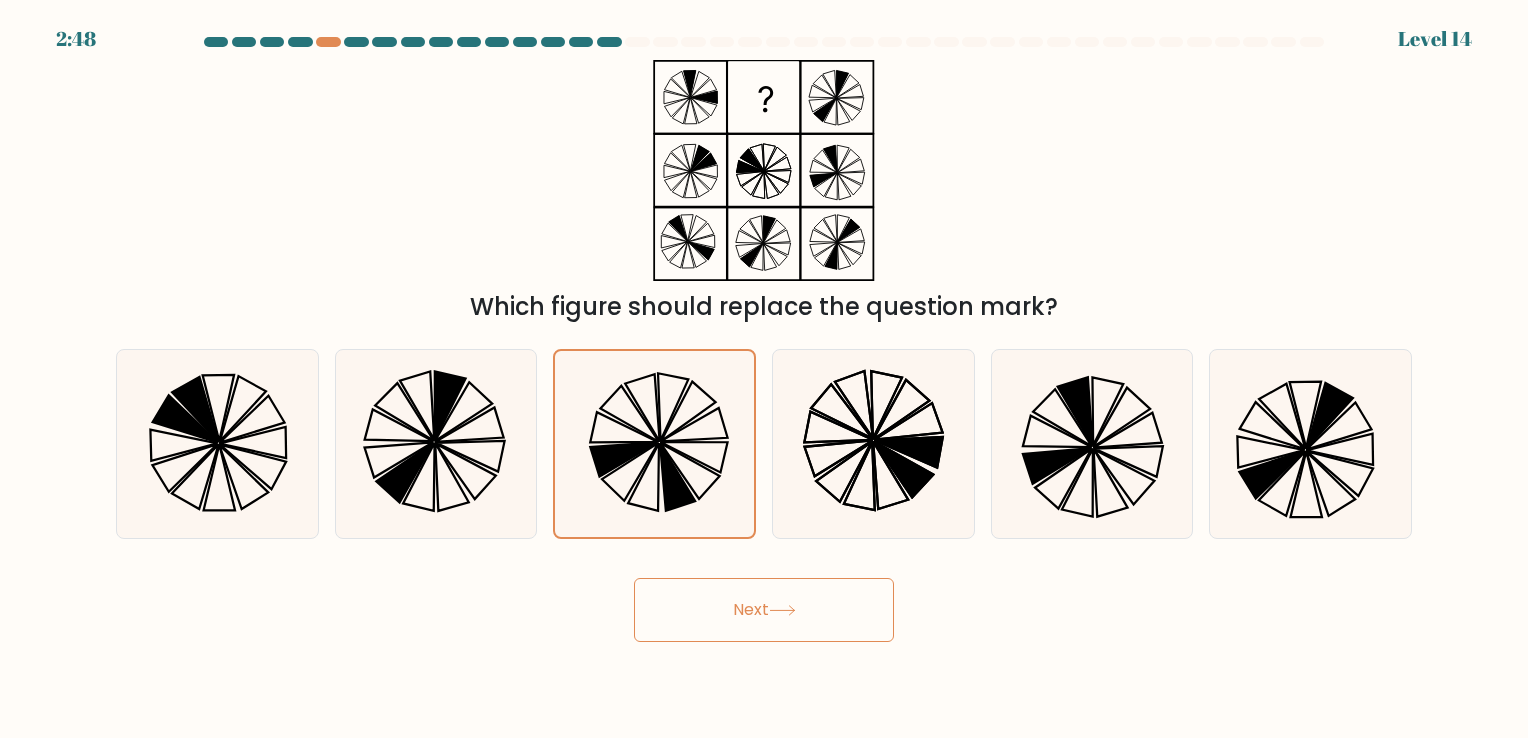 click on "Next" at bounding box center [764, 610] 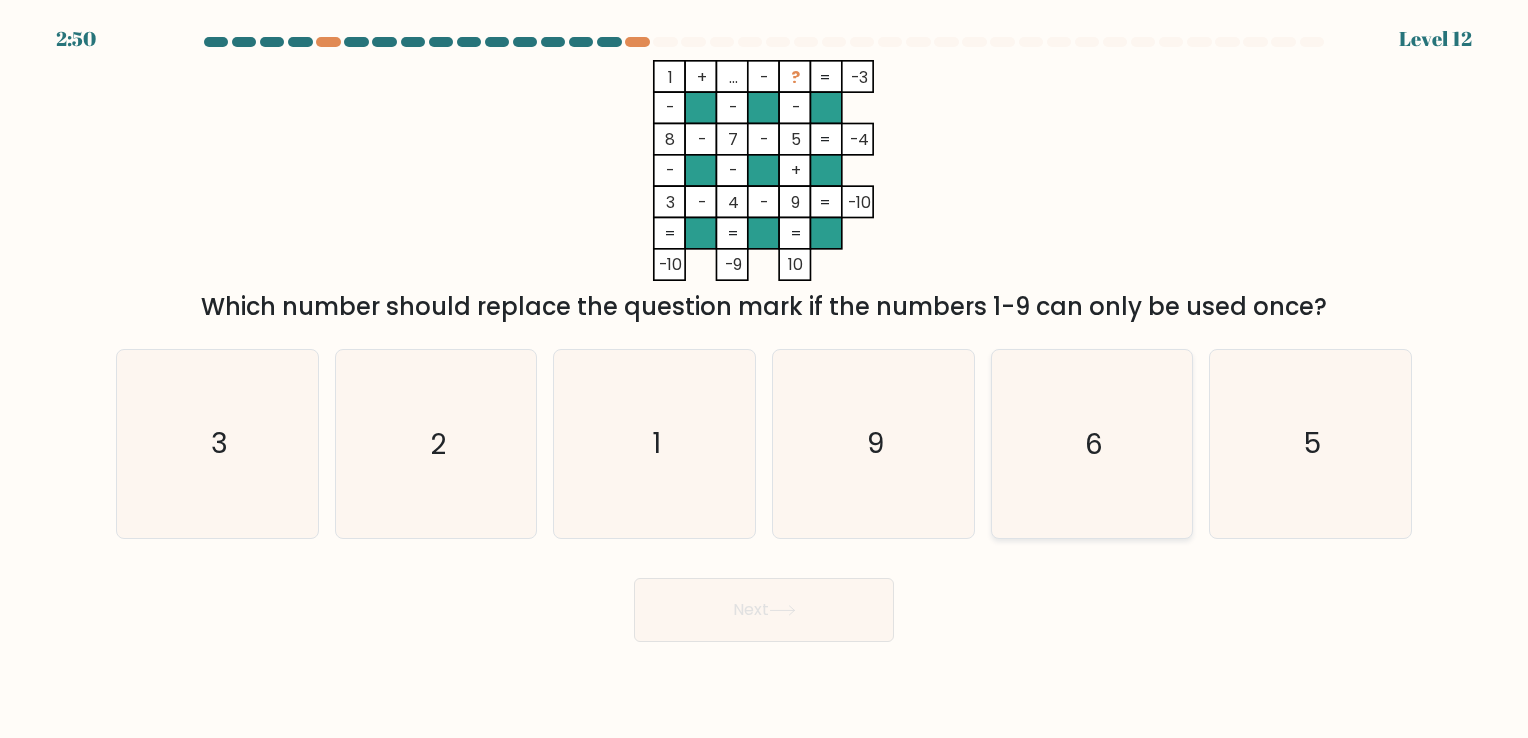click on "6" 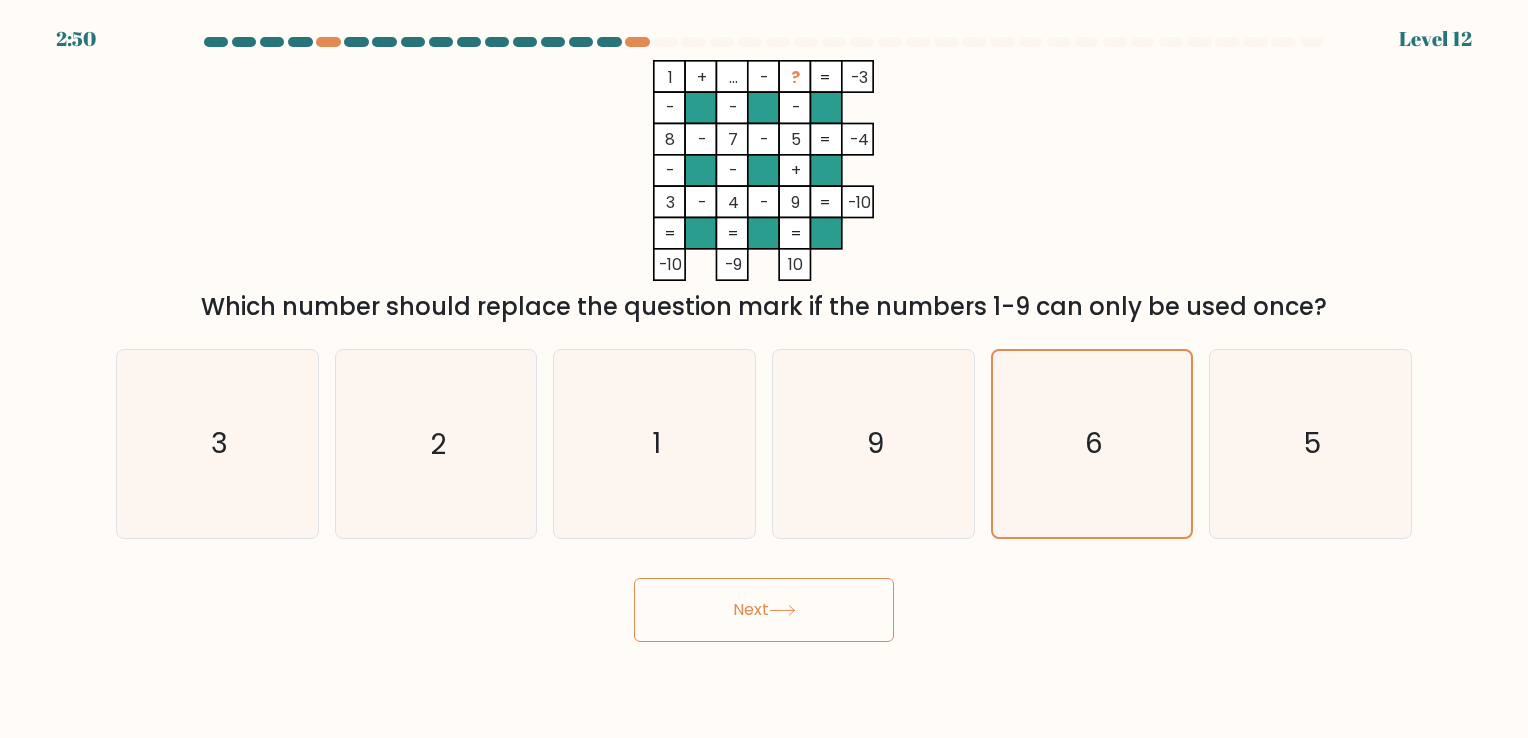 click on "Next" at bounding box center [764, 610] 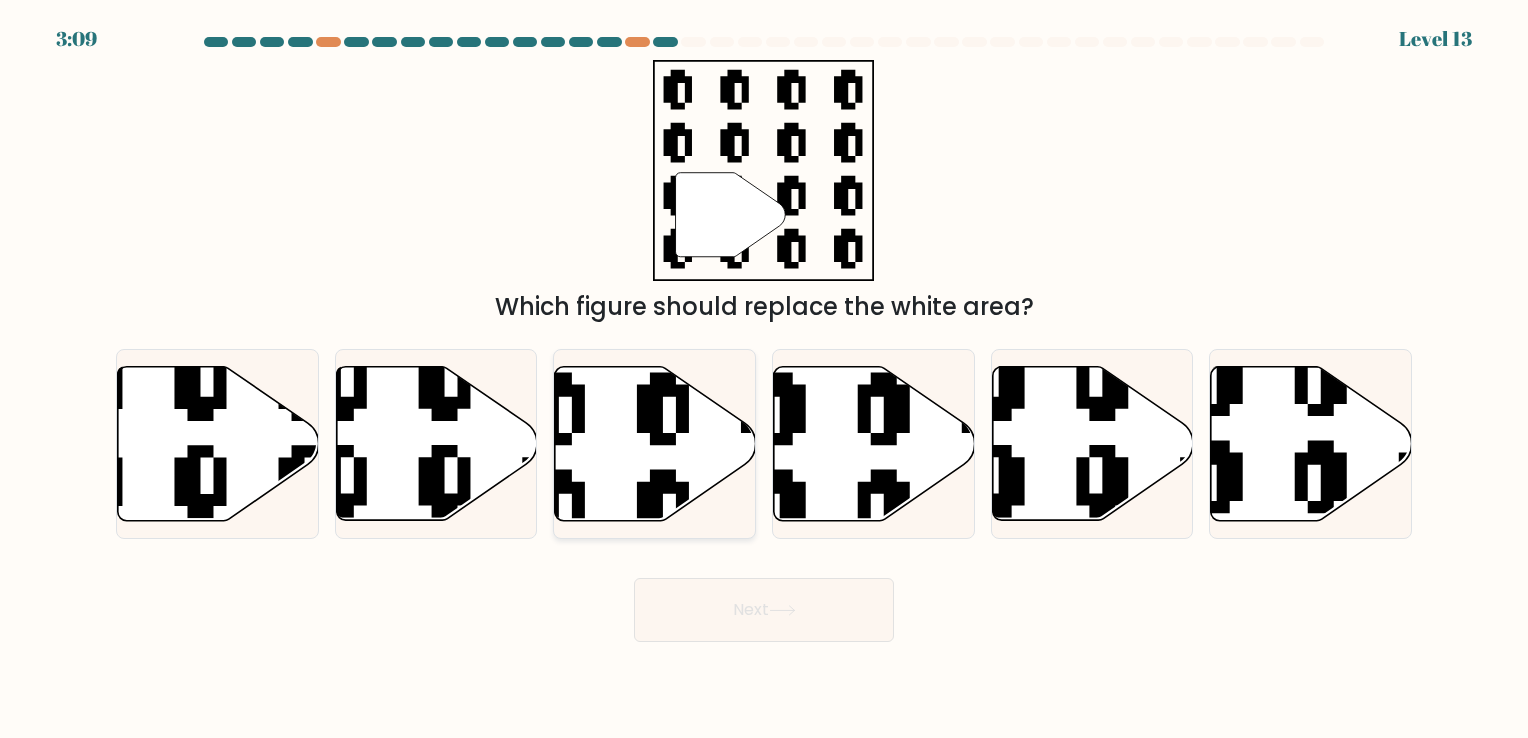 click 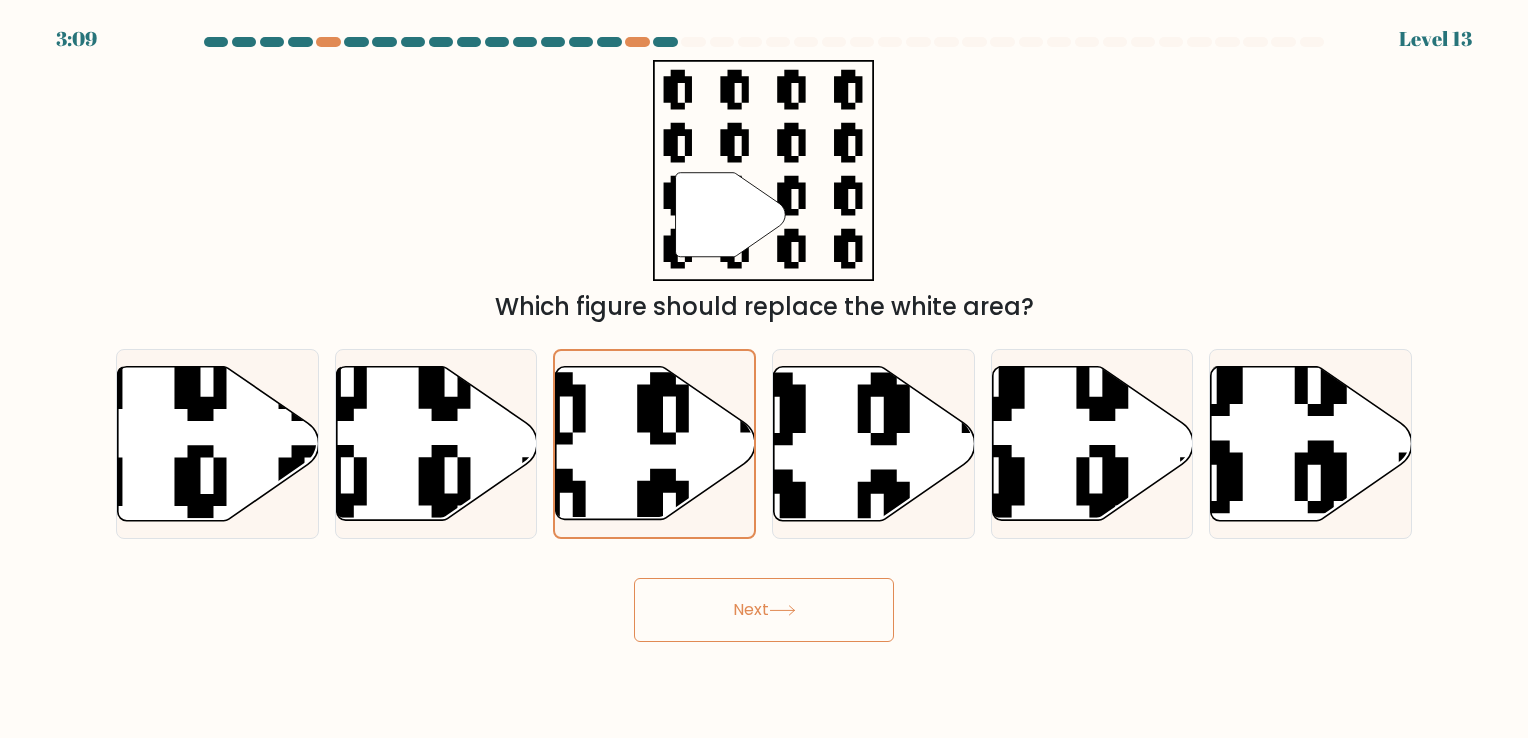 click on "Next" at bounding box center (764, 610) 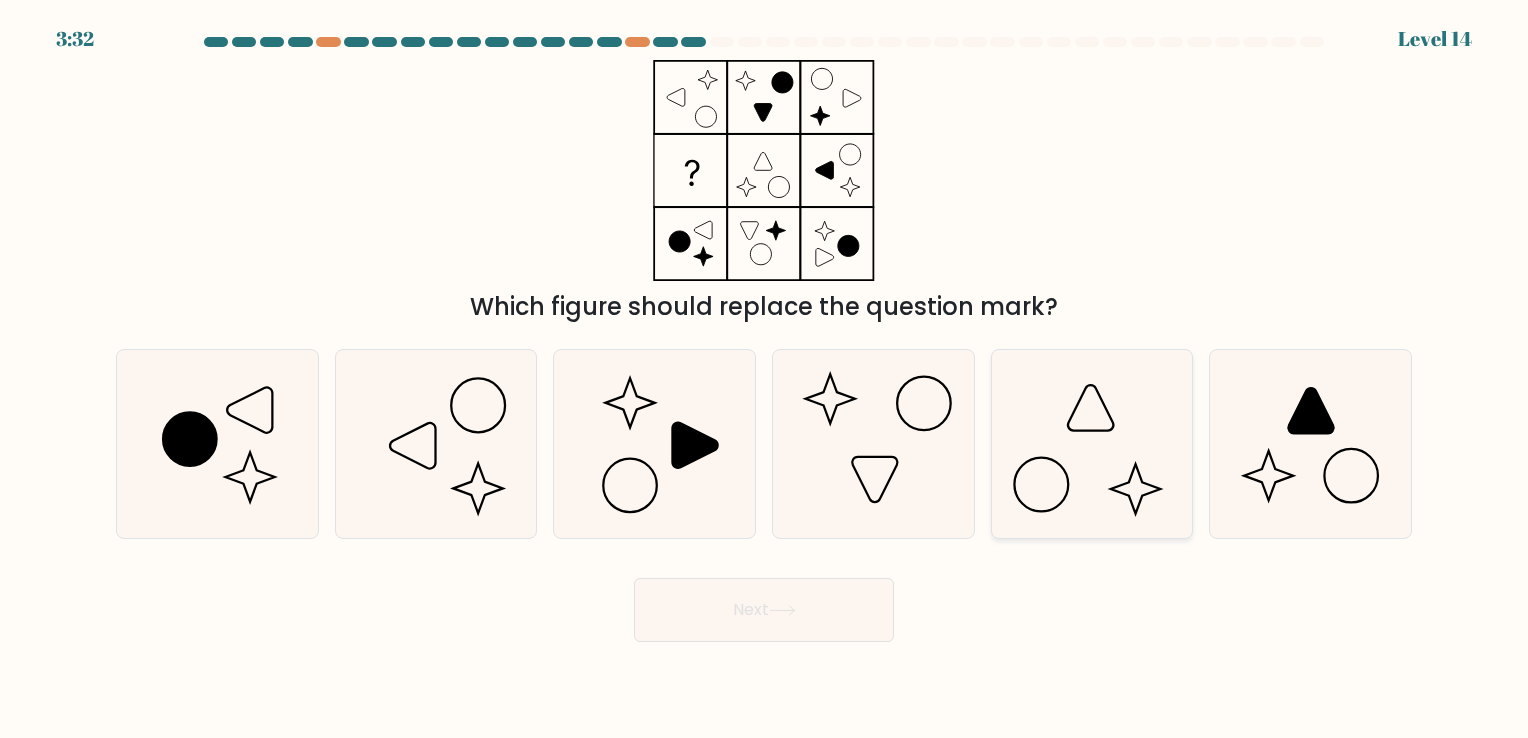click 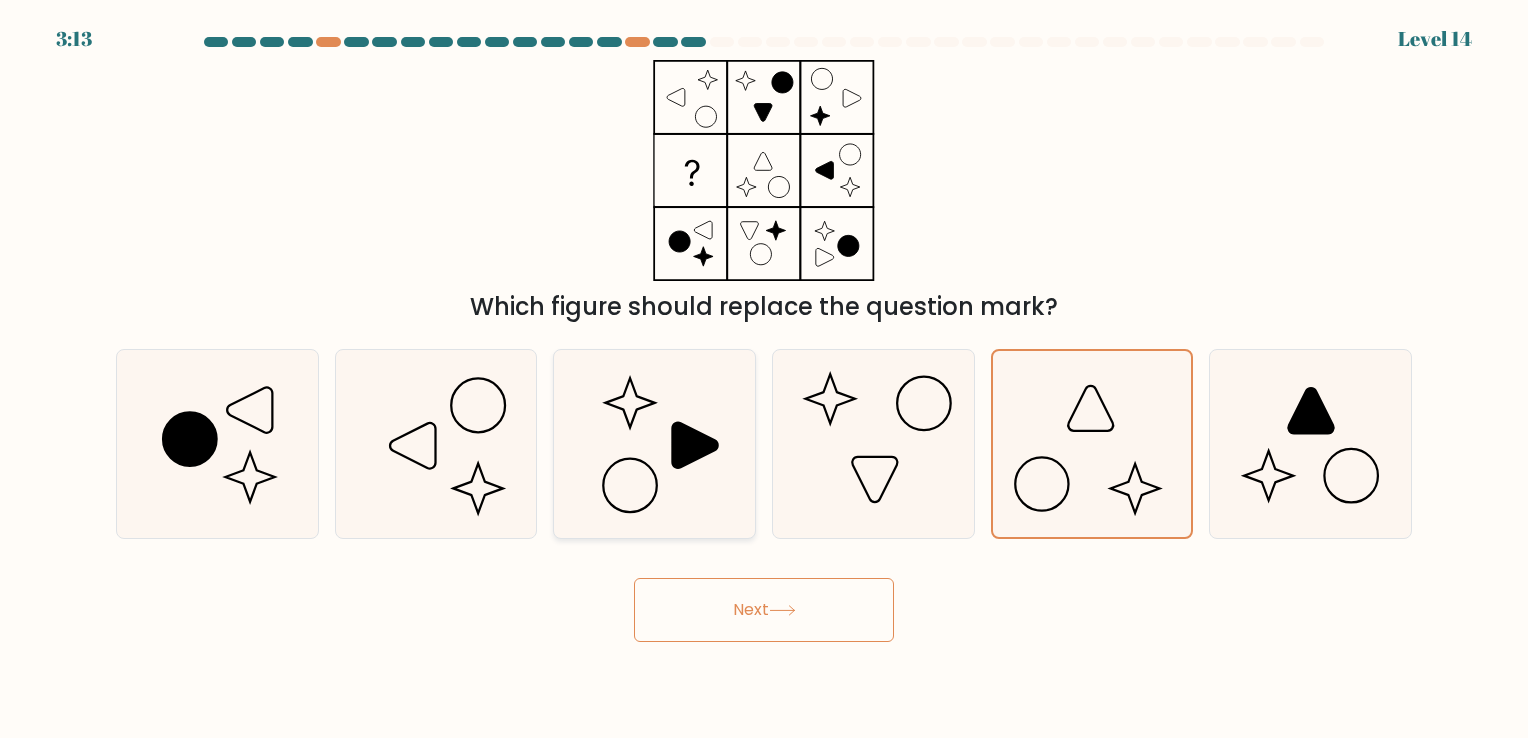 click 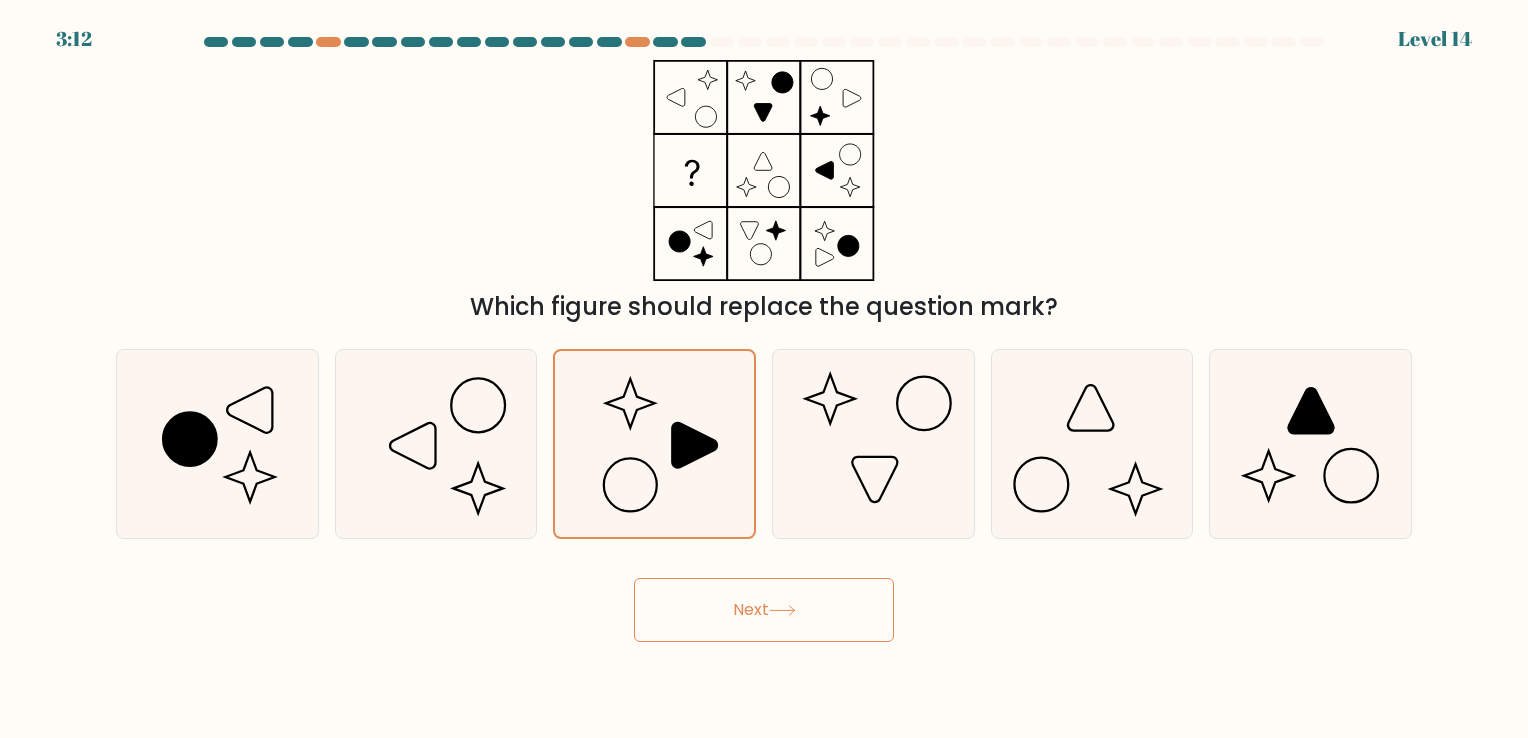 click on "Next" at bounding box center [764, 610] 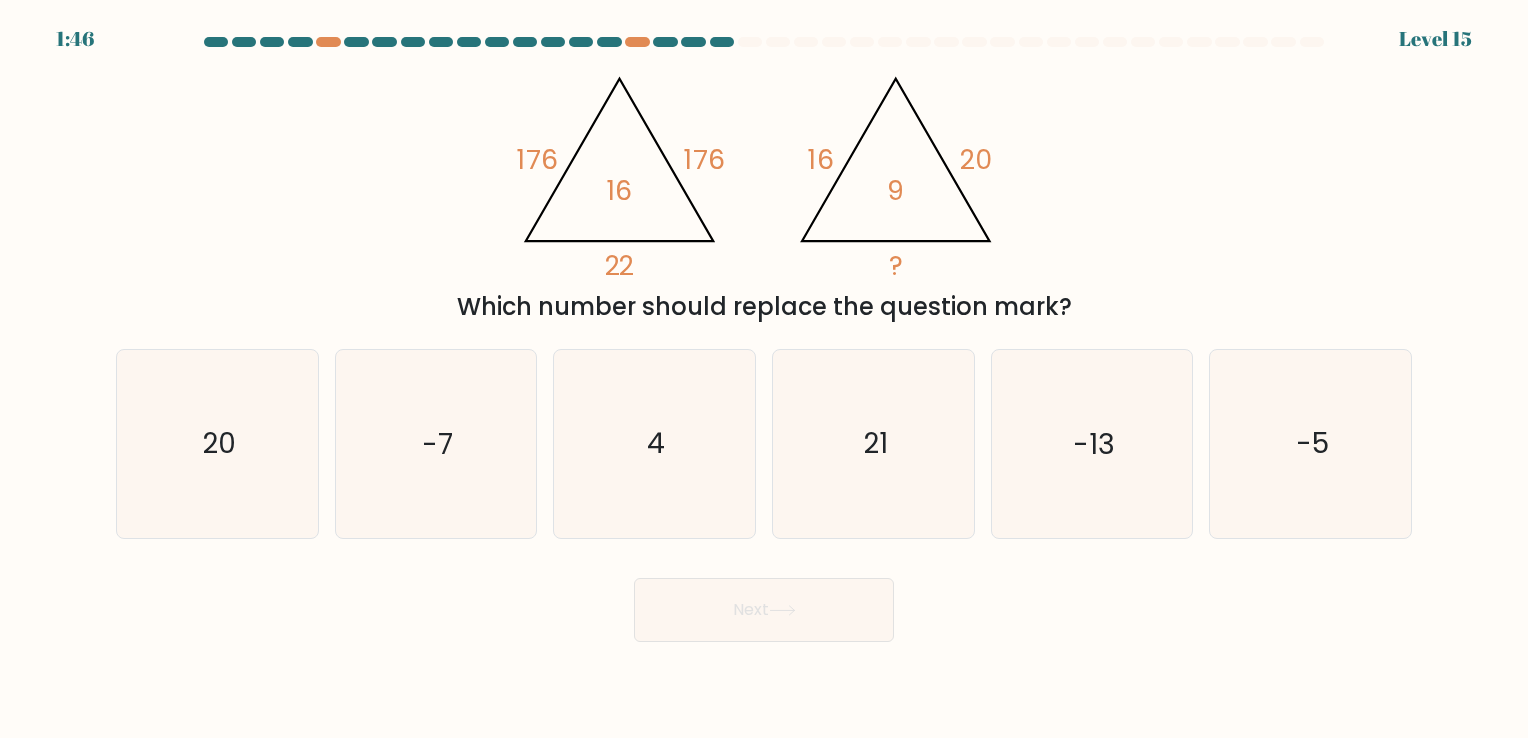 drag, startPoint x: 1015, startPoint y: 149, endPoint x: 1129, endPoint y: 78, distance: 134.3019 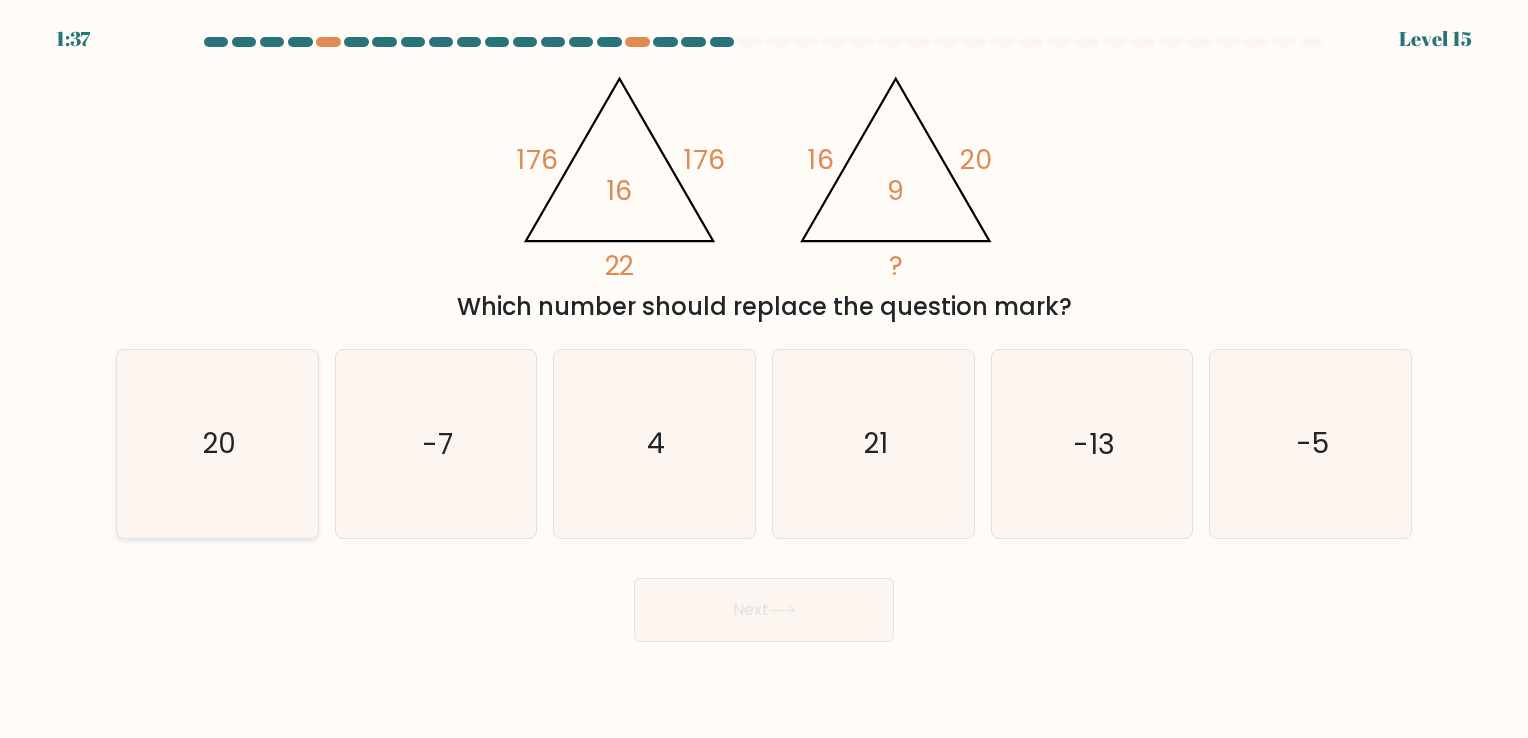 click on "20" 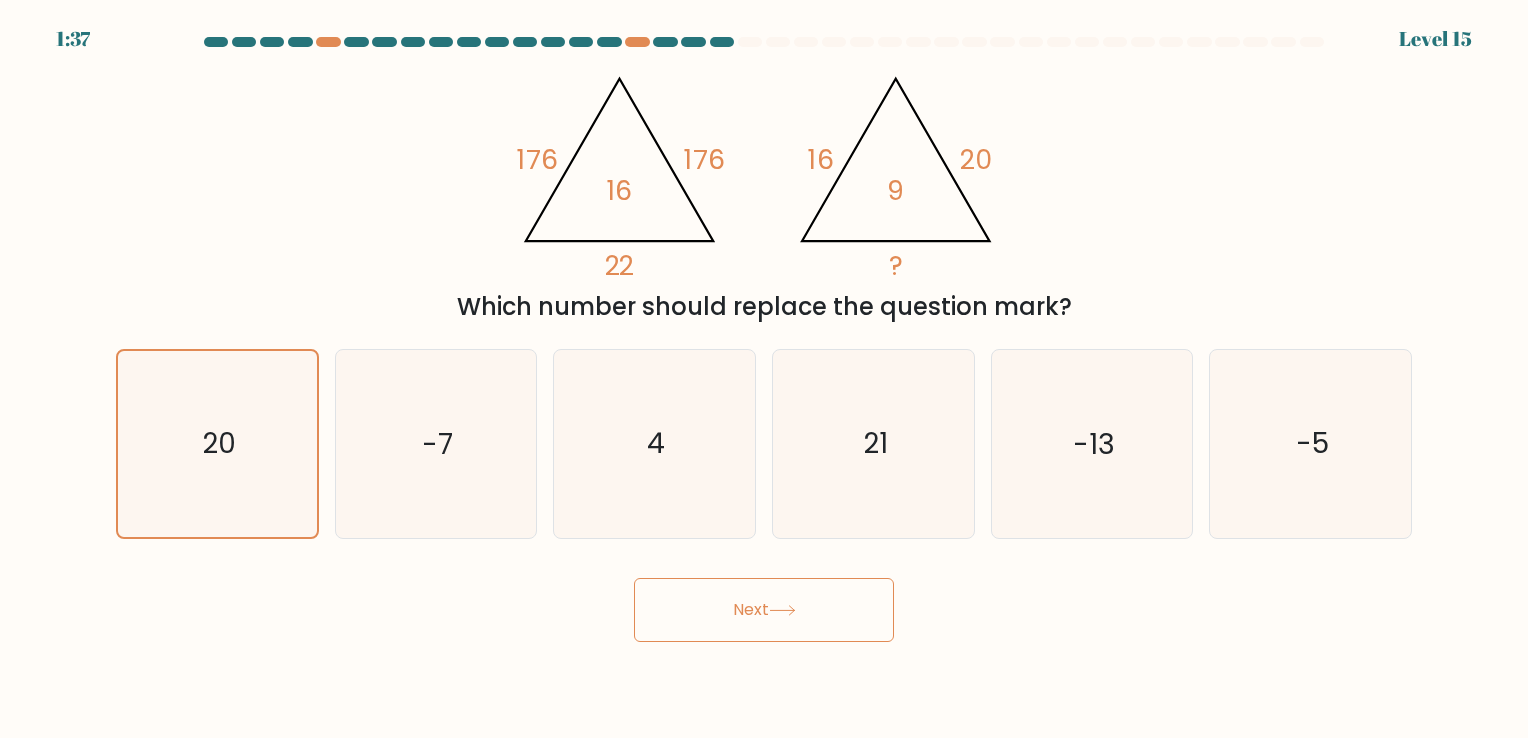 click 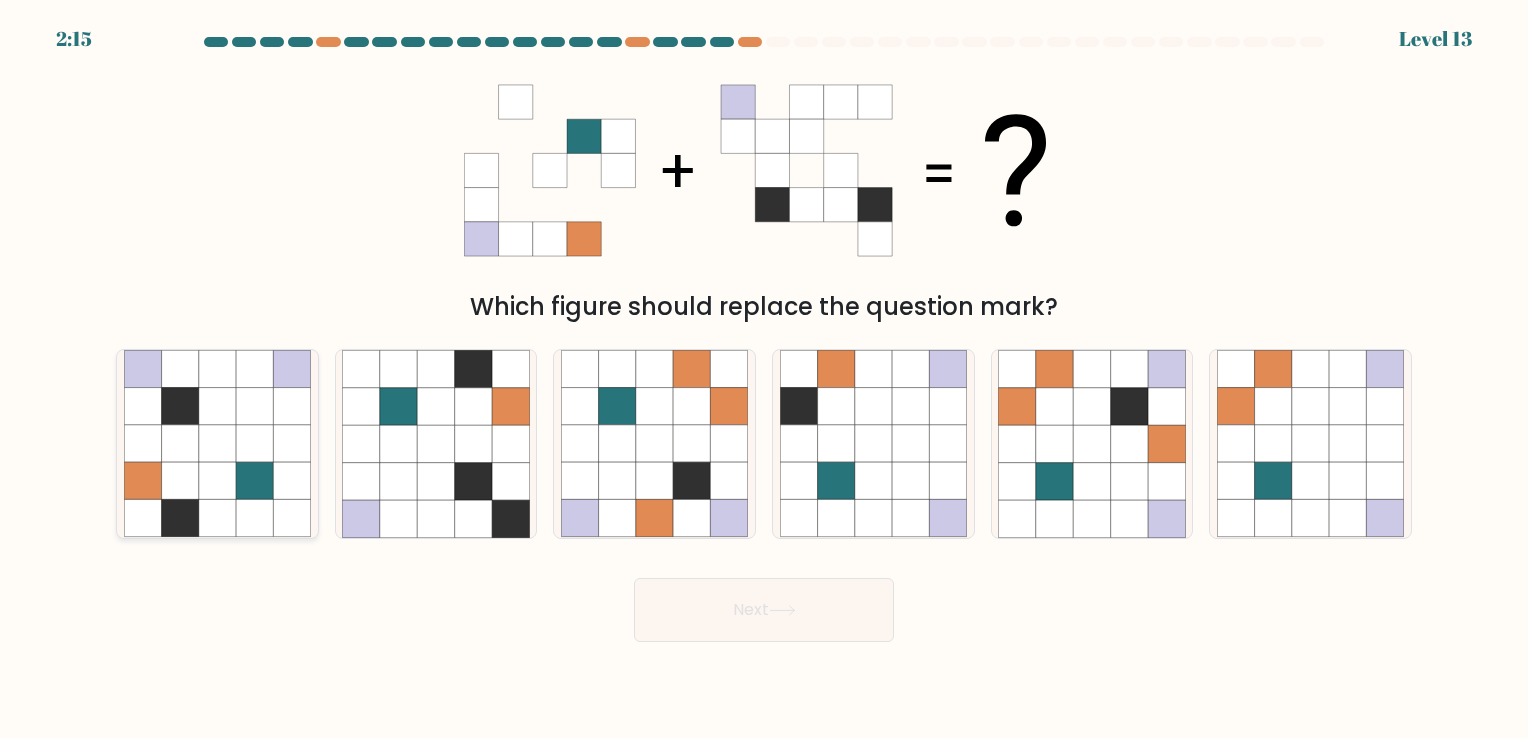 click 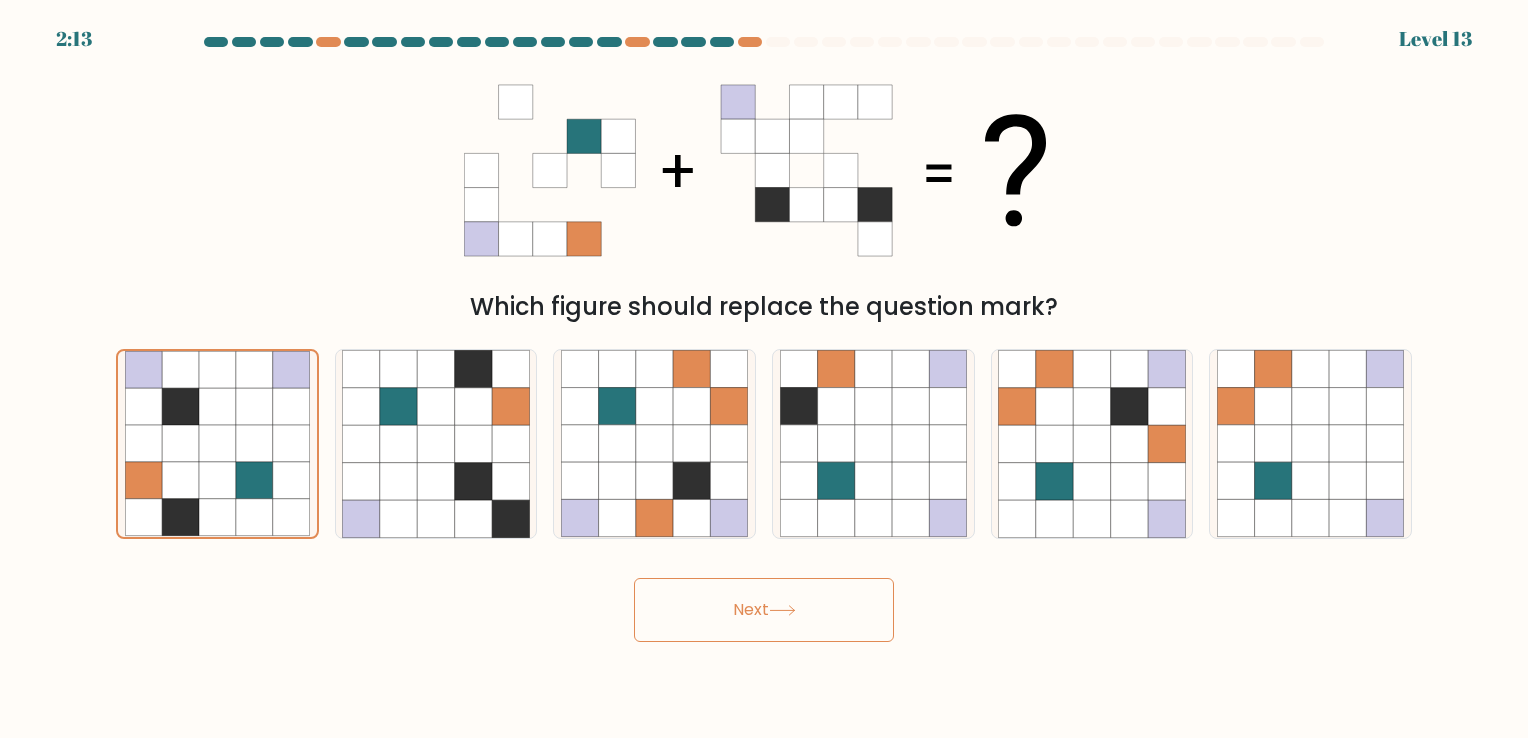 click on "Next" at bounding box center [764, 610] 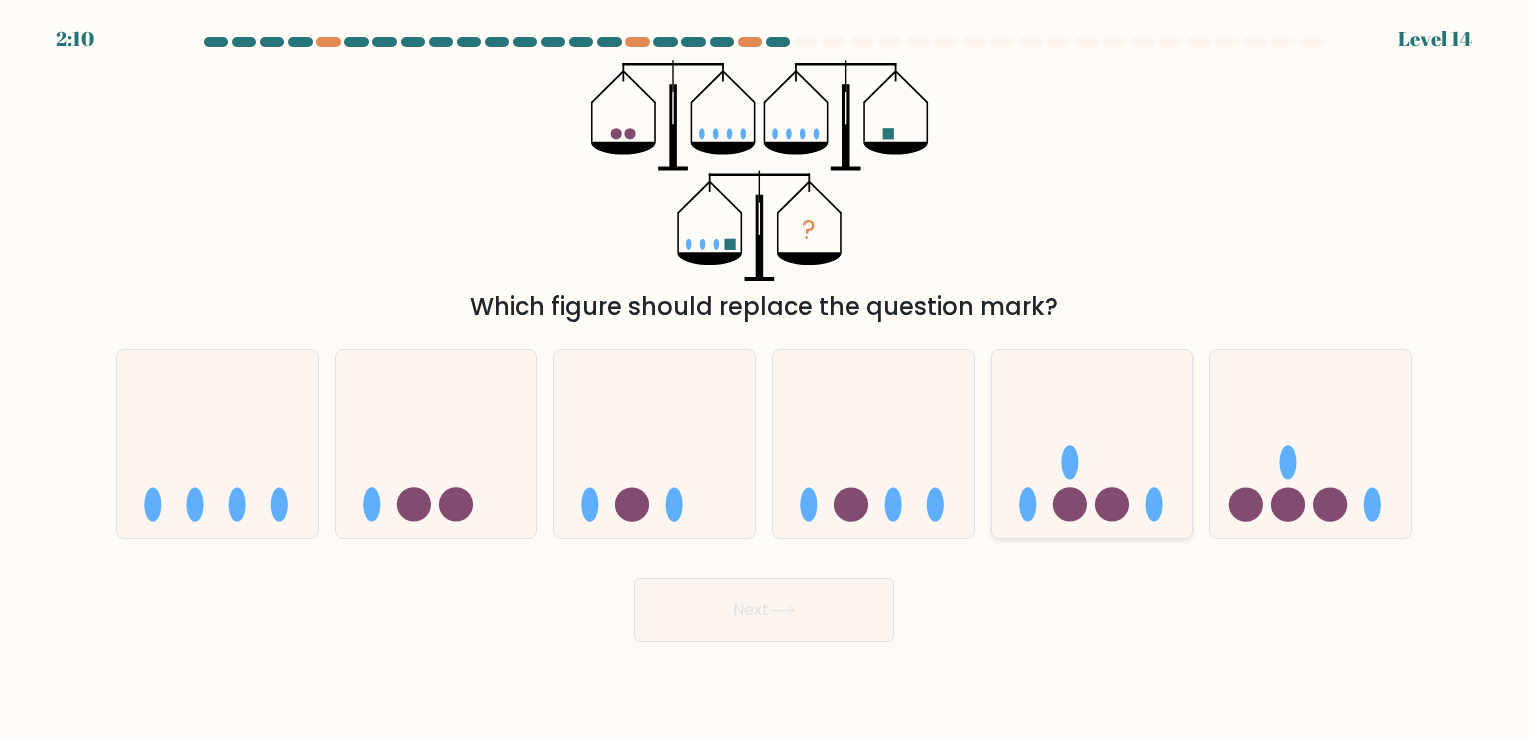 click 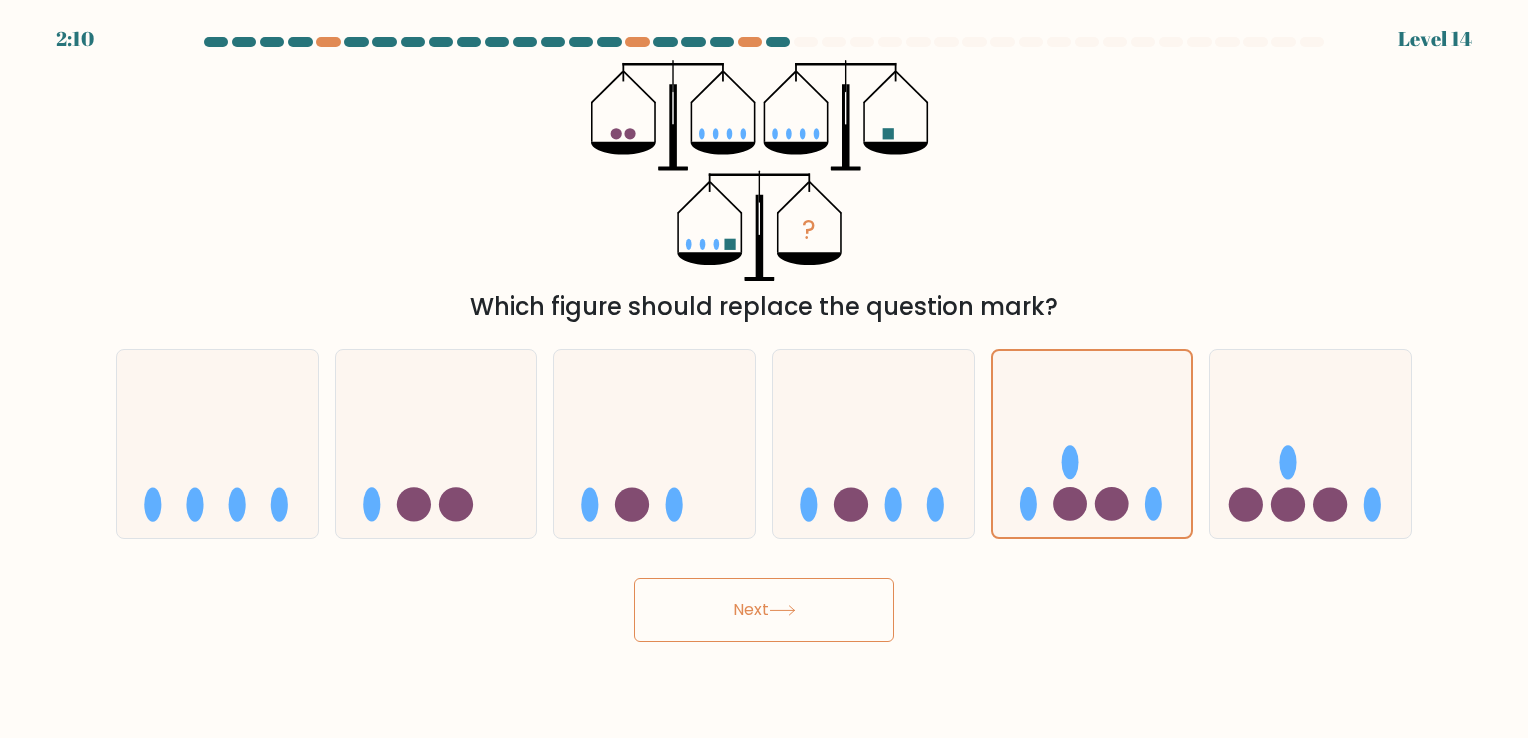 click on "Next" at bounding box center [764, 610] 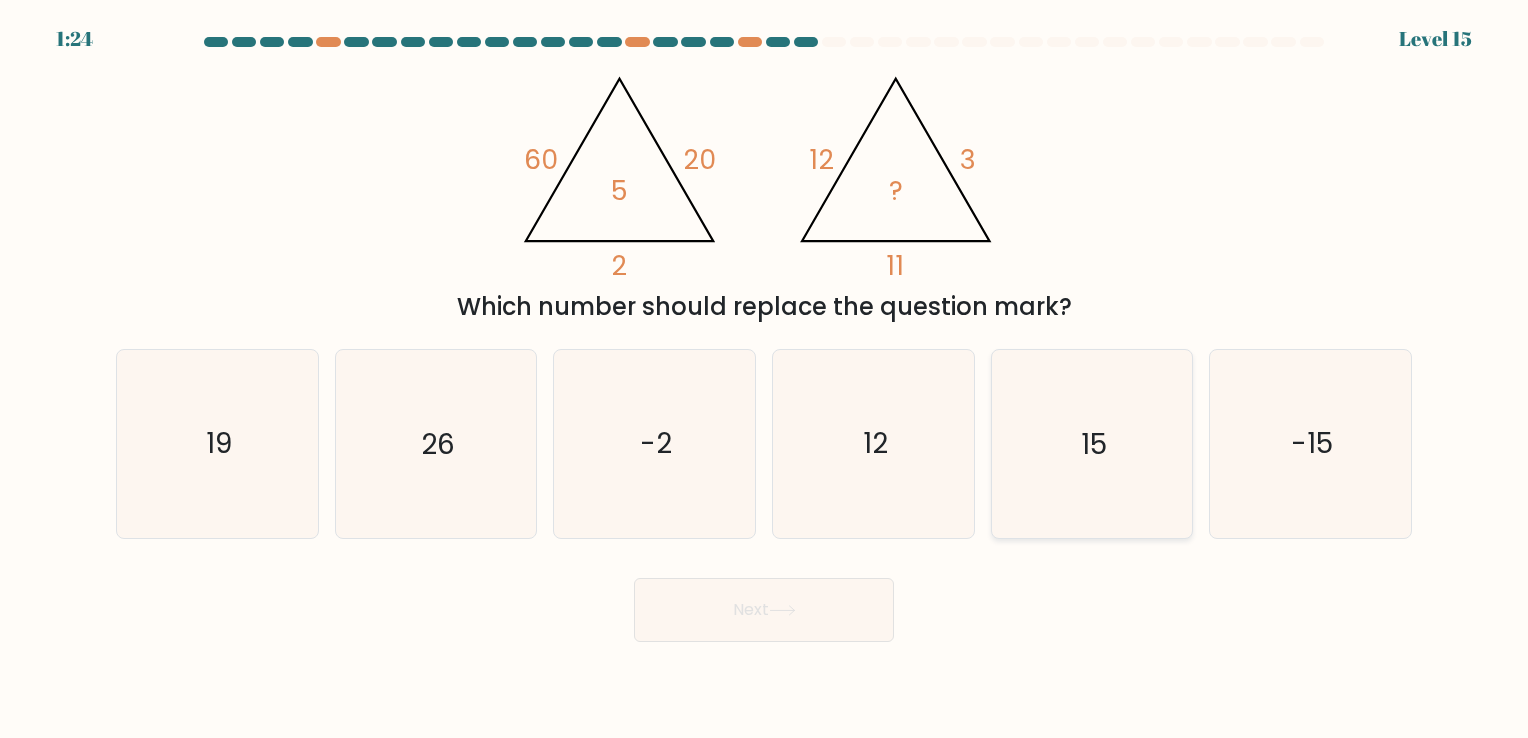 click on "15" 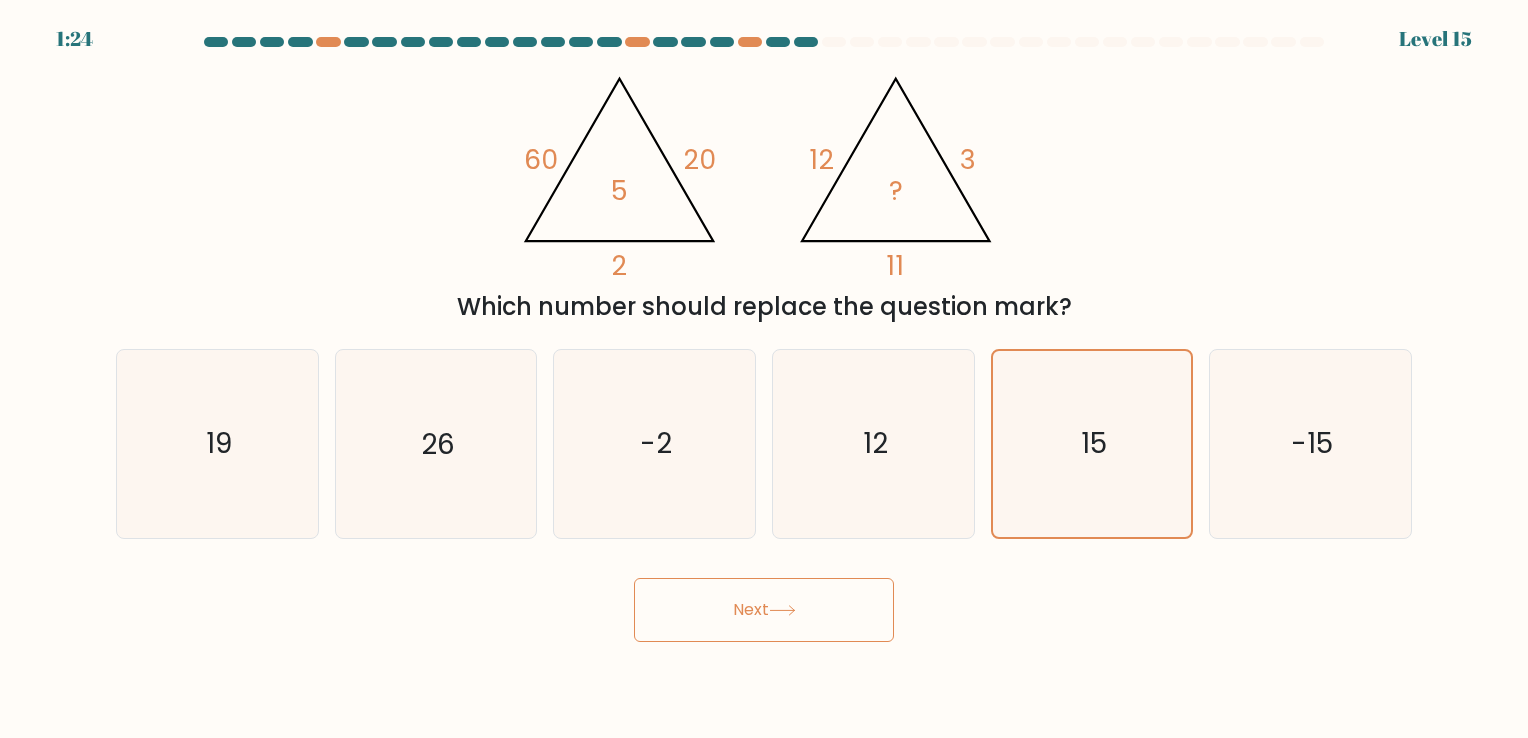 click on "Next" at bounding box center (764, 610) 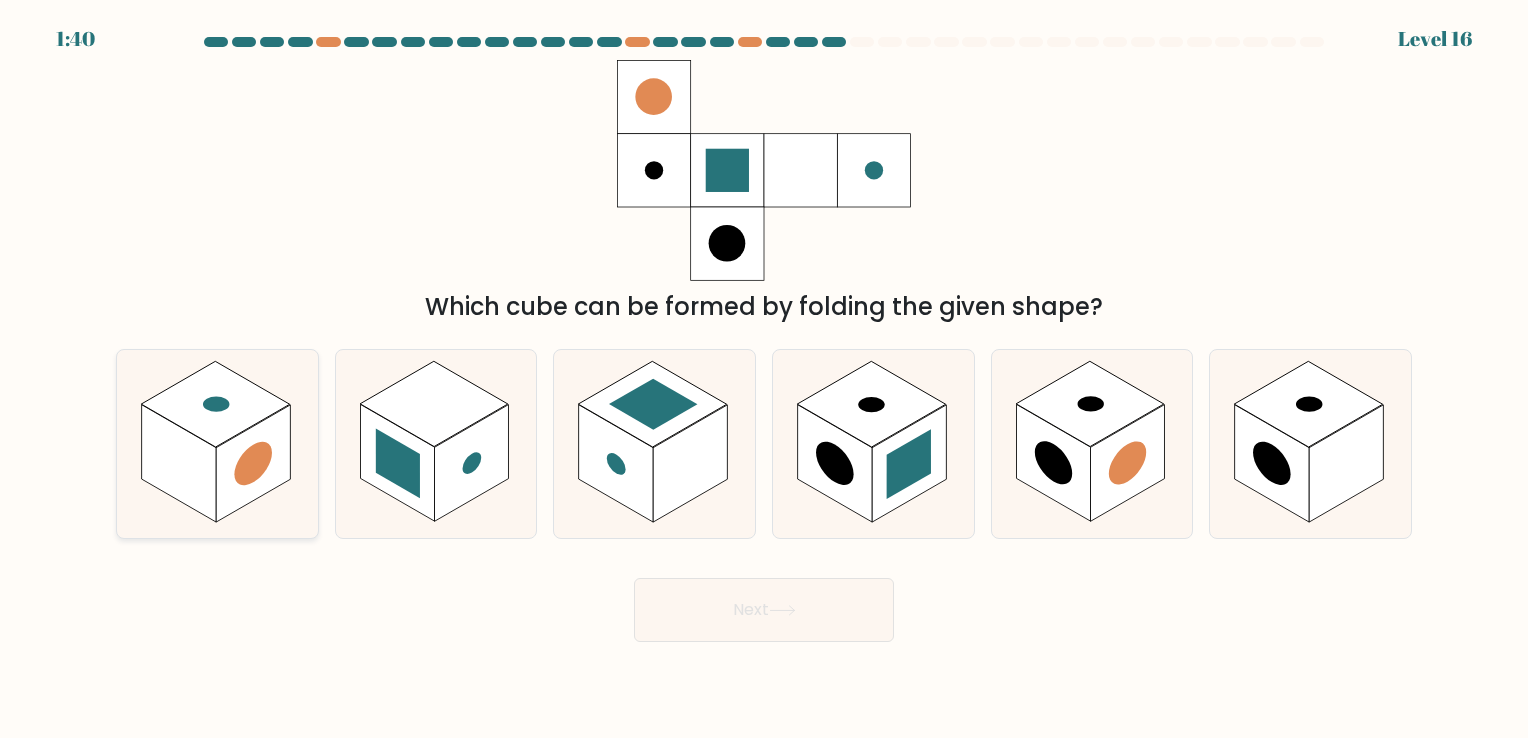 click 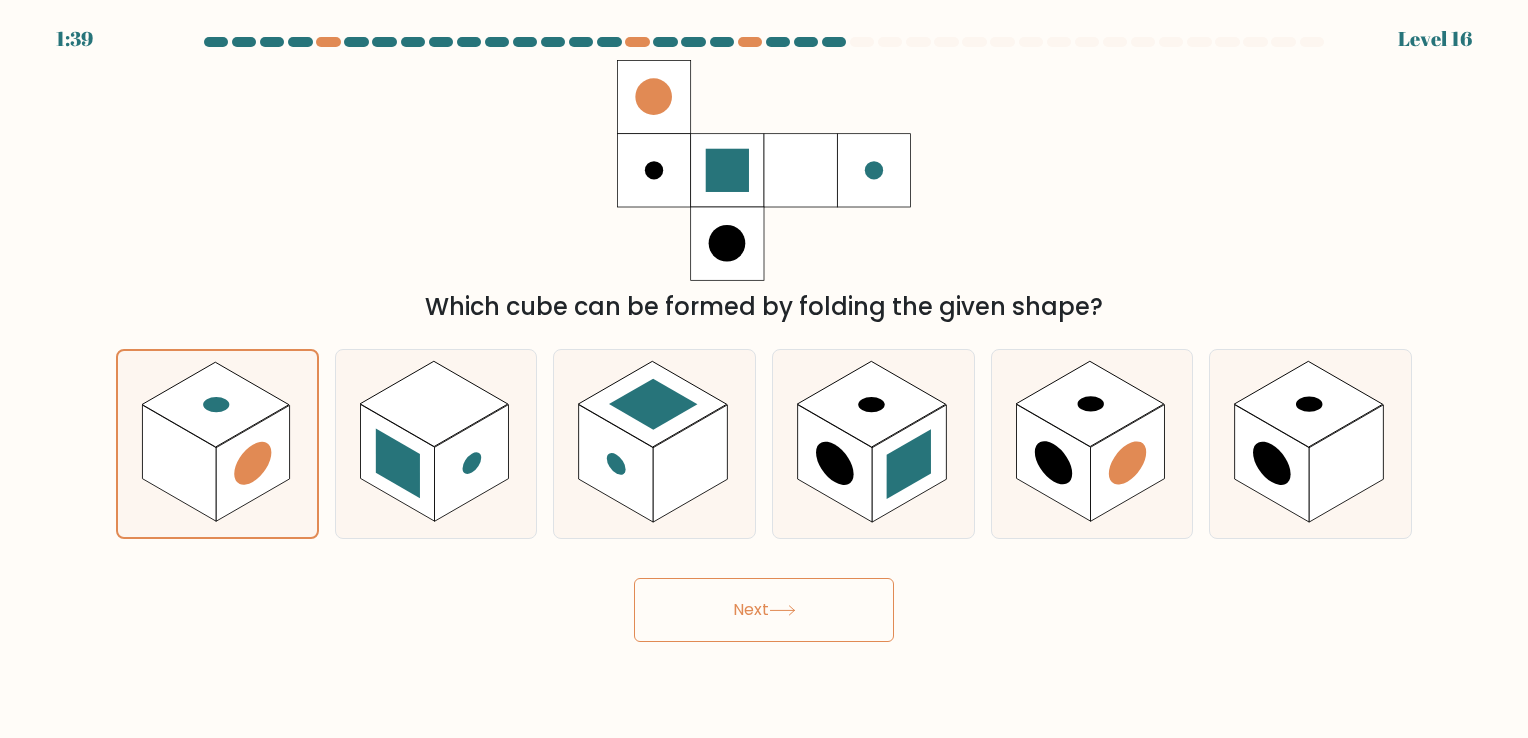 click on "Next" at bounding box center [764, 610] 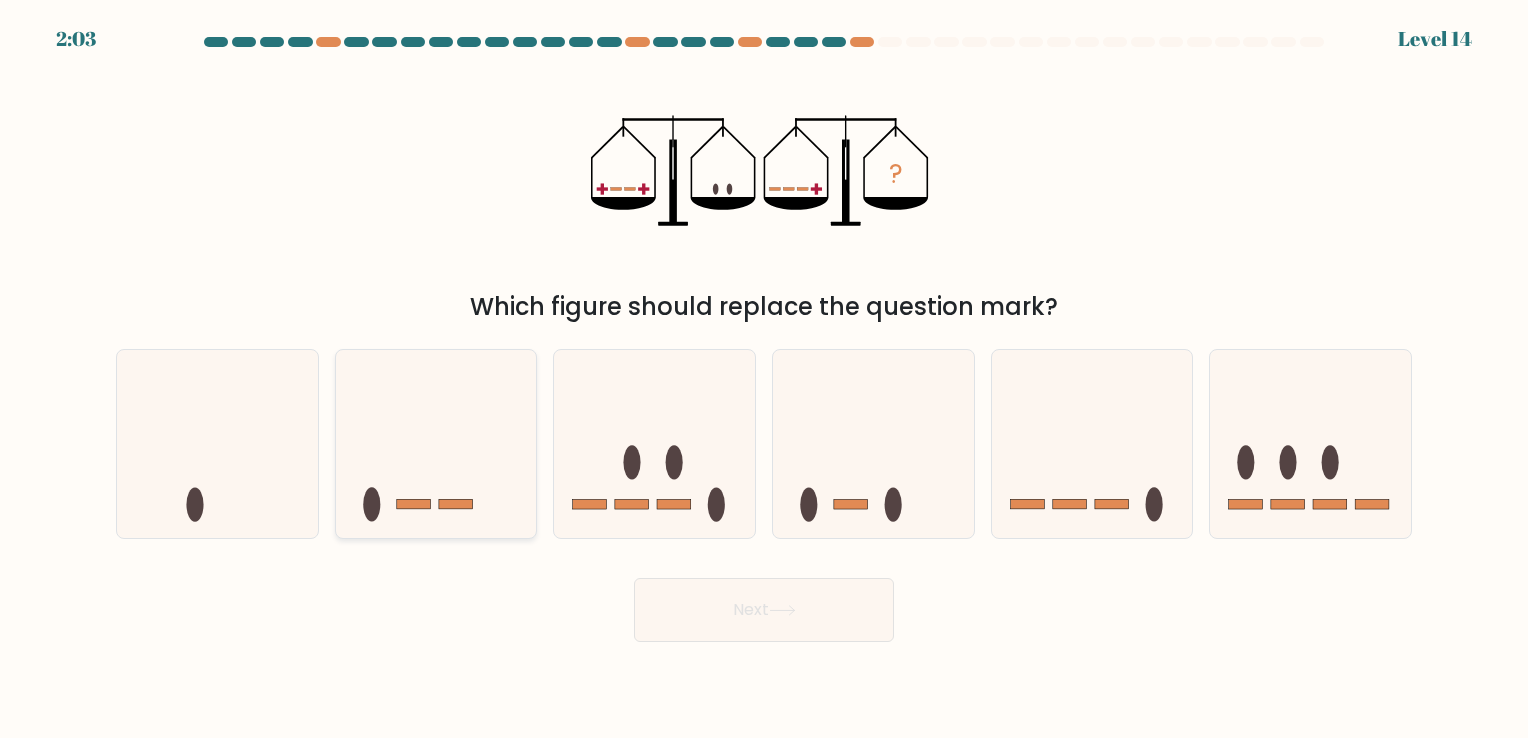 click 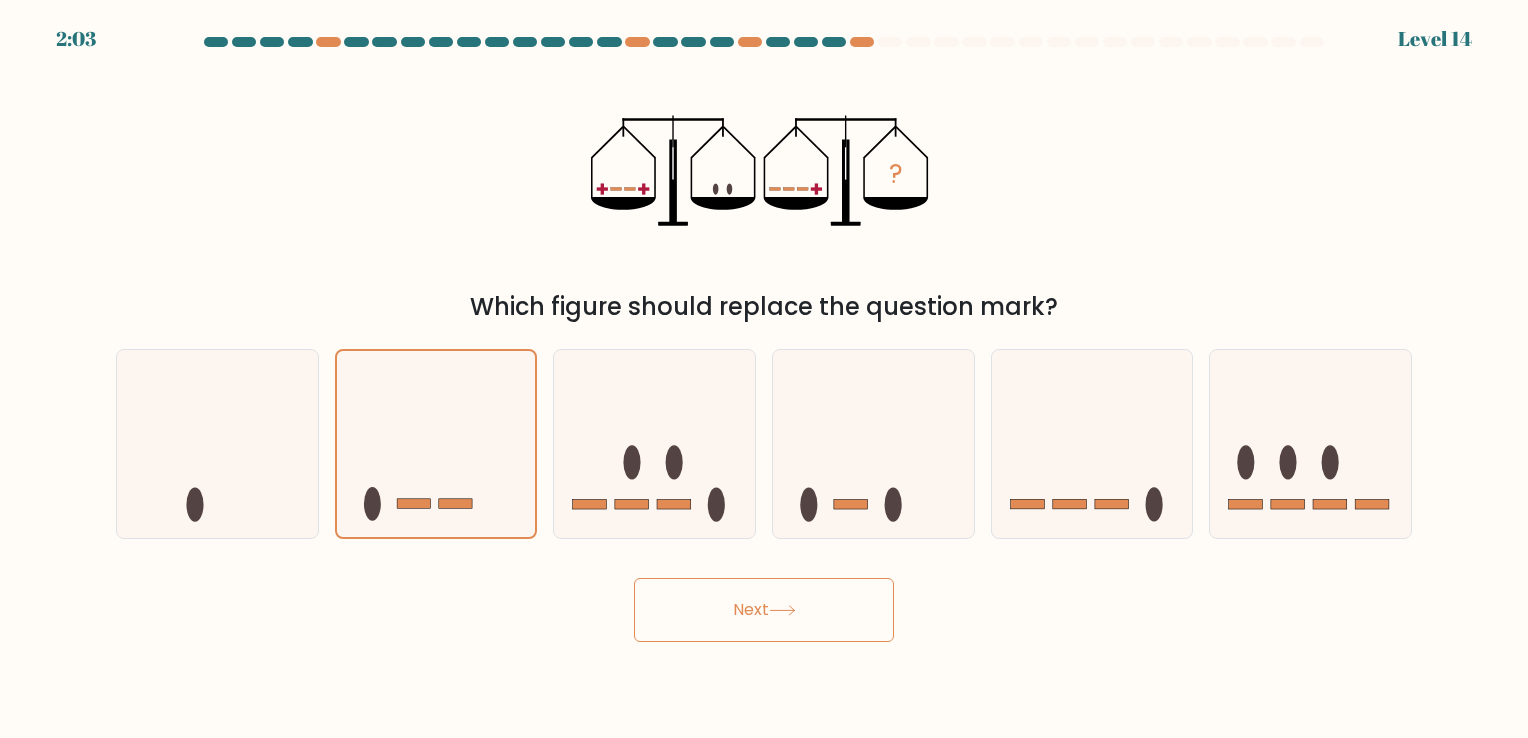 click on "Next" at bounding box center (764, 610) 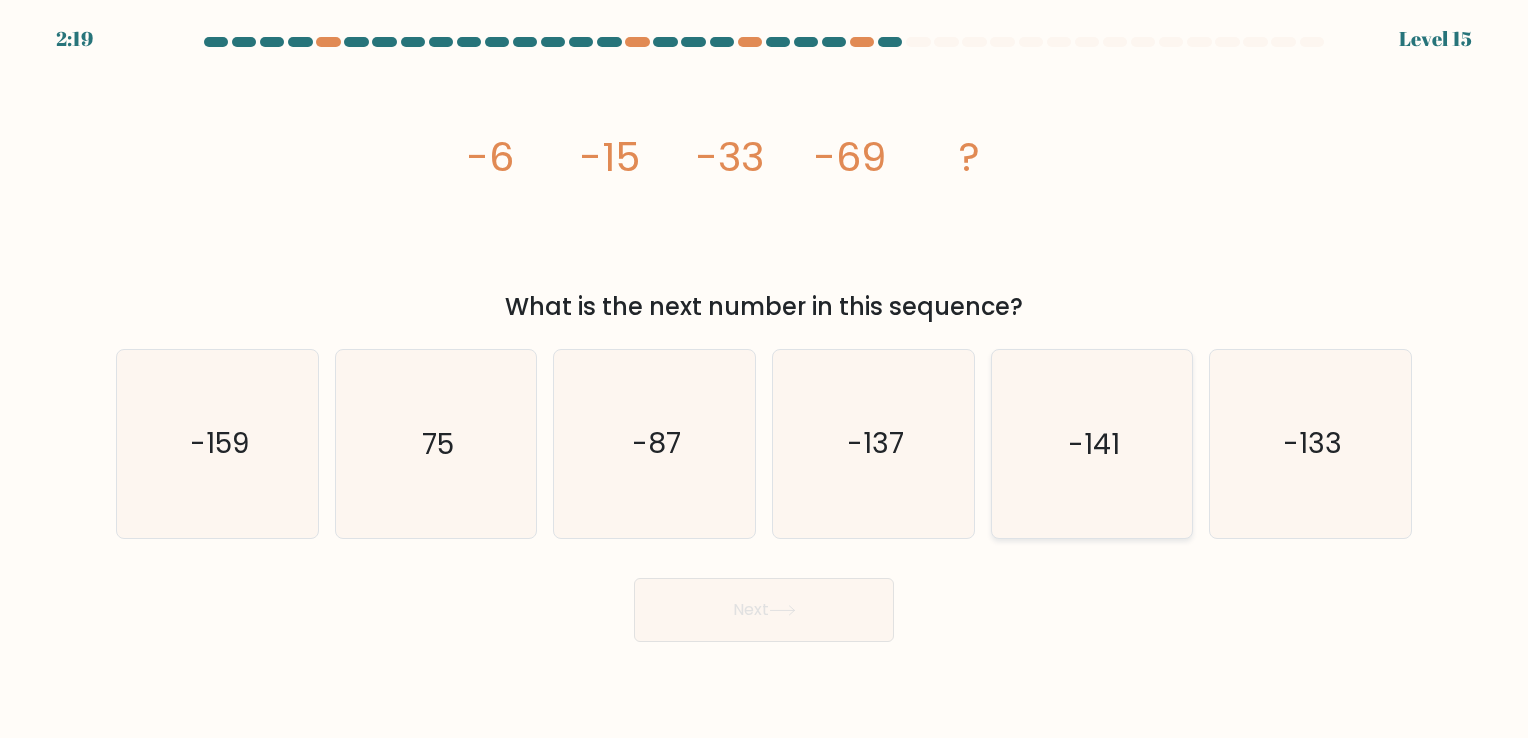 click on "-141" 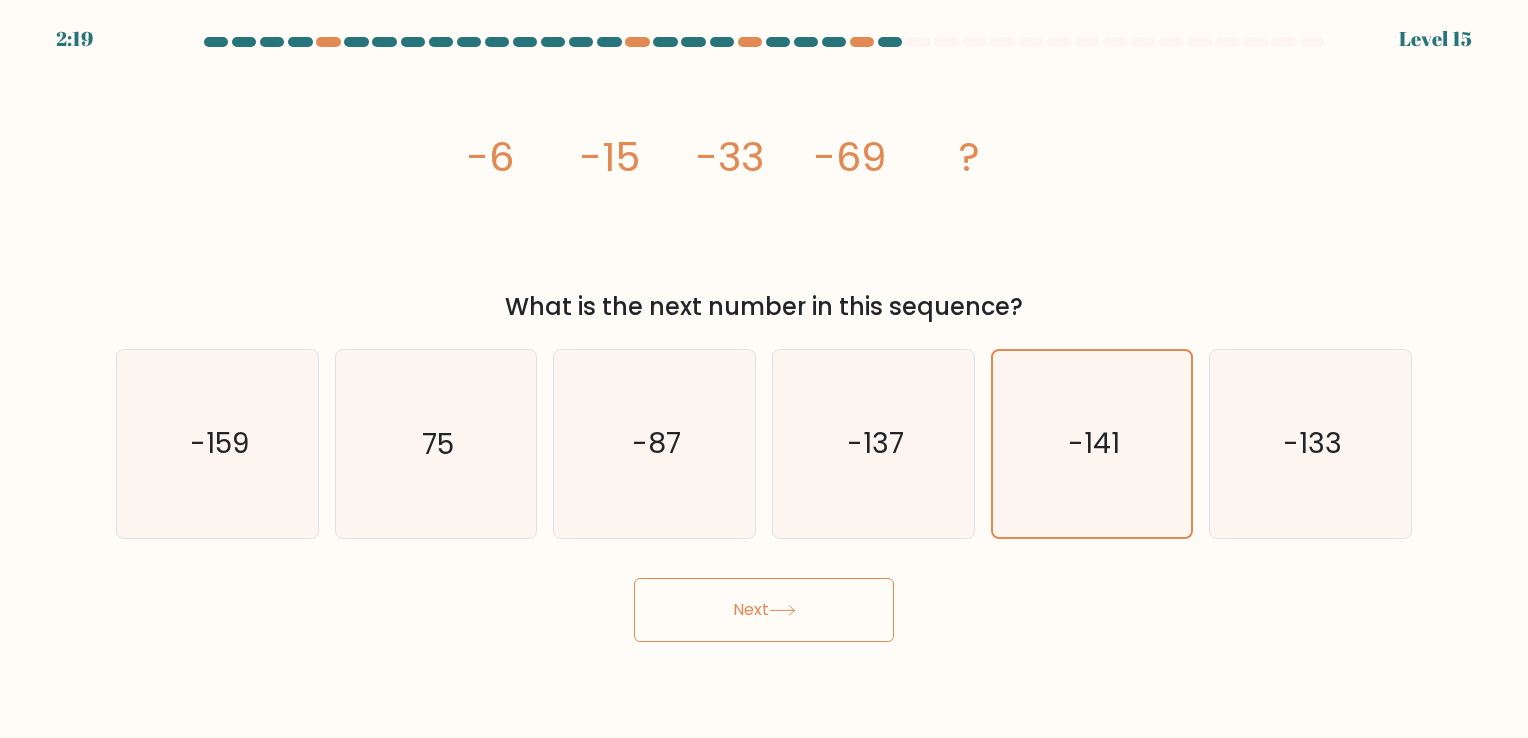 click on "Next" at bounding box center (764, 610) 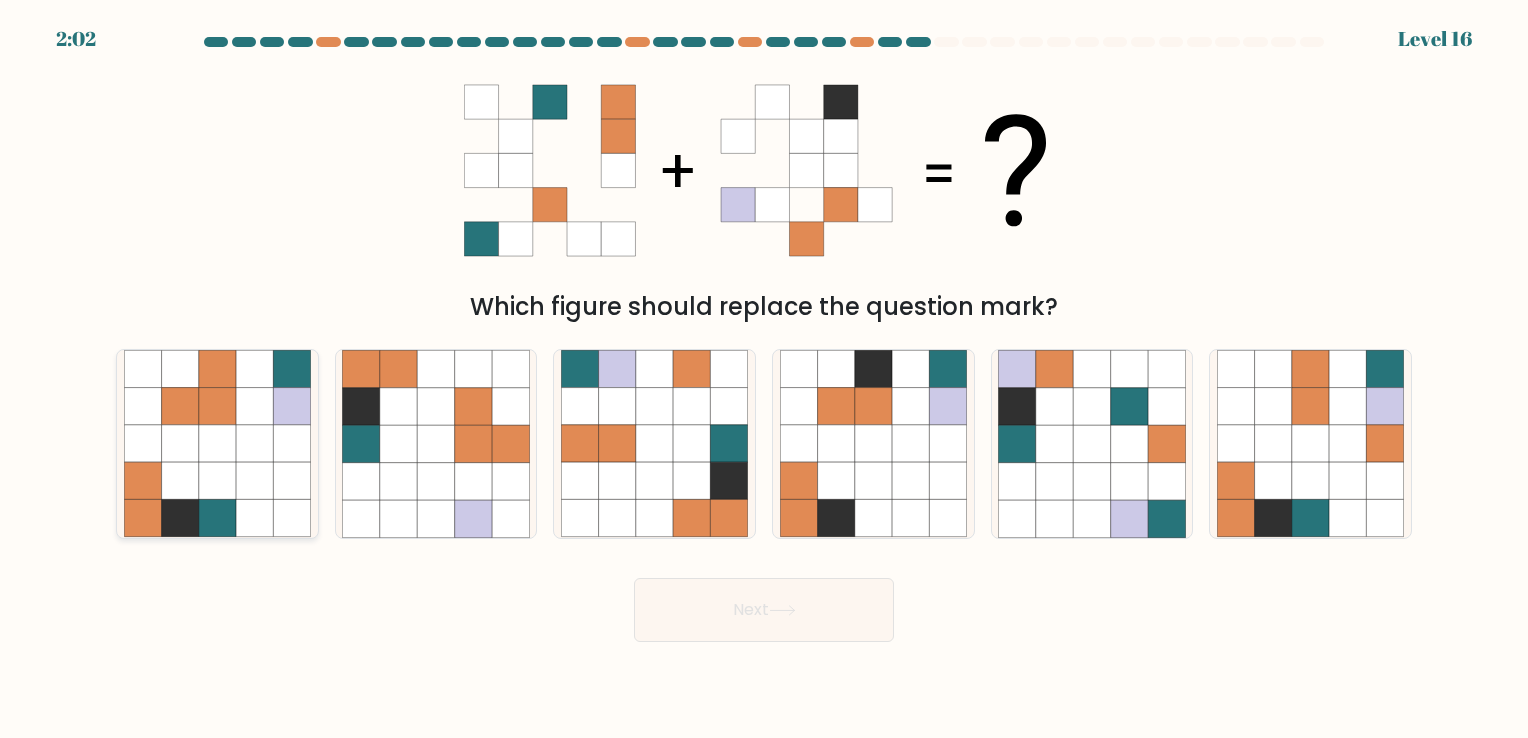 click 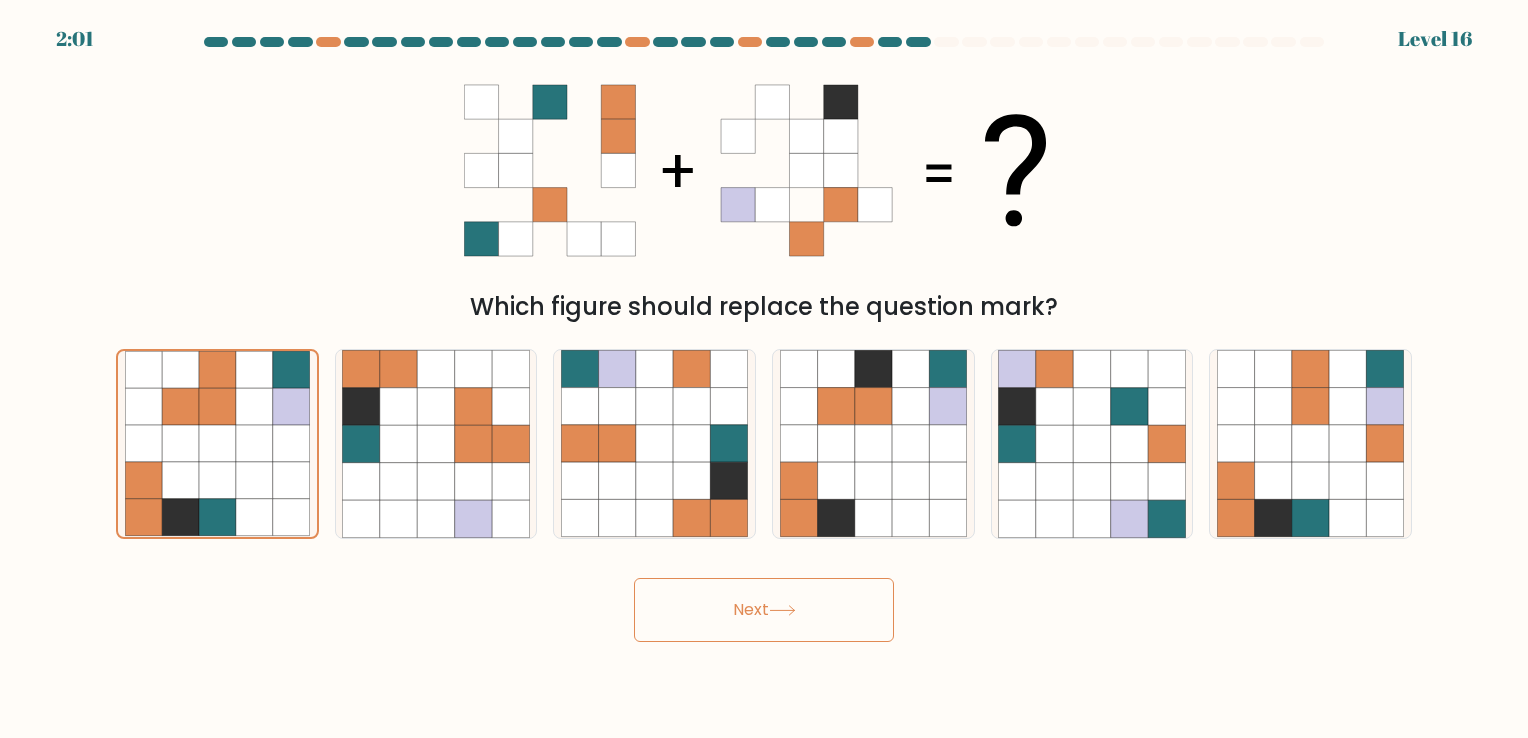 click on "Next" at bounding box center [764, 610] 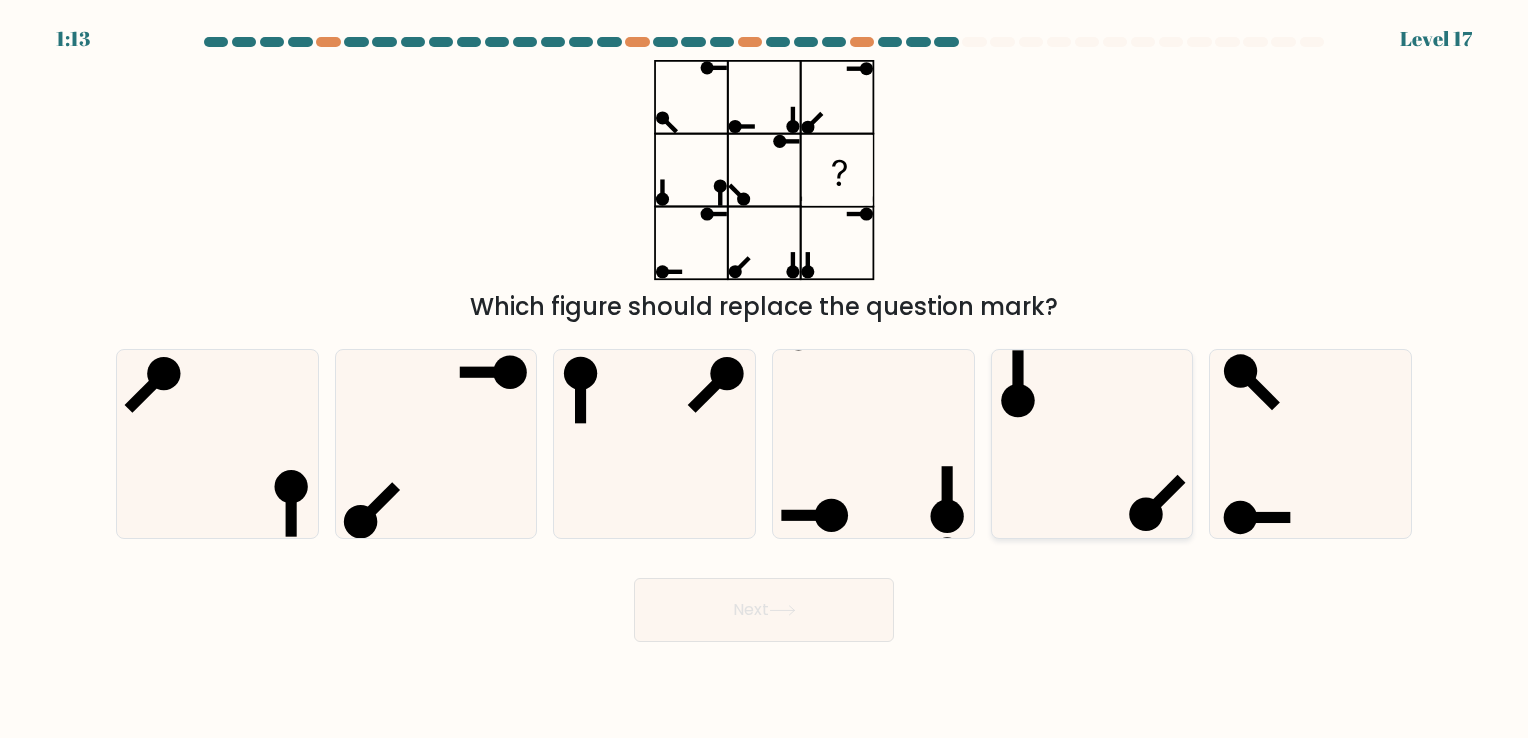 click 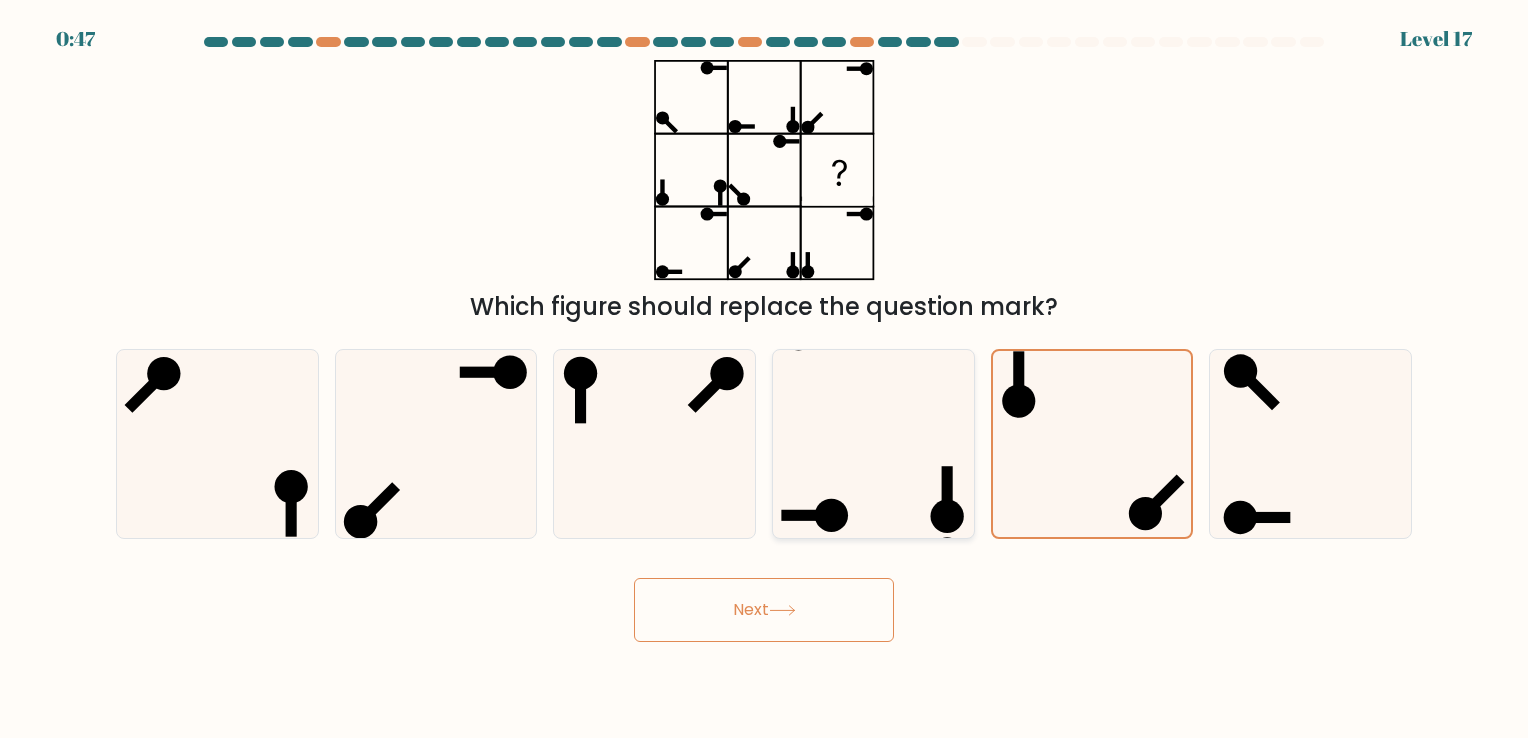 click 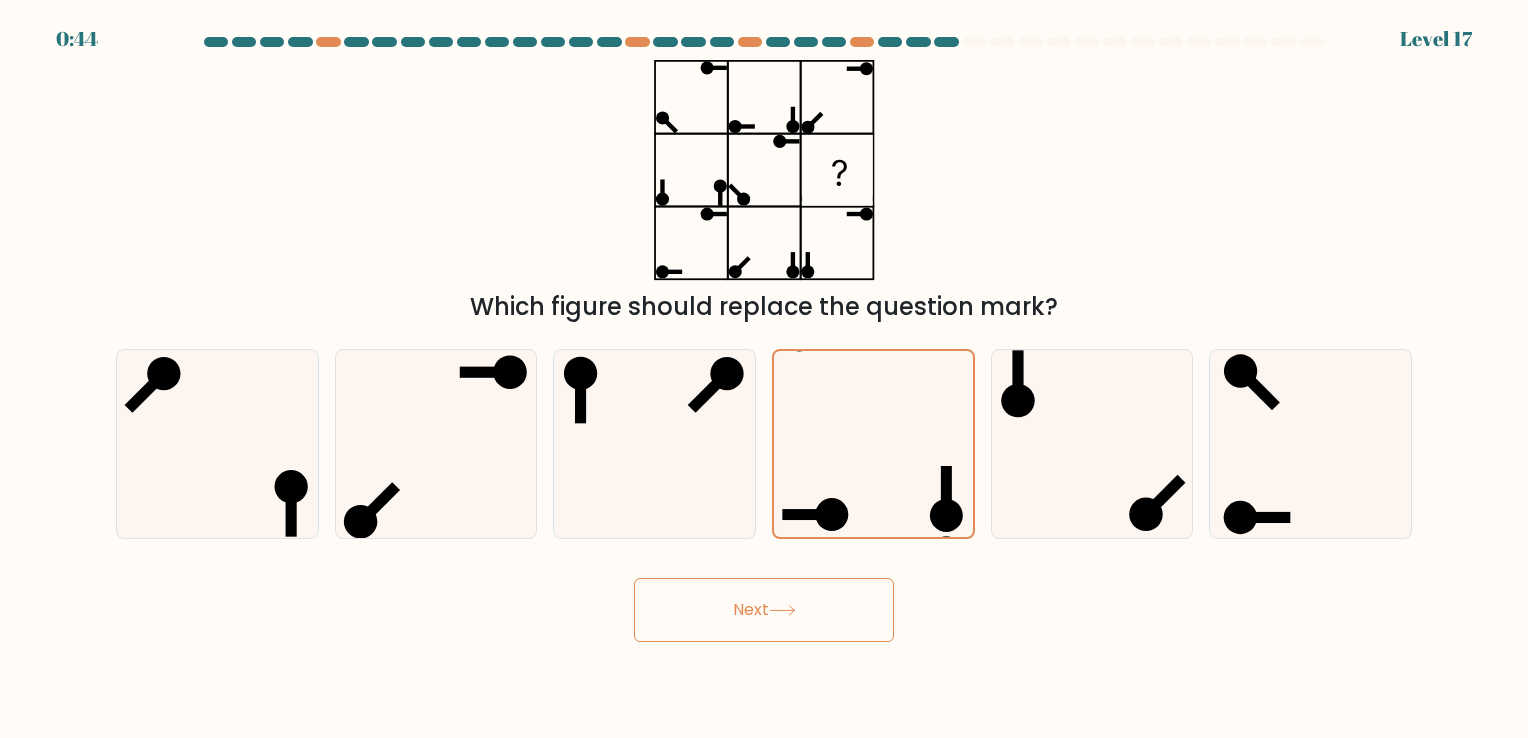 click 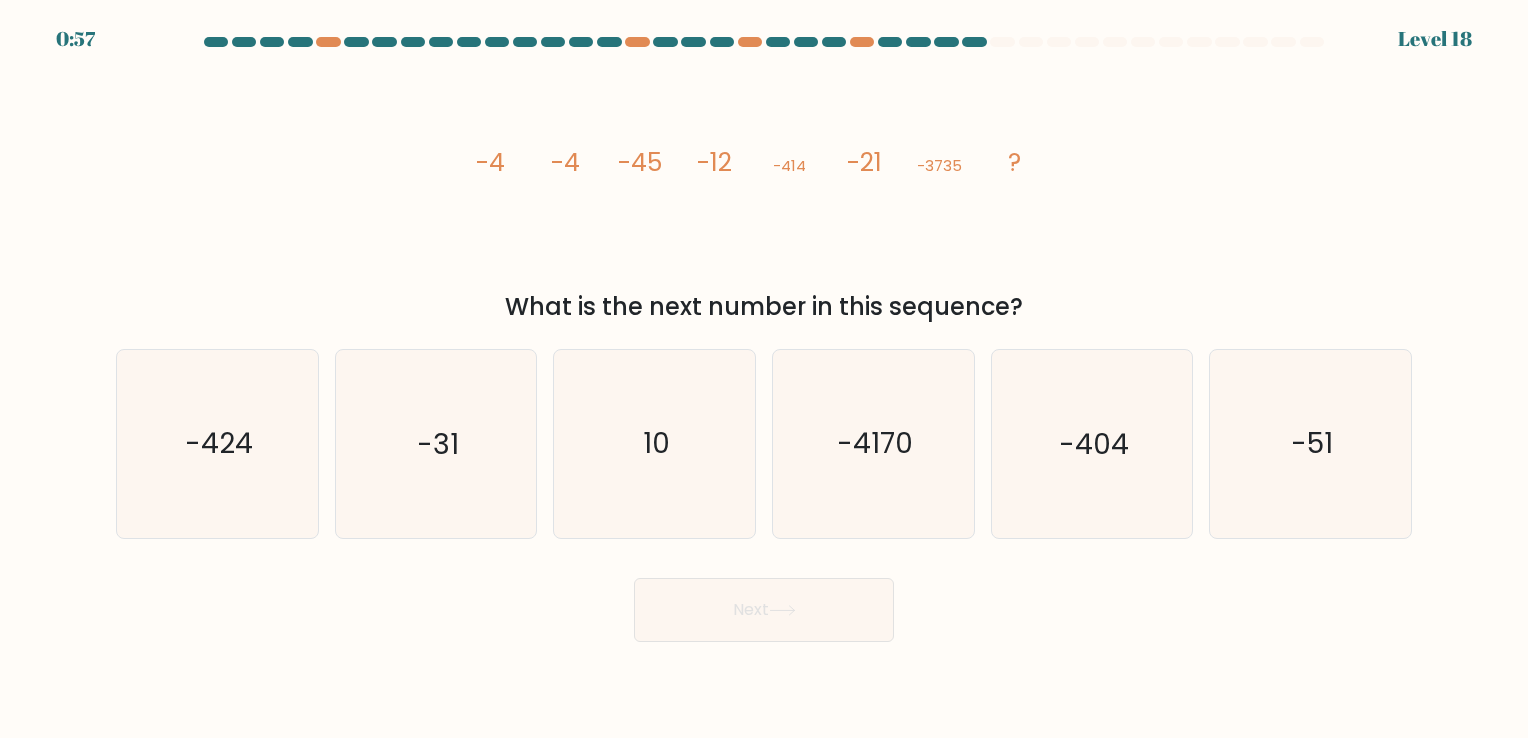 drag, startPoint x: 734, startPoint y: 178, endPoint x: 1196, endPoint y: 134, distance: 464.0905 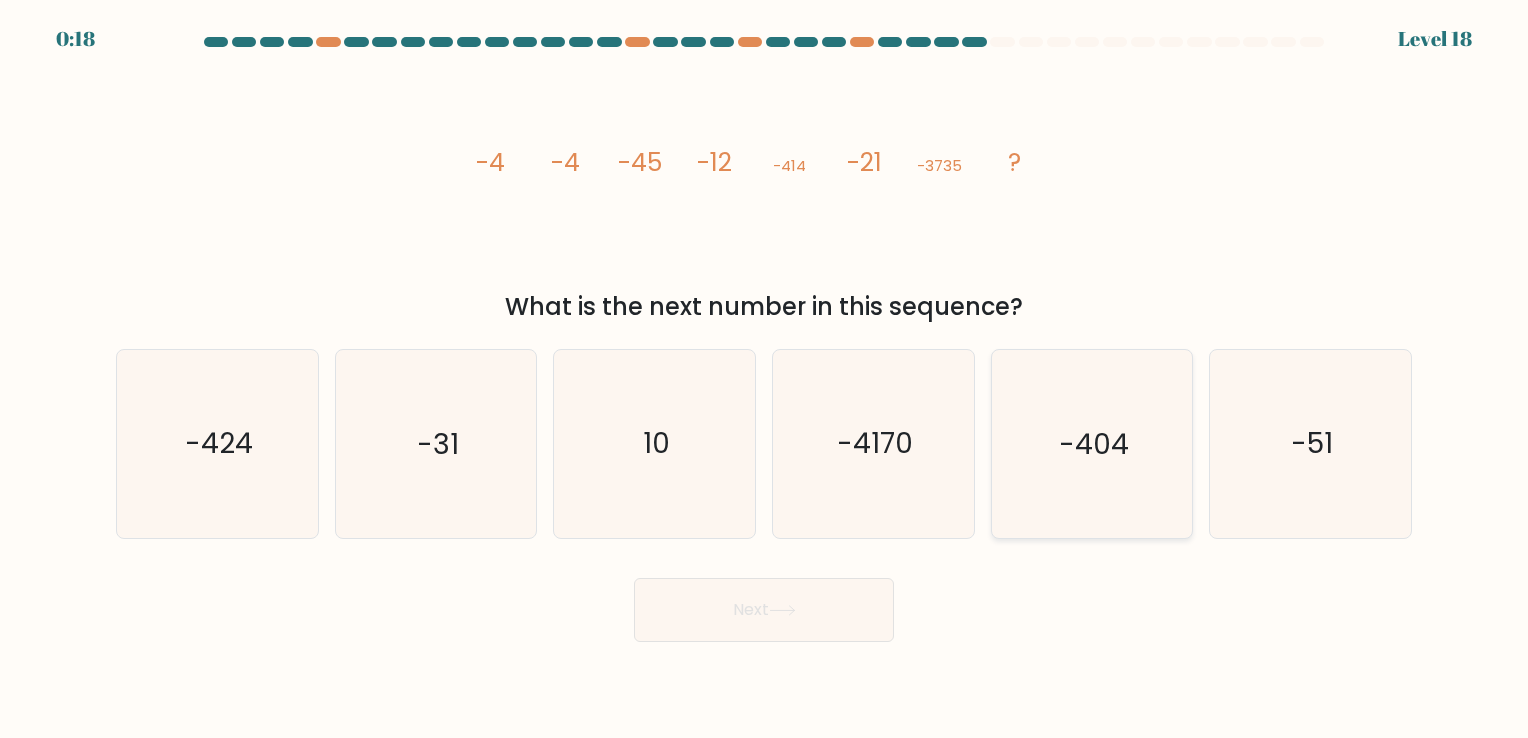 click on "-404" 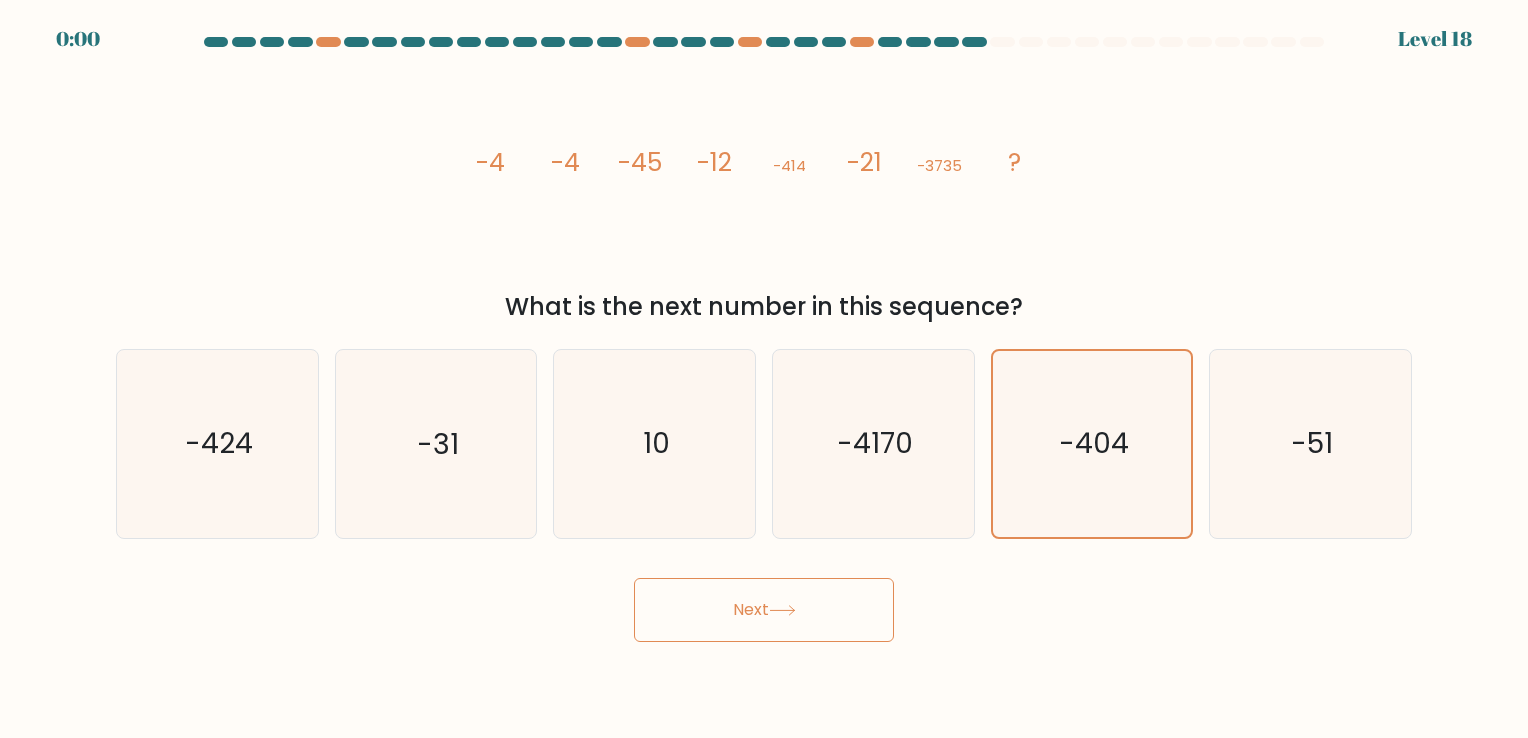 click on "Next" at bounding box center [764, 610] 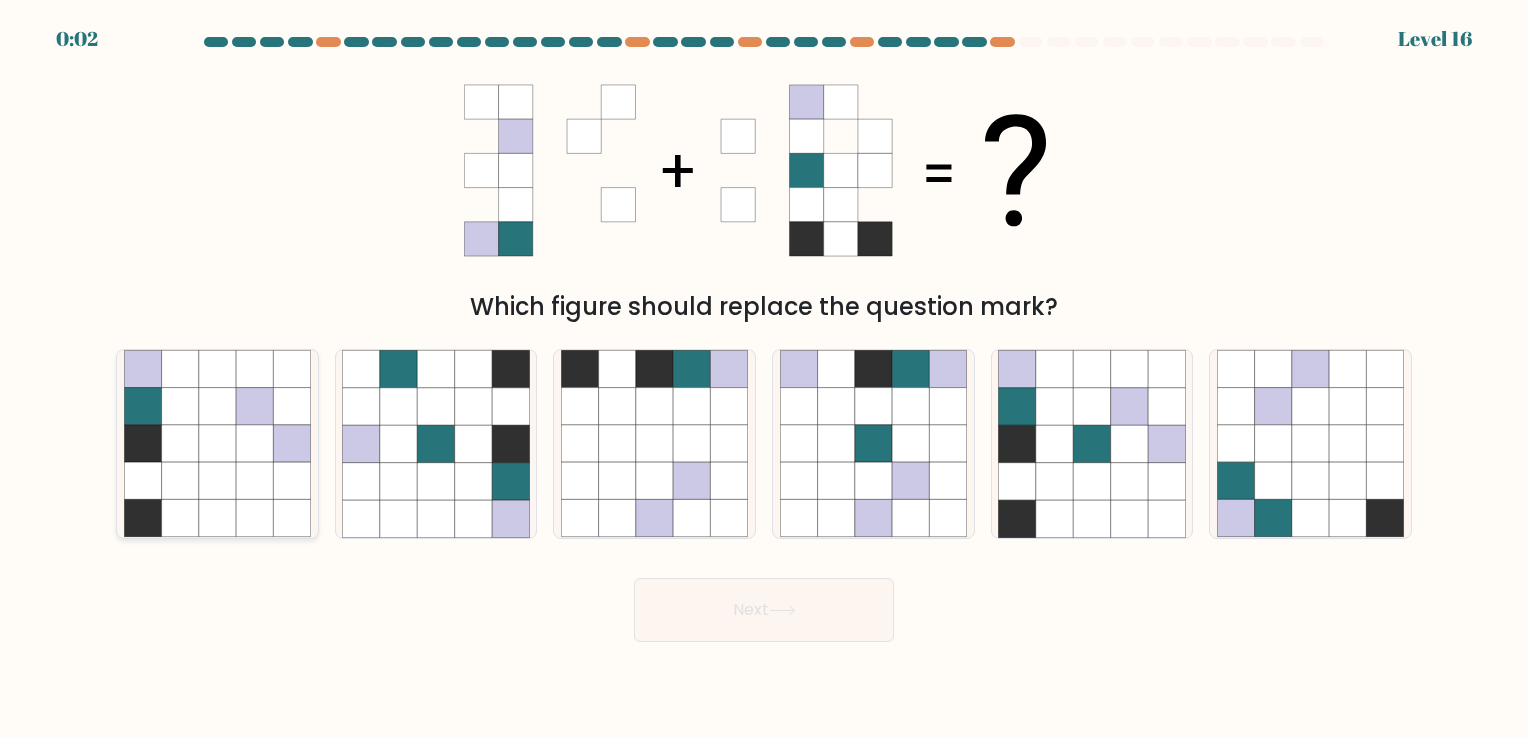 click 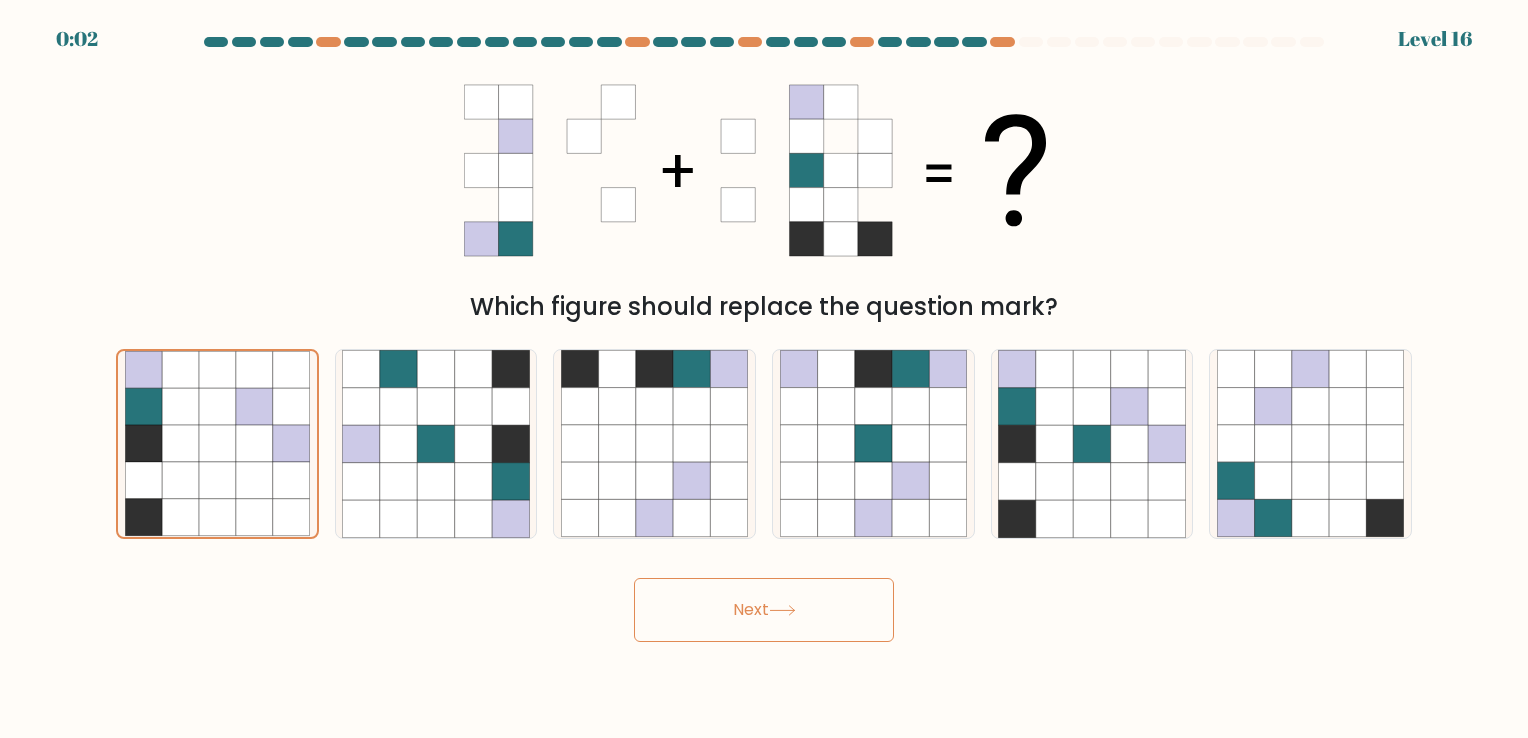 click on "Next" at bounding box center [764, 610] 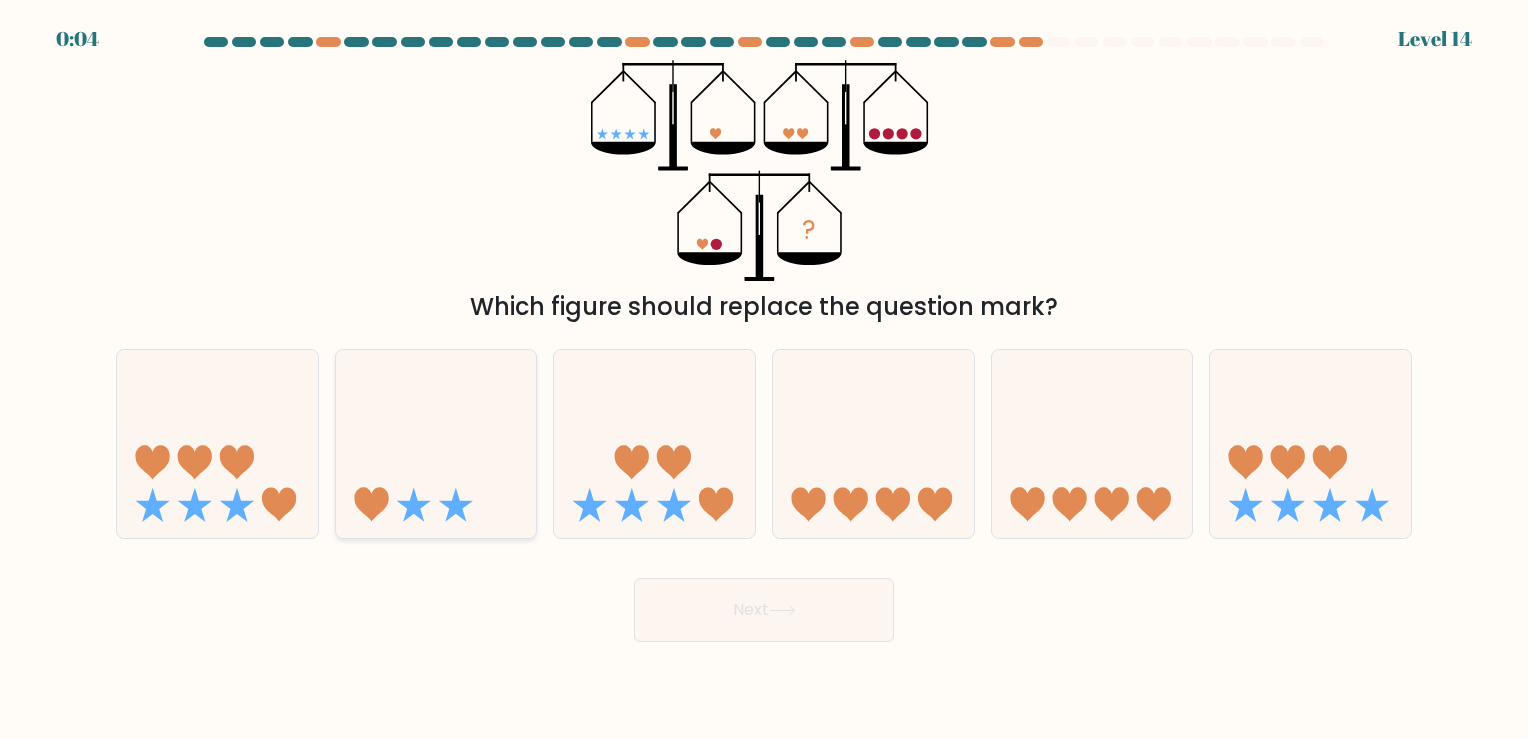 click 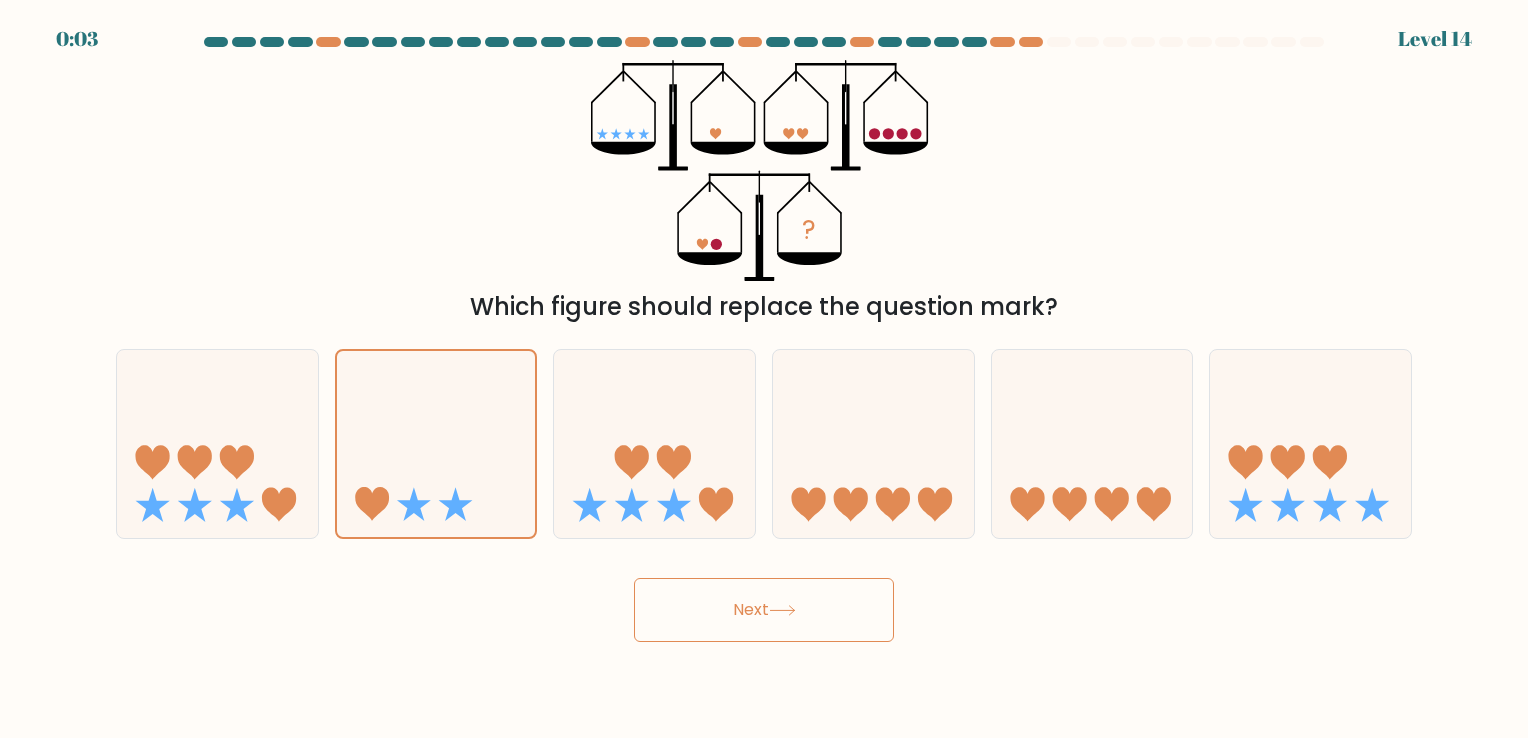 click 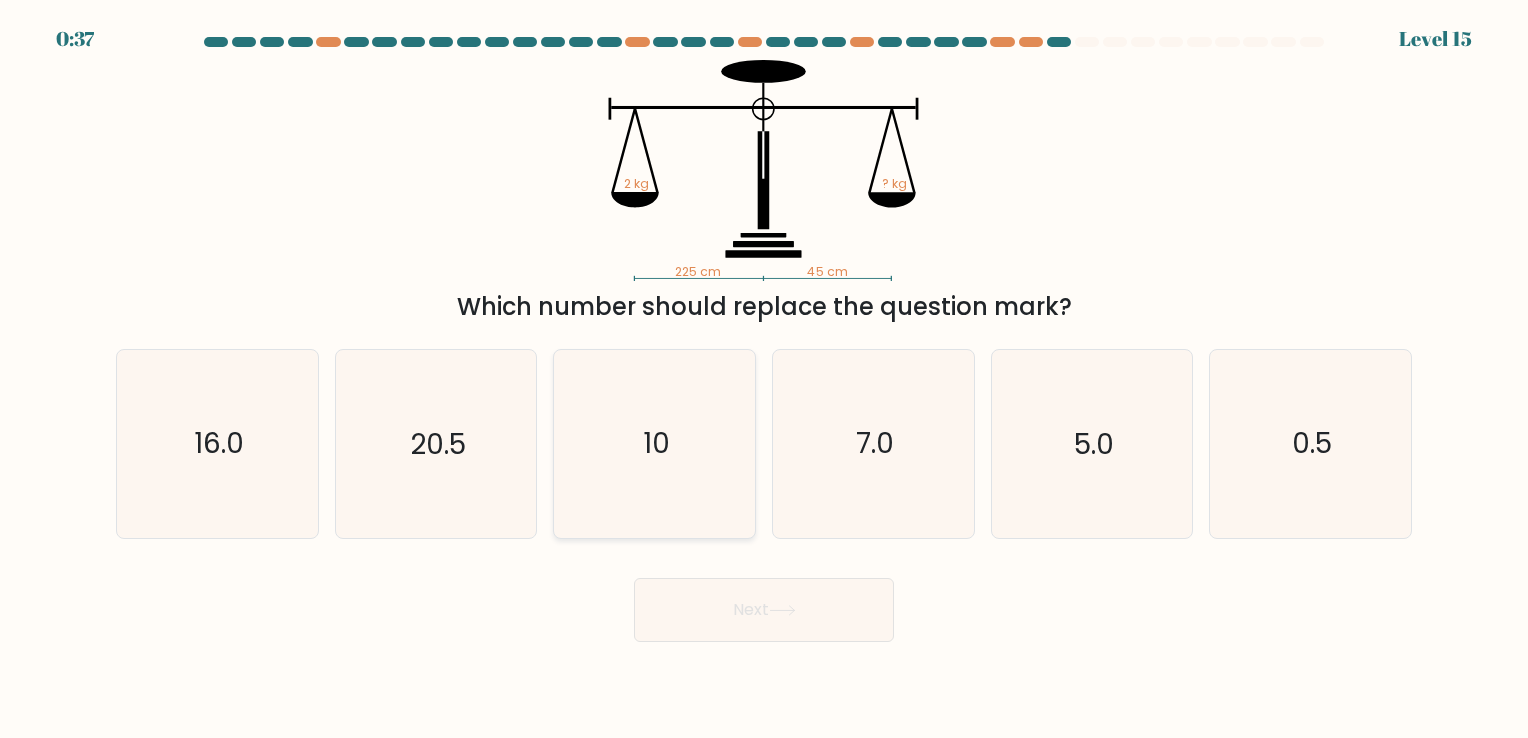 click on "10" 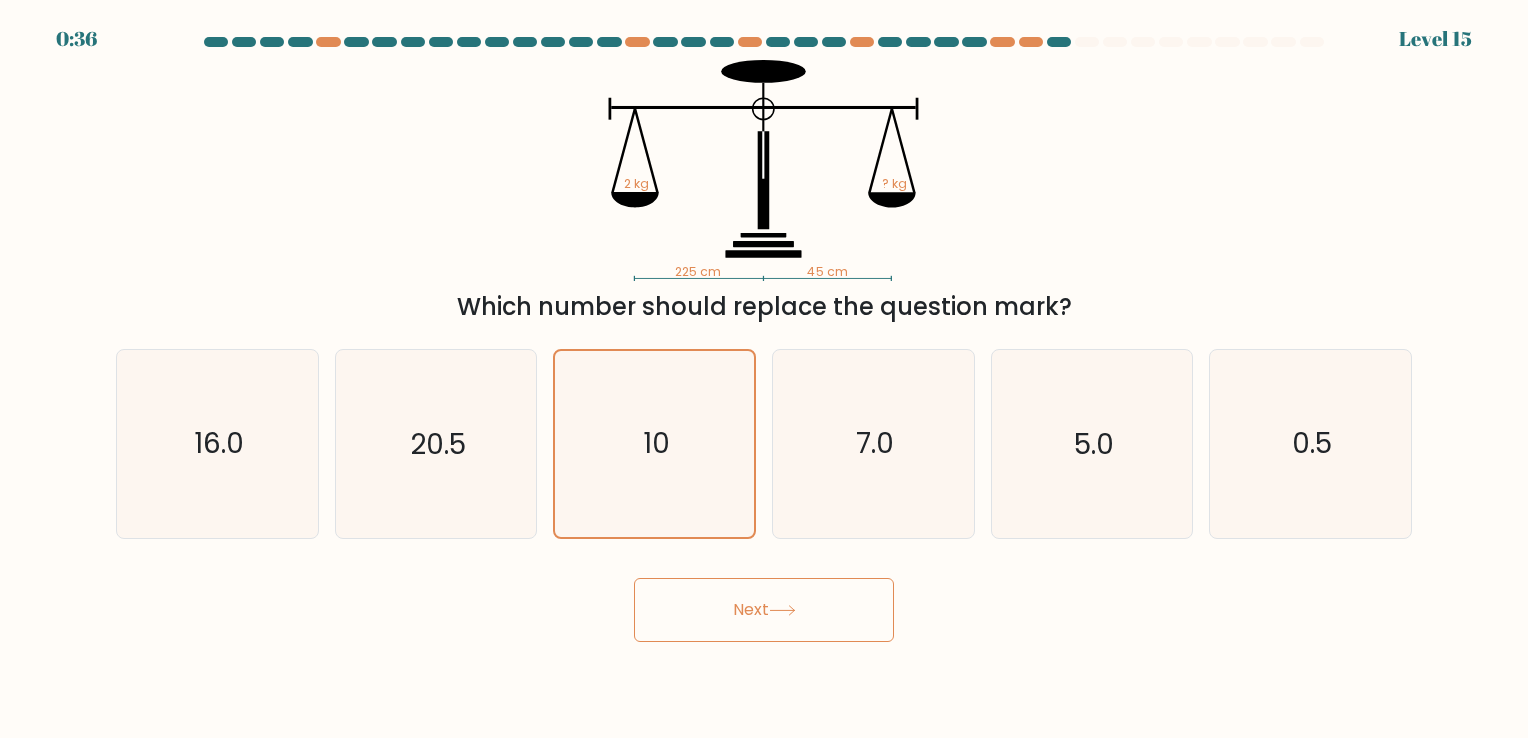 click on "Next" at bounding box center (764, 610) 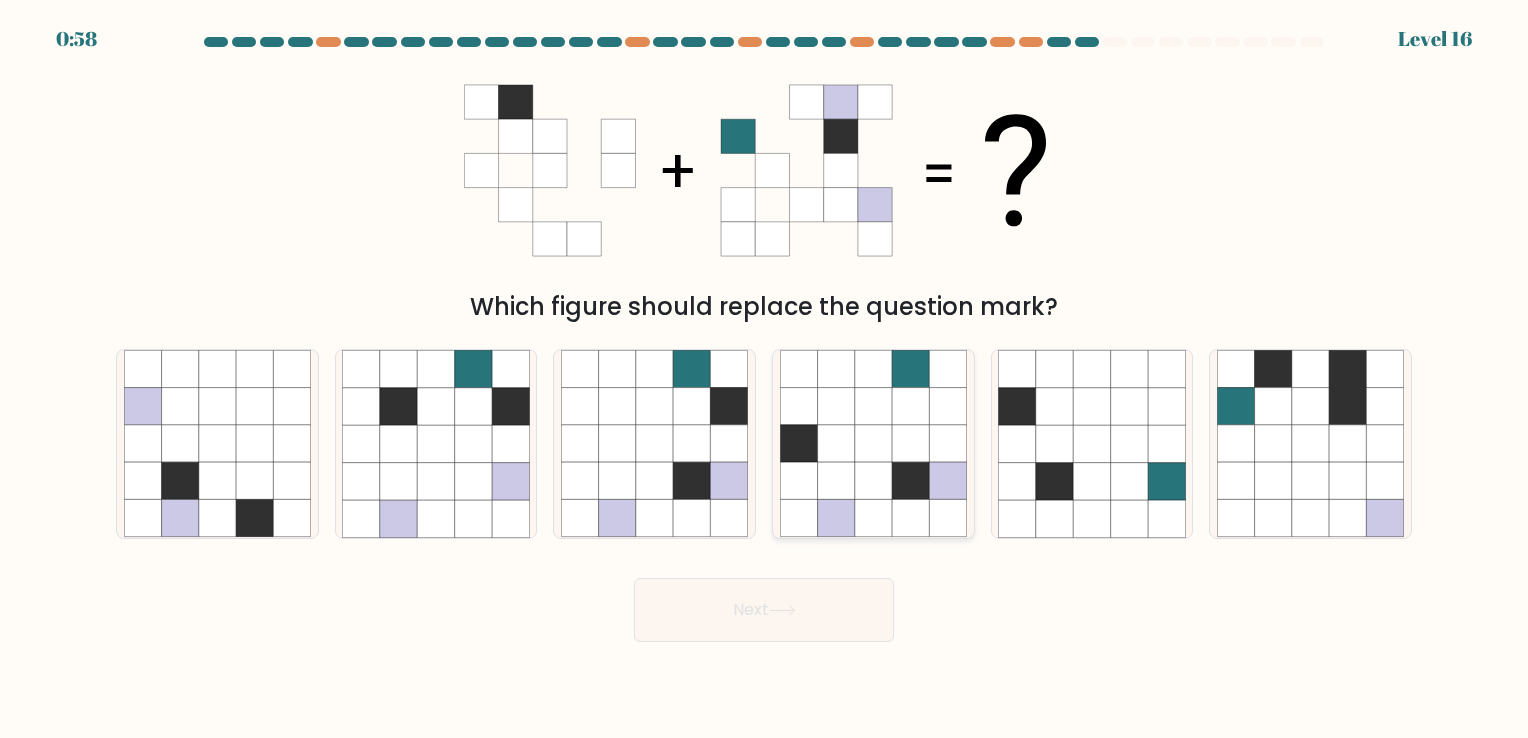 click 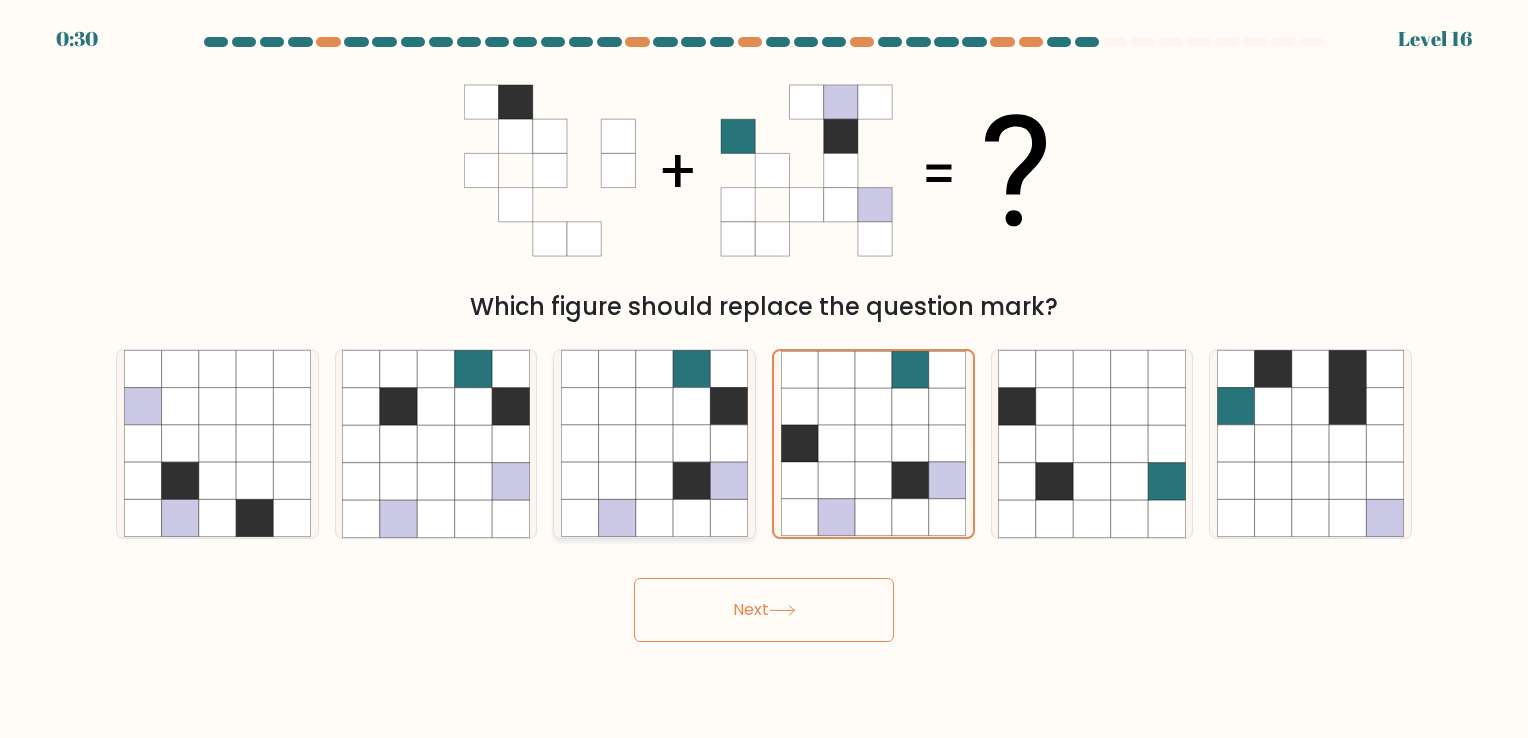 click 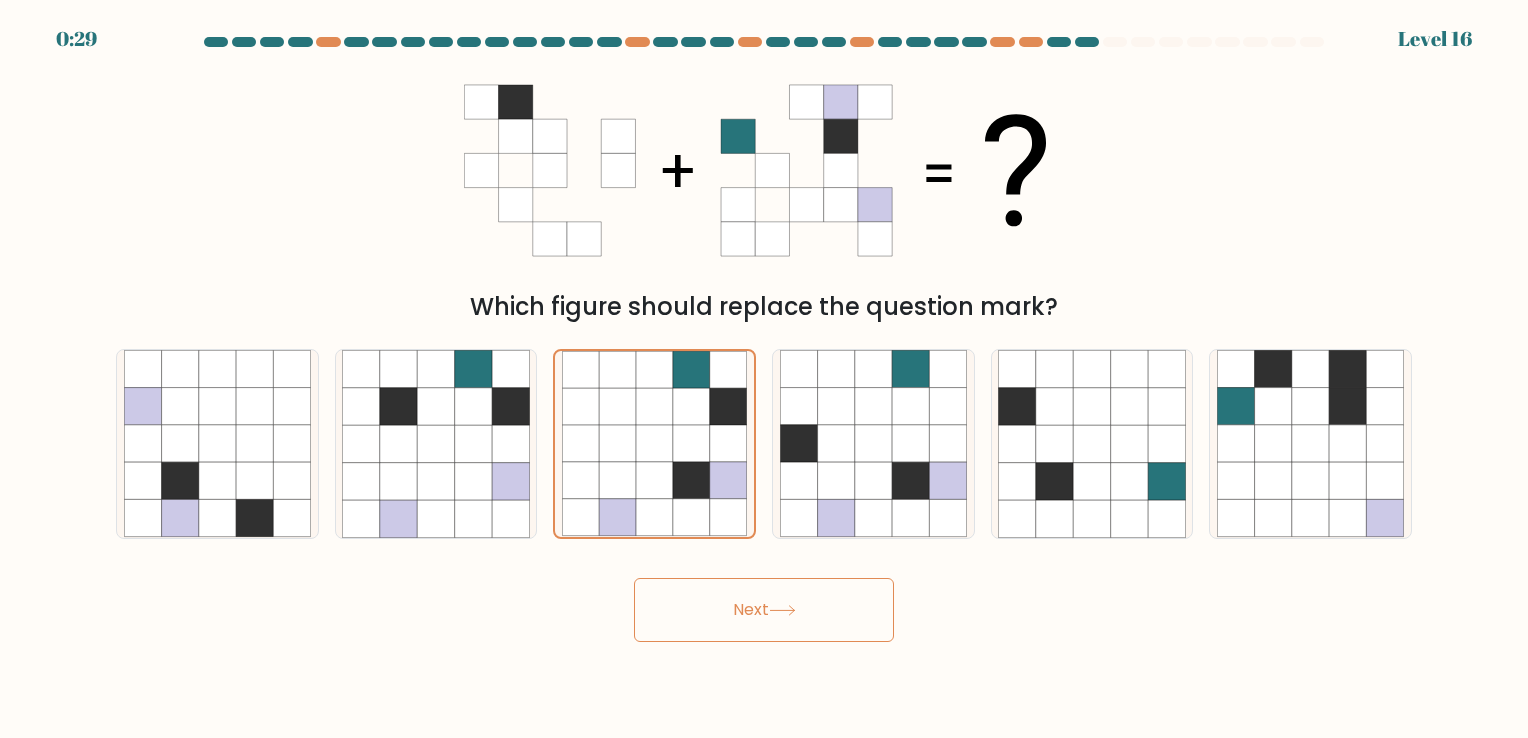 click on "Next" at bounding box center [764, 610] 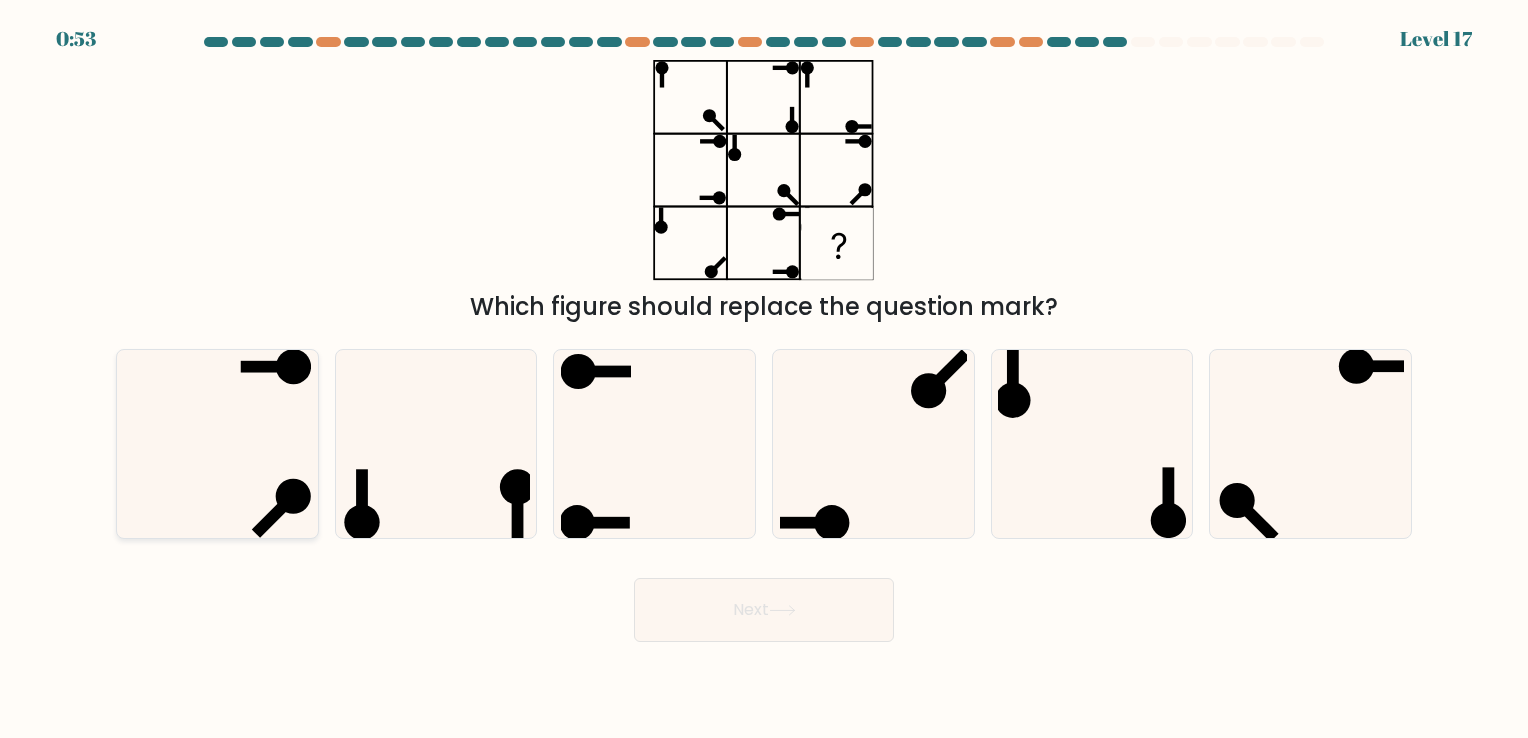 click 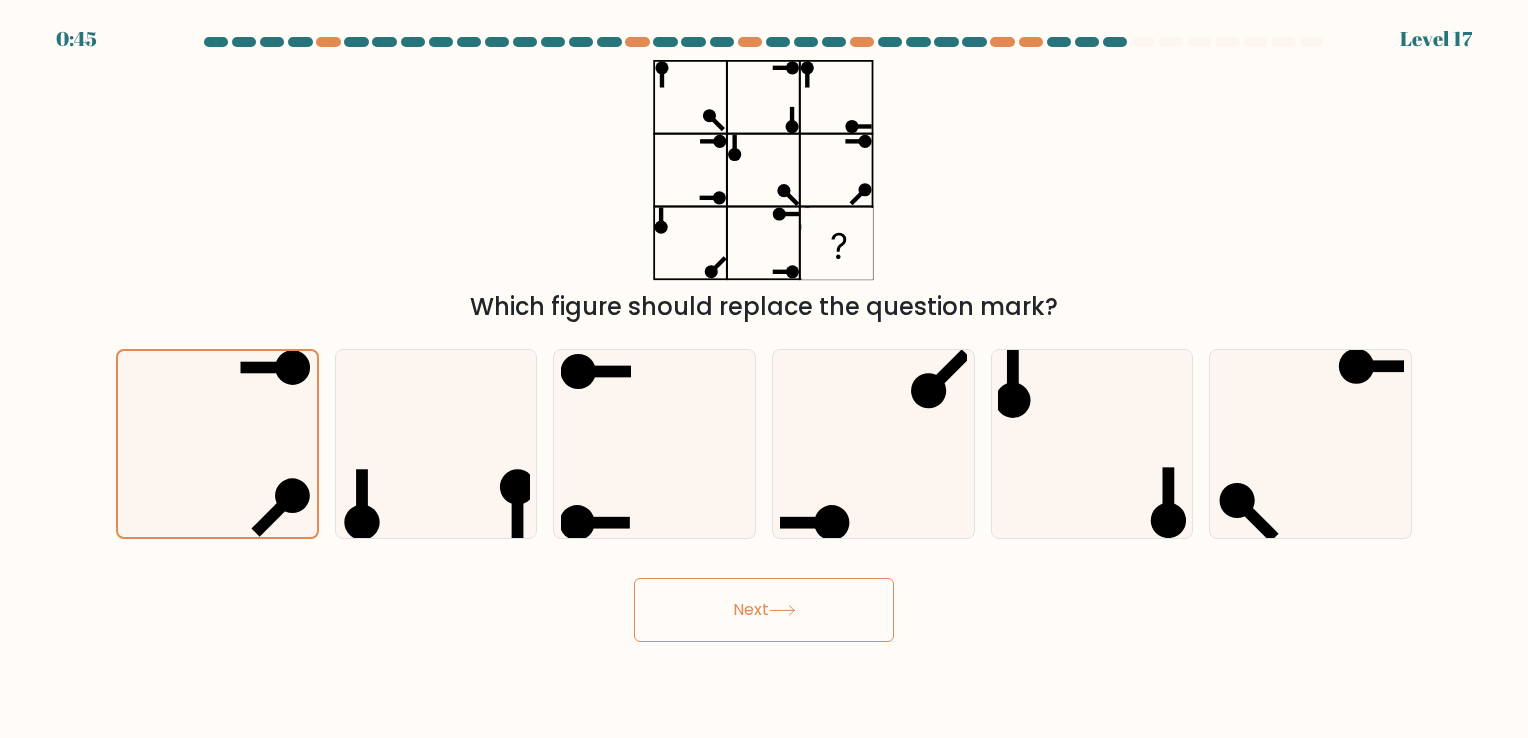 click on "Next" at bounding box center (764, 610) 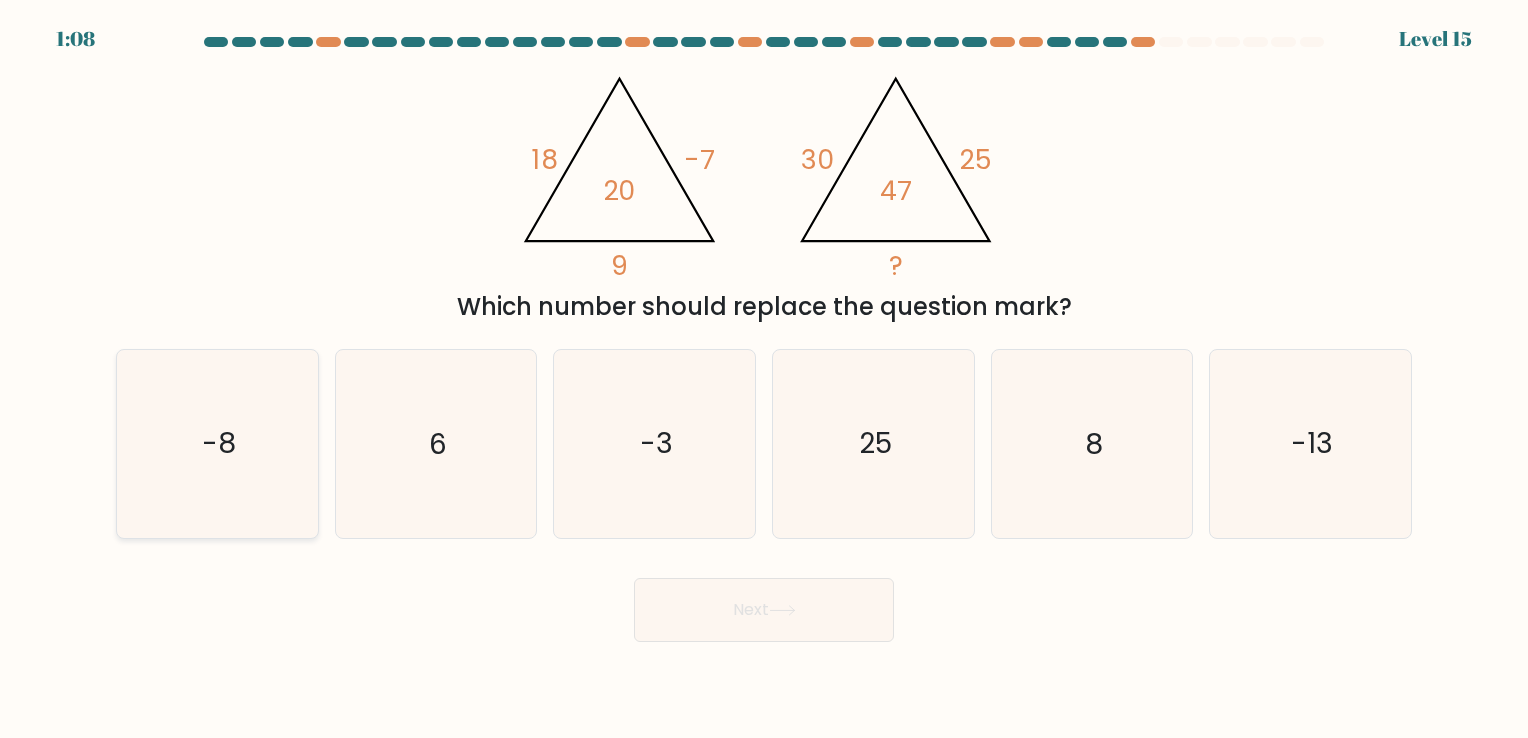 click on "-8" 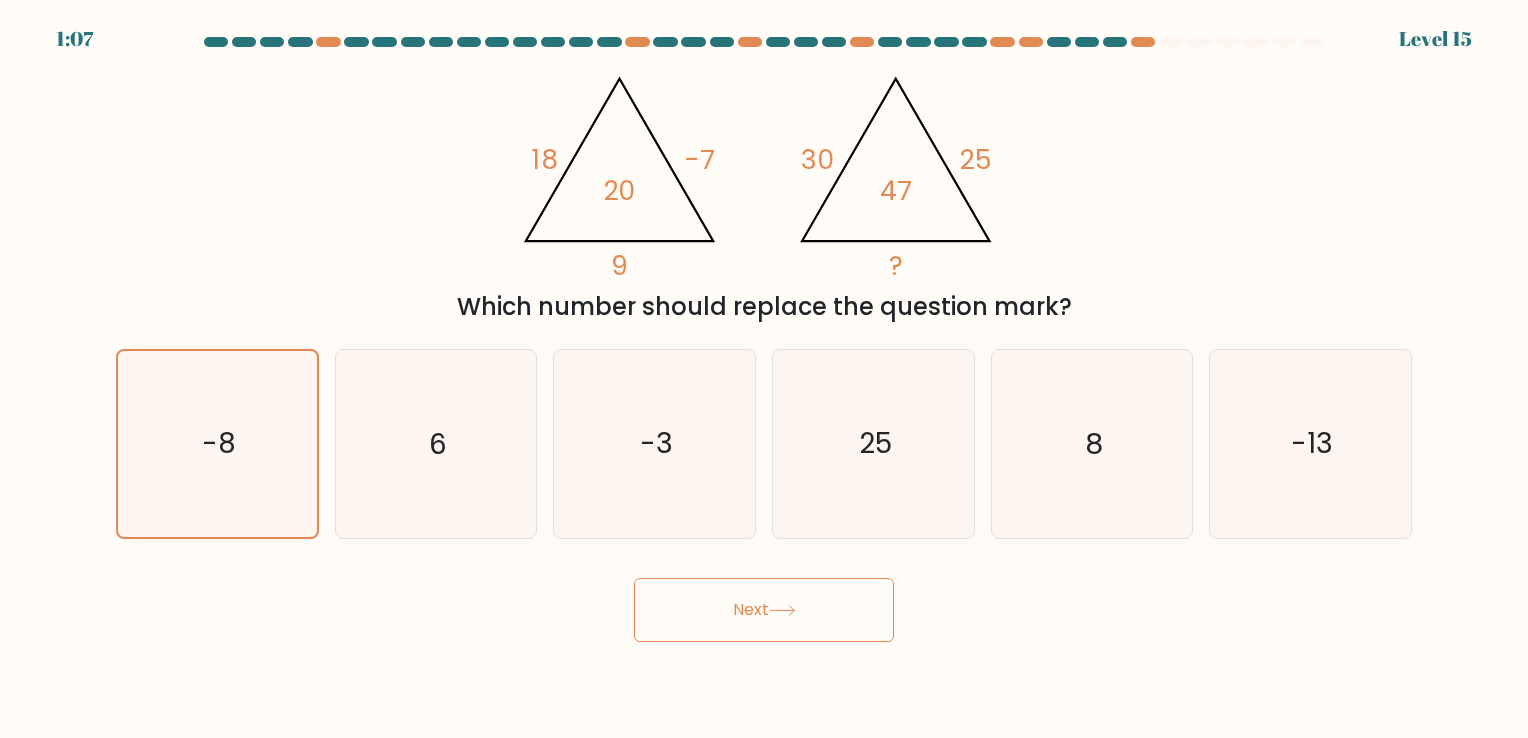 click on "Next" at bounding box center [764, 610] 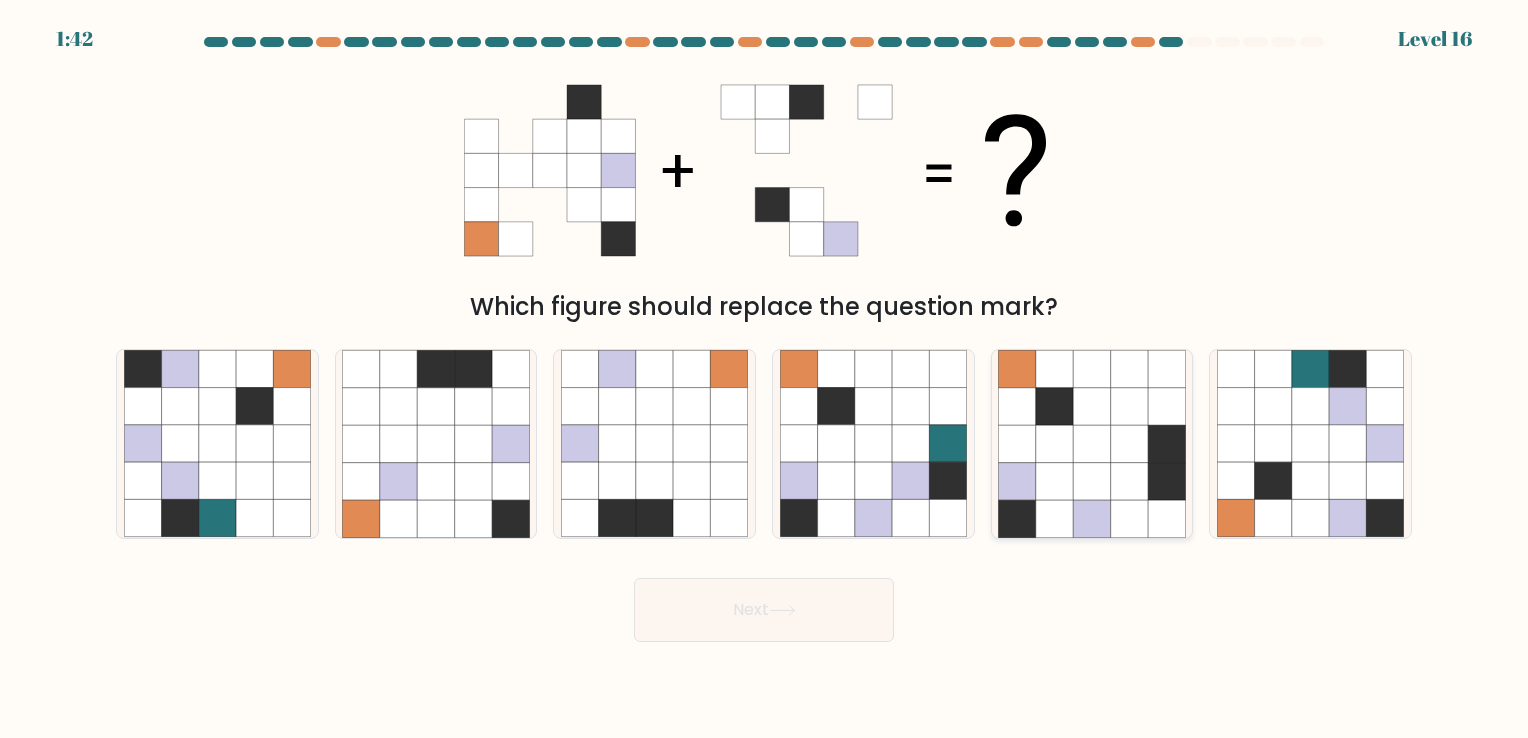 click 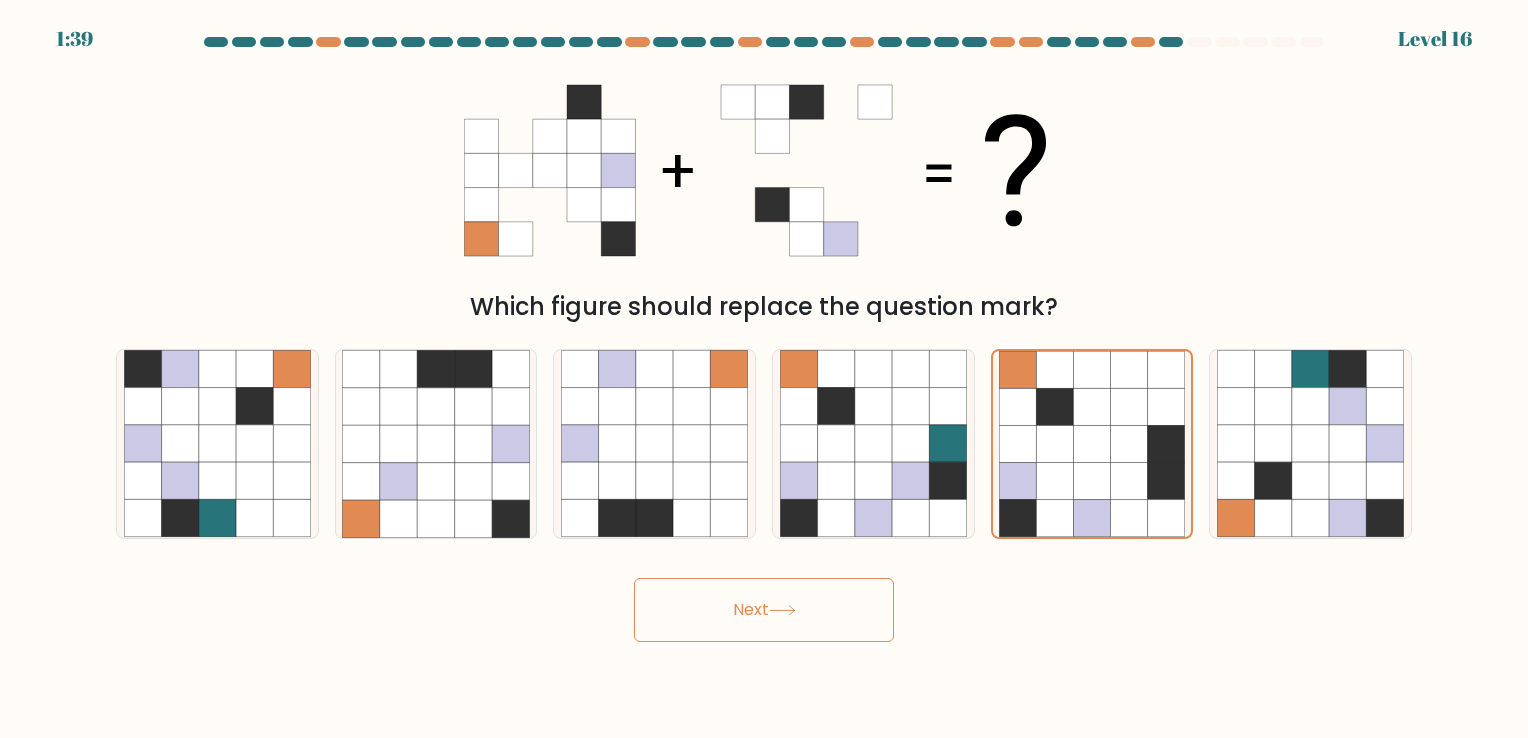 click on "Next" at bounding box center (764, 610) 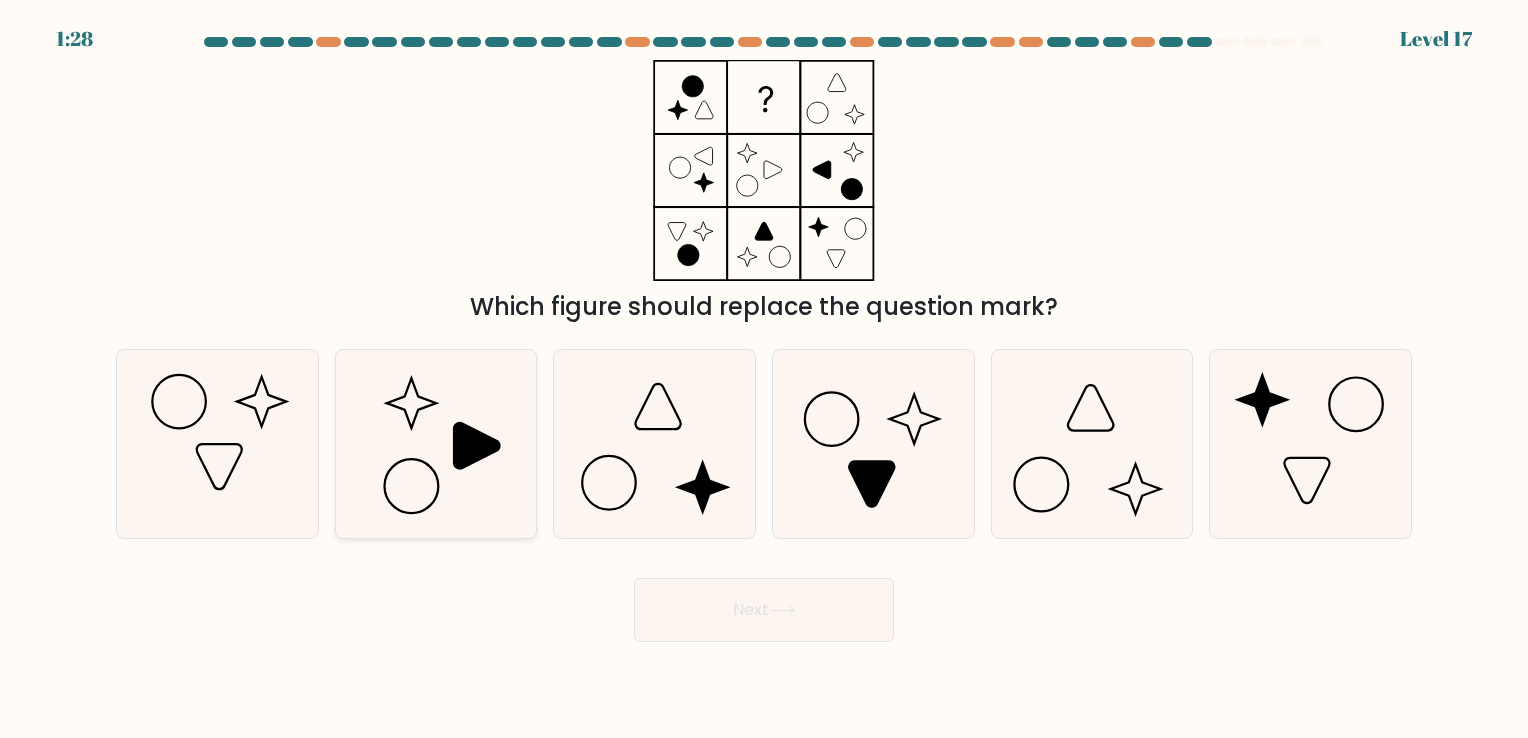 click 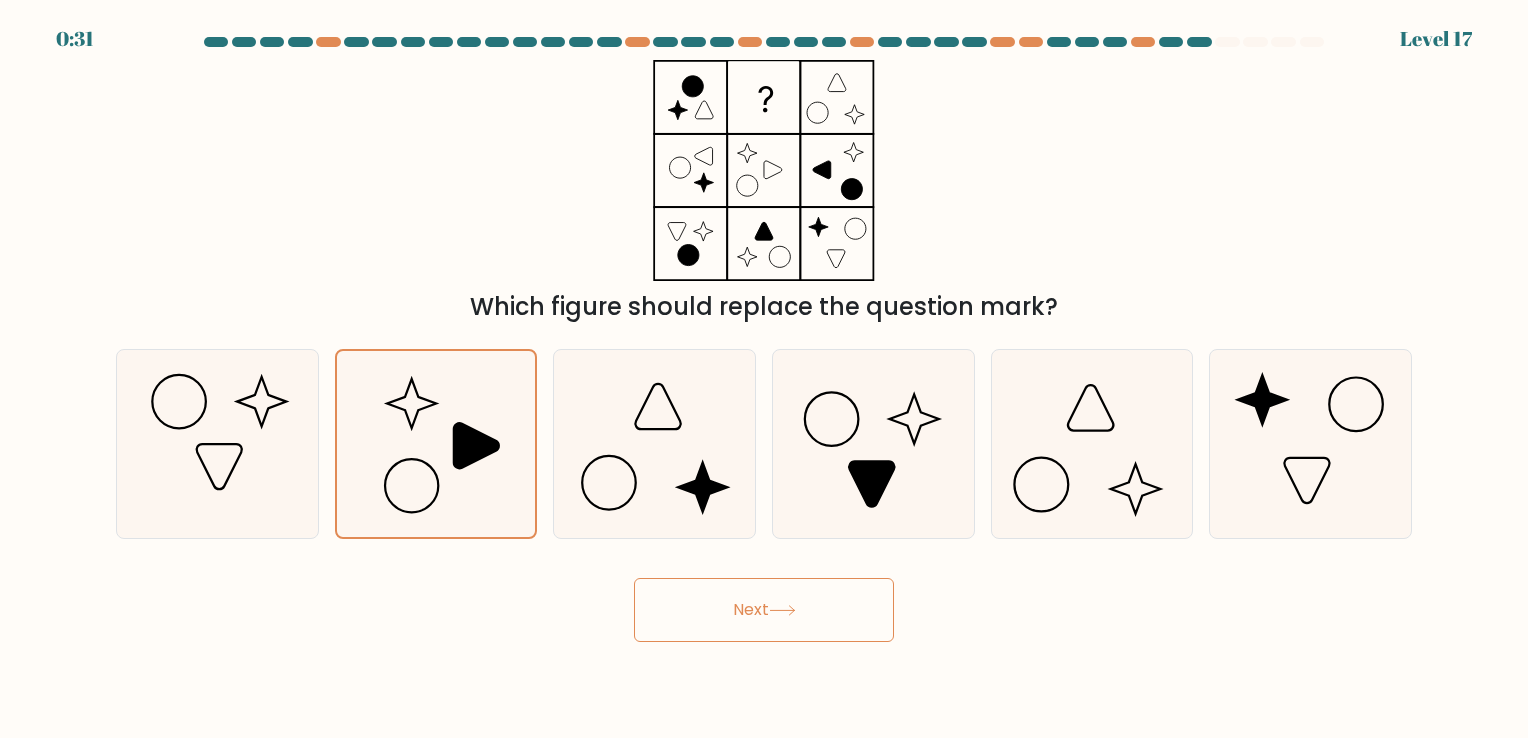 click 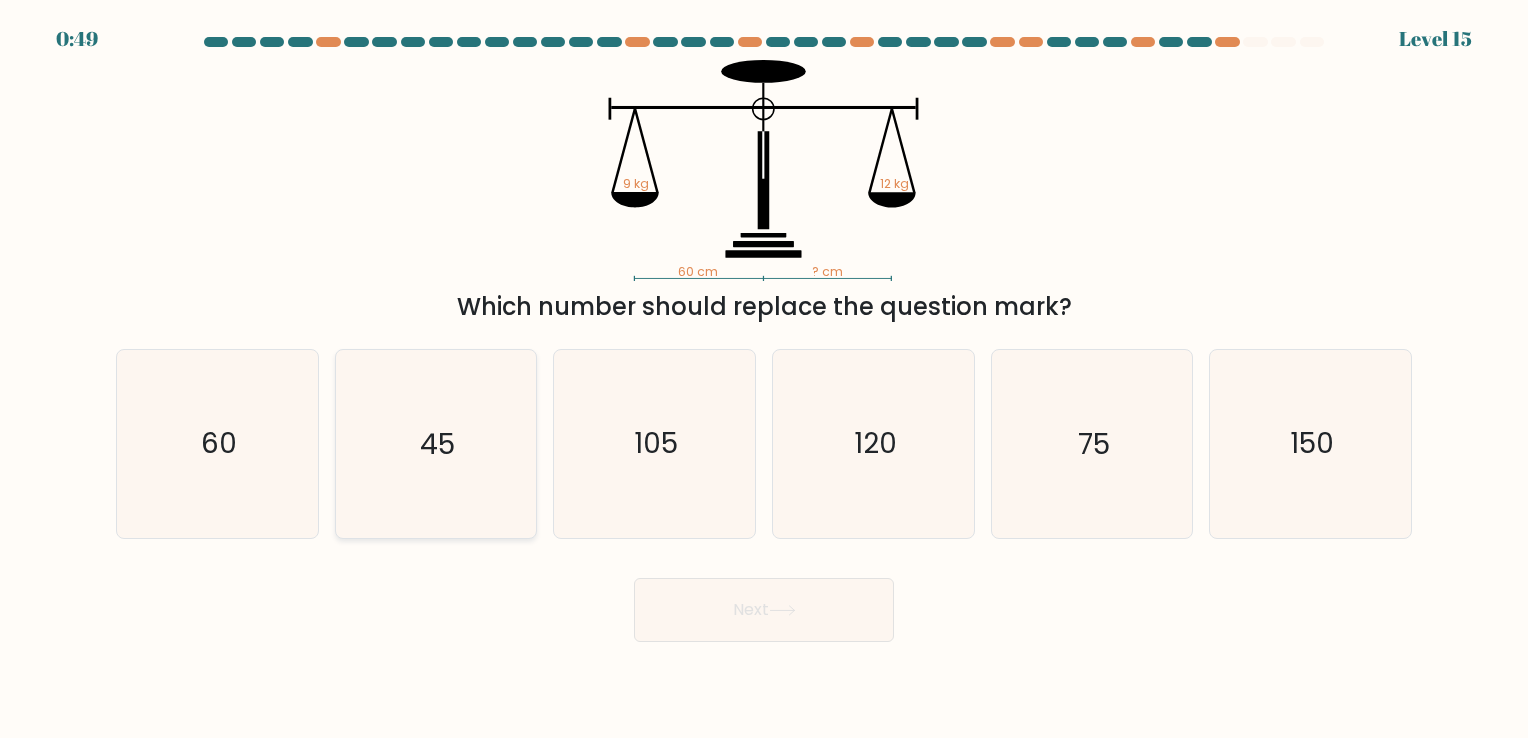 click on "45" 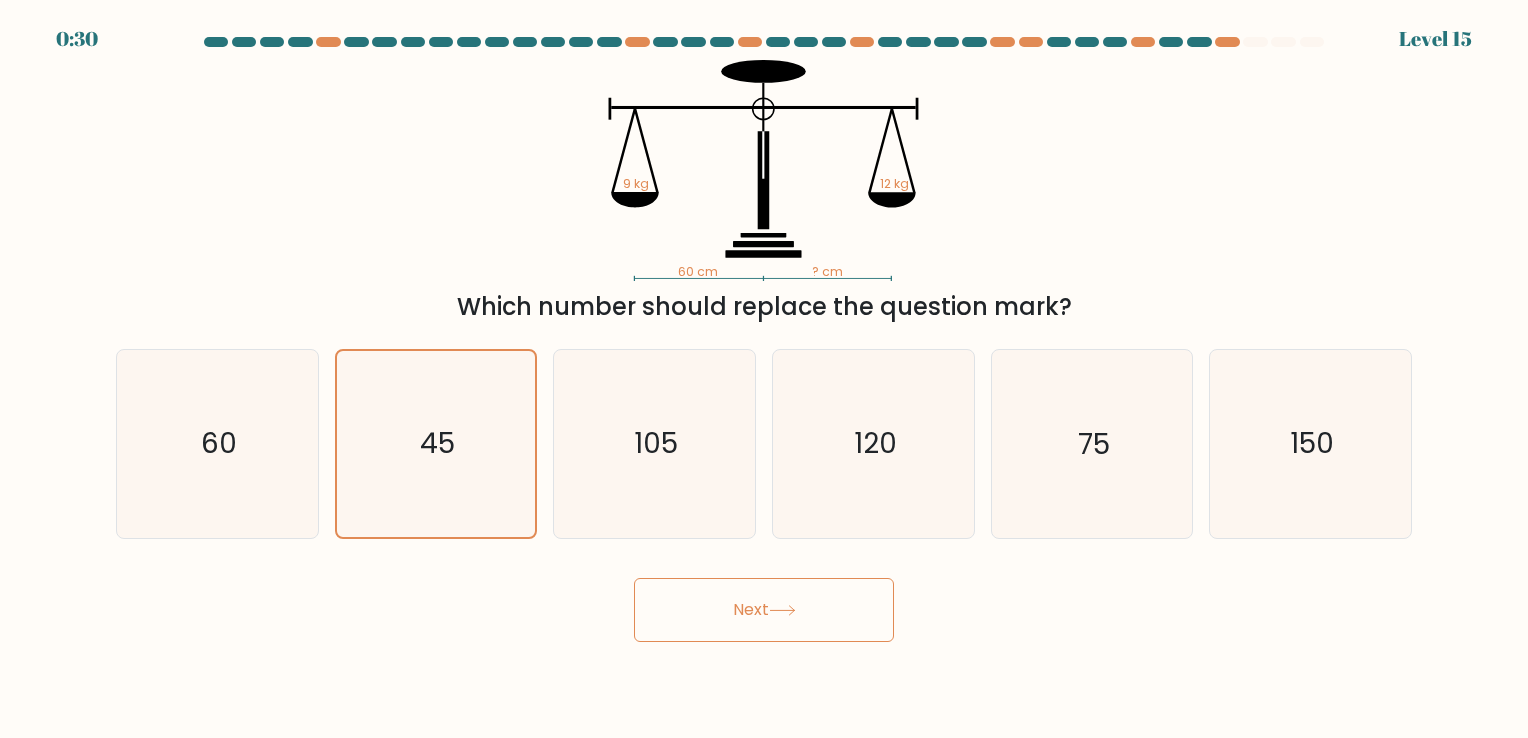 click on "Next" at bounding box center [764, 610] 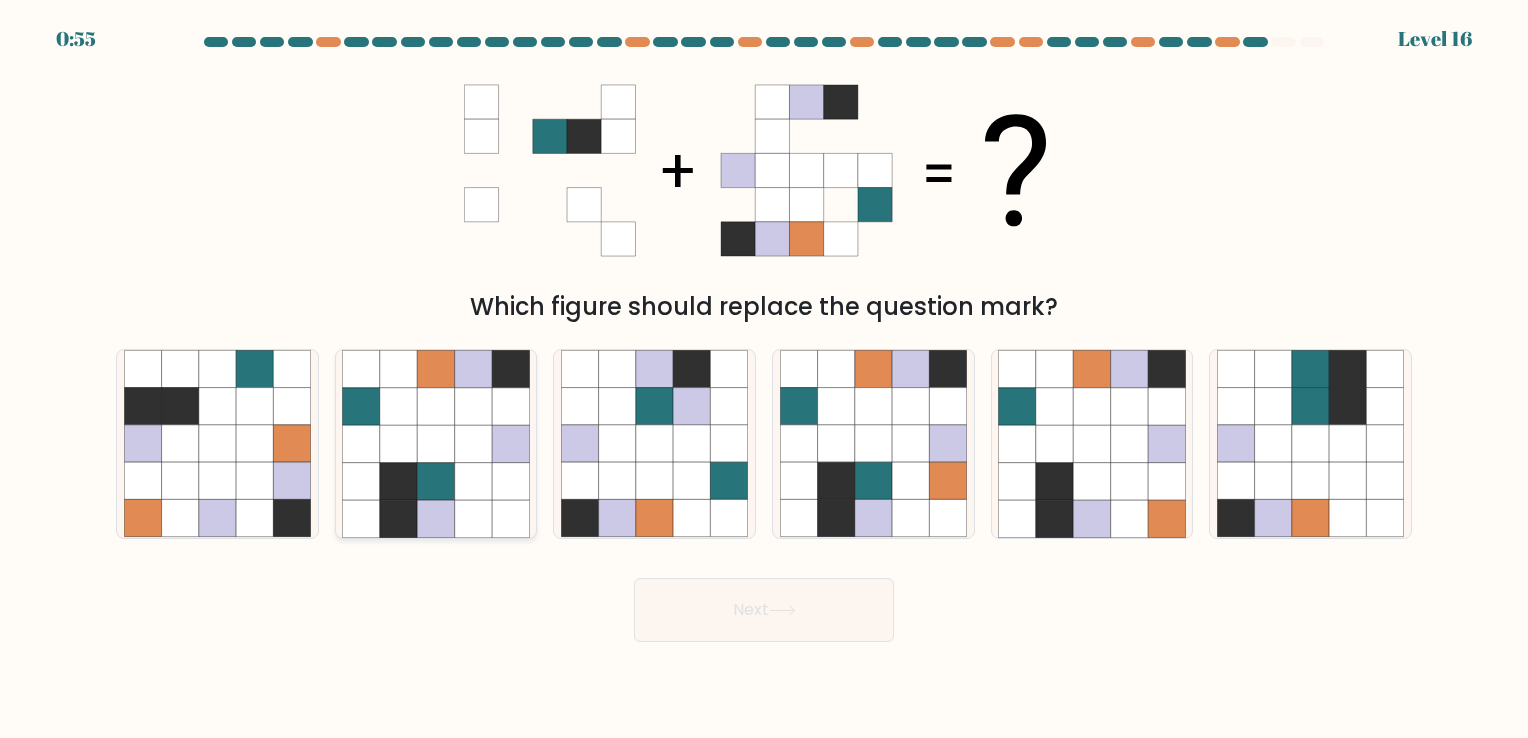 click 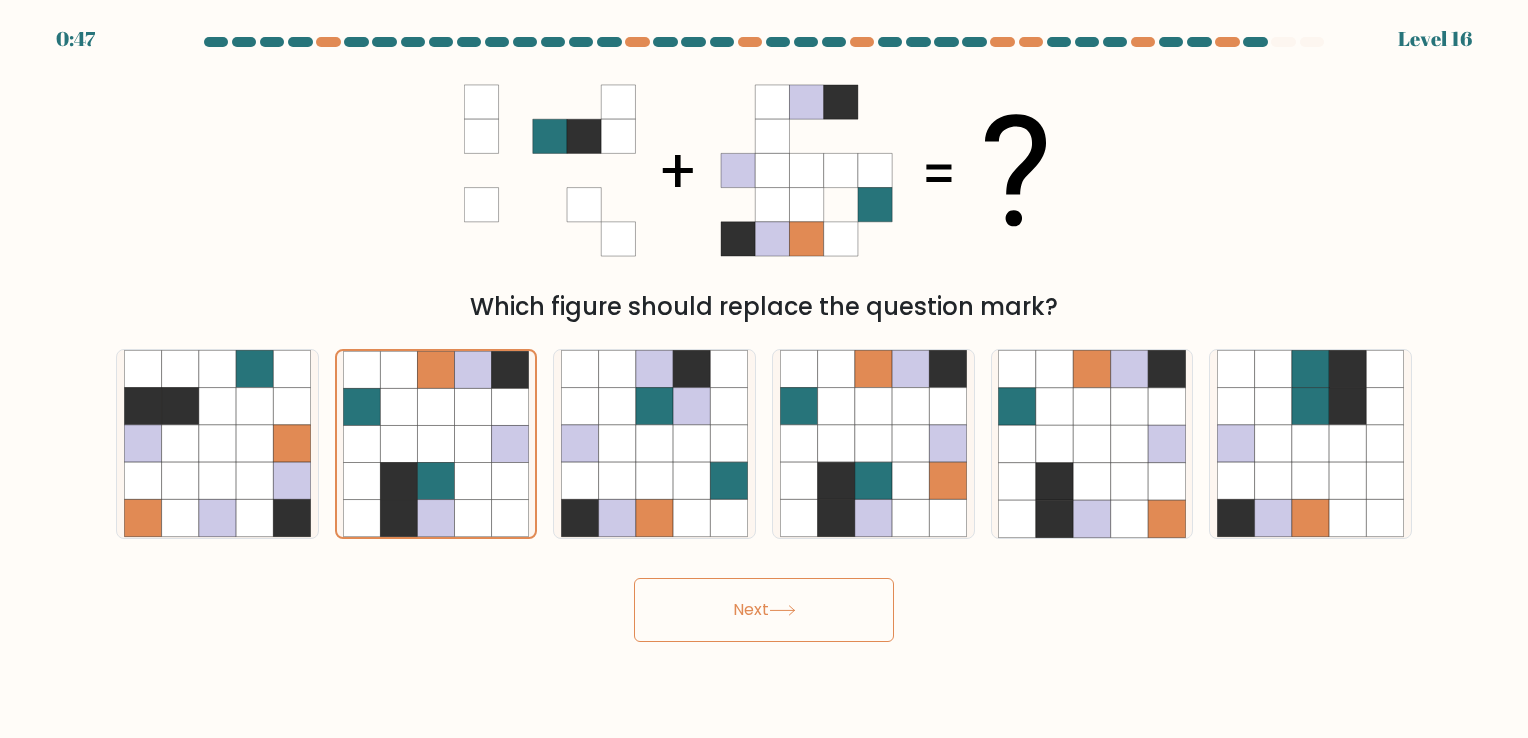 click on "Next" at bounding box center (764, 610) 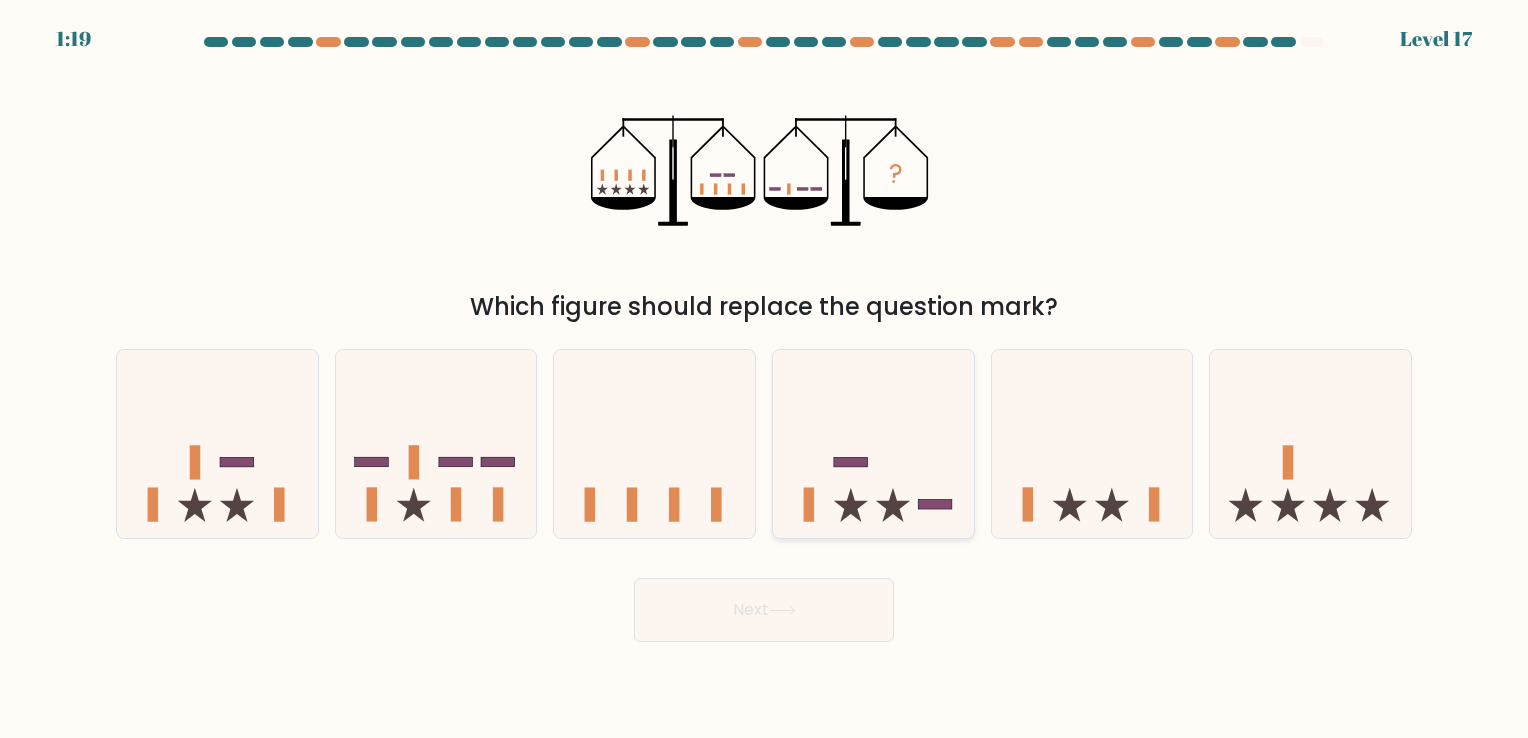click 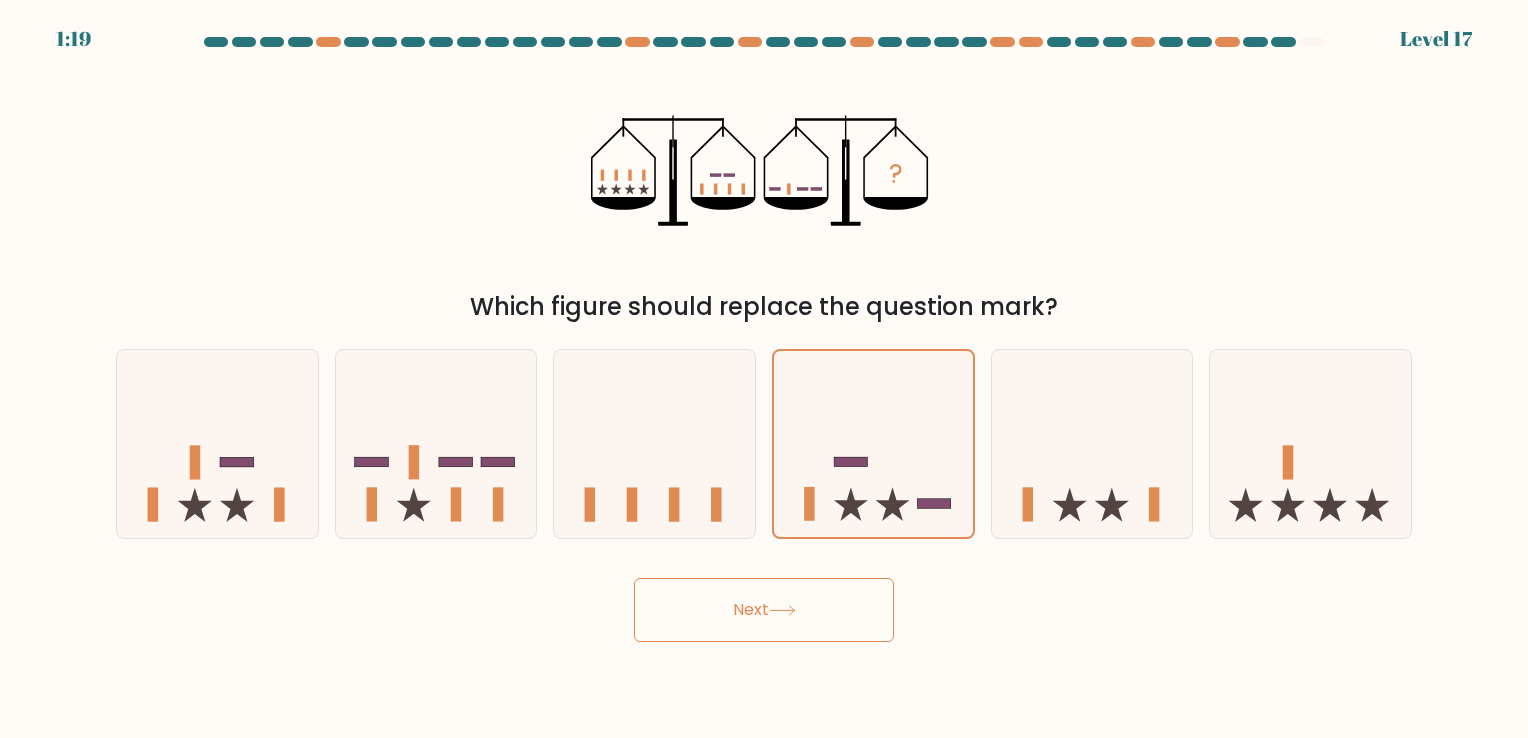 click on "Next" at bounding box center [764, 610] 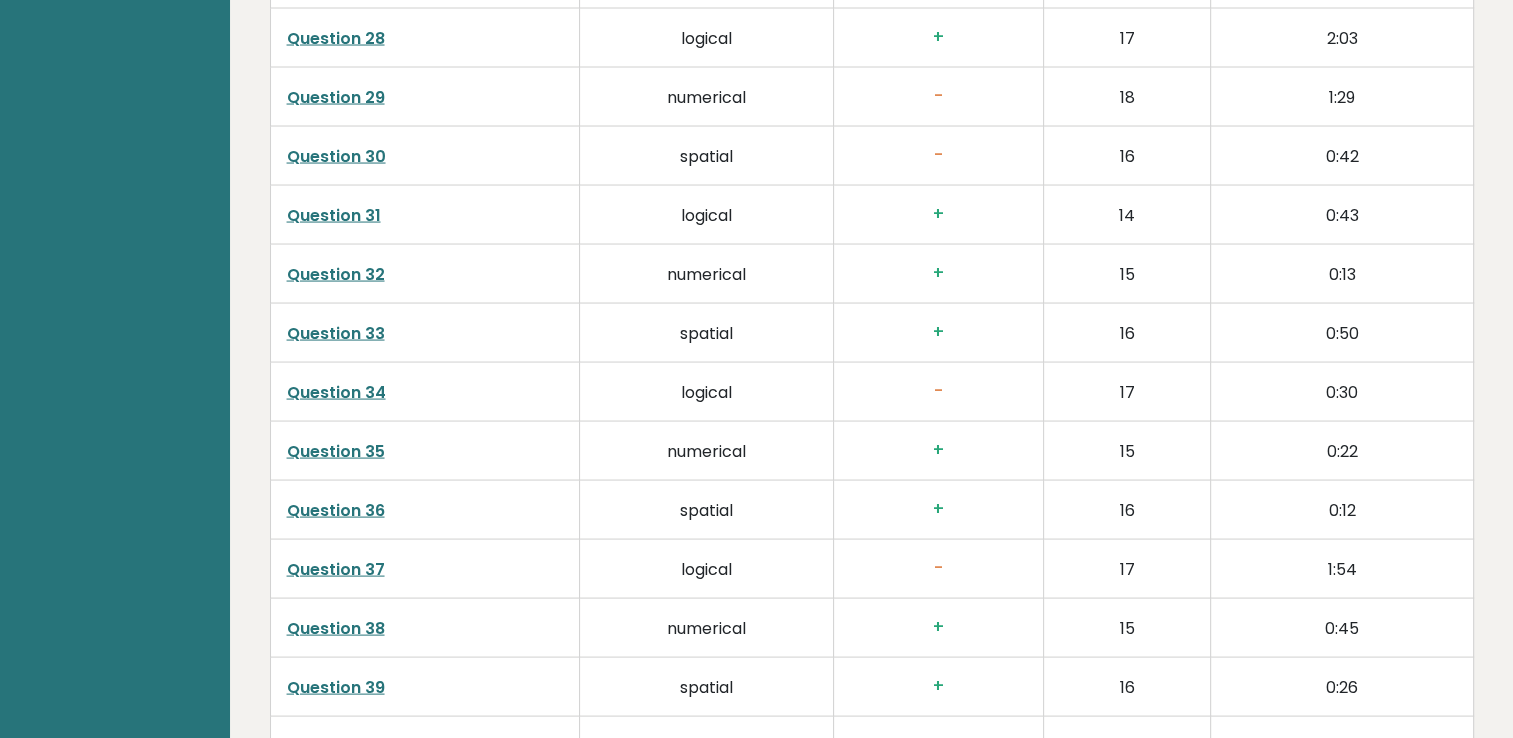 scroll, scrollTop: 4408, scrollLeft: 0, axis: vertical 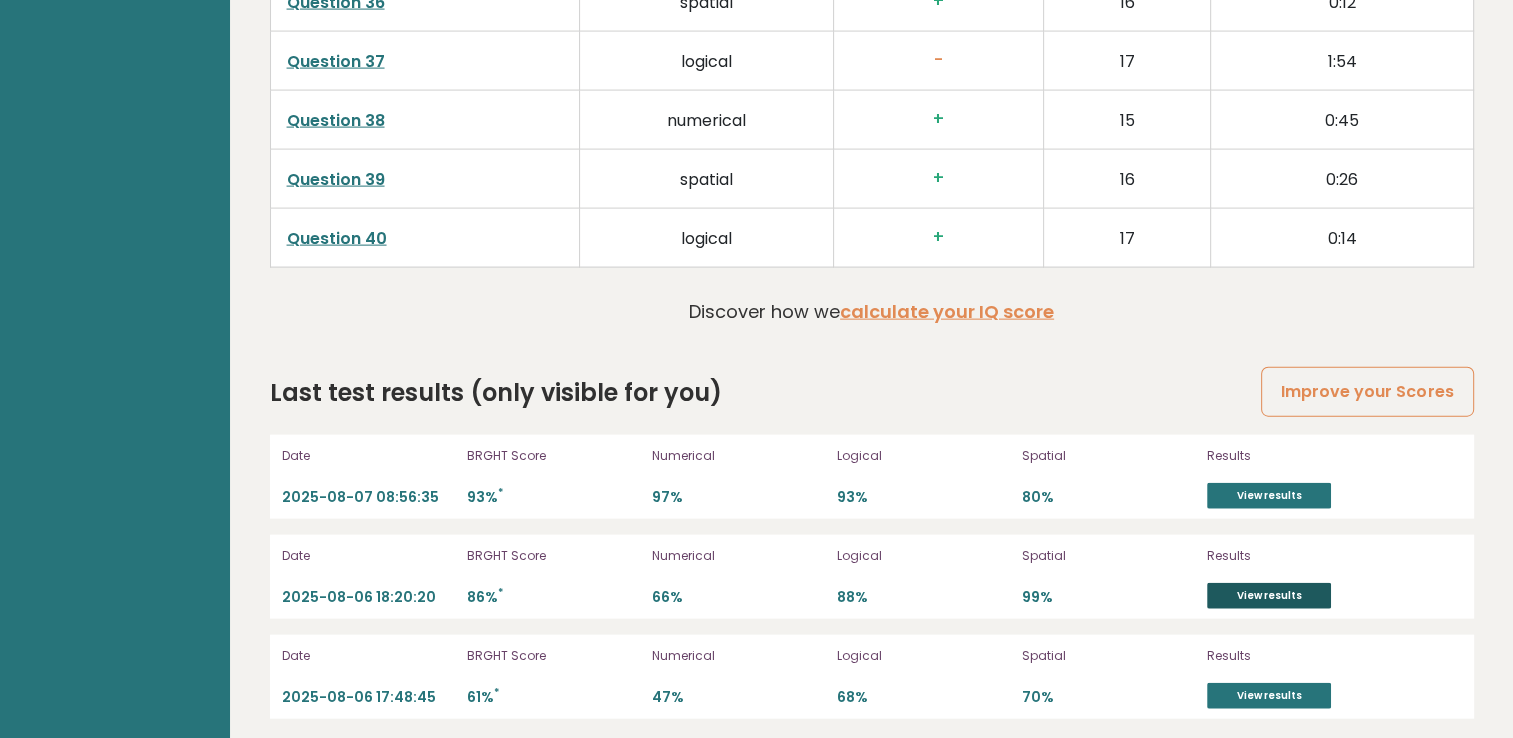 click on "View results" at bounding box center [1269, 596] 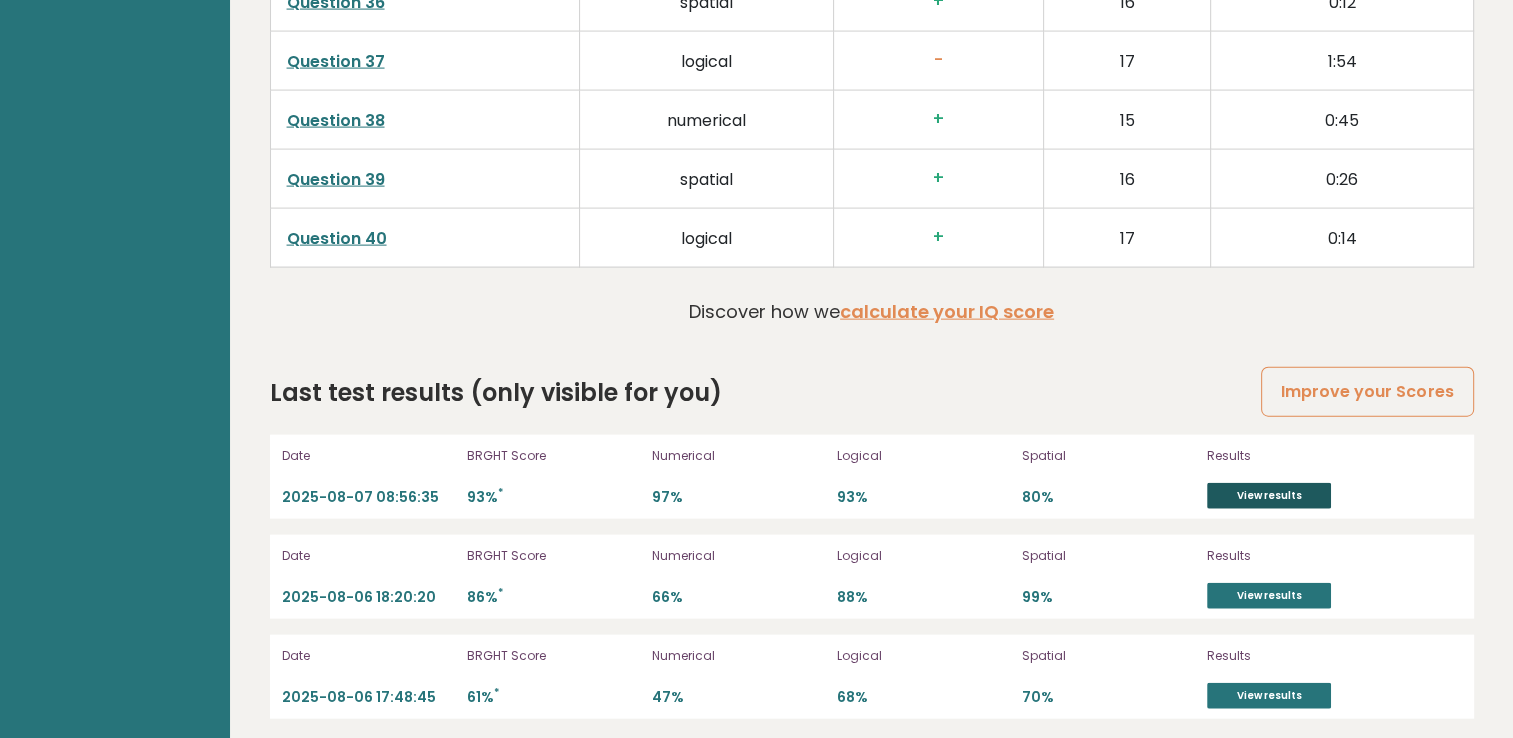 click on "View results" at bounding box center (1269, 496) 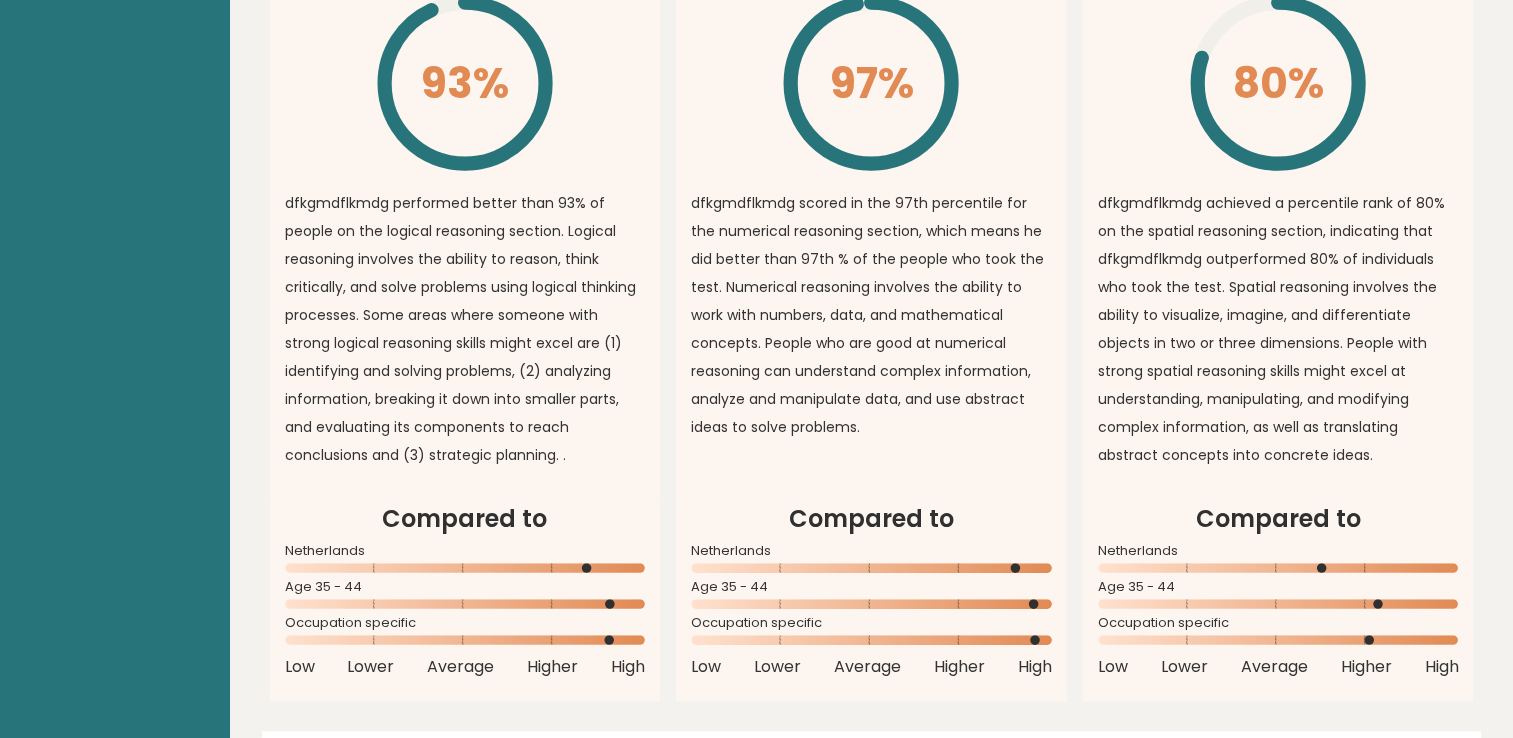 scroll, scrollTop: 1608, scrollLeft: 0, axis: vertical 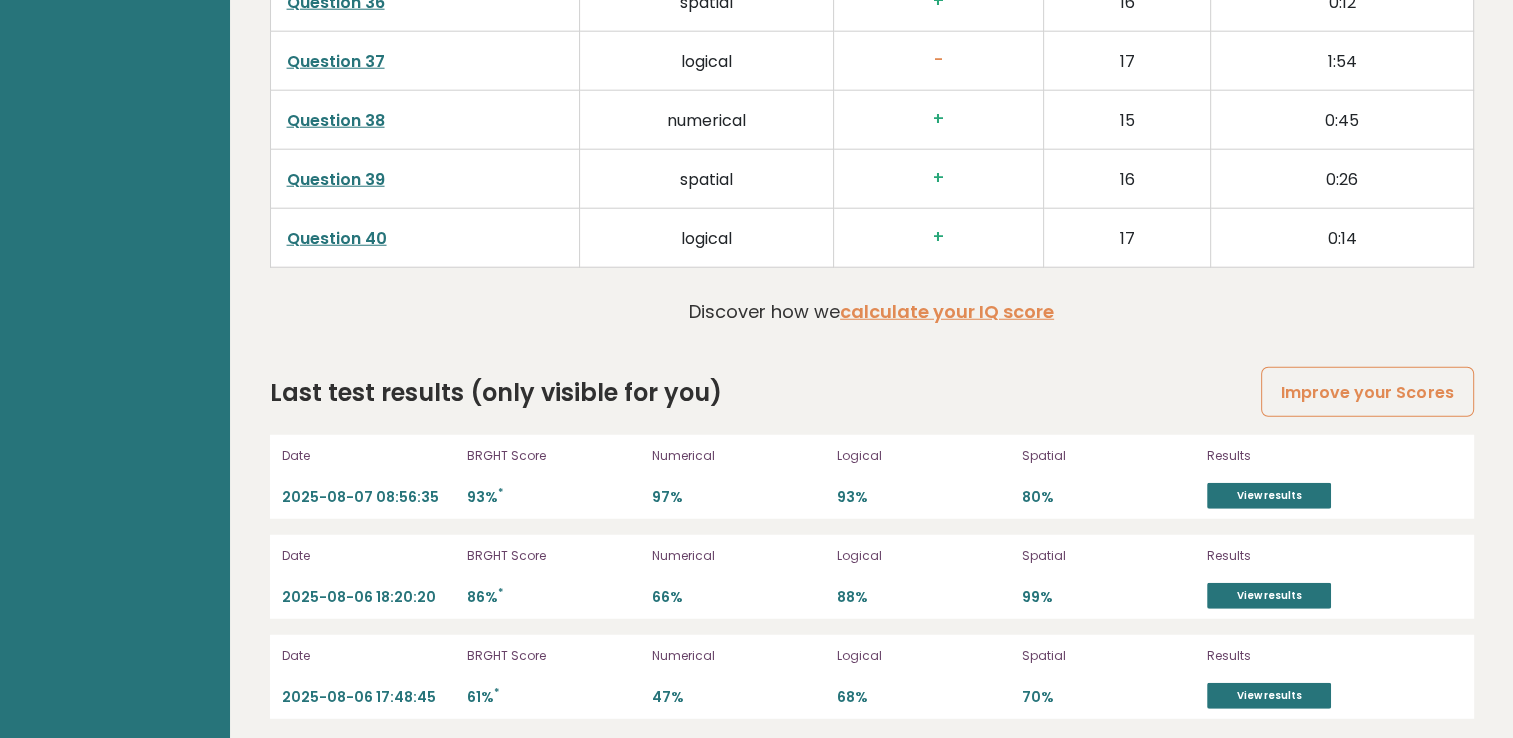 click on "Dfkgmdflkmdg Sdmfsdkmf
sdf,
Netherlands
, sdf
IQ:  123
Population/%
IQ
0
1
2
60
70
80
90
100
110
120
130
140
96" at bounding box center [871, -2245] 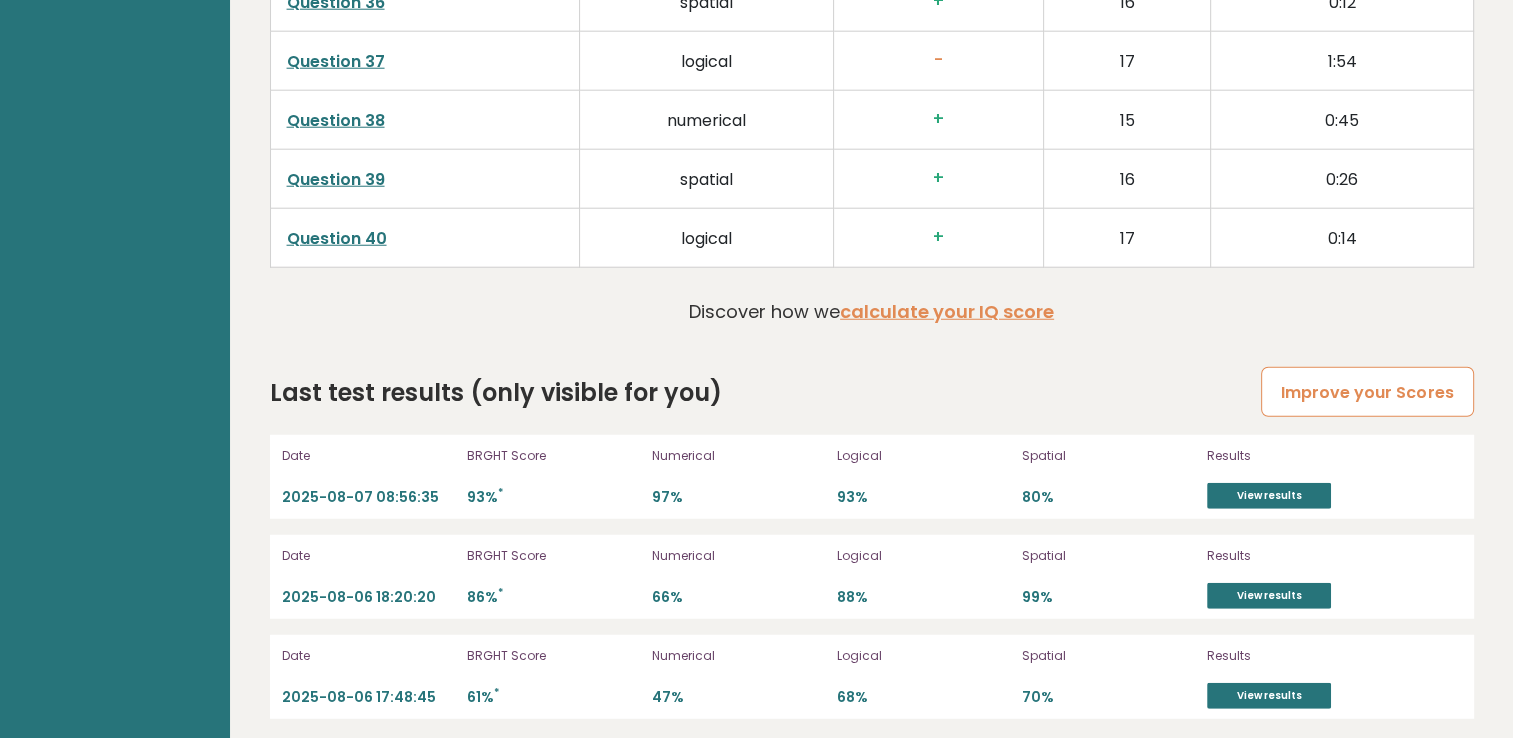click on "Improve your Scores" at bounding box center [1367, 392] 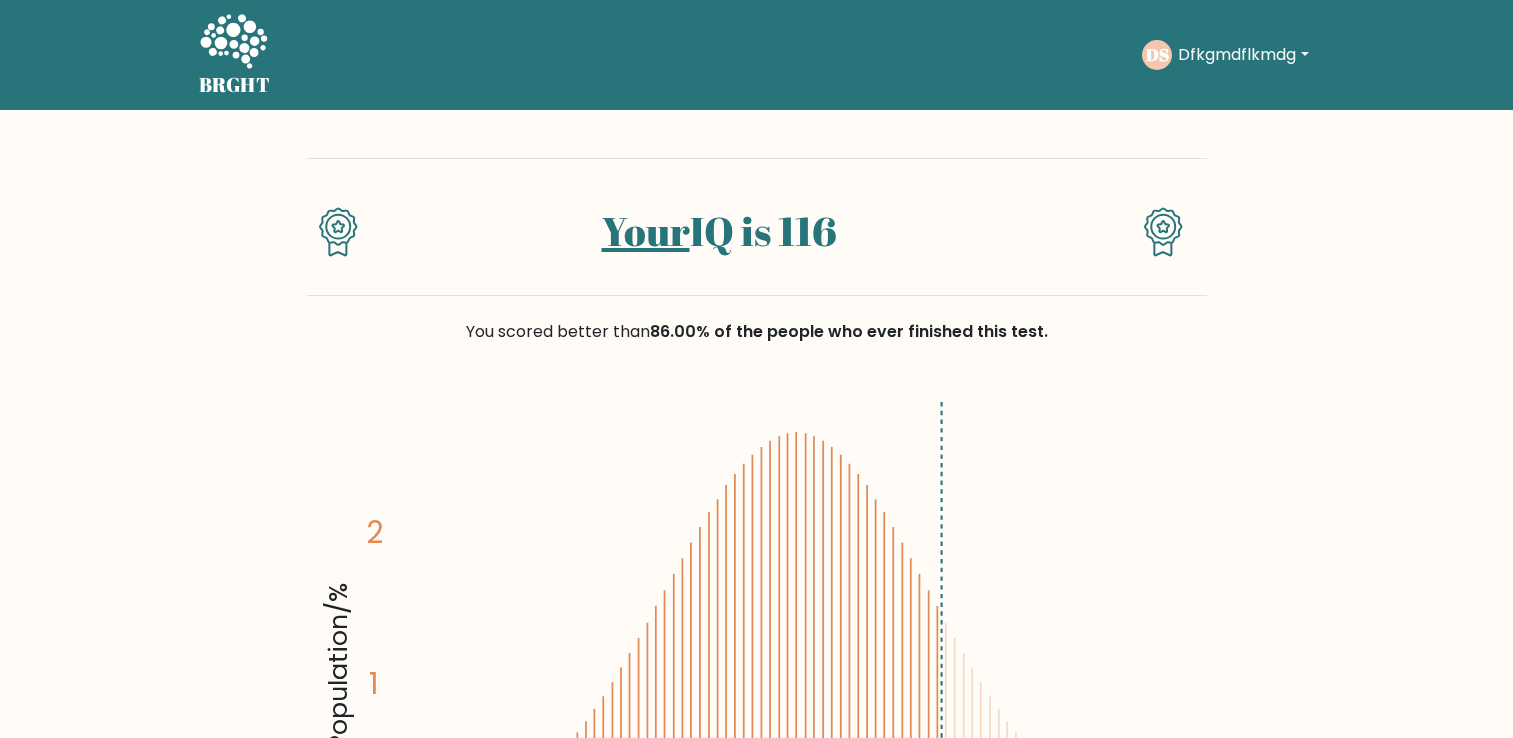 scroll, scrollTop: 0, scrollLeft: 0, axis: both 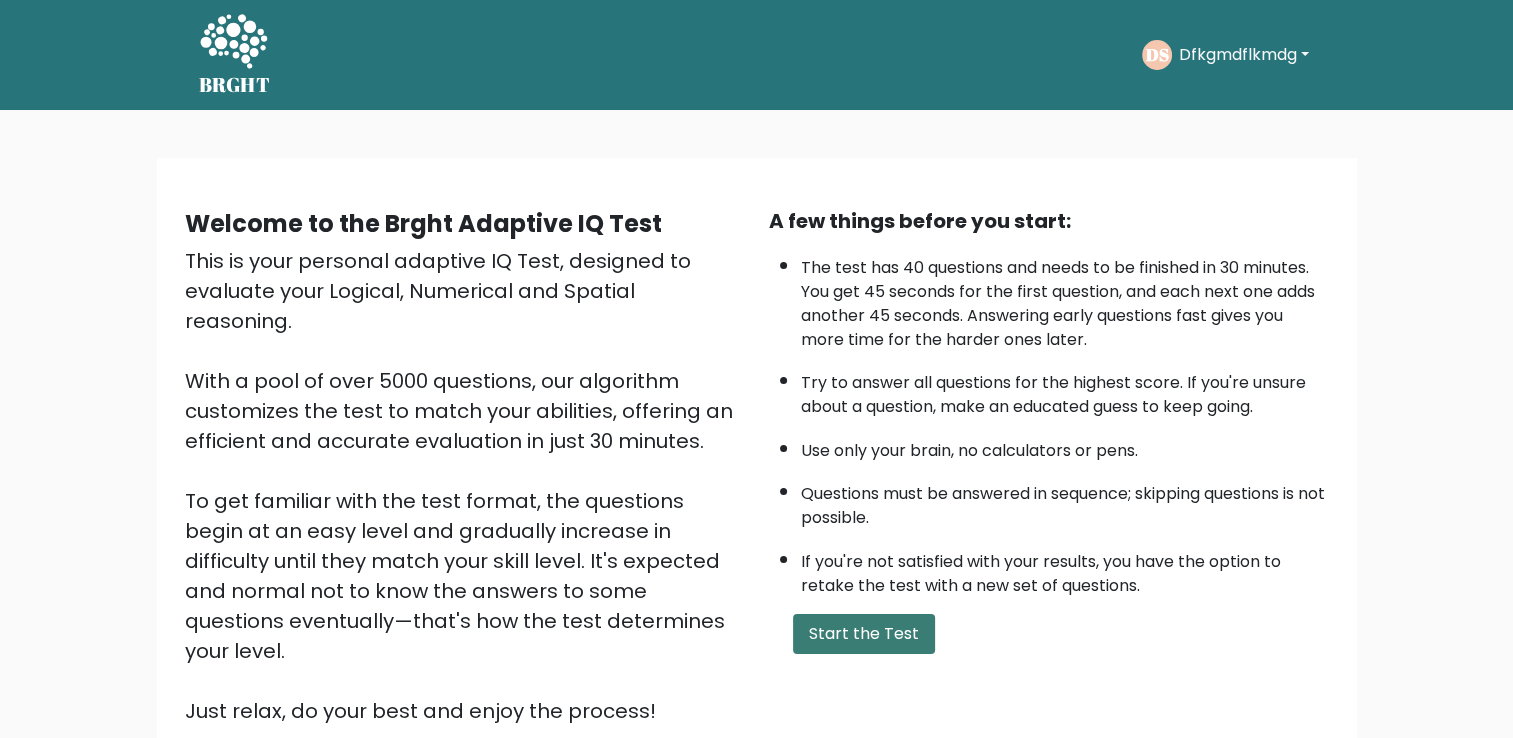 click on "Start the Test" at bounding box center (864, 634) 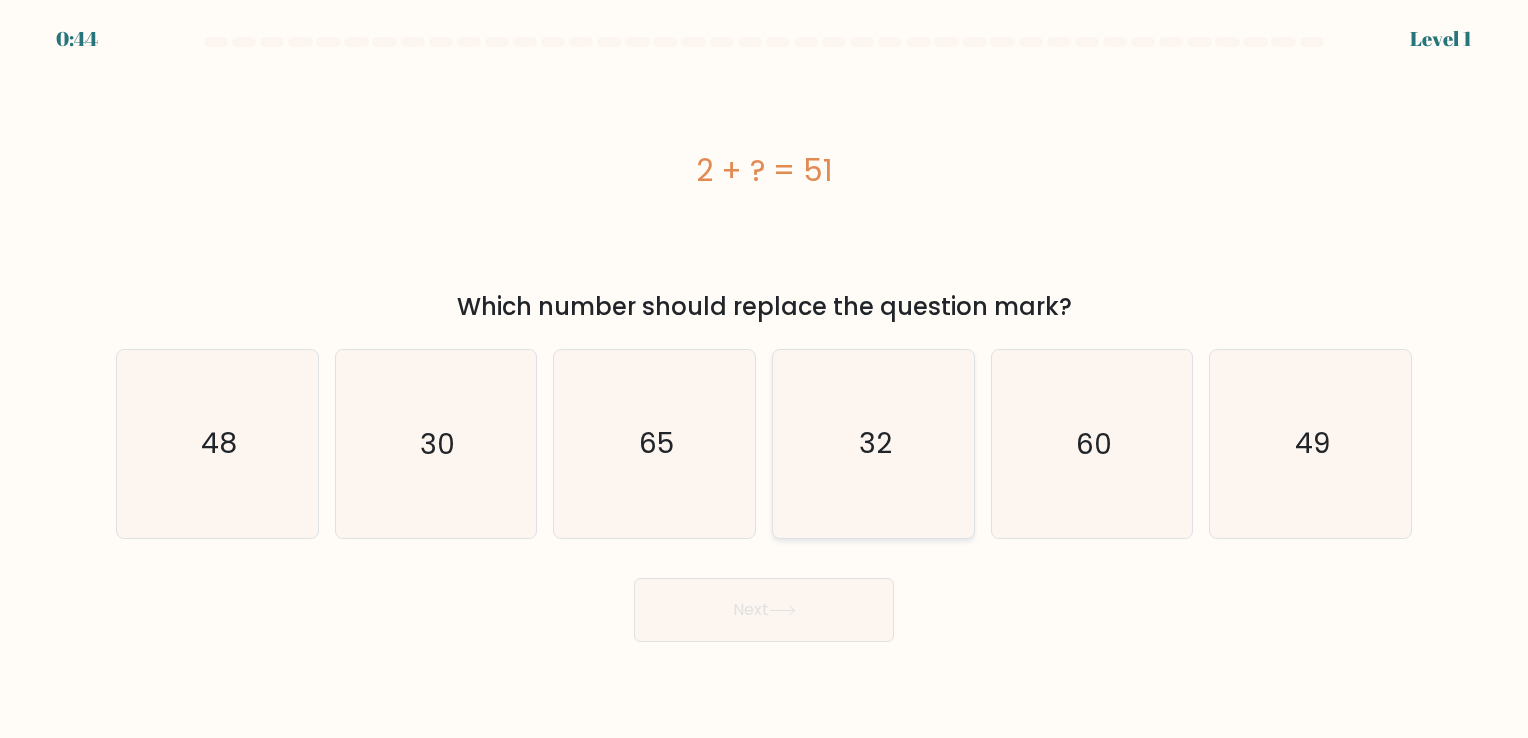 scroll, scrollTop: 0, scrollLeft: 0, axis: both 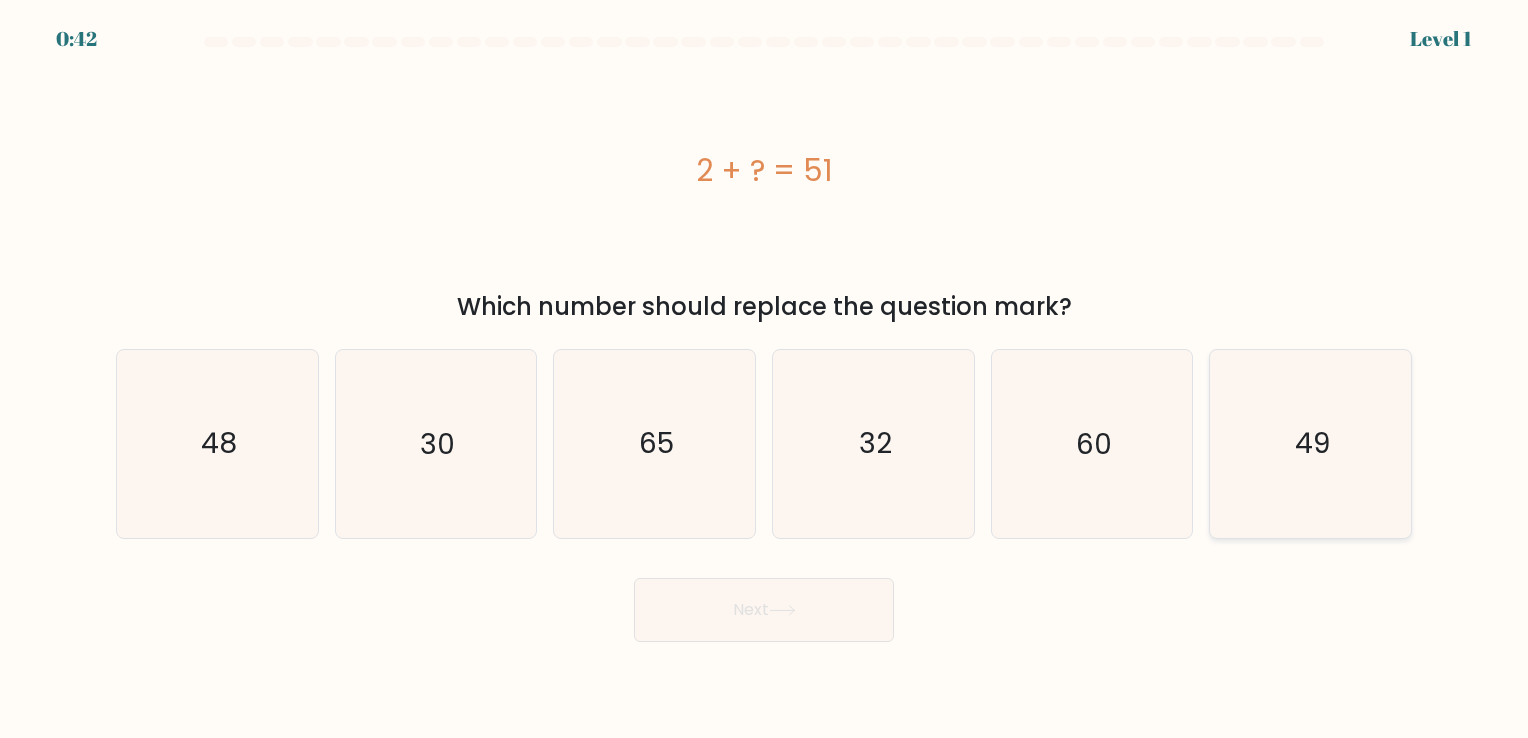 click on "49" 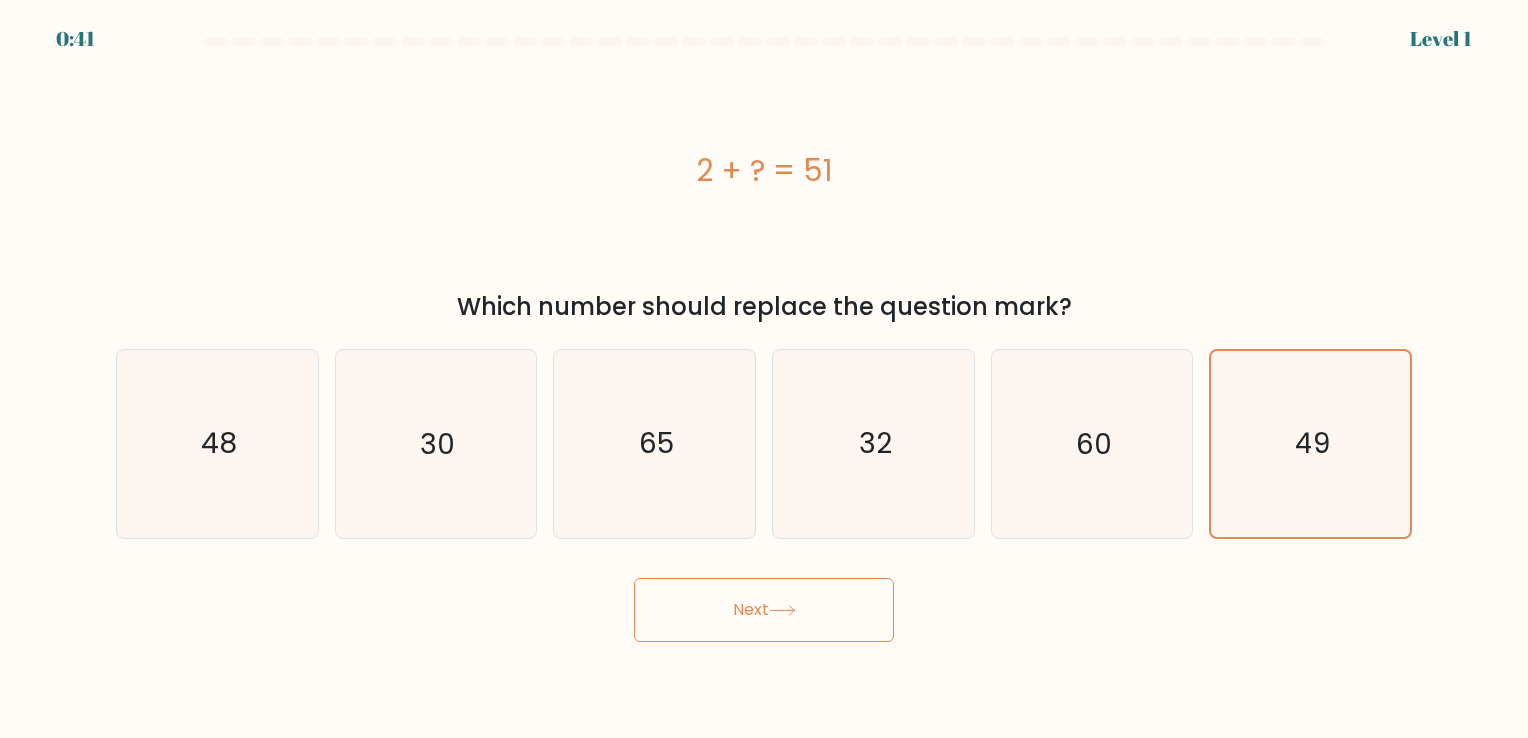 click on "Next" at bounding box center (764, 610) 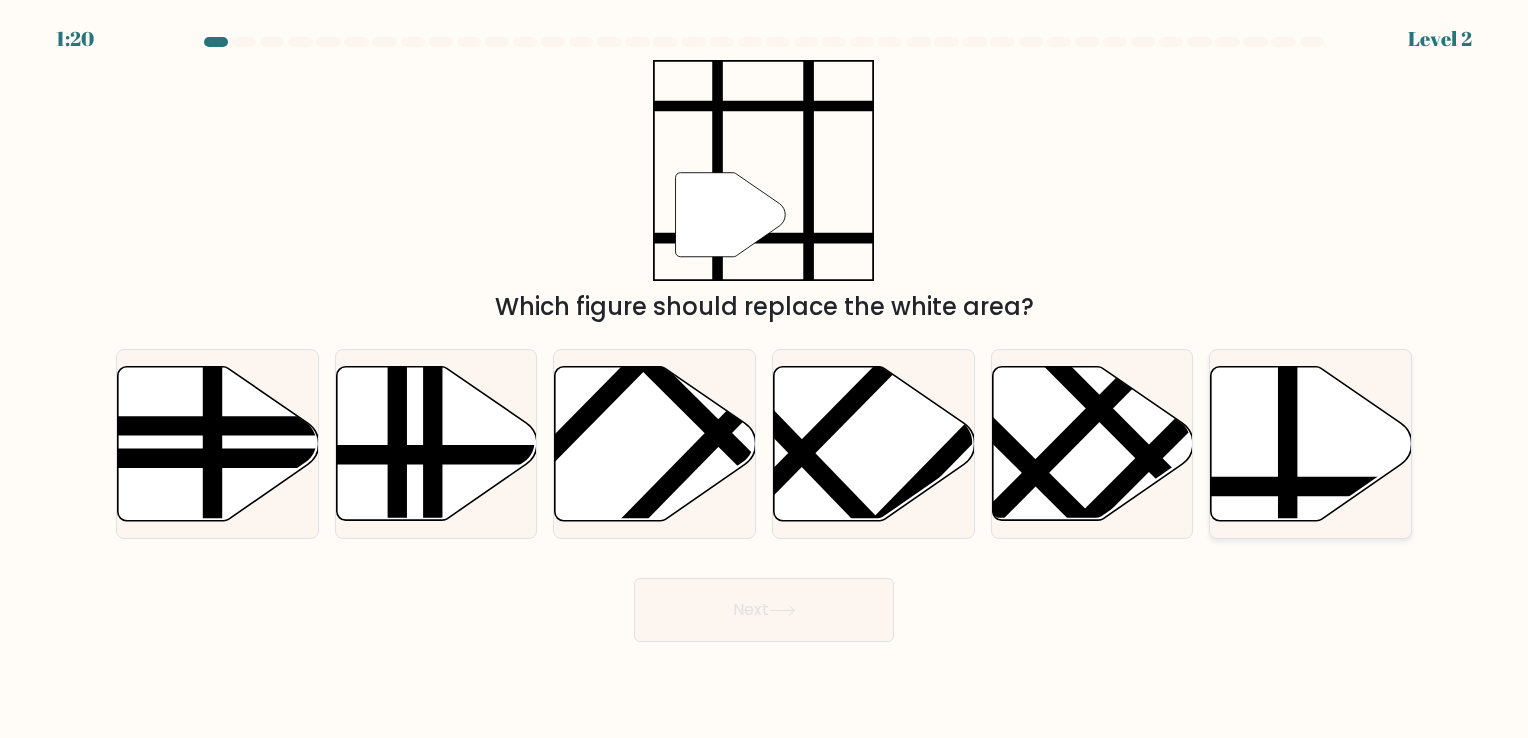 click 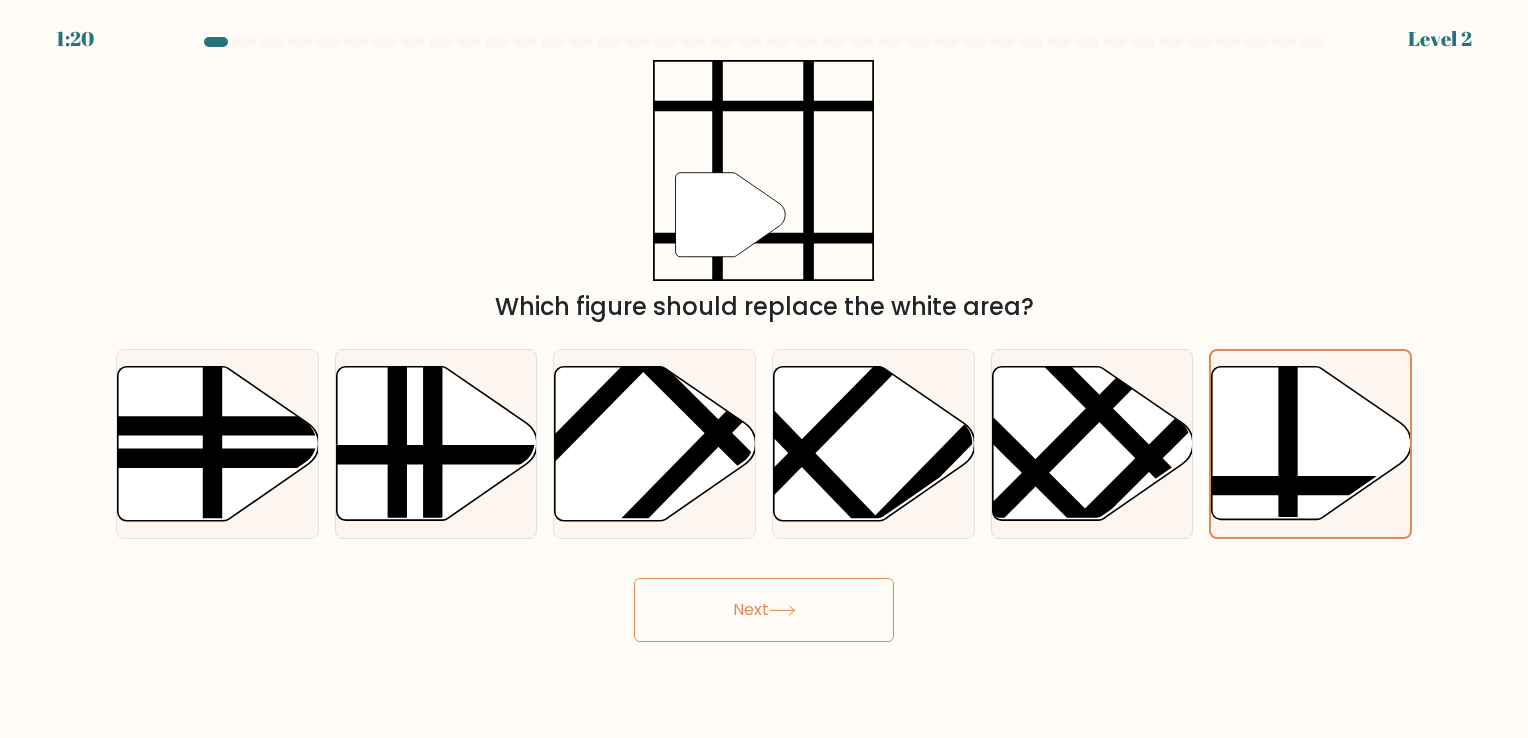 click 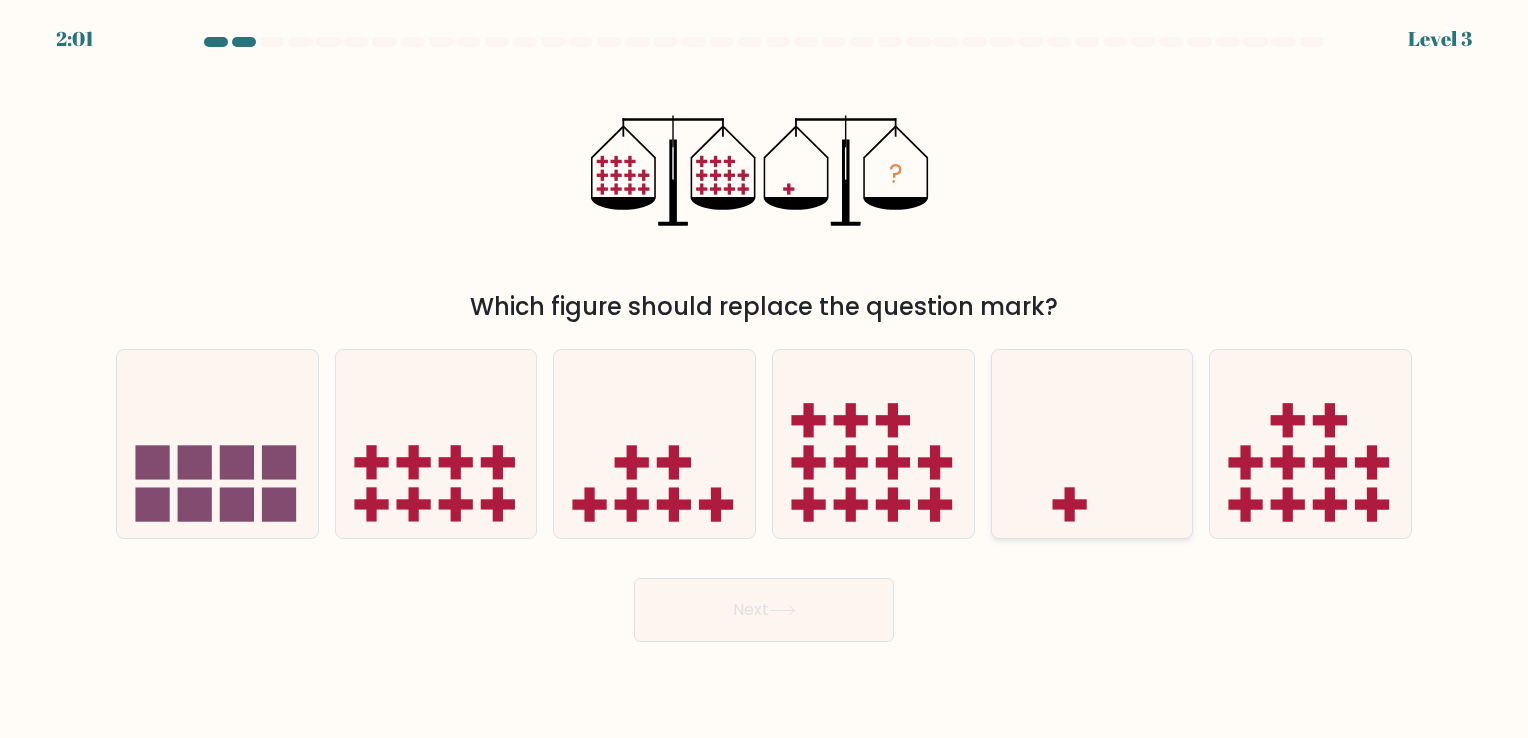 click 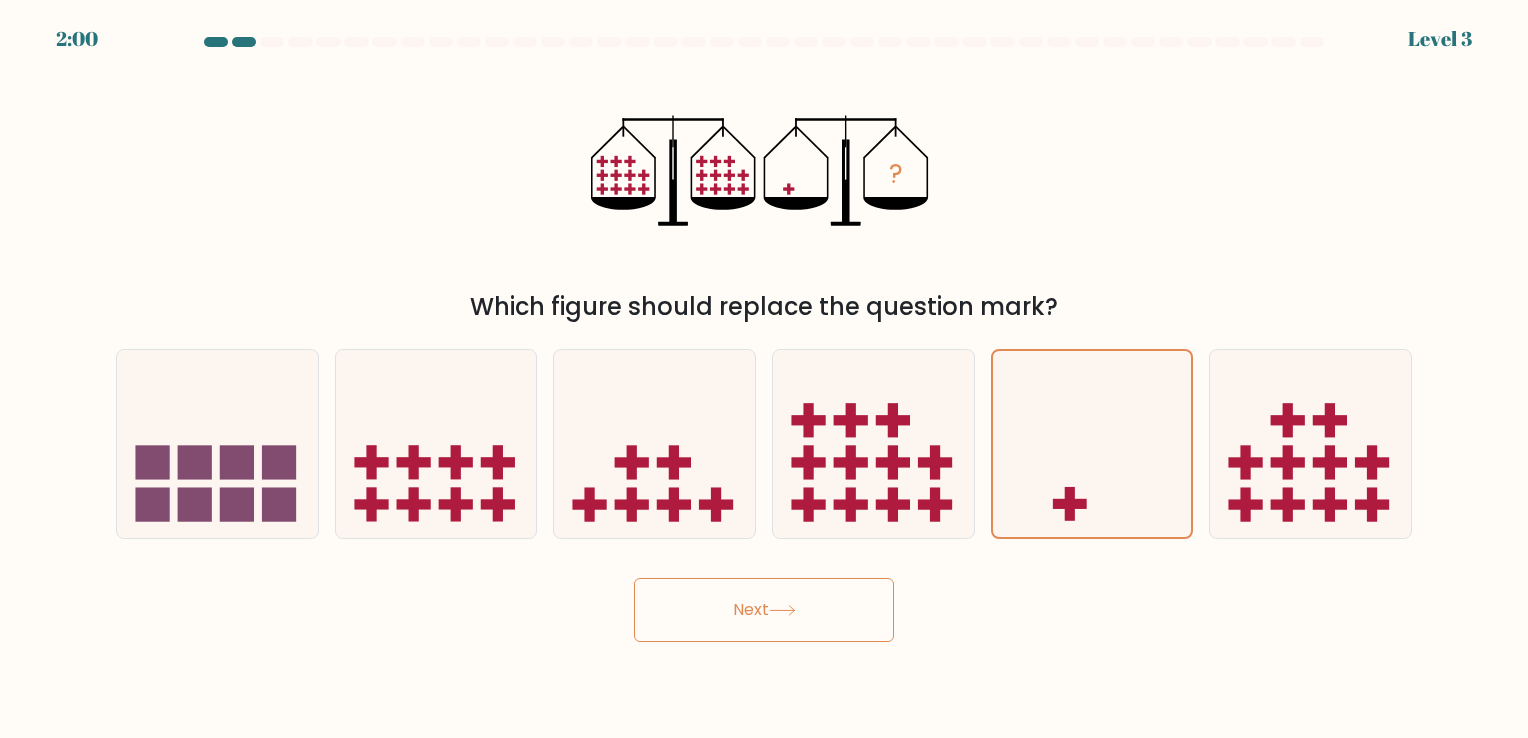 click 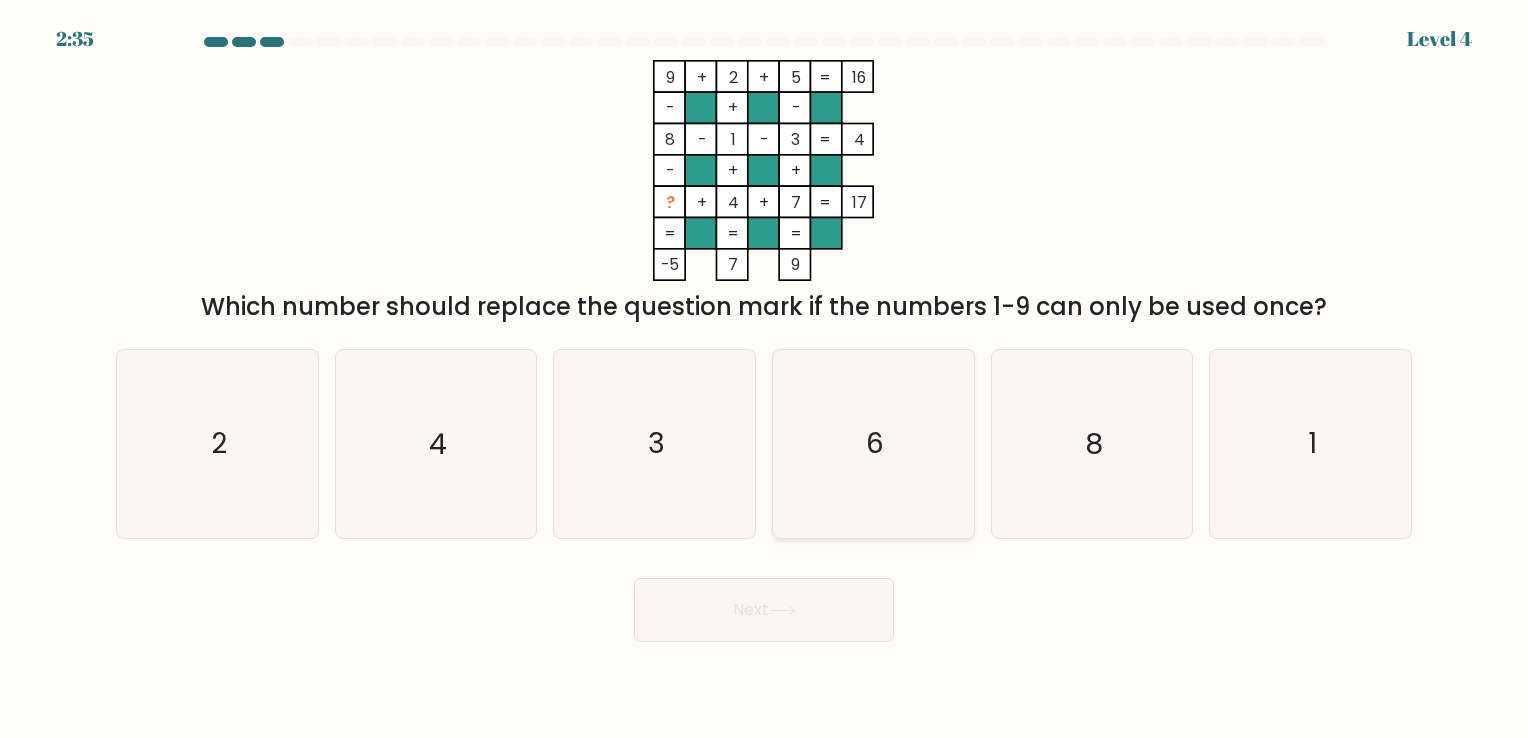 click on "6" 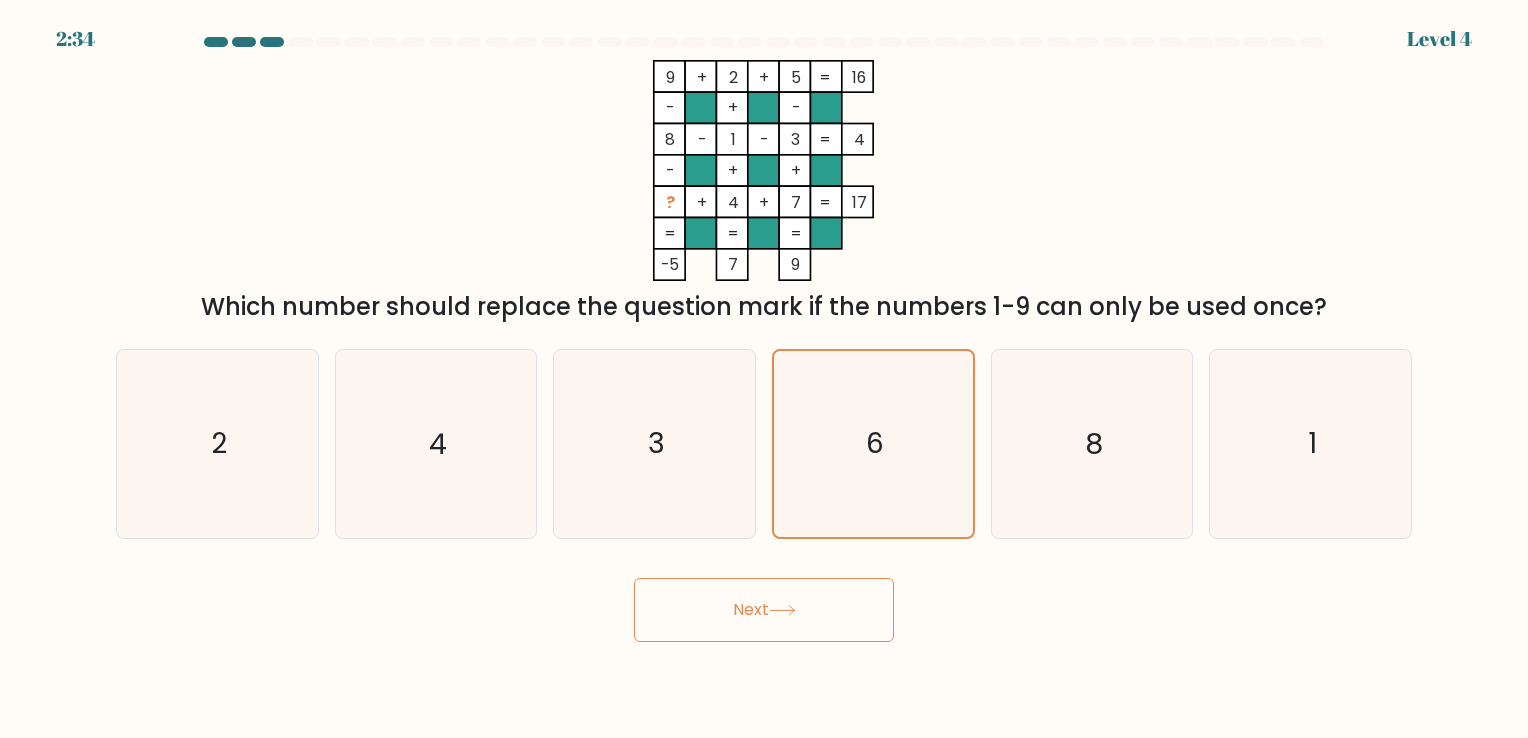 click on "Next" at bounding box center [764, 610] 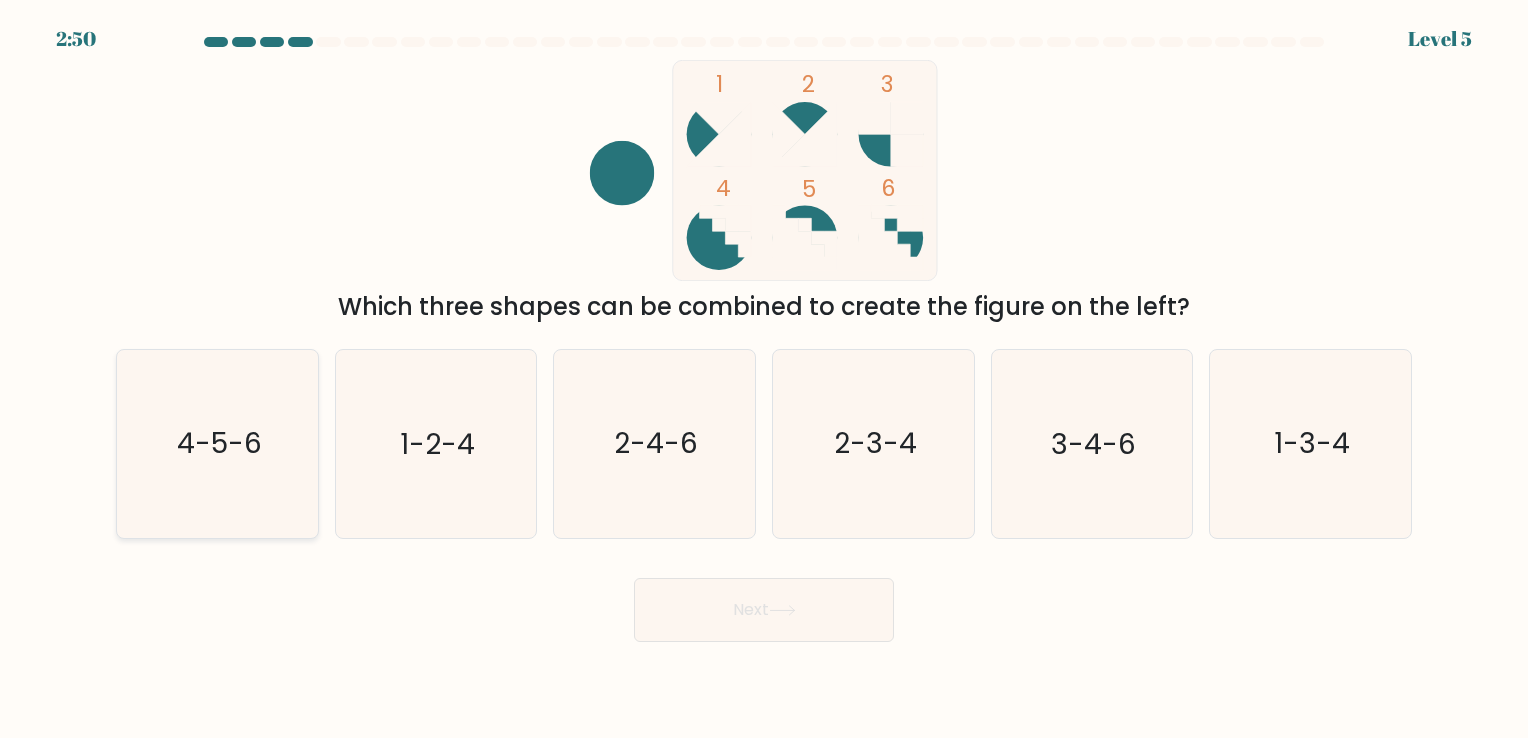 click on "4-5-6" 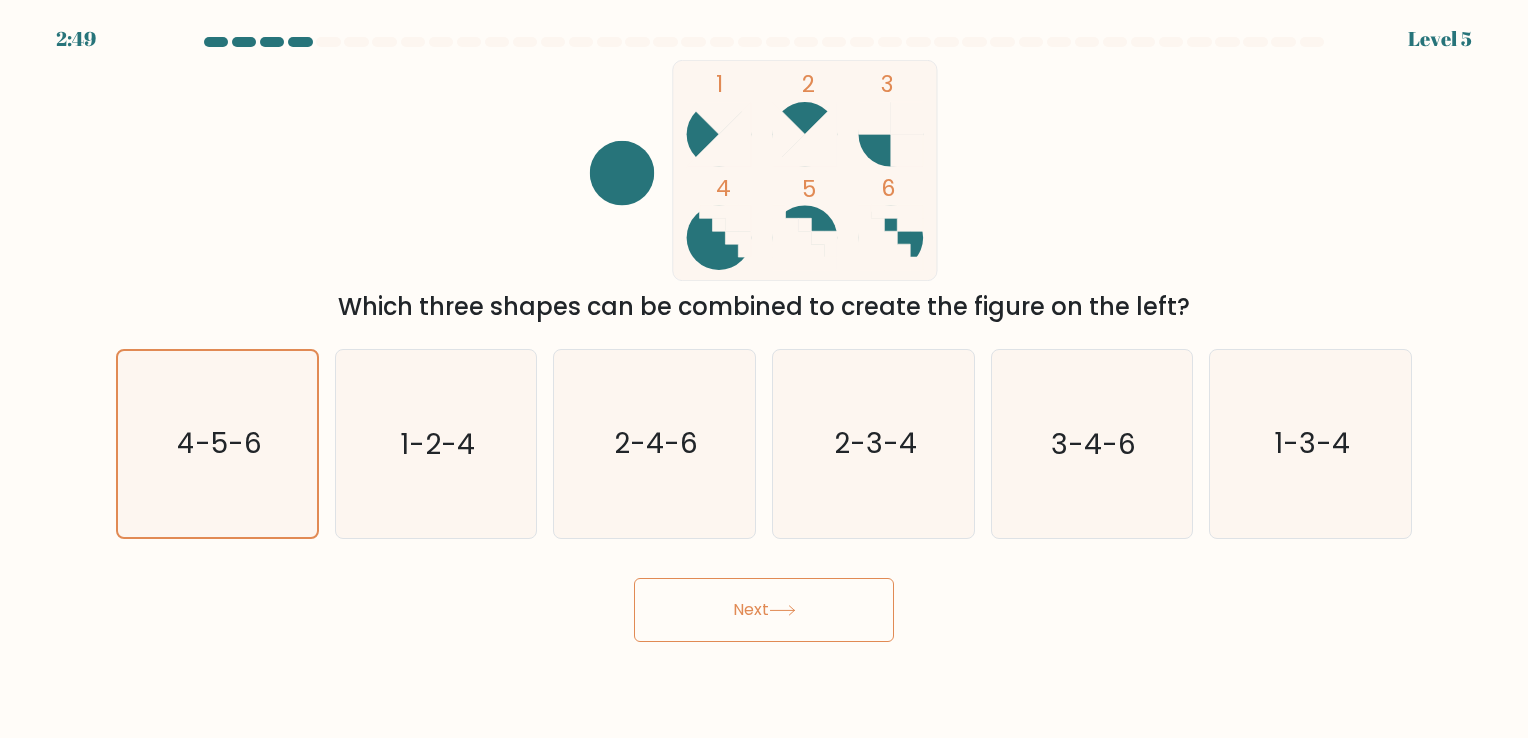 click on "Next" at bounding box center (764, 610) 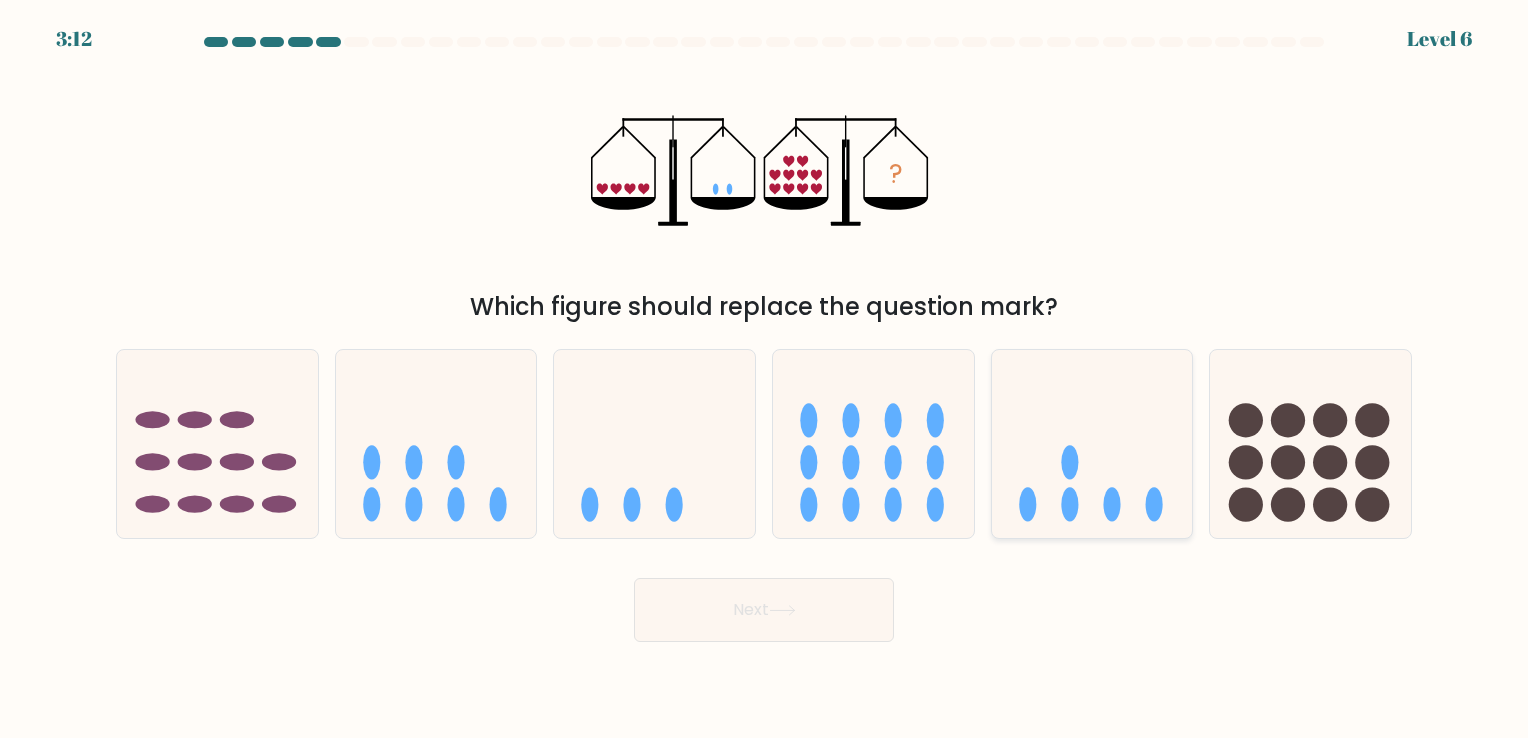 click 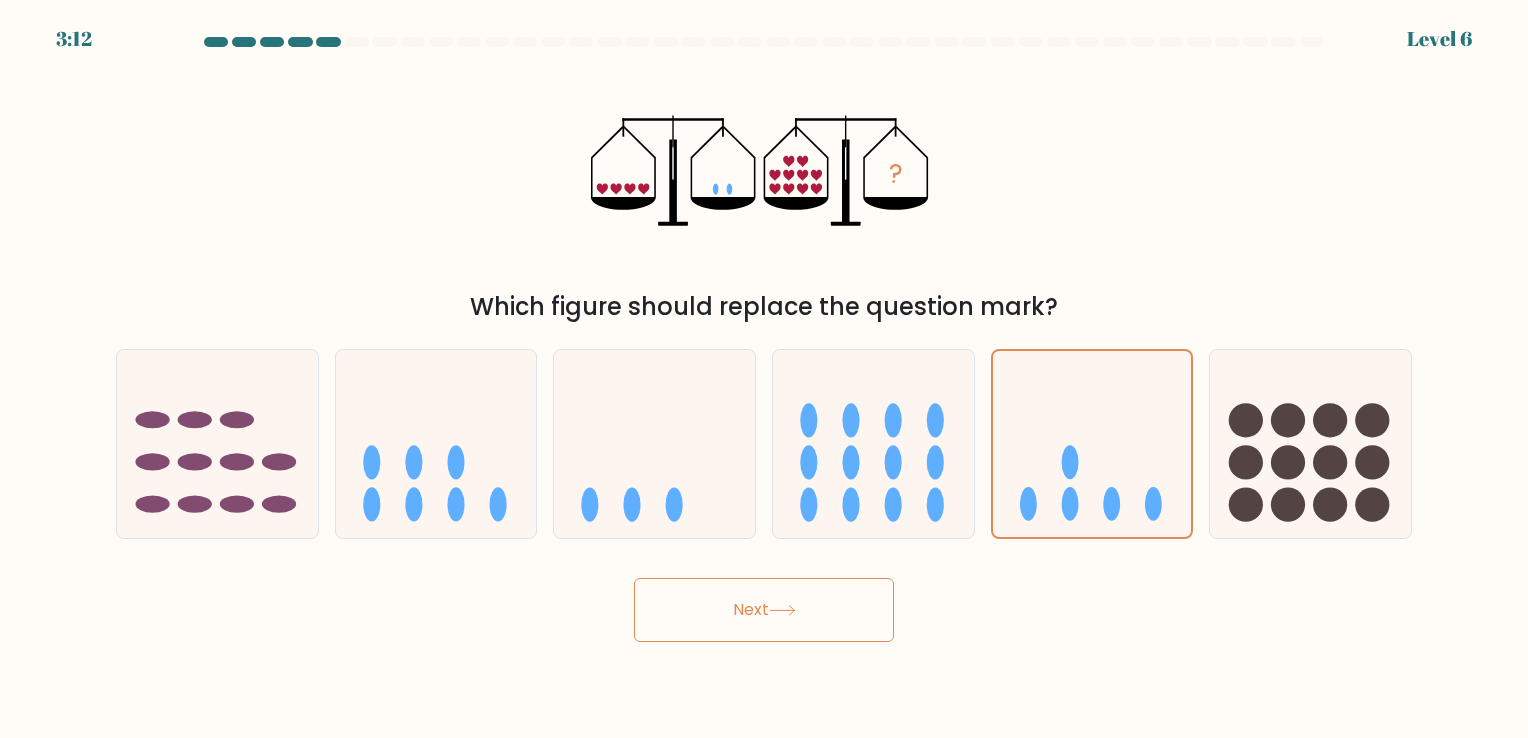 click on "Next" at bounding box center (764, 610) 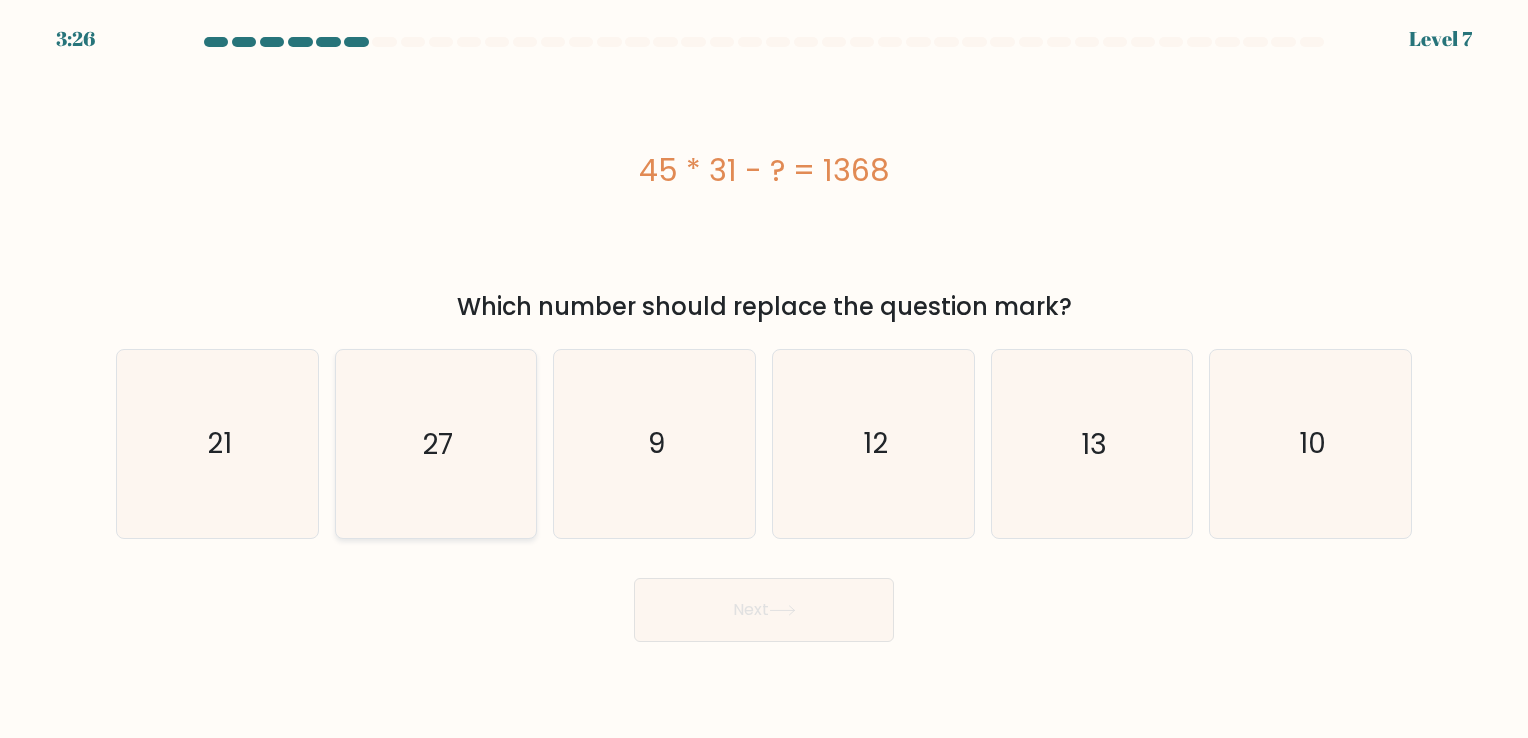 click on "27" 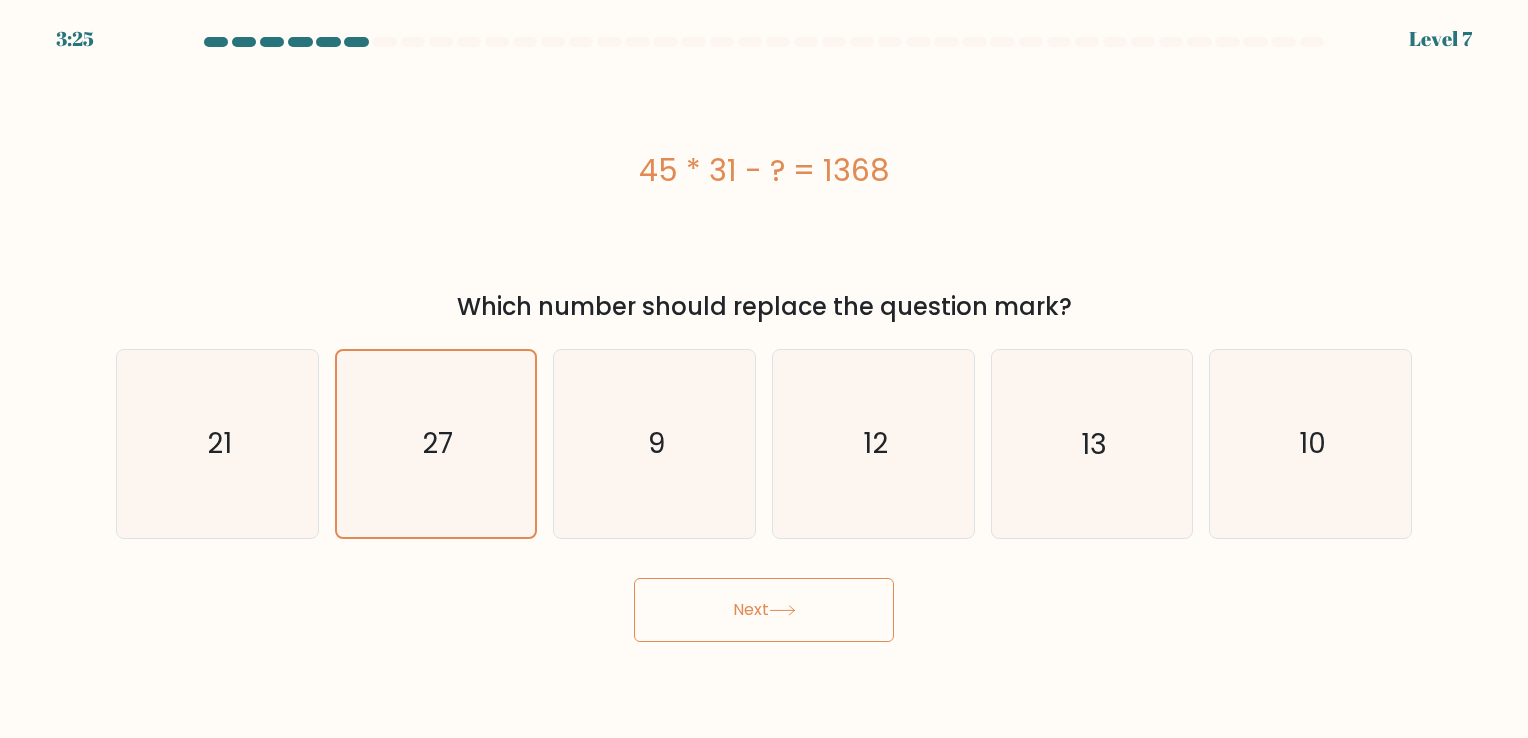 click on "Next" at bounding box center (764, 610) 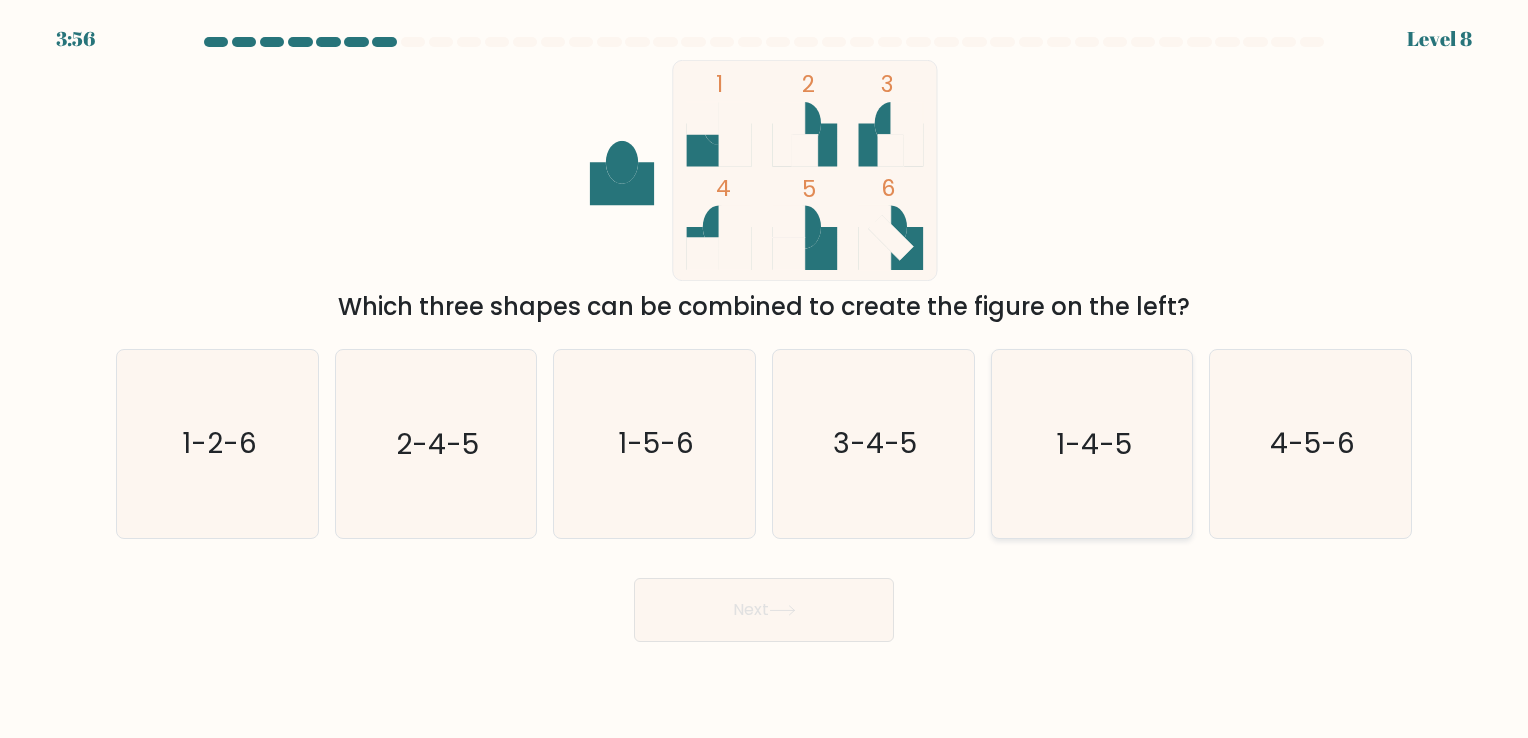 click on "1-4-5" 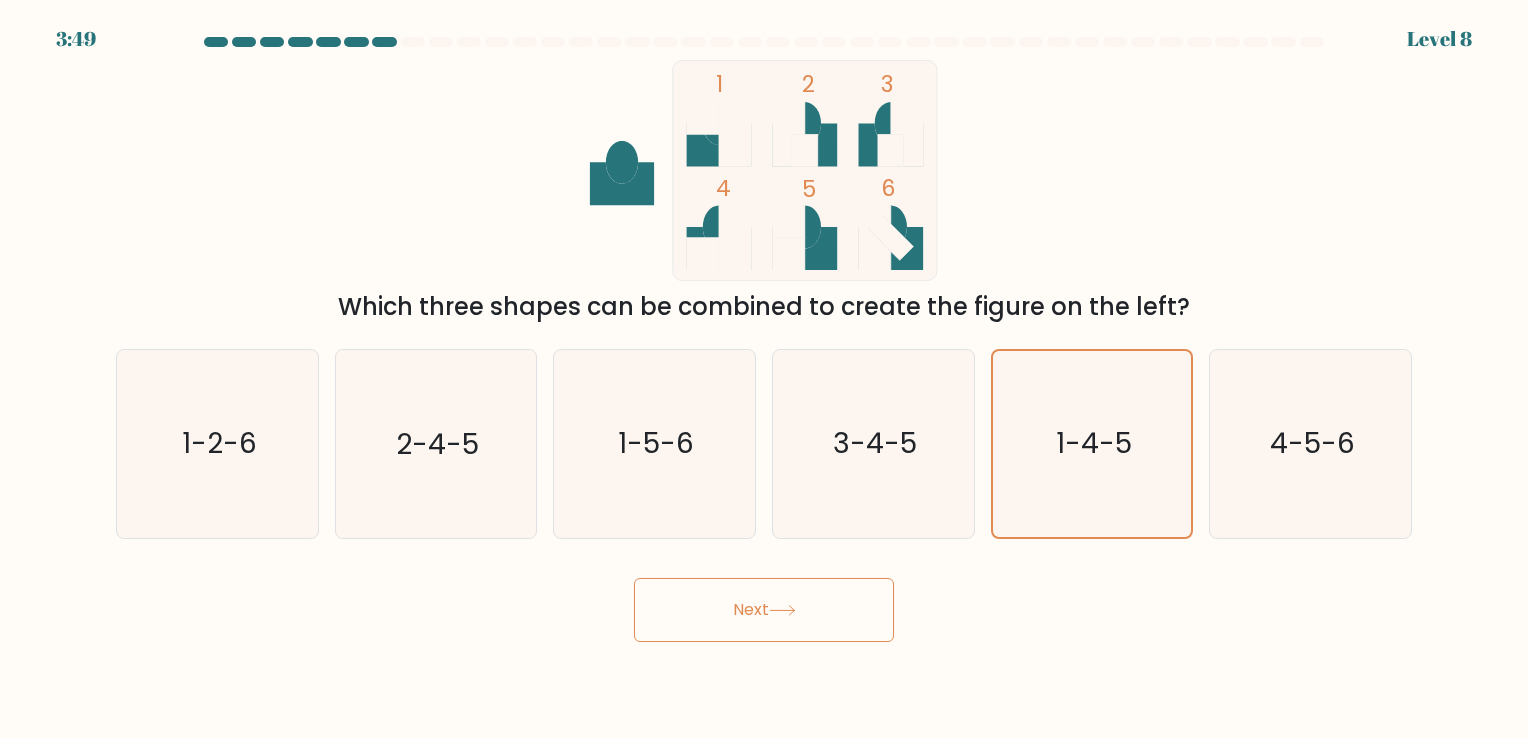 click on "Next" at bounding box center [764, 610] 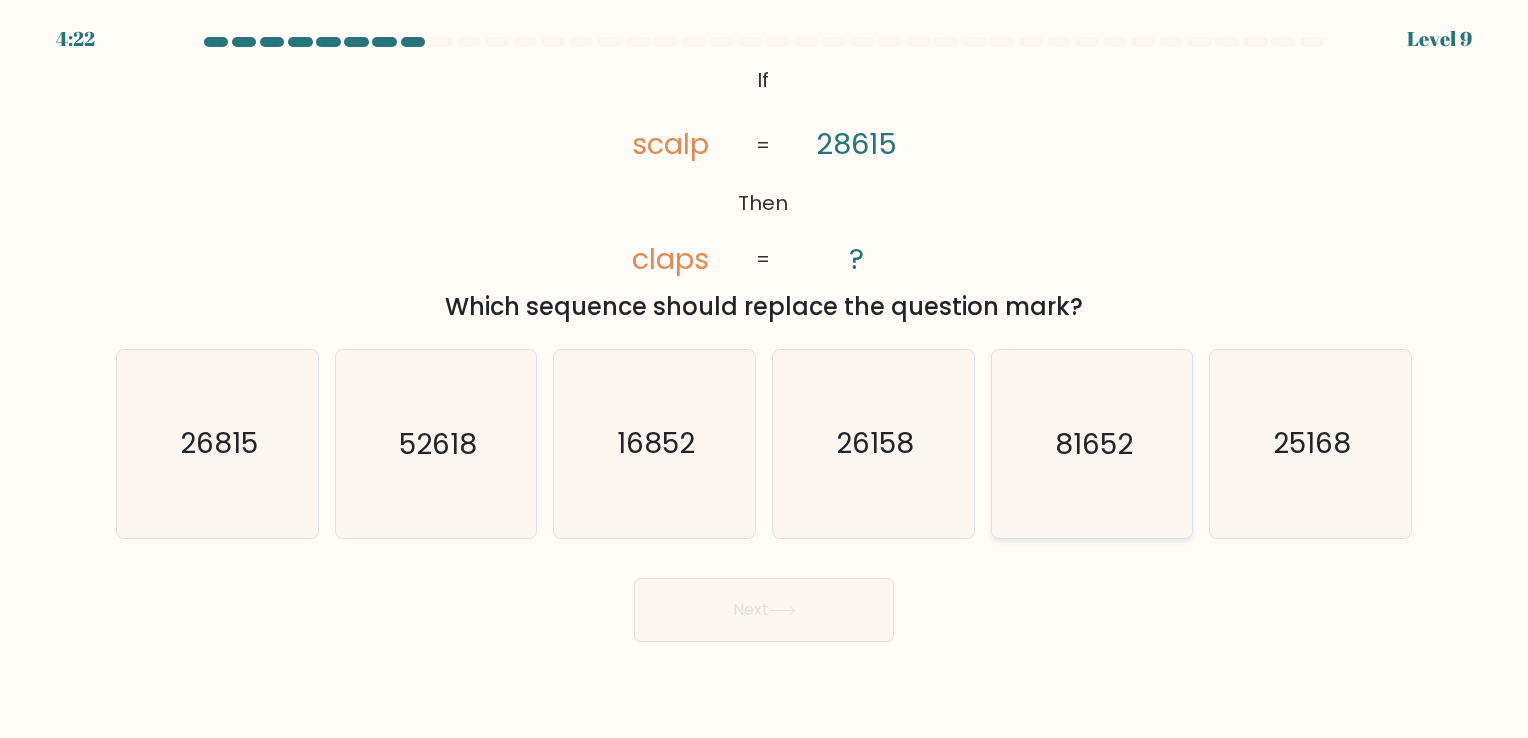 click on "81652" 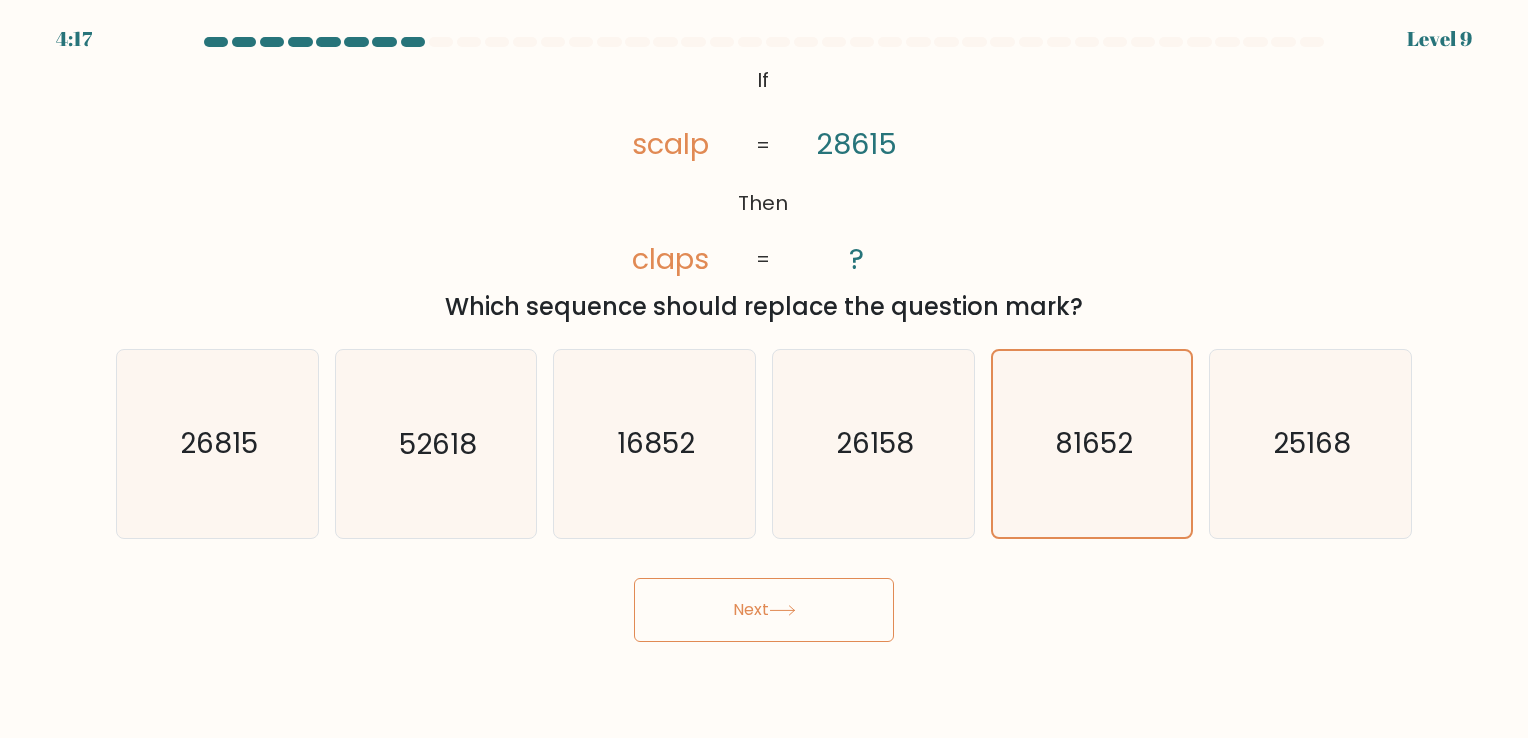 click on "Next" at bounding box center [764, 610] 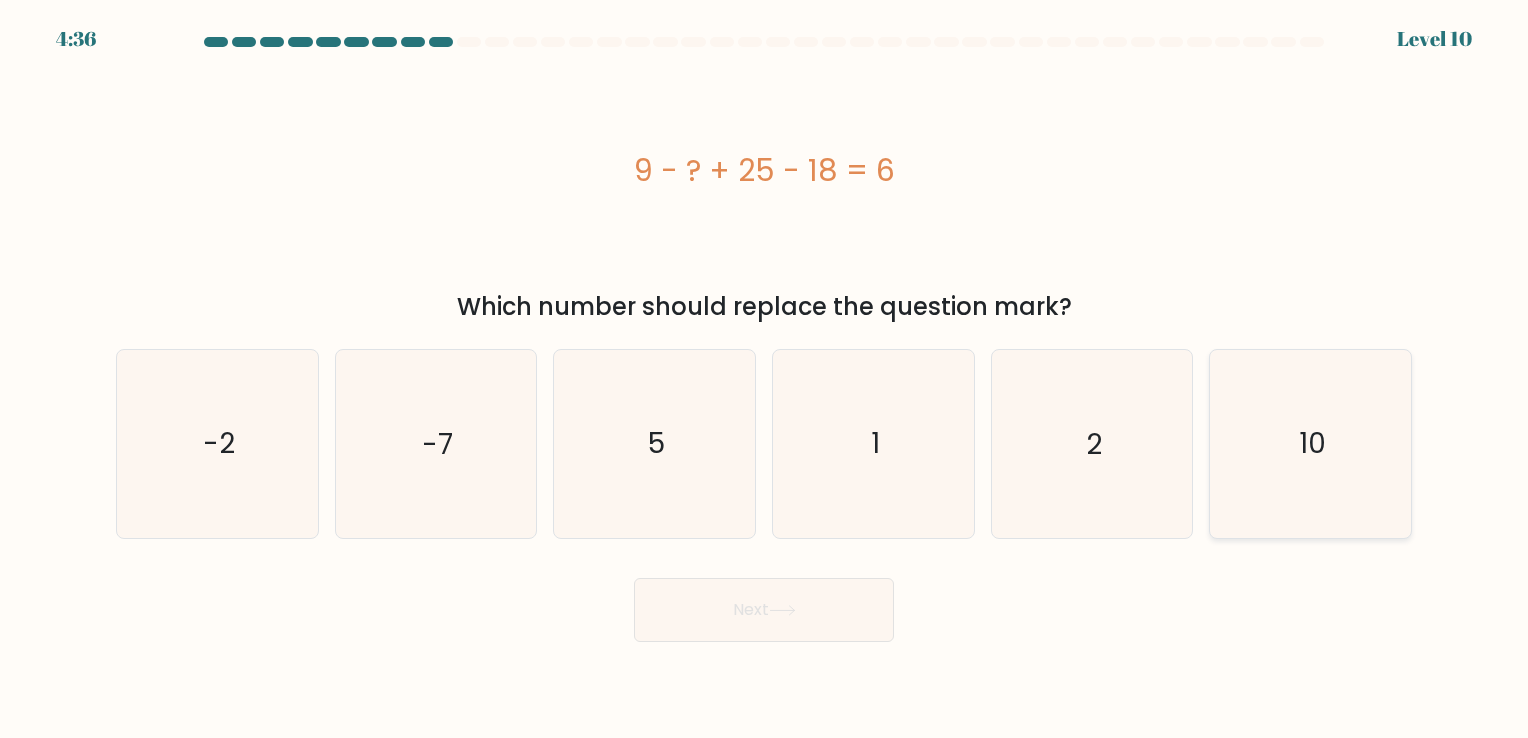 click on "10" 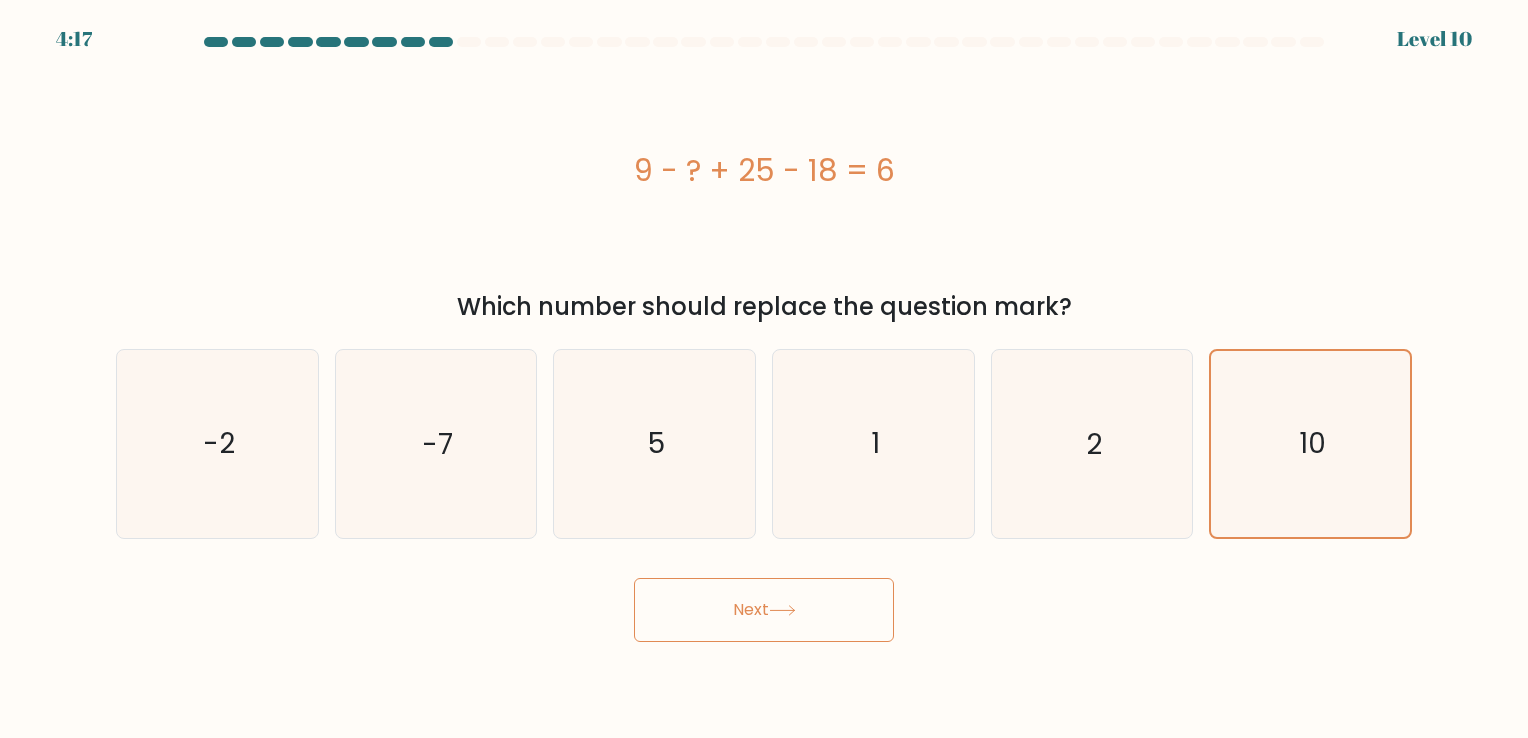 click on "Next" at bounding box center (764, 610) 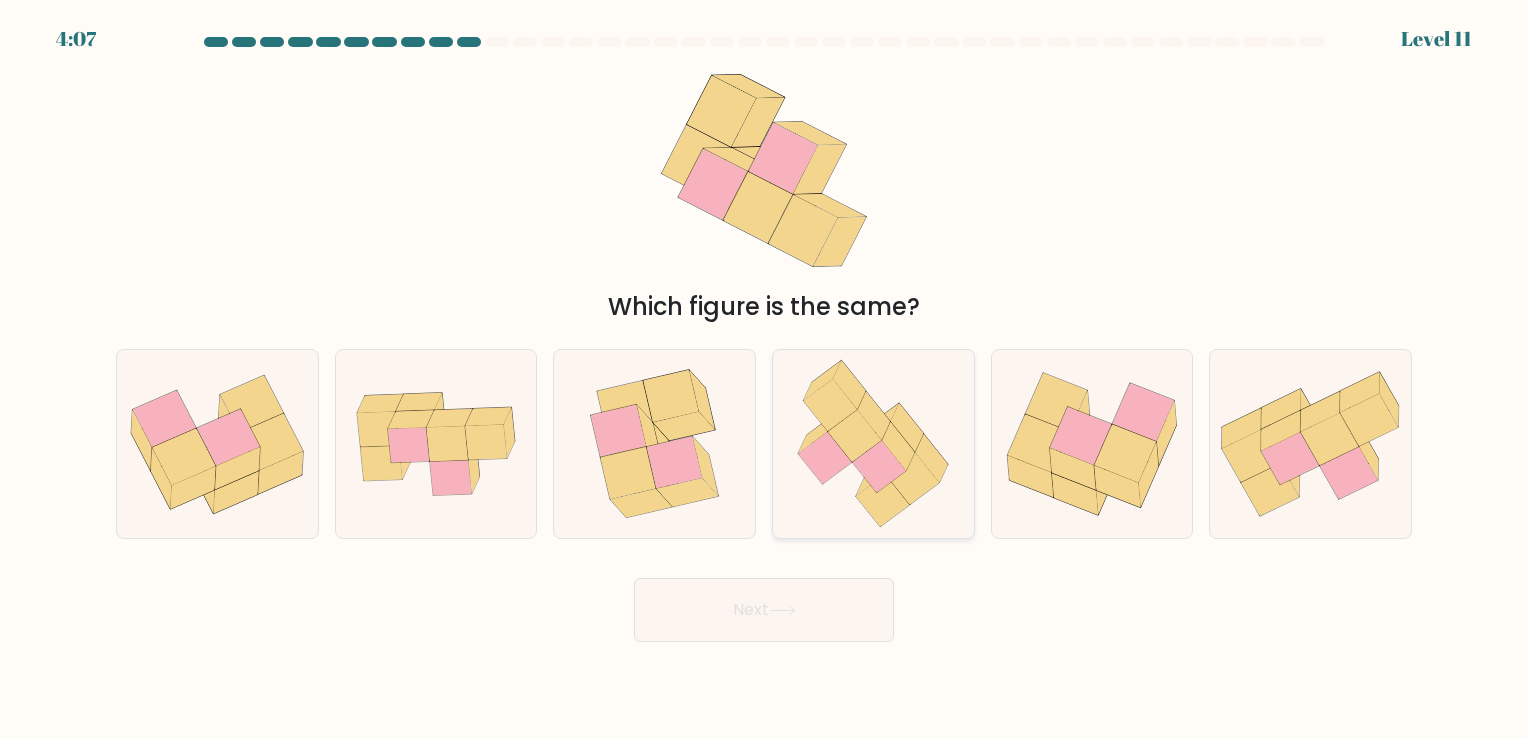click 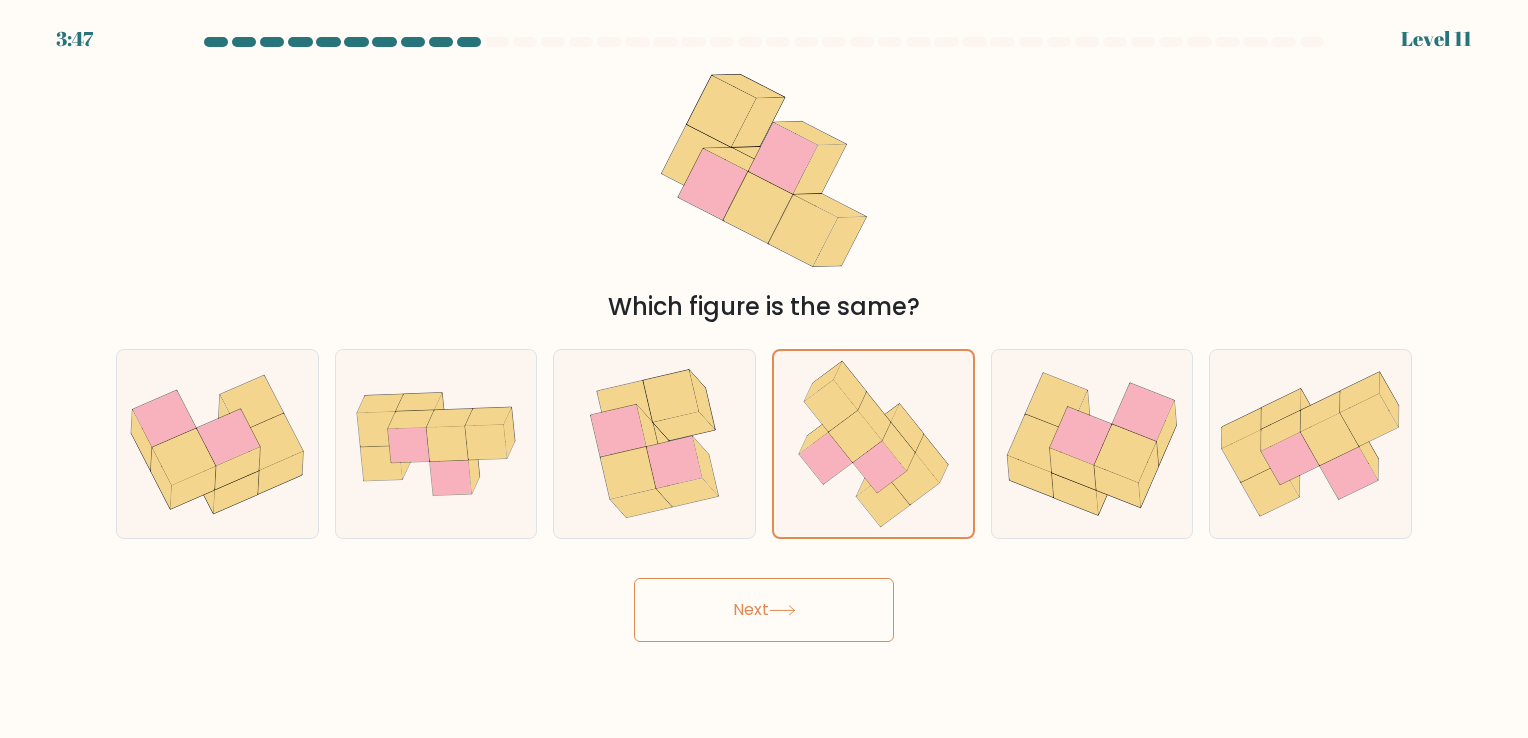 click 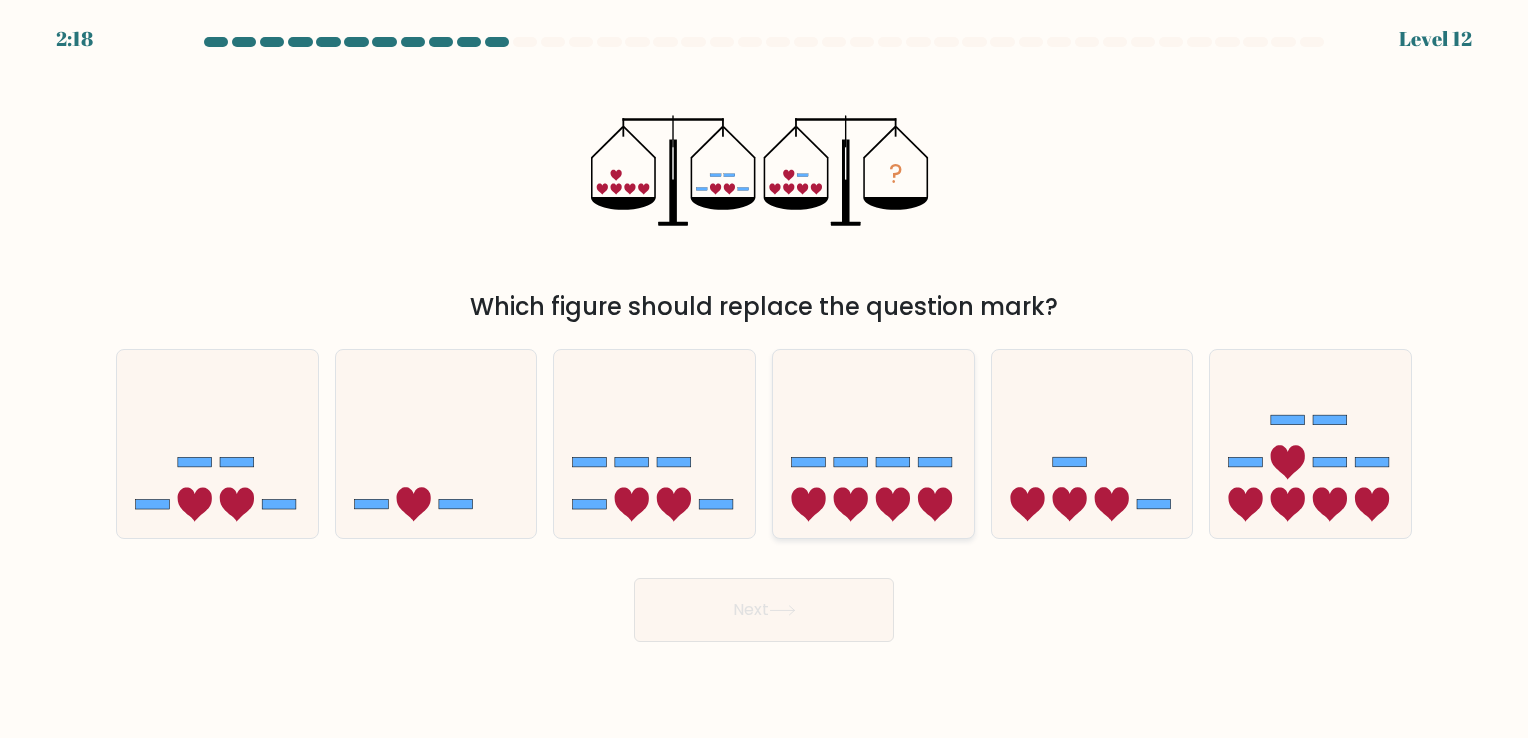 click 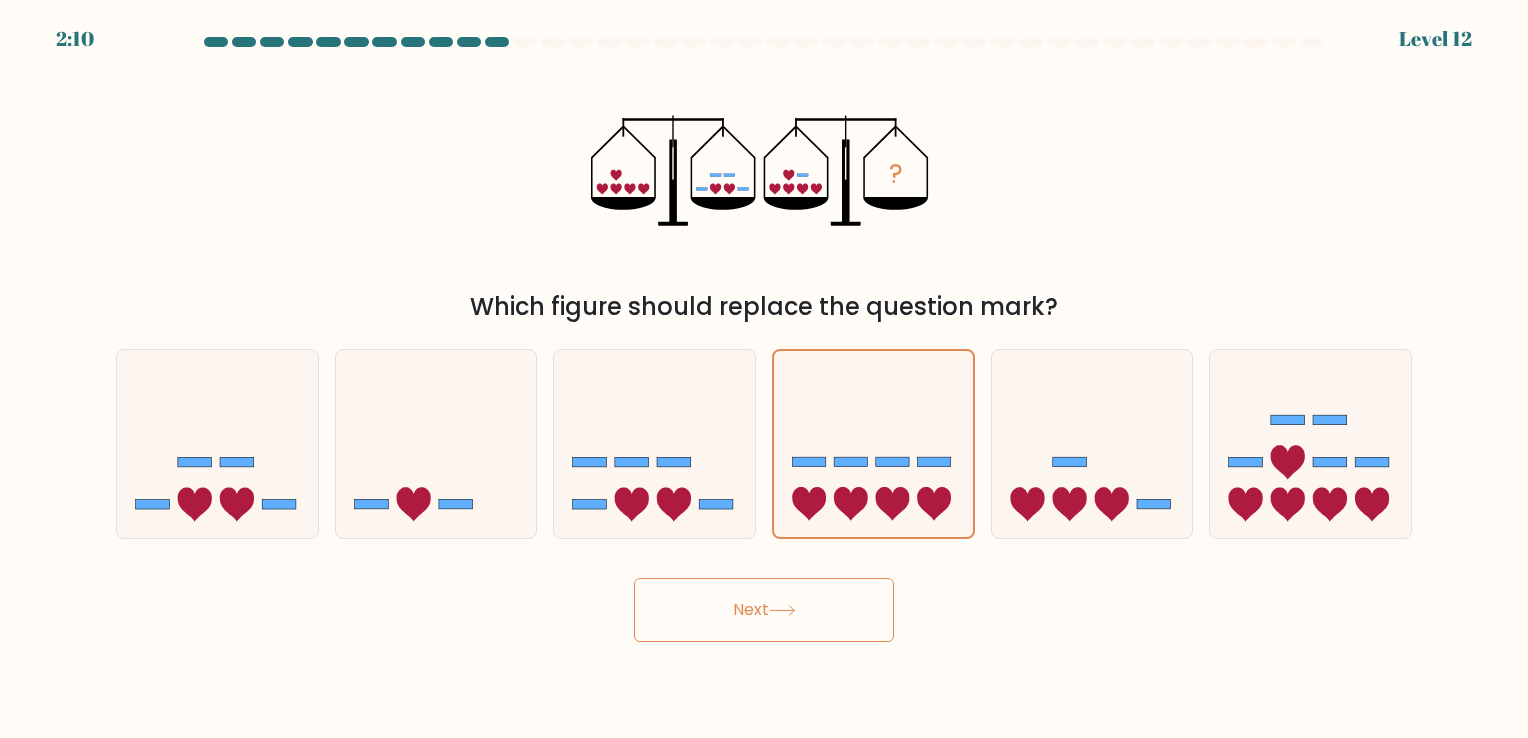 click 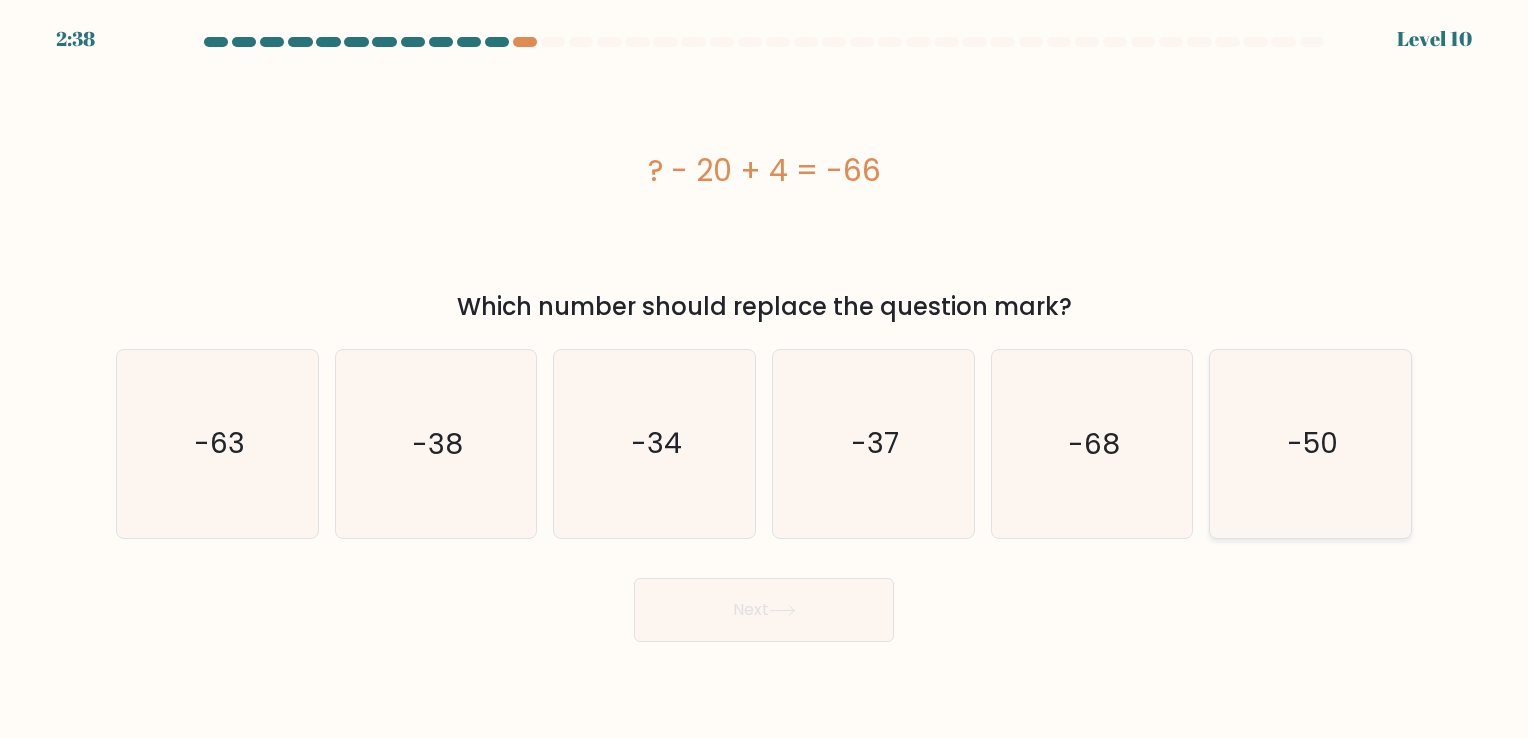 click on "-50" 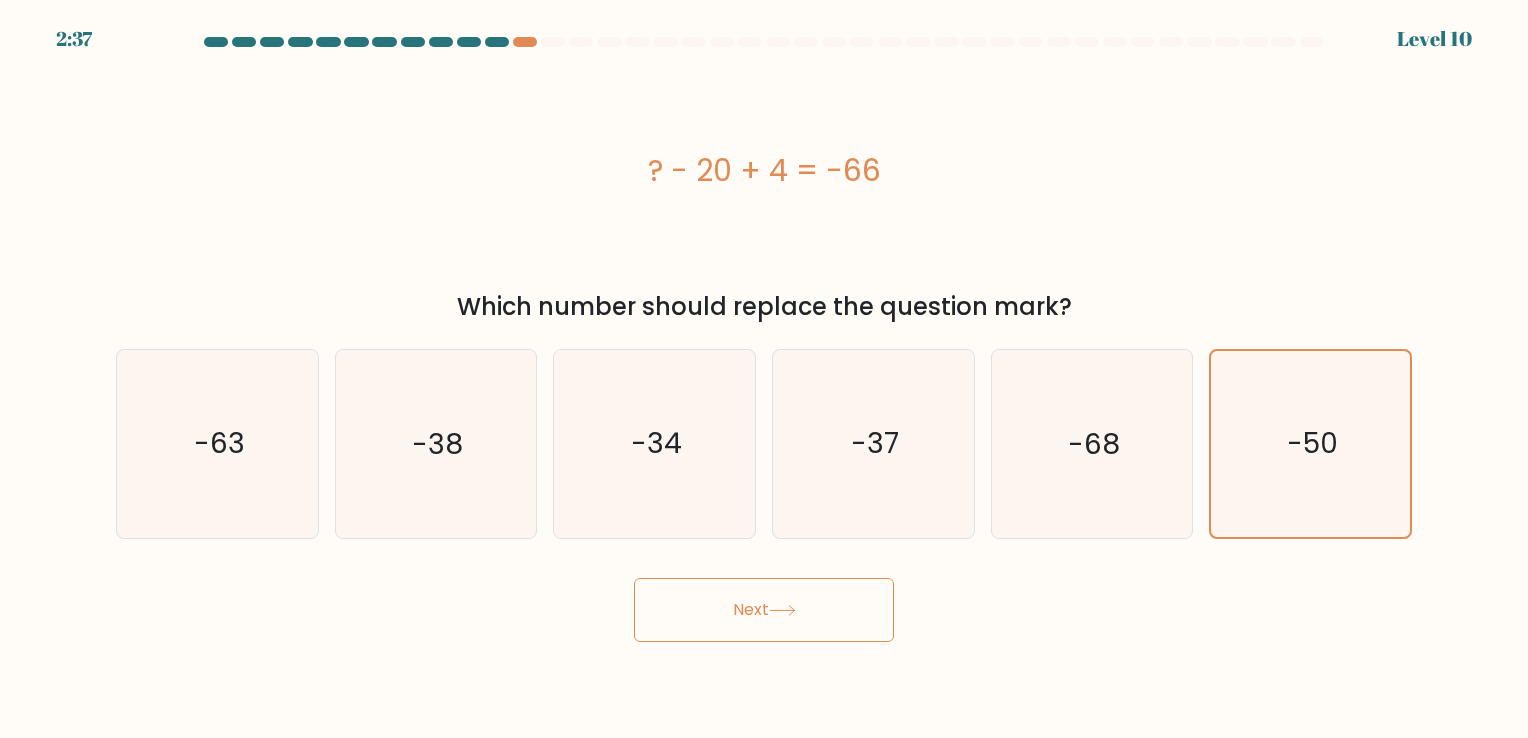click 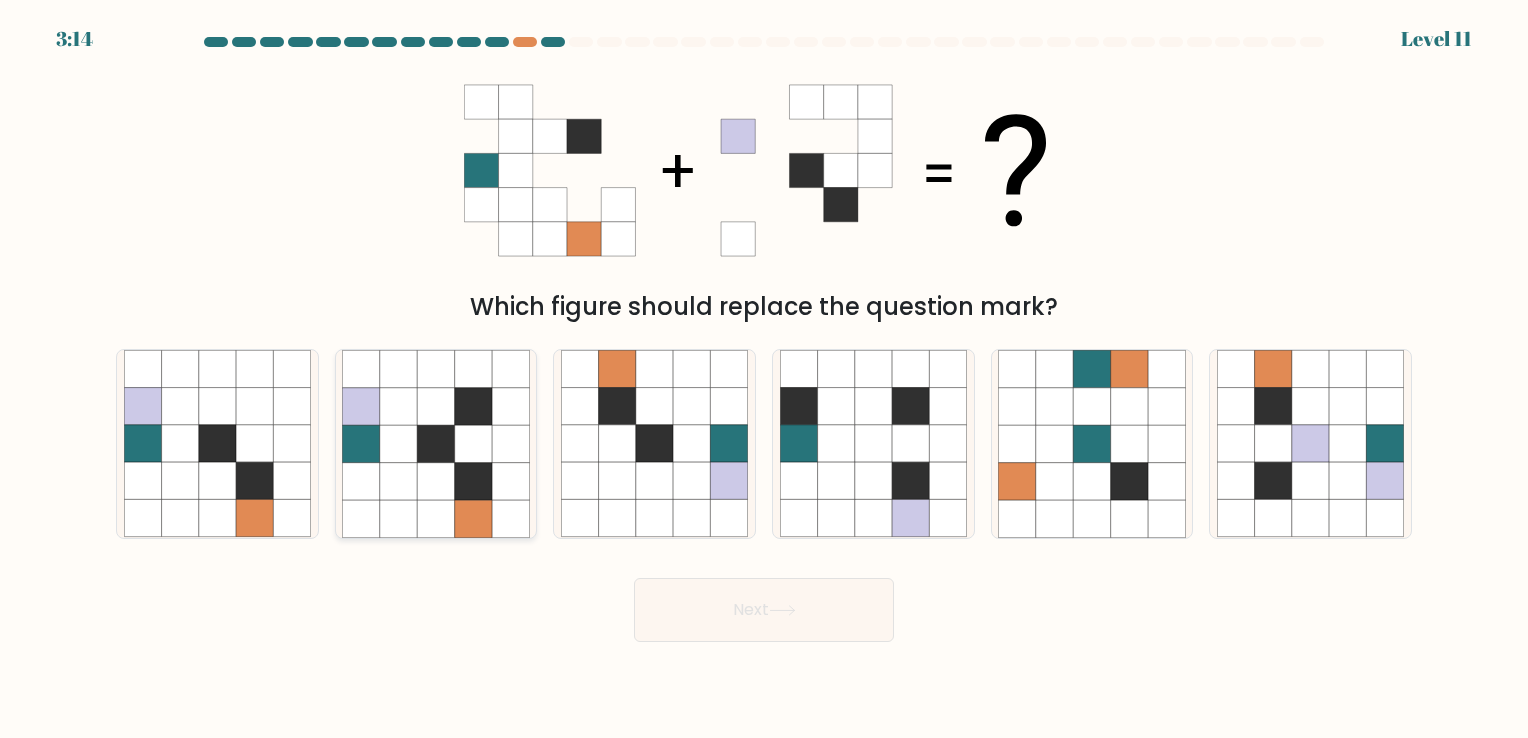 click 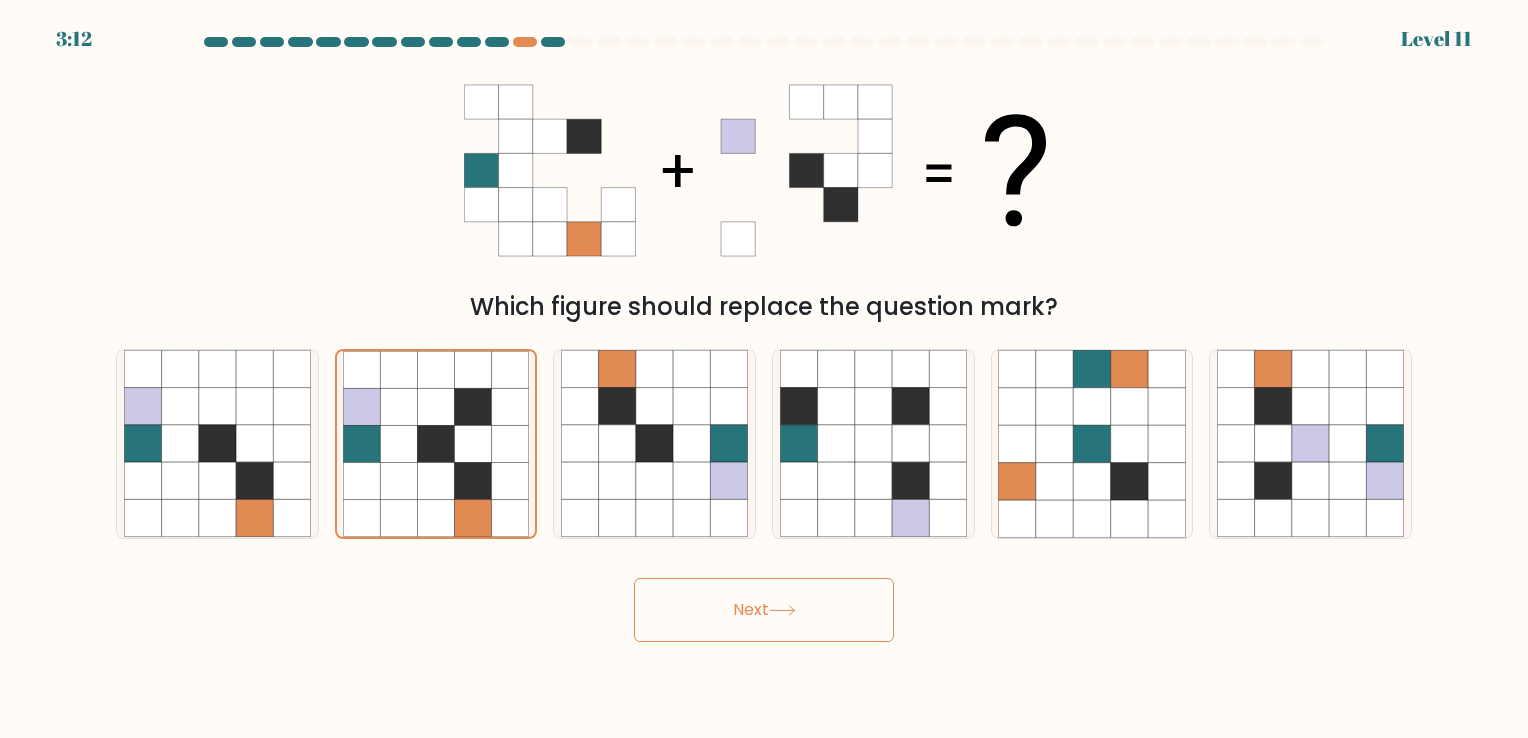 click on "Next" at bounding box center (764, 610) 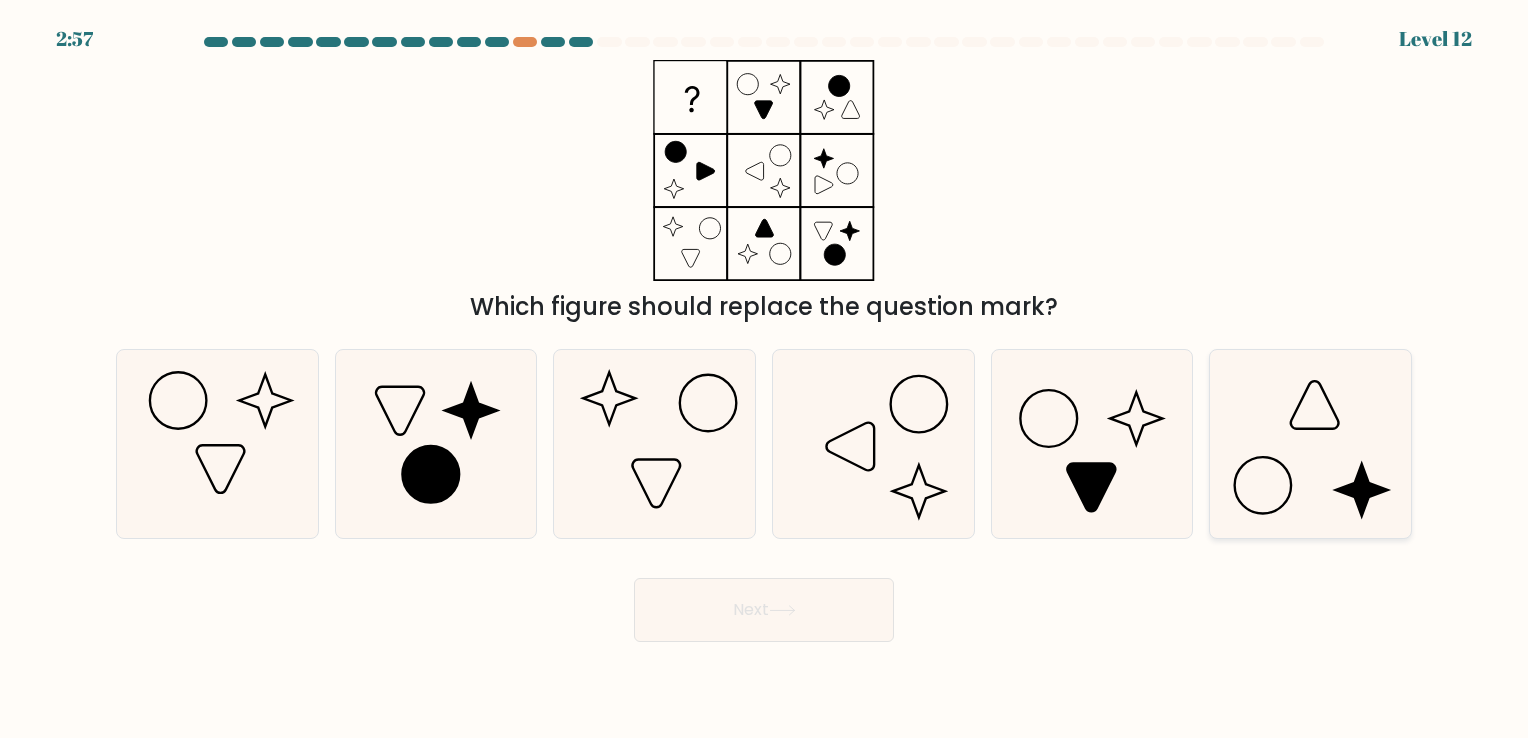 click 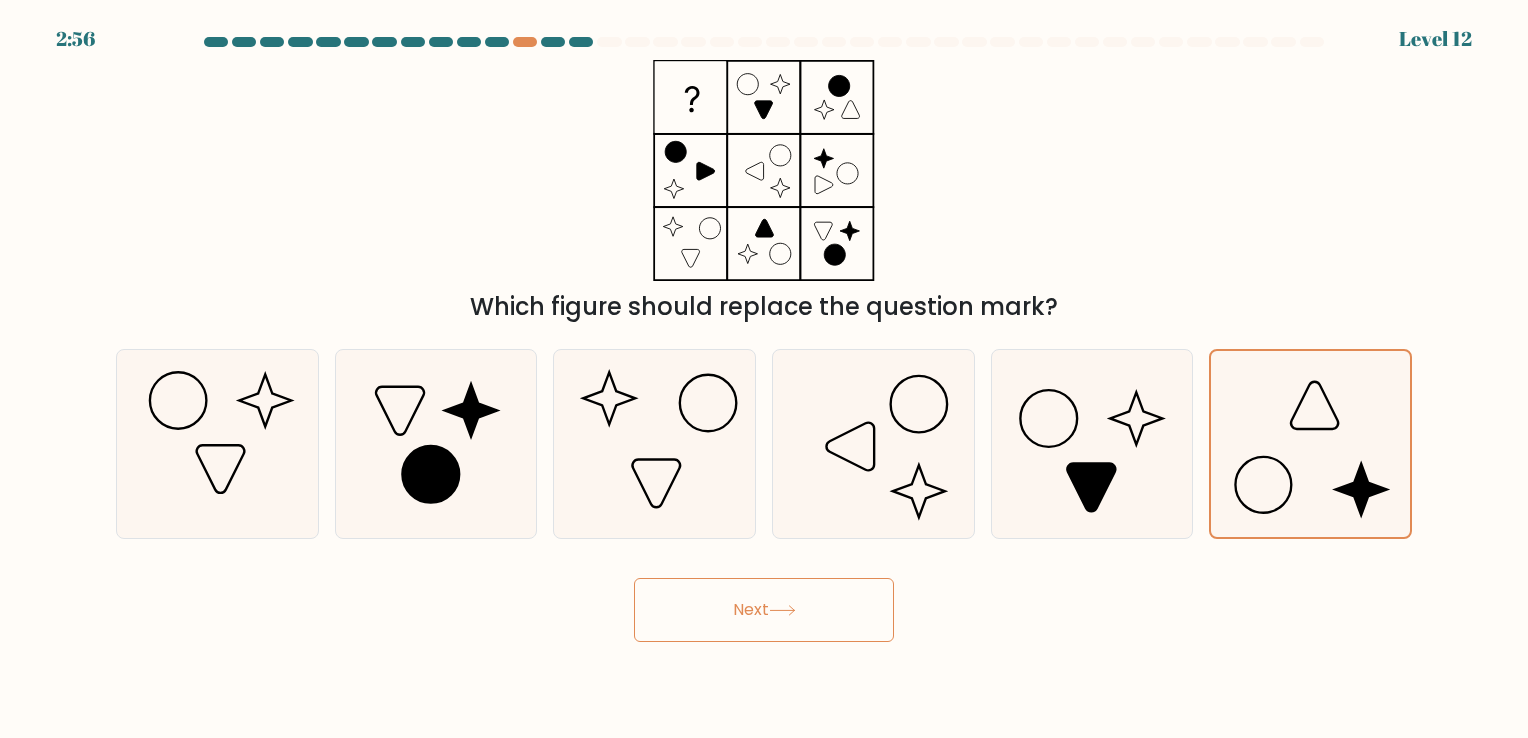 click on "Next" at bounding box center [764, 610] 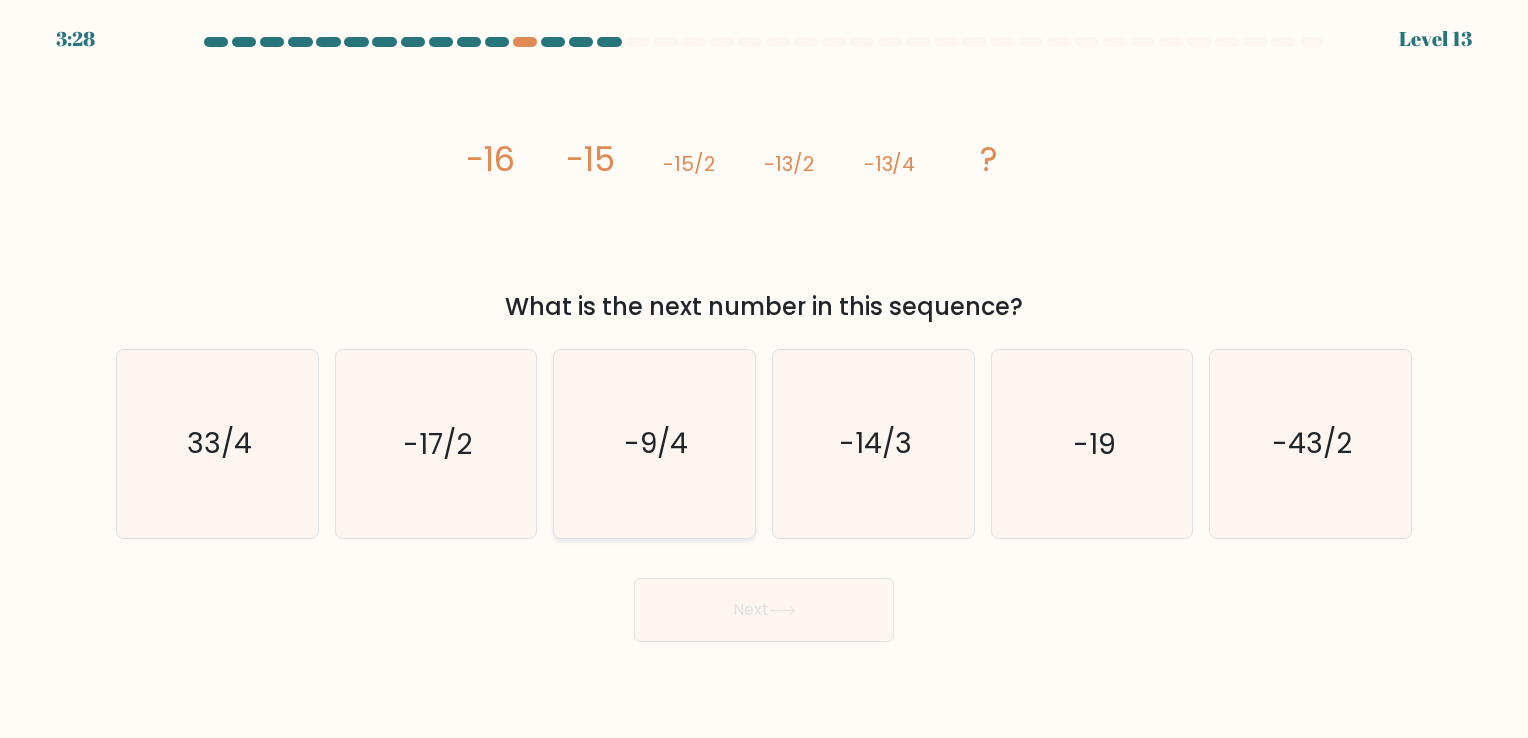 click on "-9/4" 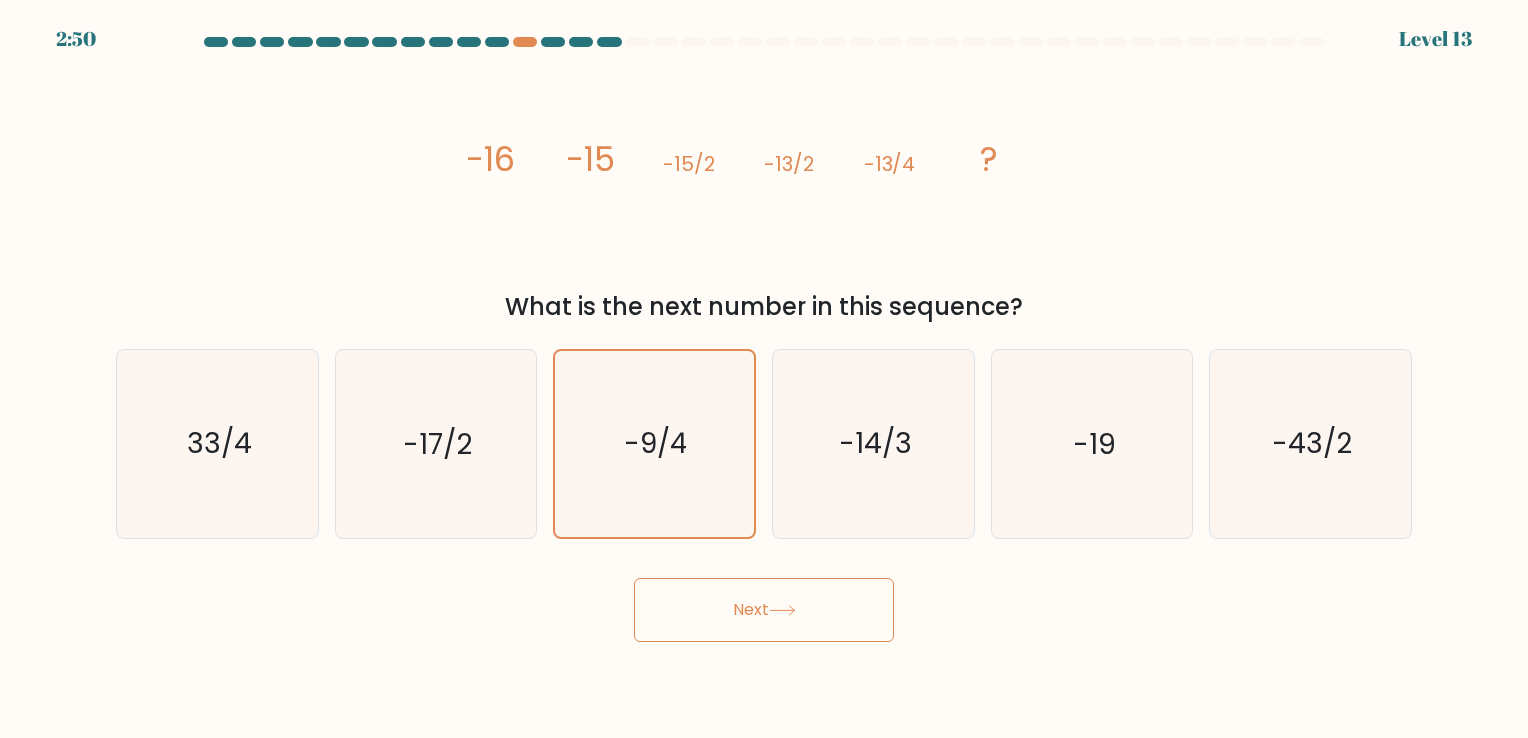 click on "Next" at bounding box center (764, 610) 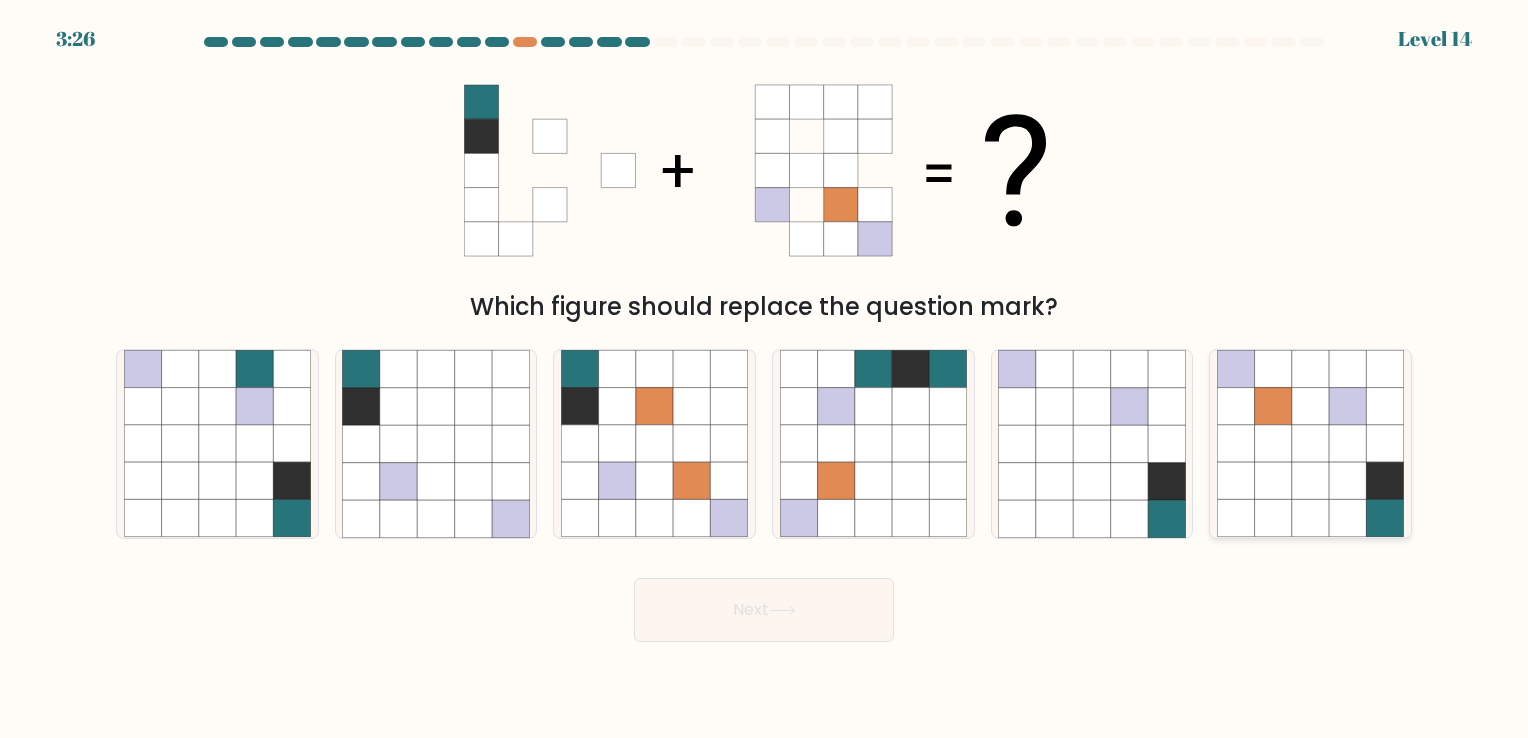 click 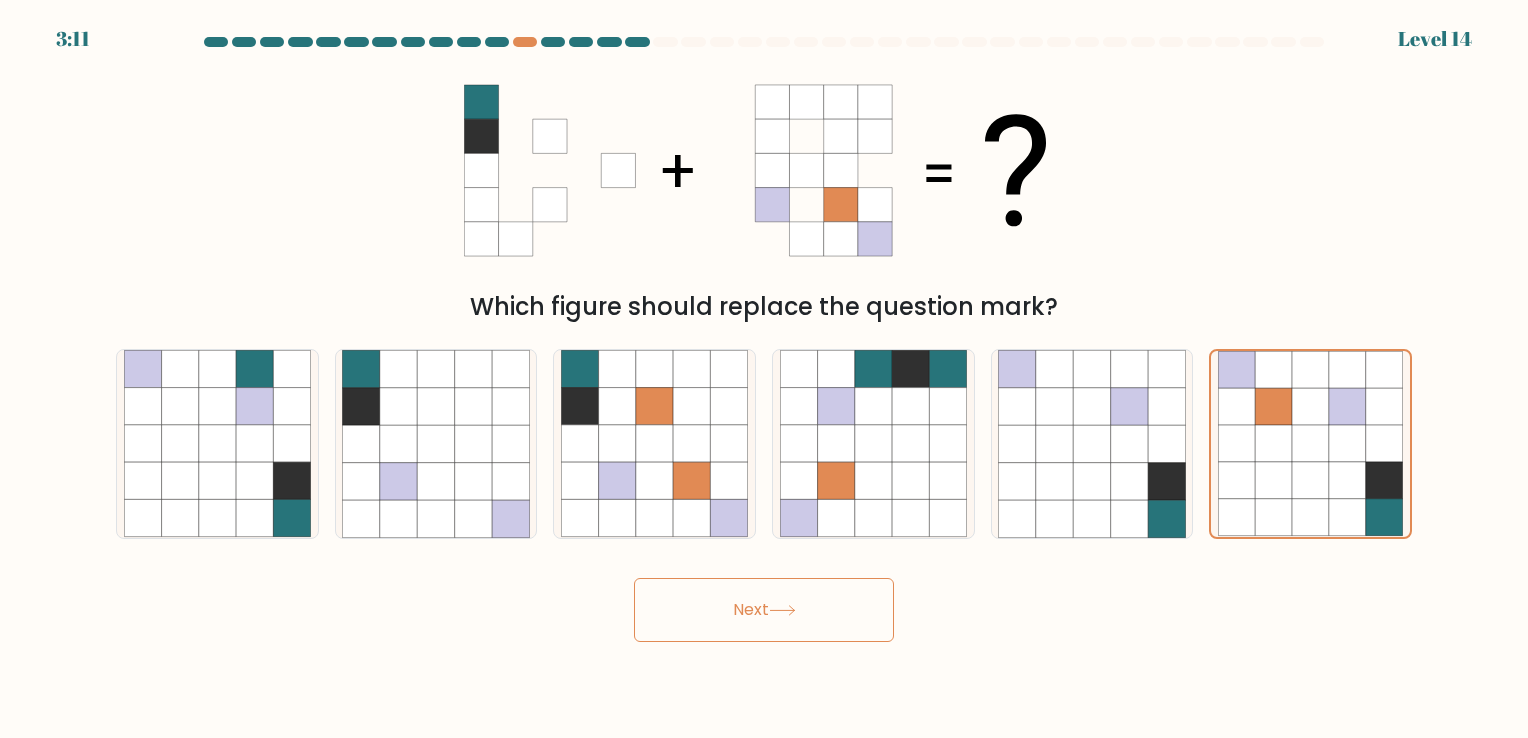 click on "Next" at bounding box center [764, 610] 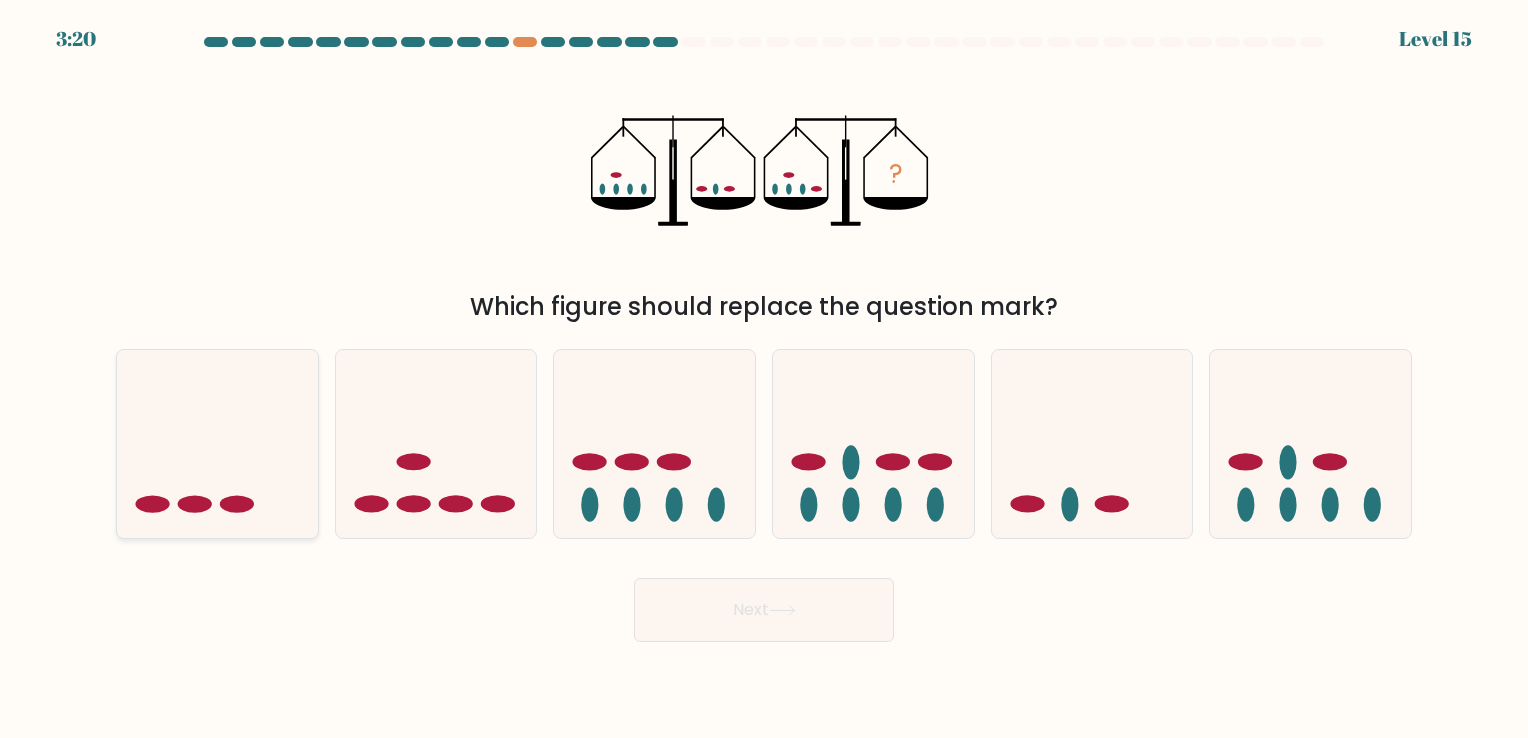 click 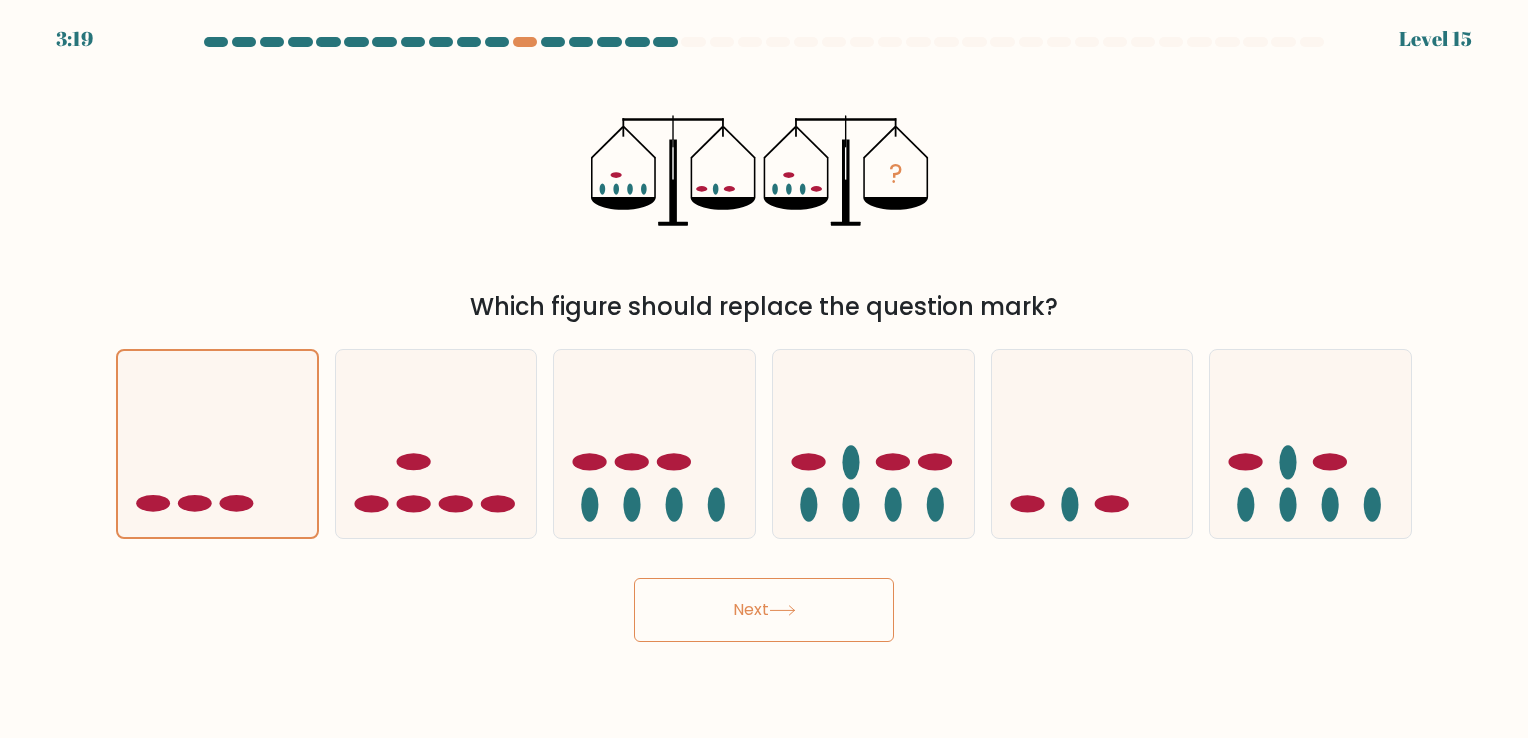 click on "Next" at bounding box center [764, 610] 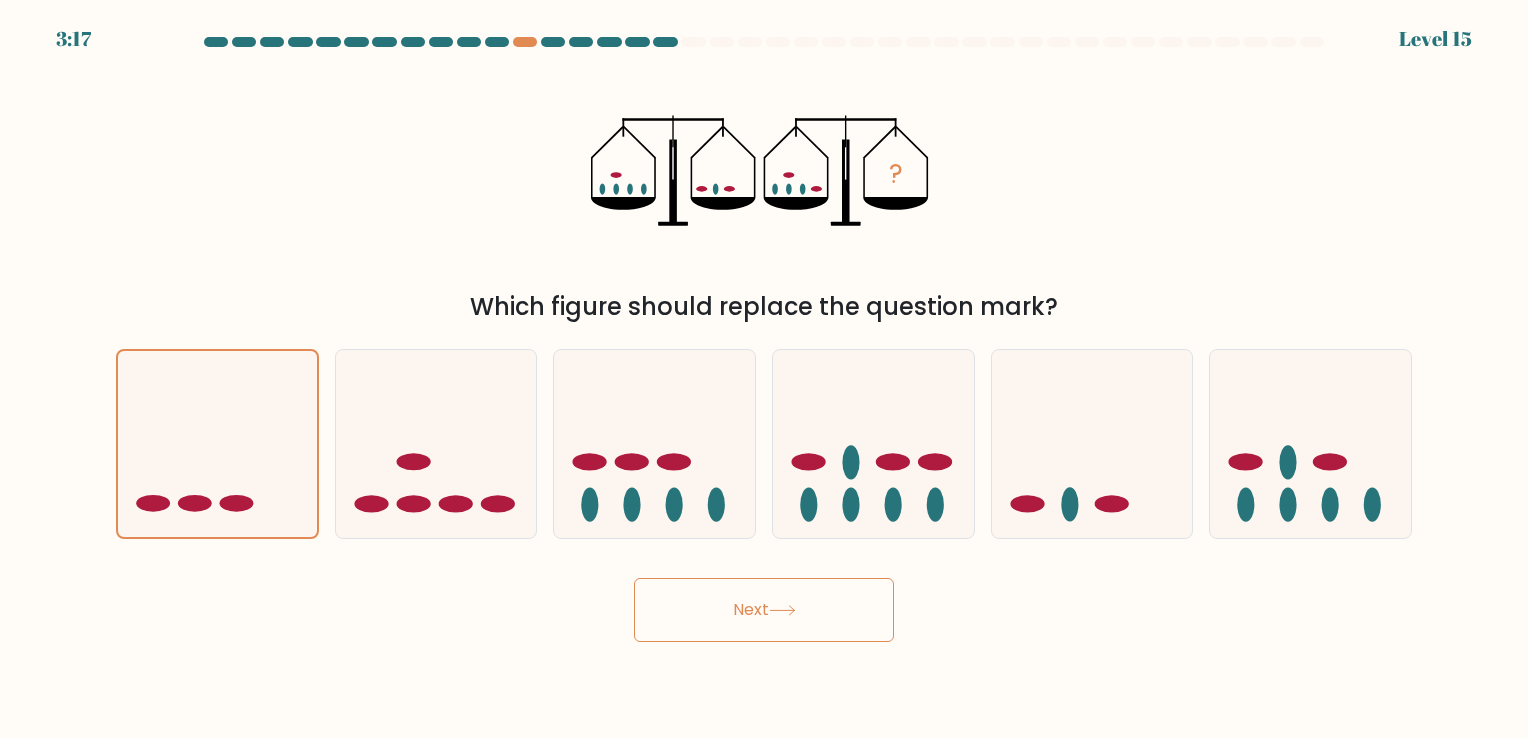 click 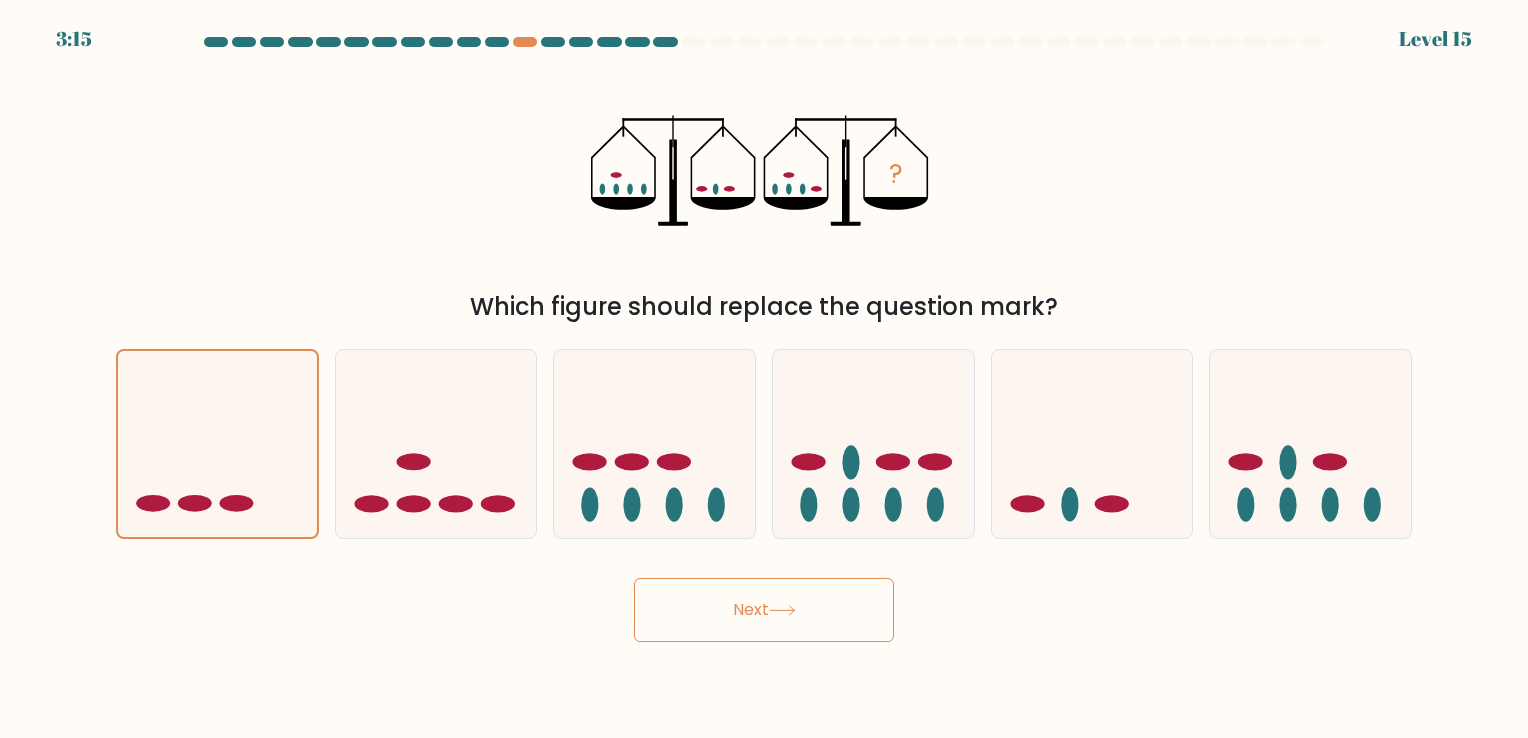 click on "?
Which figure should replace the question mark?" at bounding box center [764, 192] 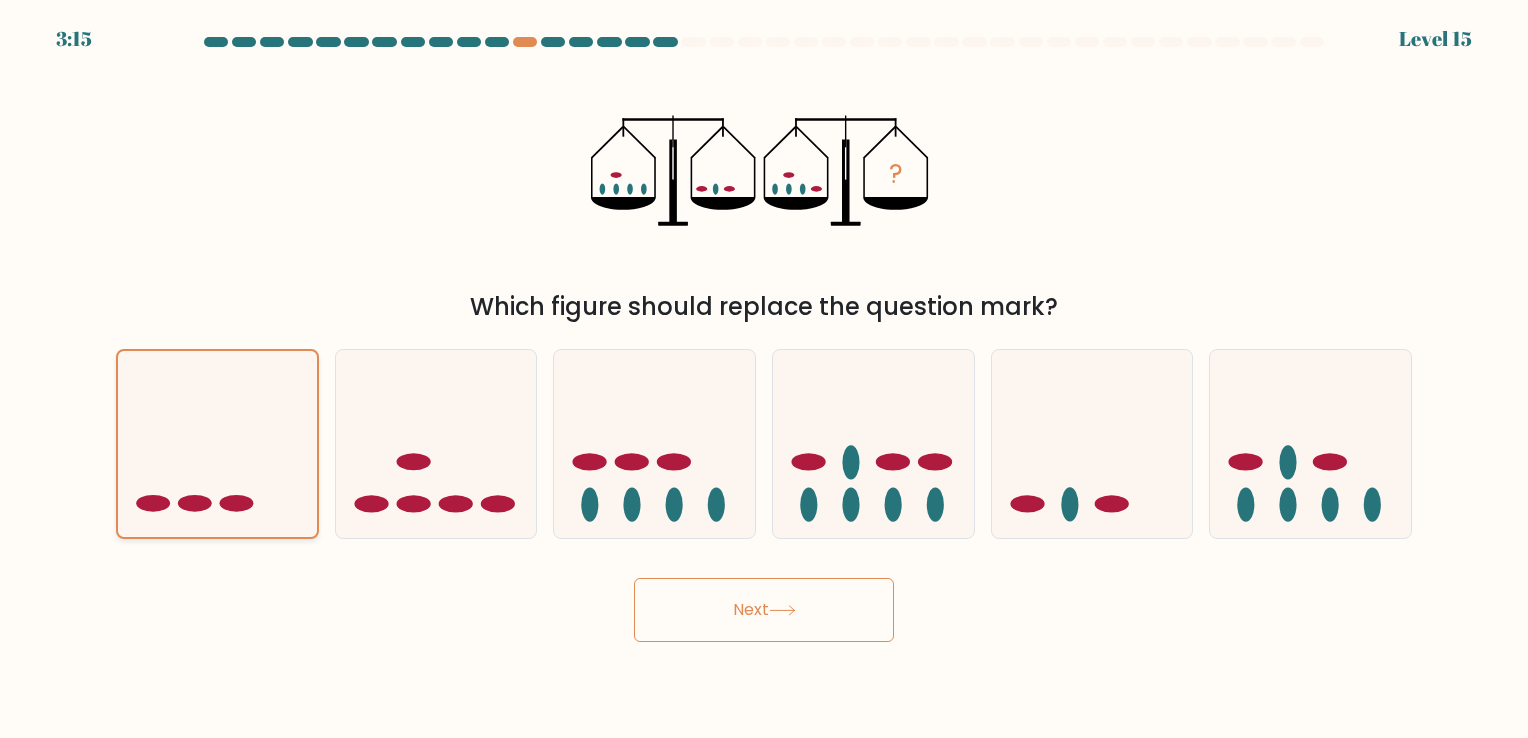 click 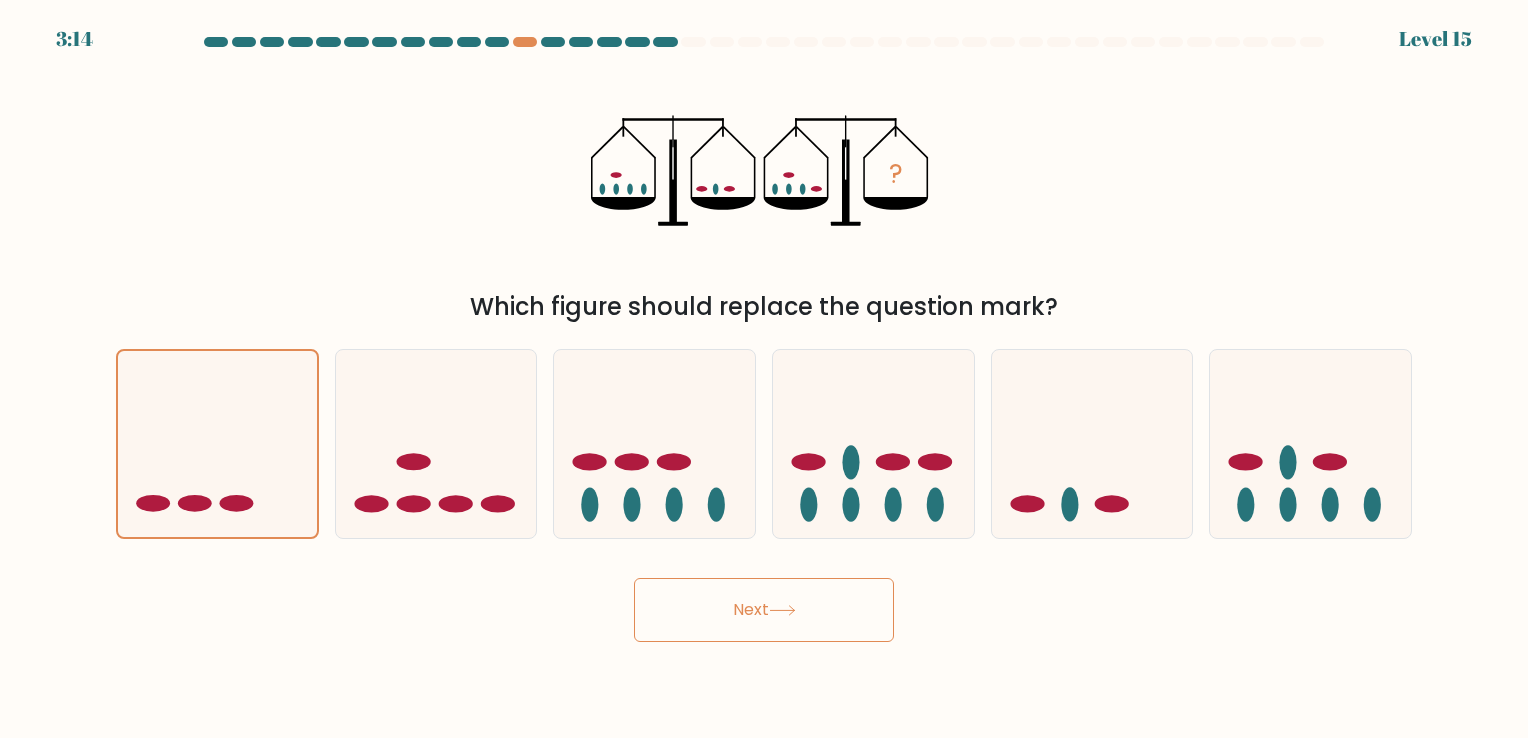click on "Next" at bounding box center (764, 610) 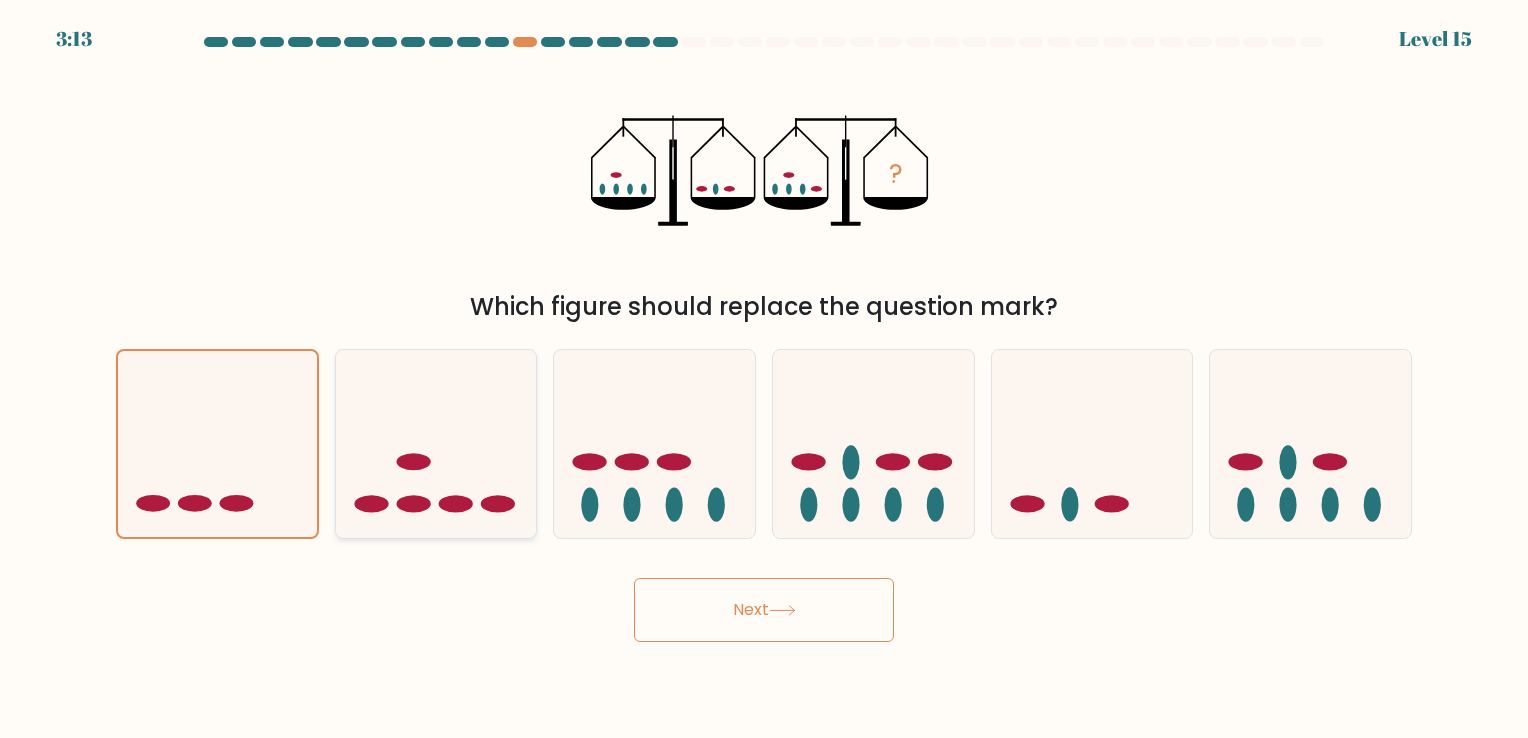 click 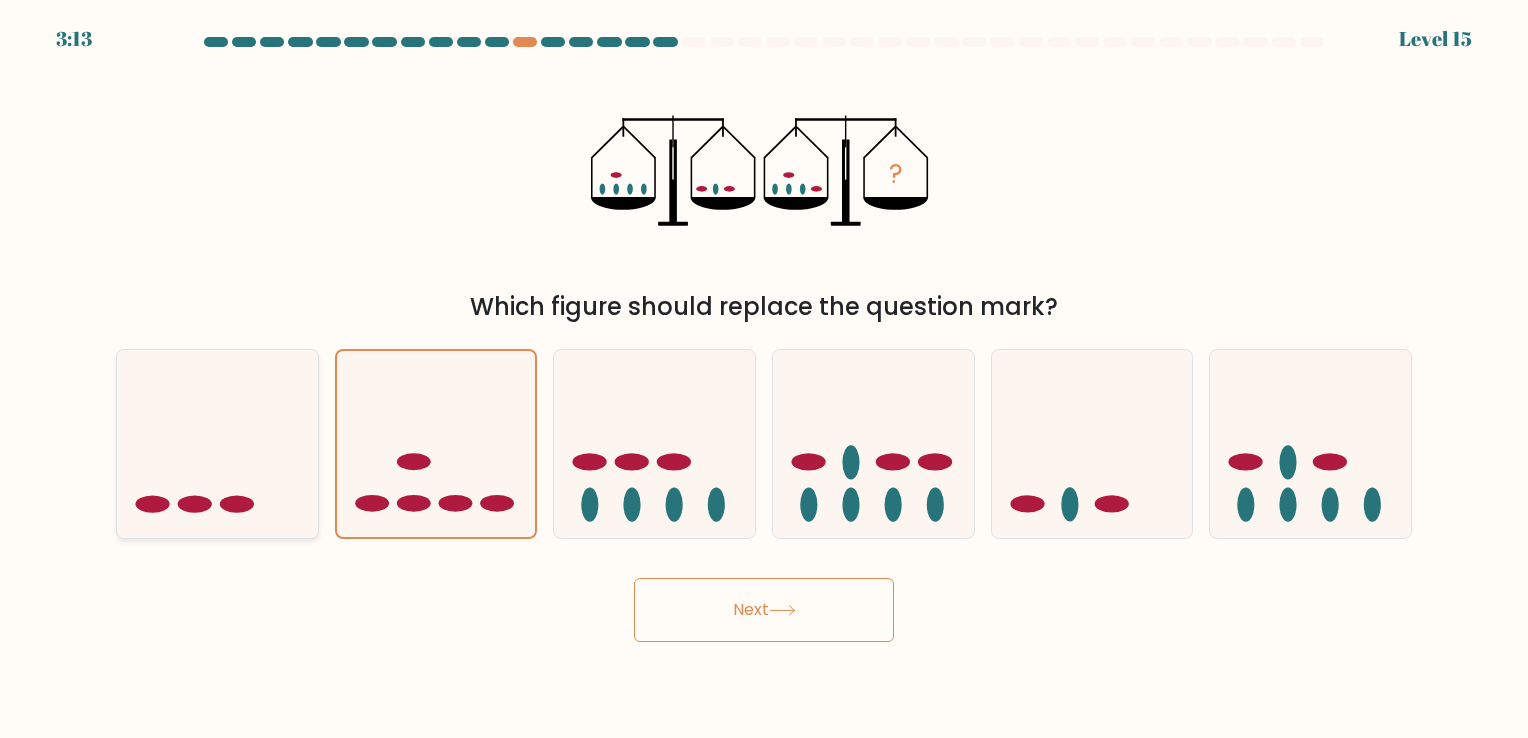 click 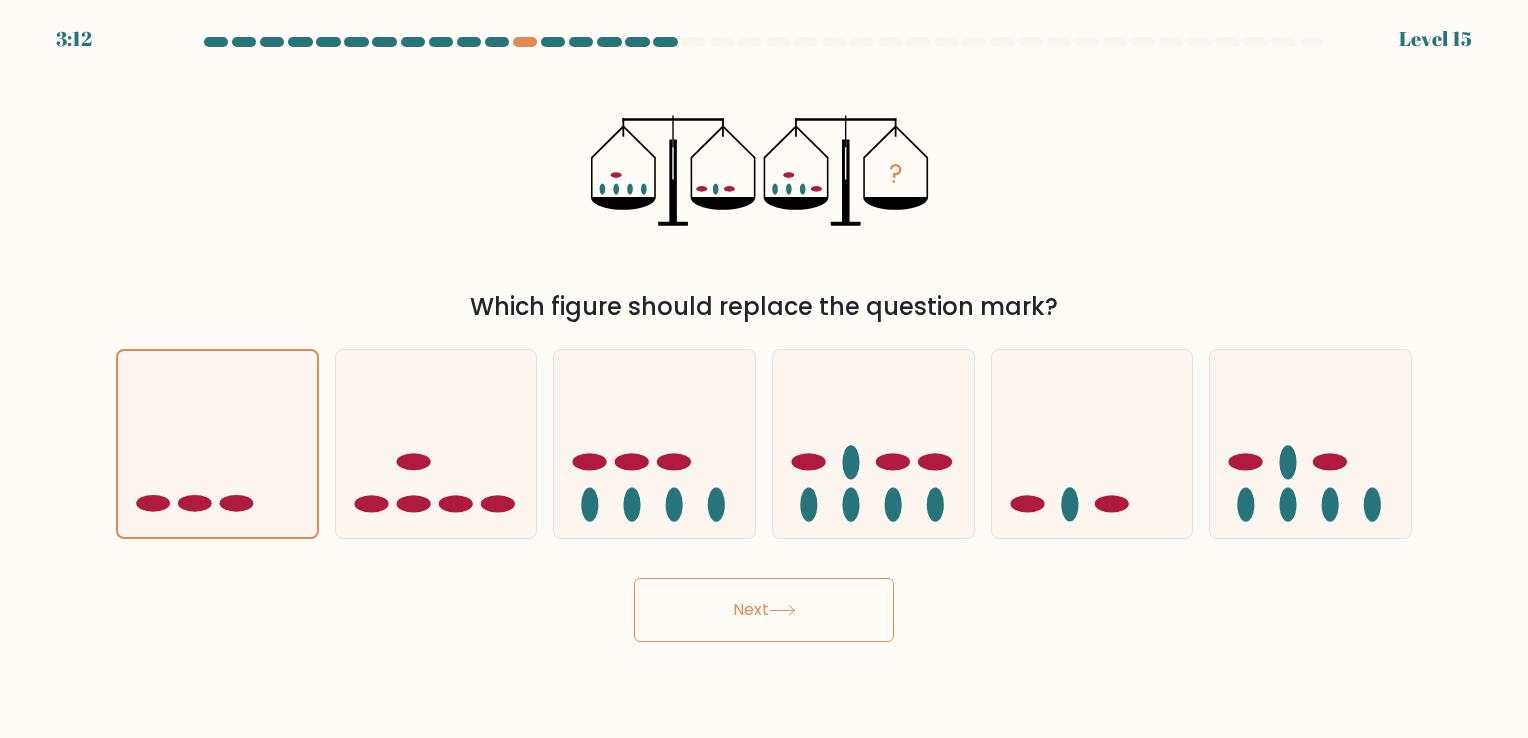 click on "Next" at bounding box center (764, 610) 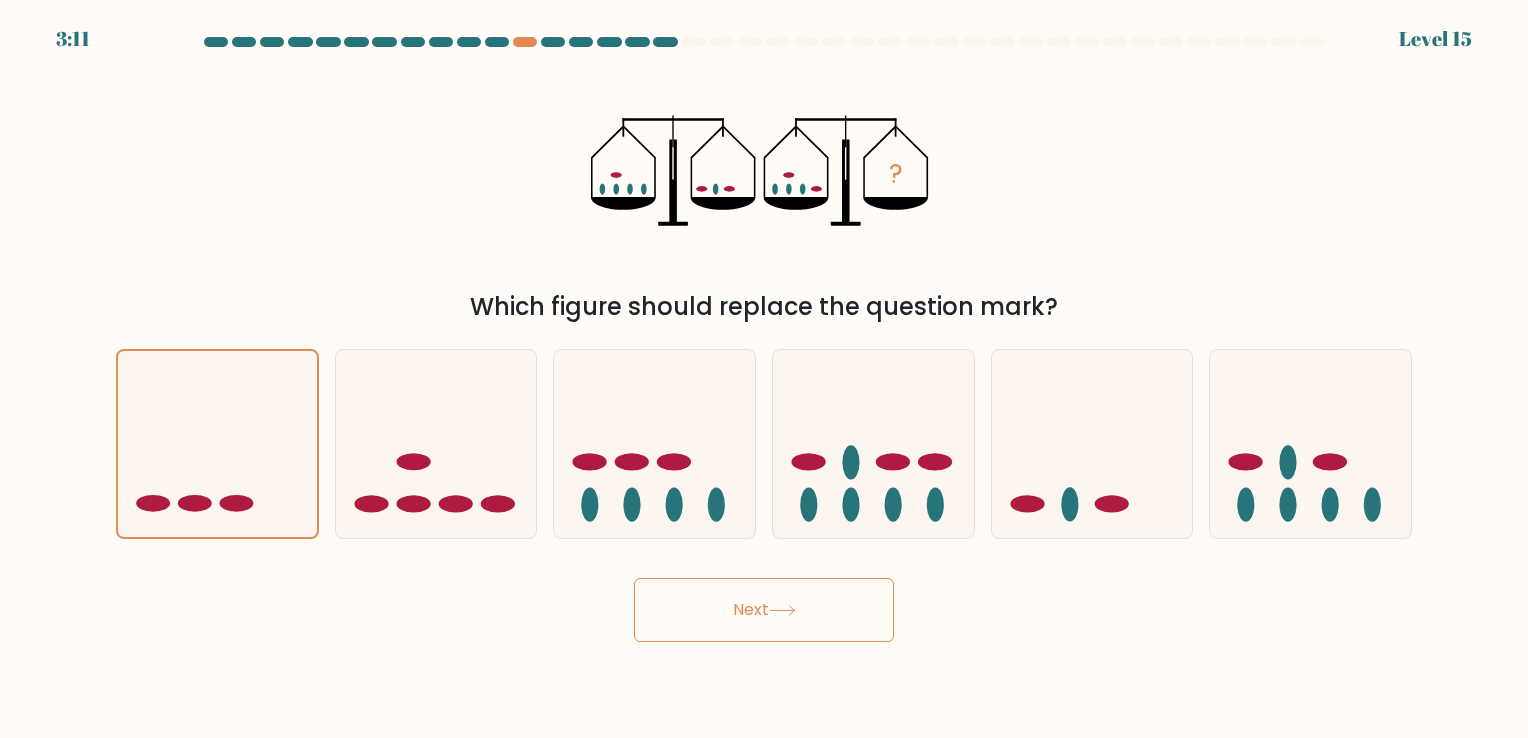 click on "Next" at bounding box center (764, 610) 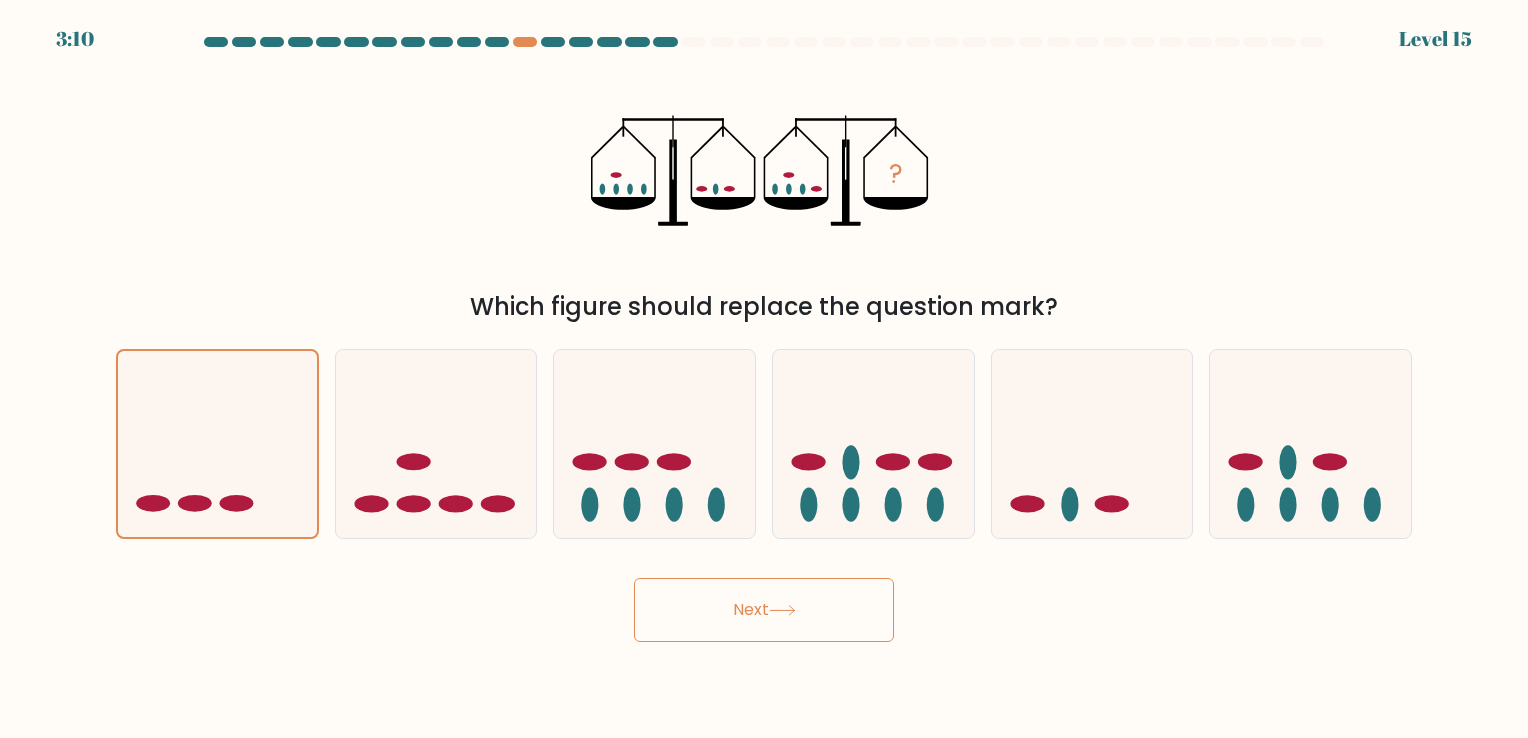click on "?
Which figure should replace the question mark?" at bounding box center [764, 192] 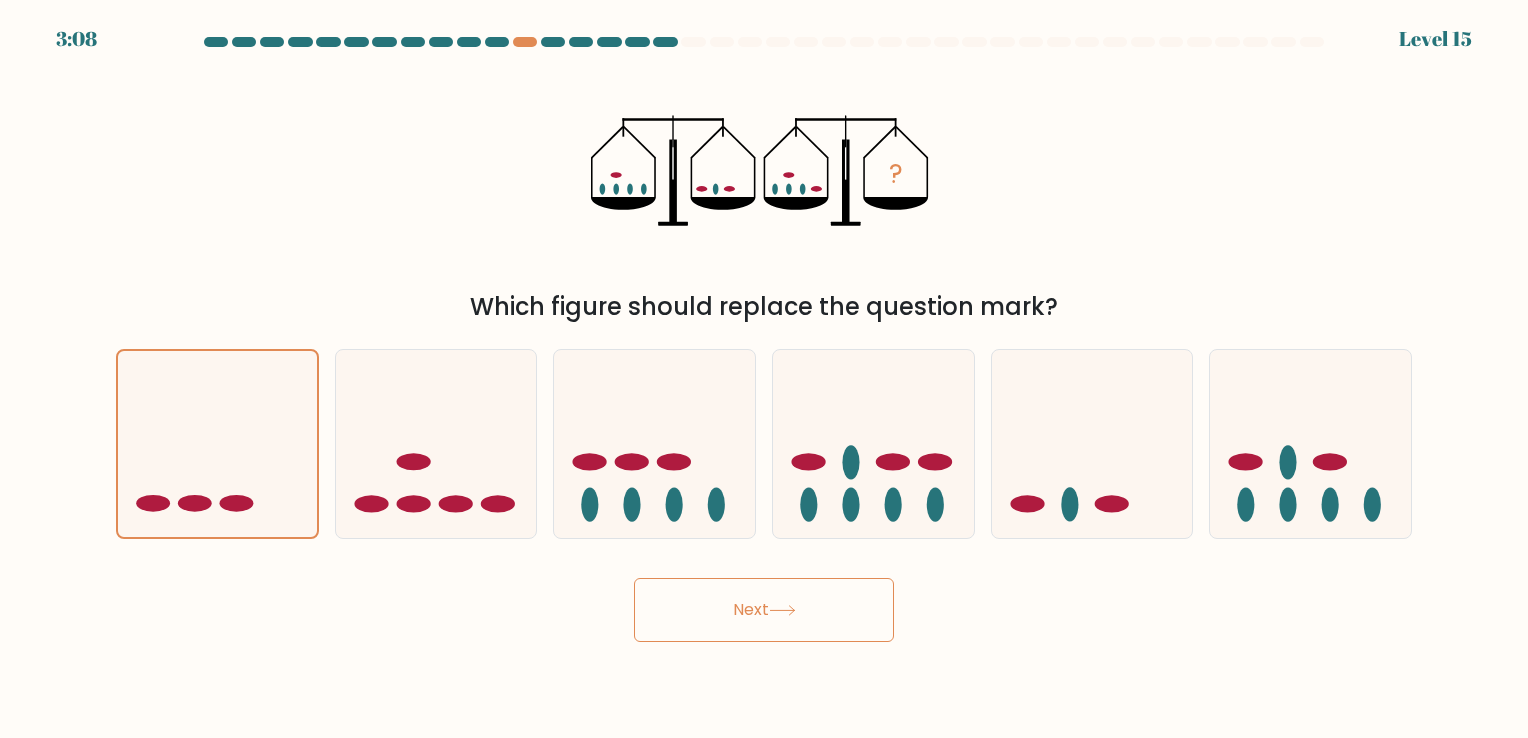 click on "Next" at bounding box center (764, 610) 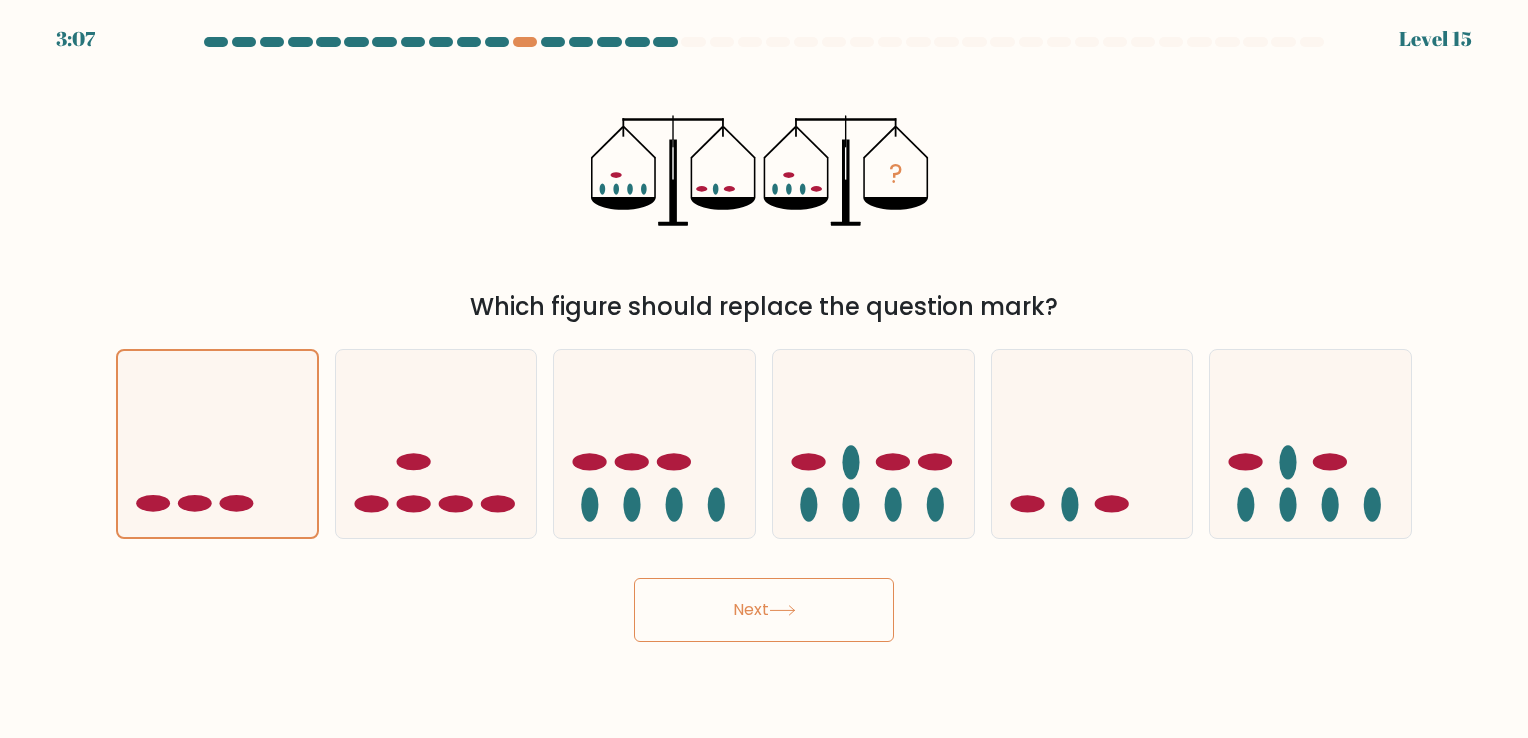 click on "Next" at bounding box center [764, 610] 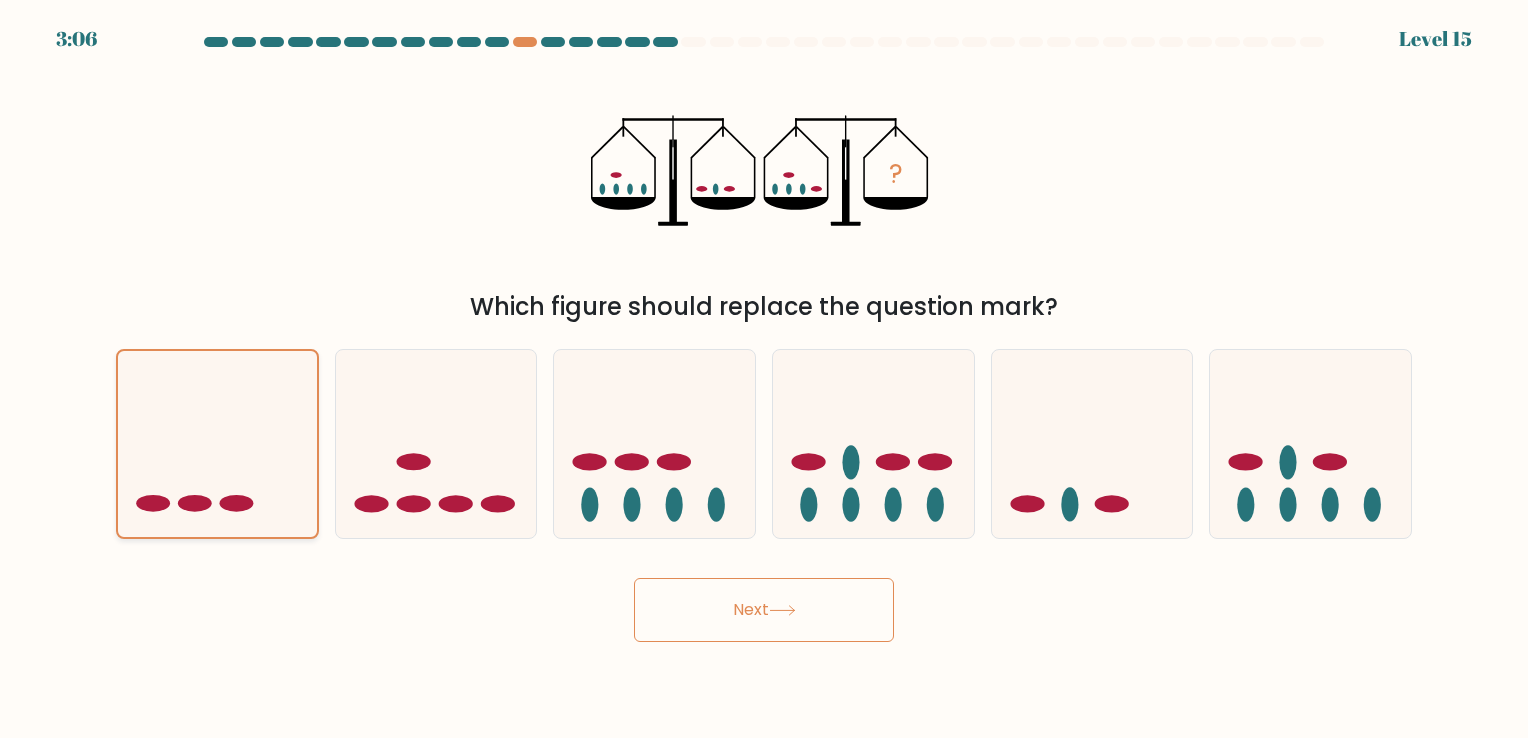 click 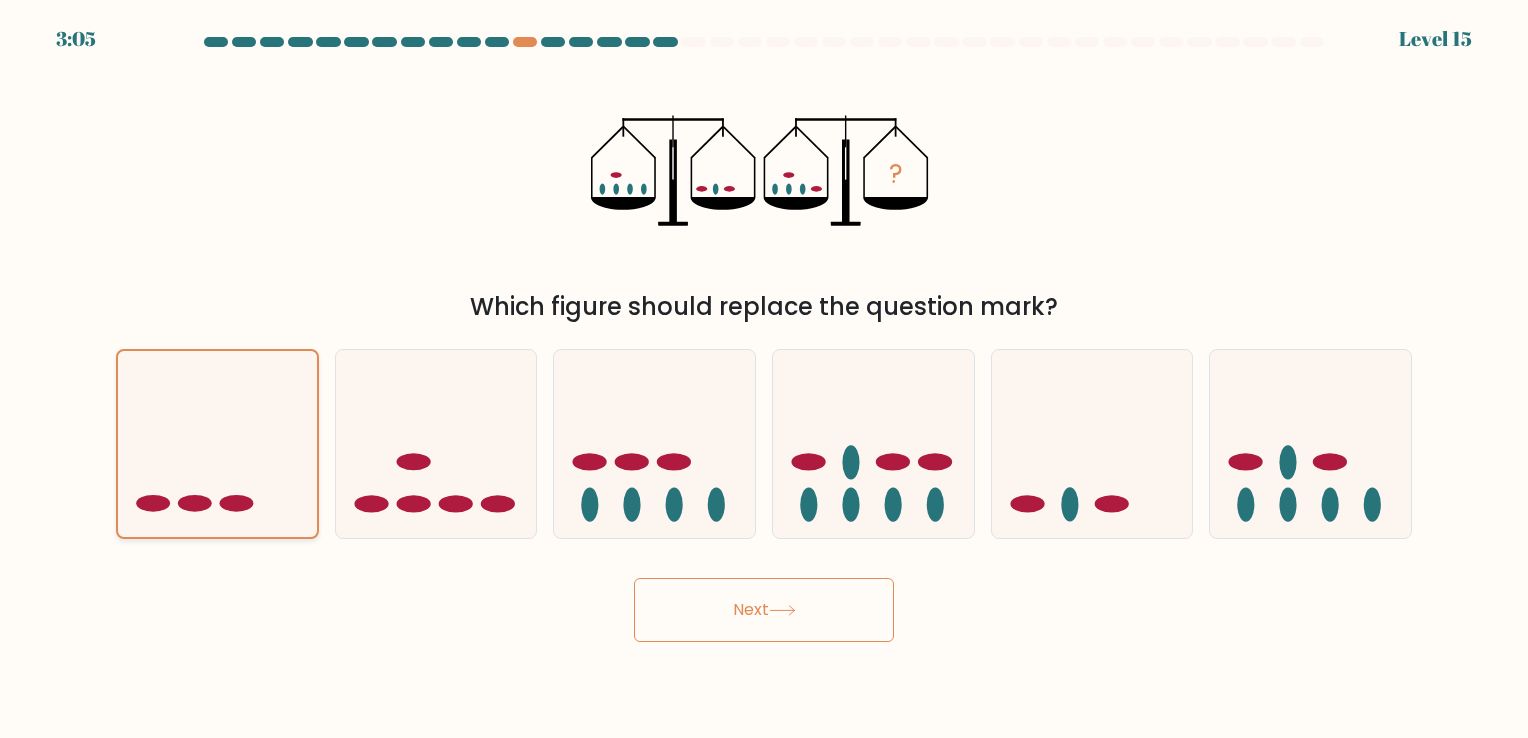 click 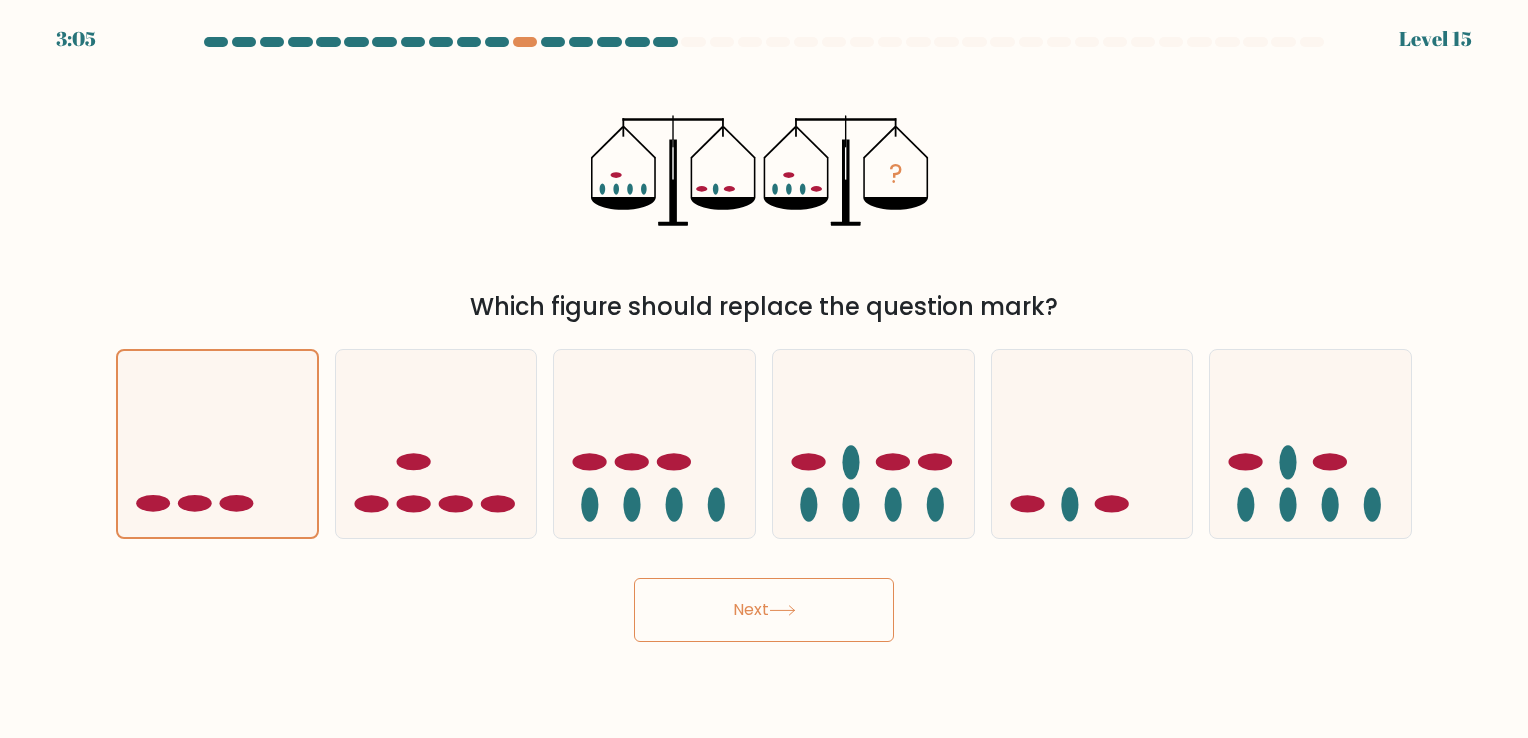 click on "Next" at bounding box center (764, 610) 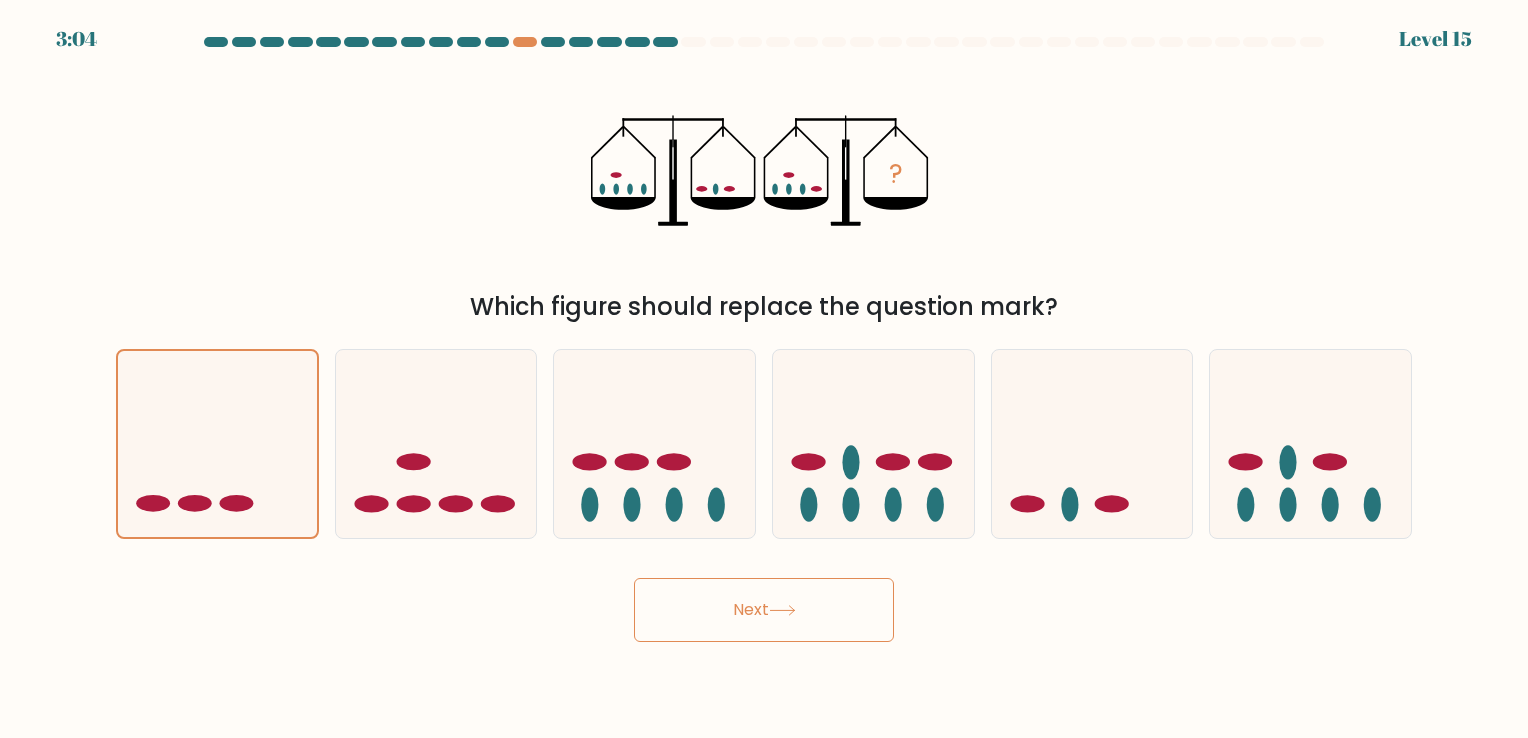 drag, startPoint x: 261, startPoint y: 567, endPoint x: 395, endPoint y: 635, distance: 150.26643 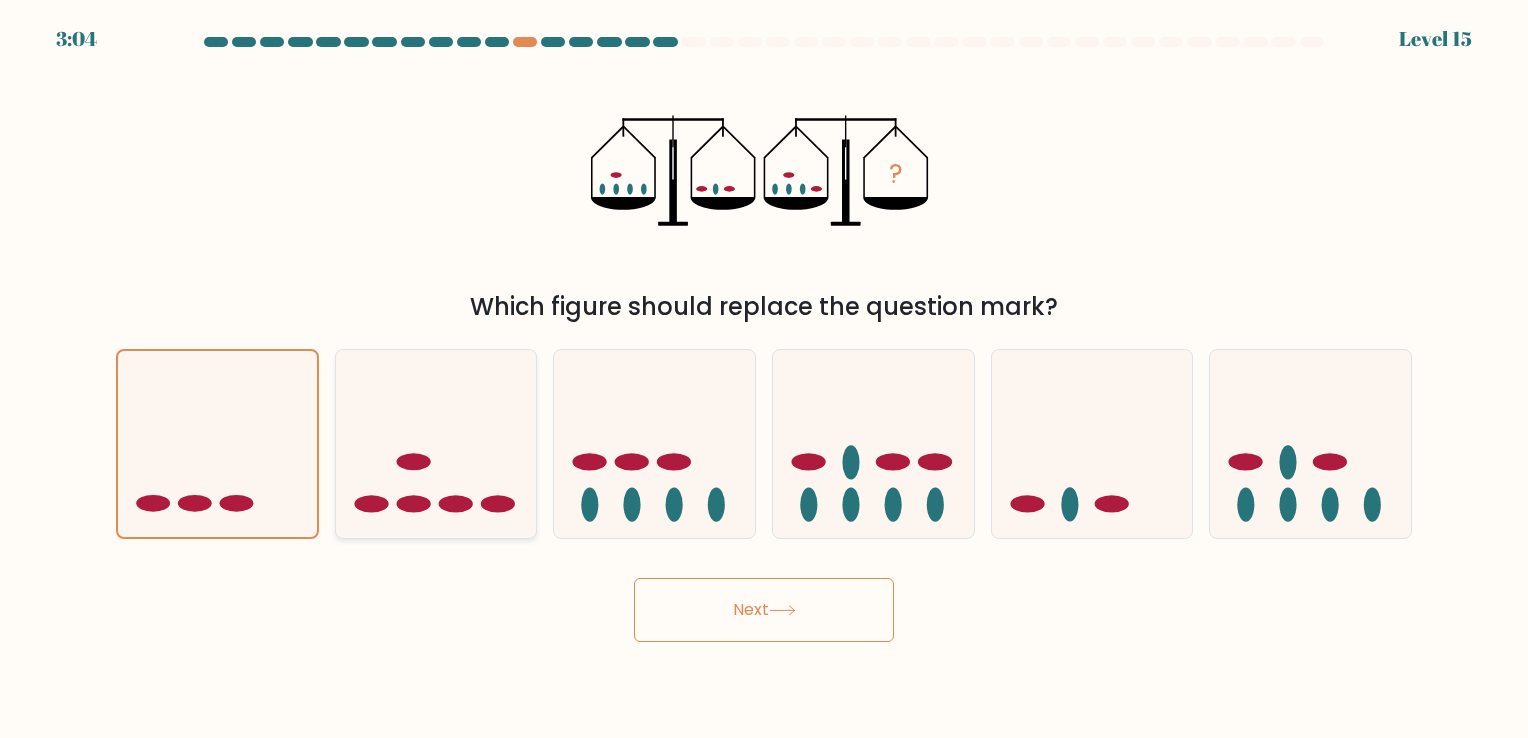 click 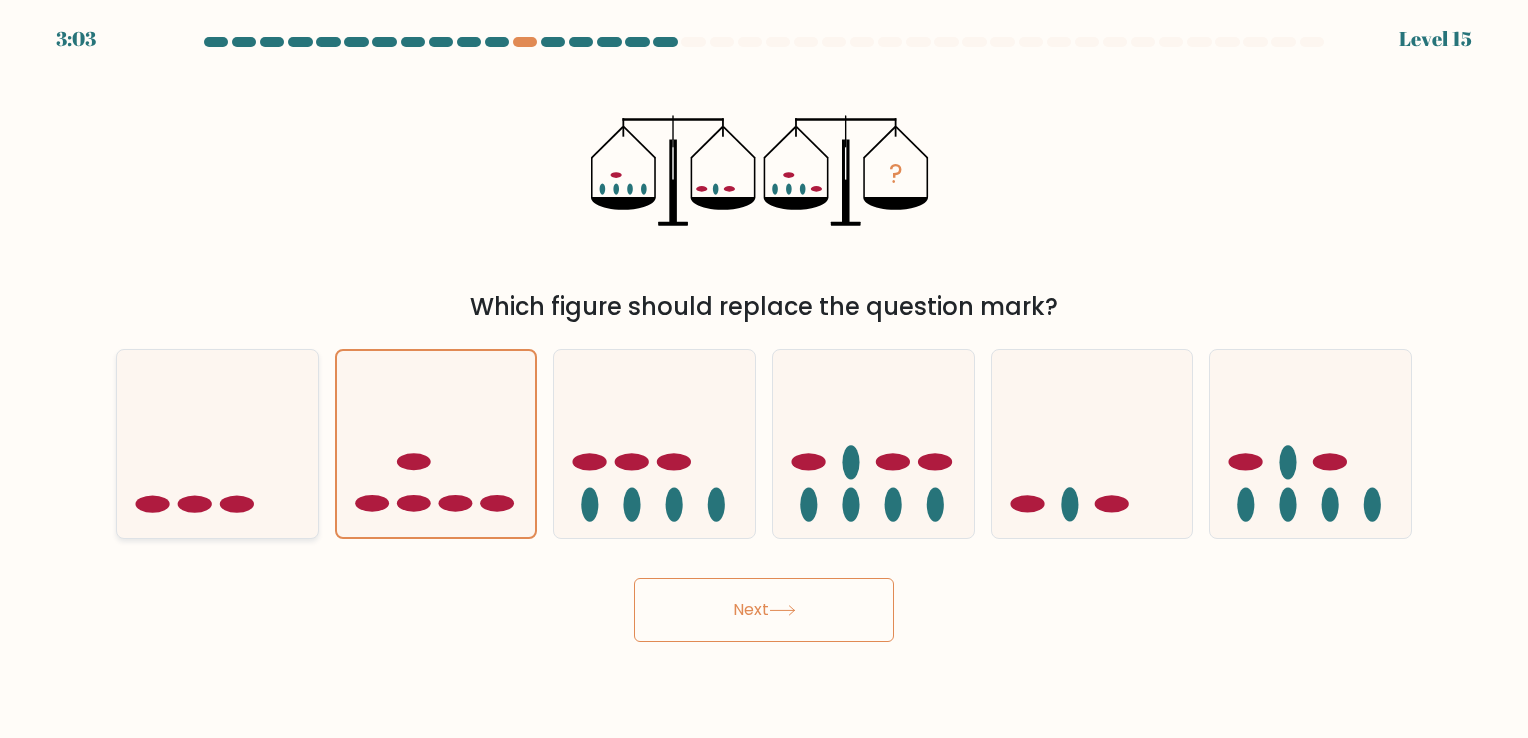 click 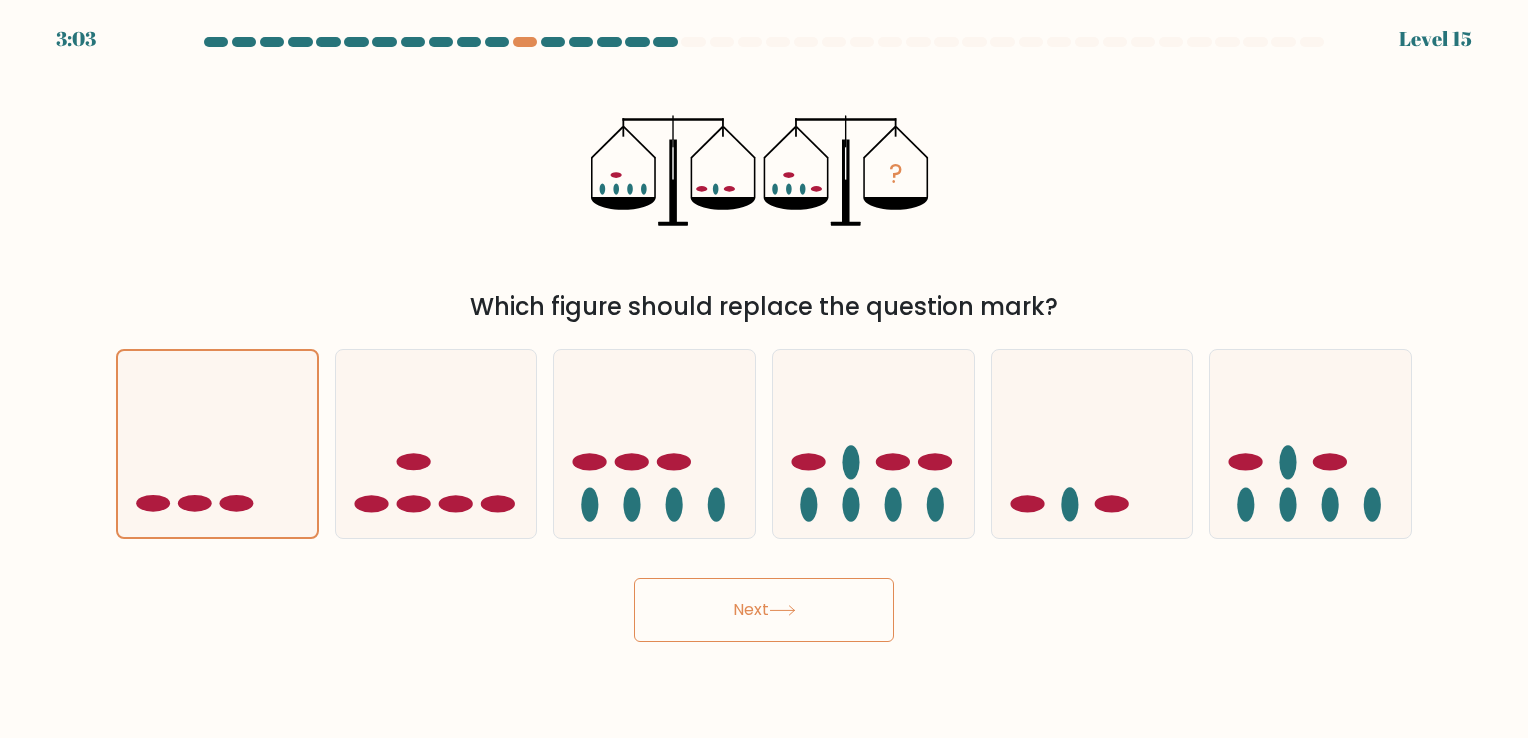 click on "Next" at bounding box center (764, 610) 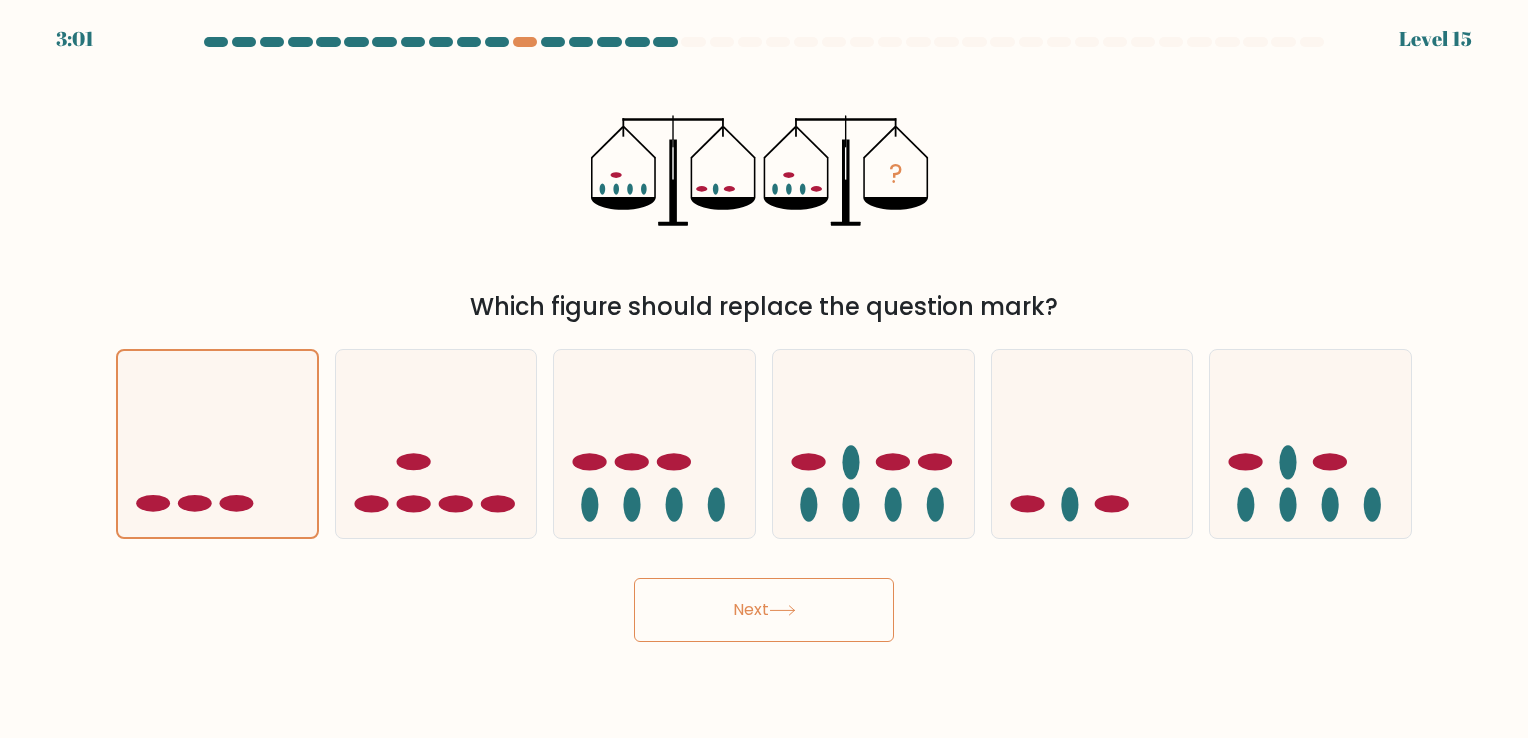 click at bounding box center (693, 42) 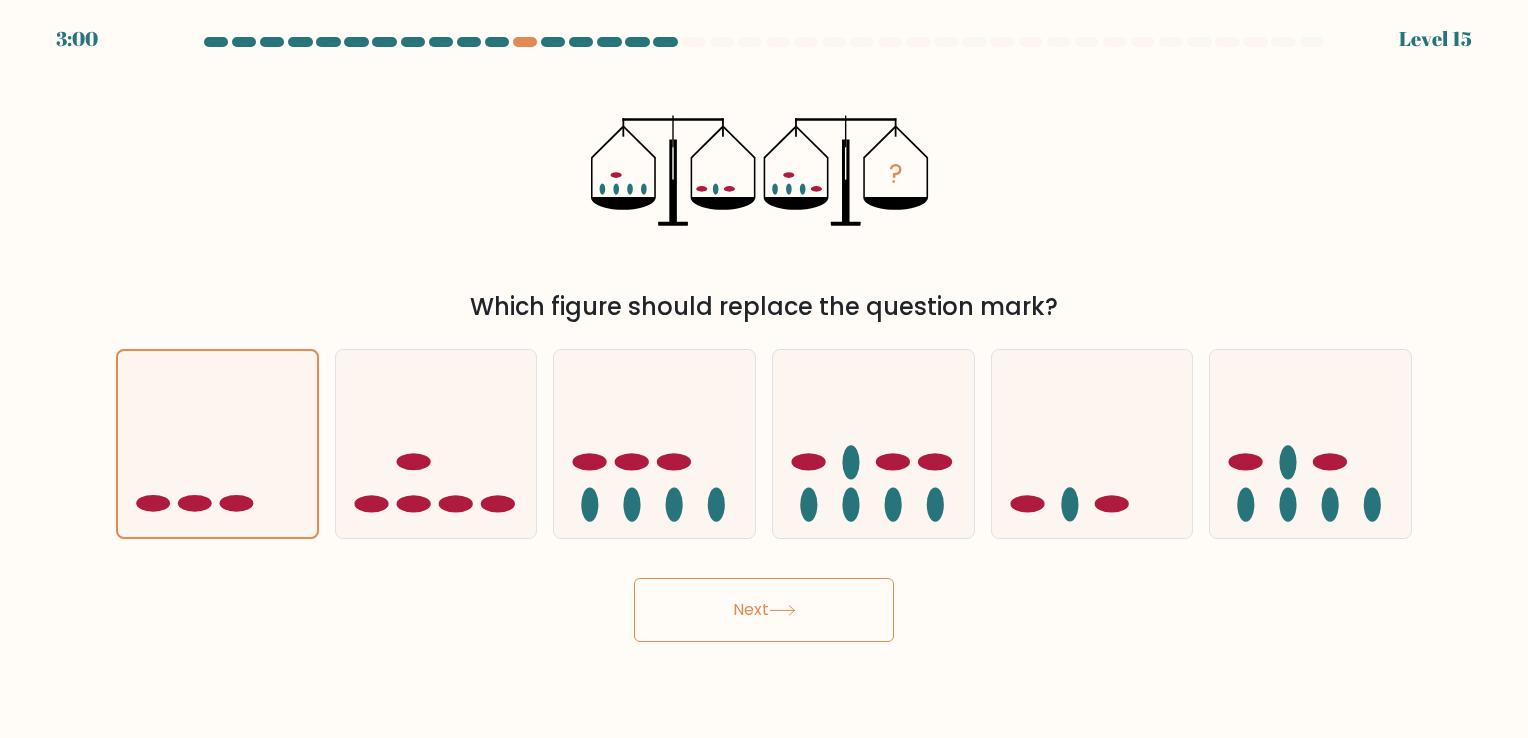 click at bounding box center [764, 339] 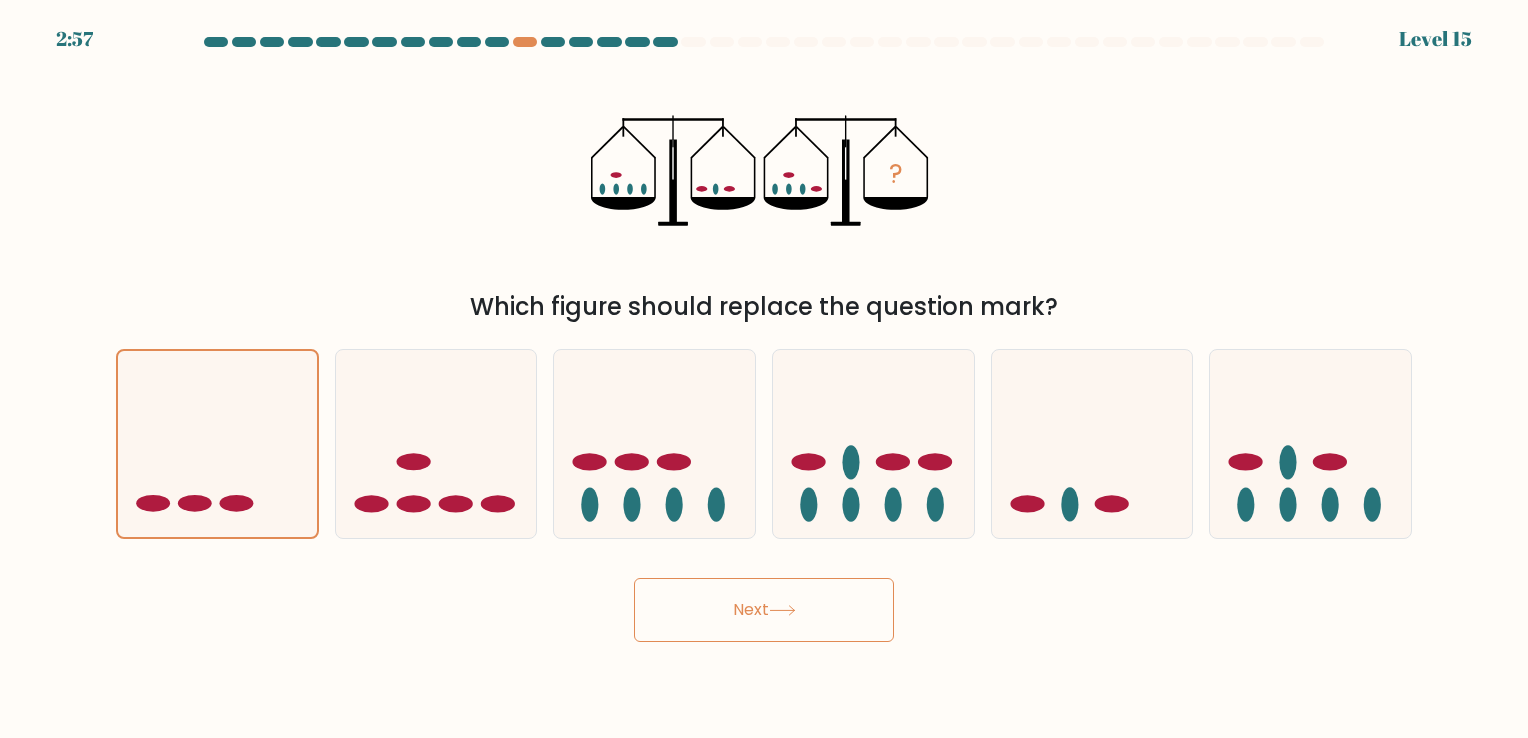 click on "Next" at bounding box center [764, 610] 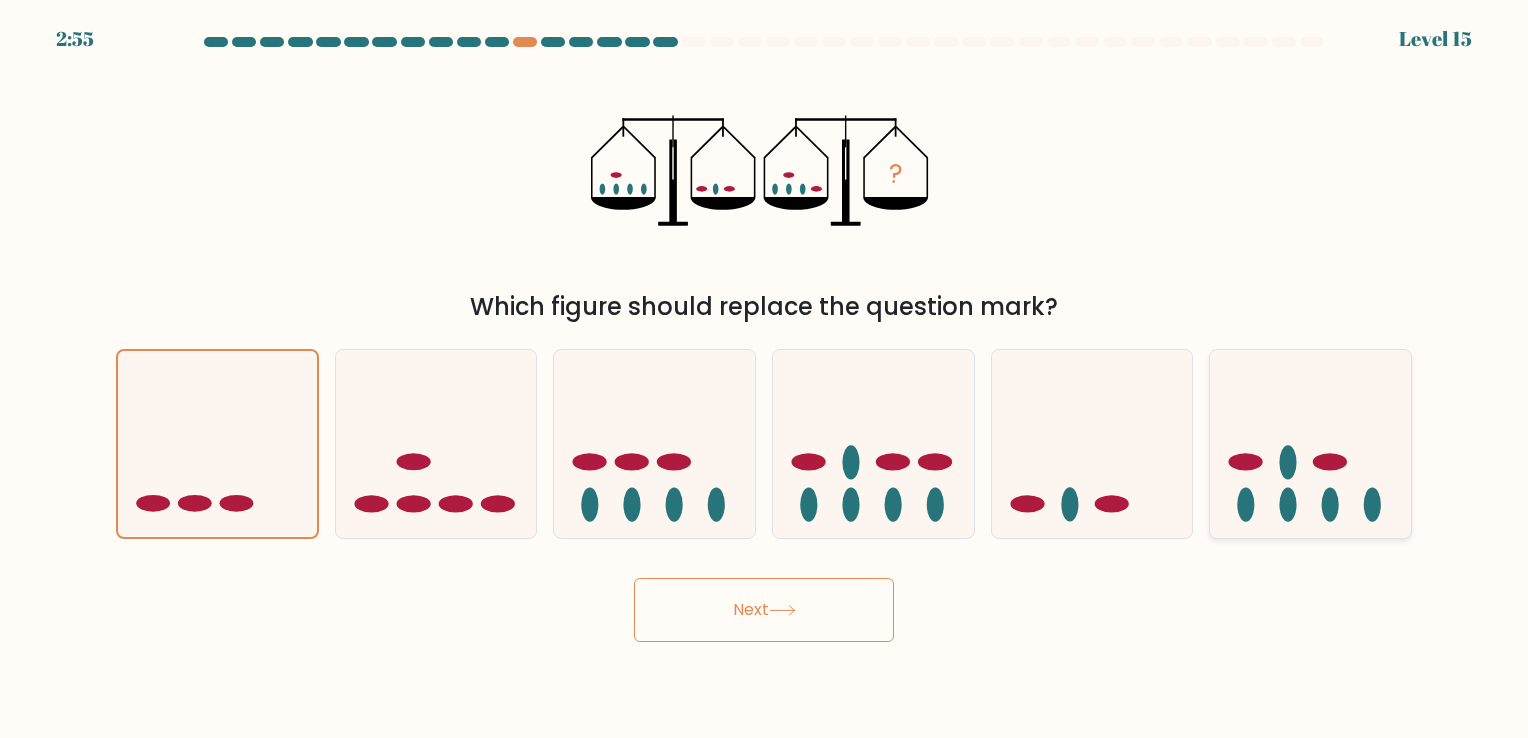 click 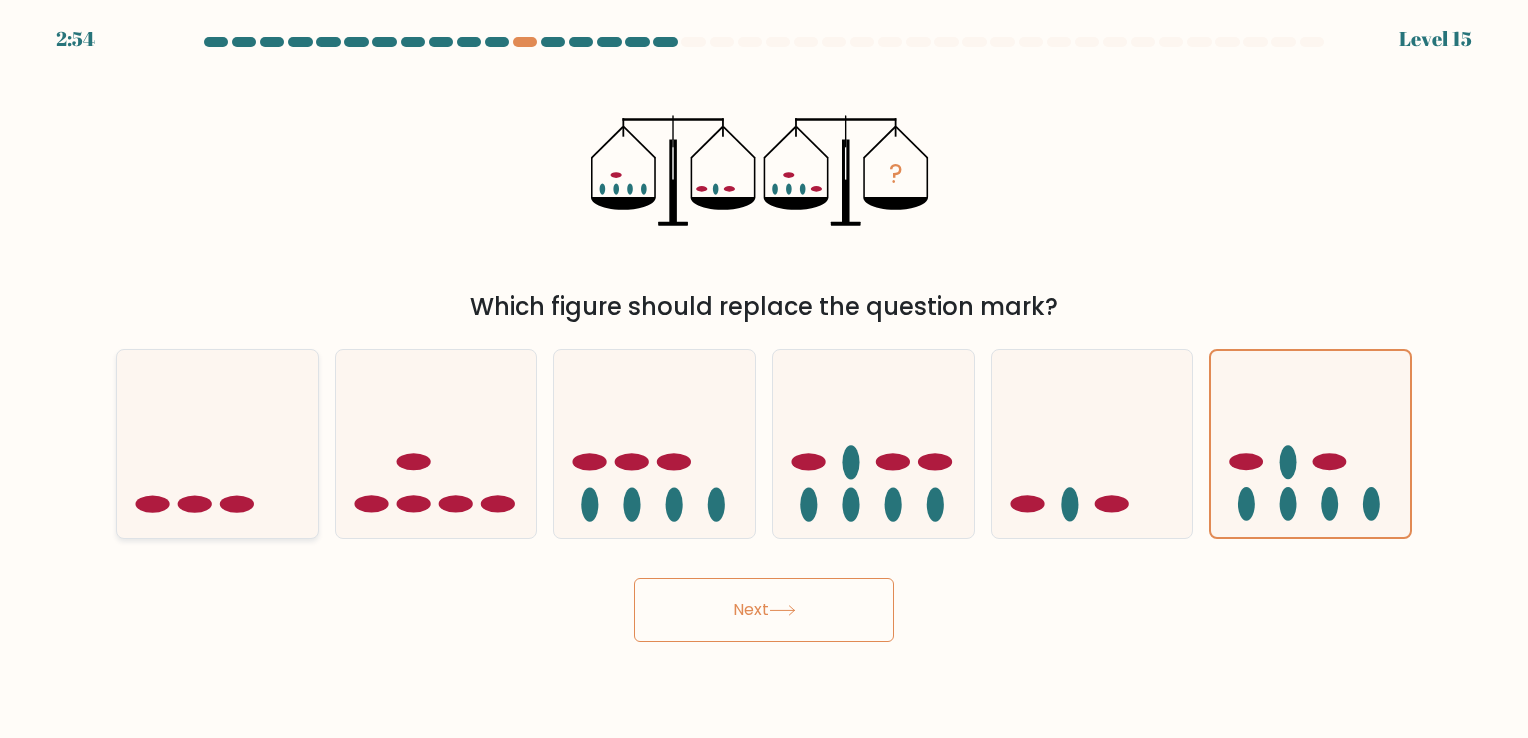 click 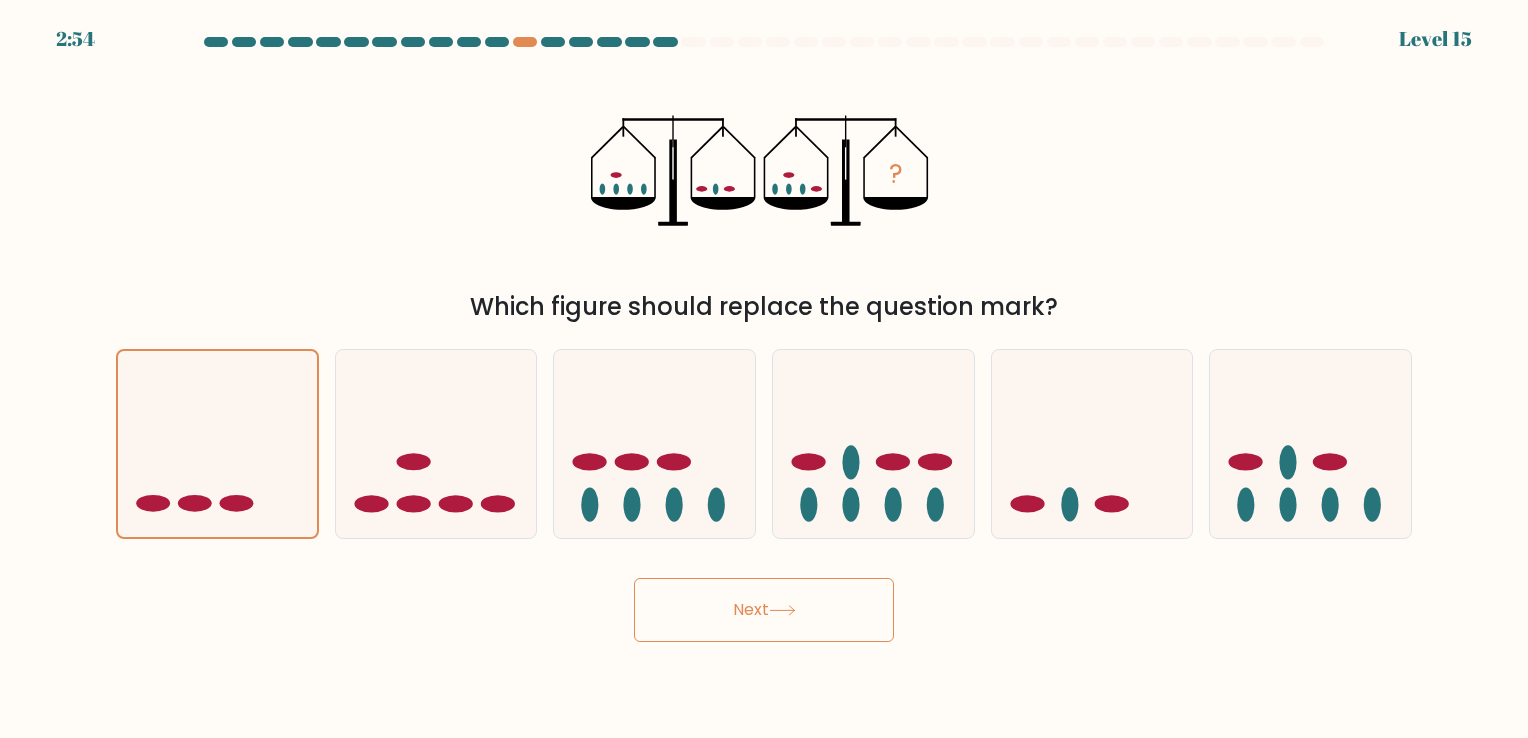 click on "Next" at bounding box center [764, 610] 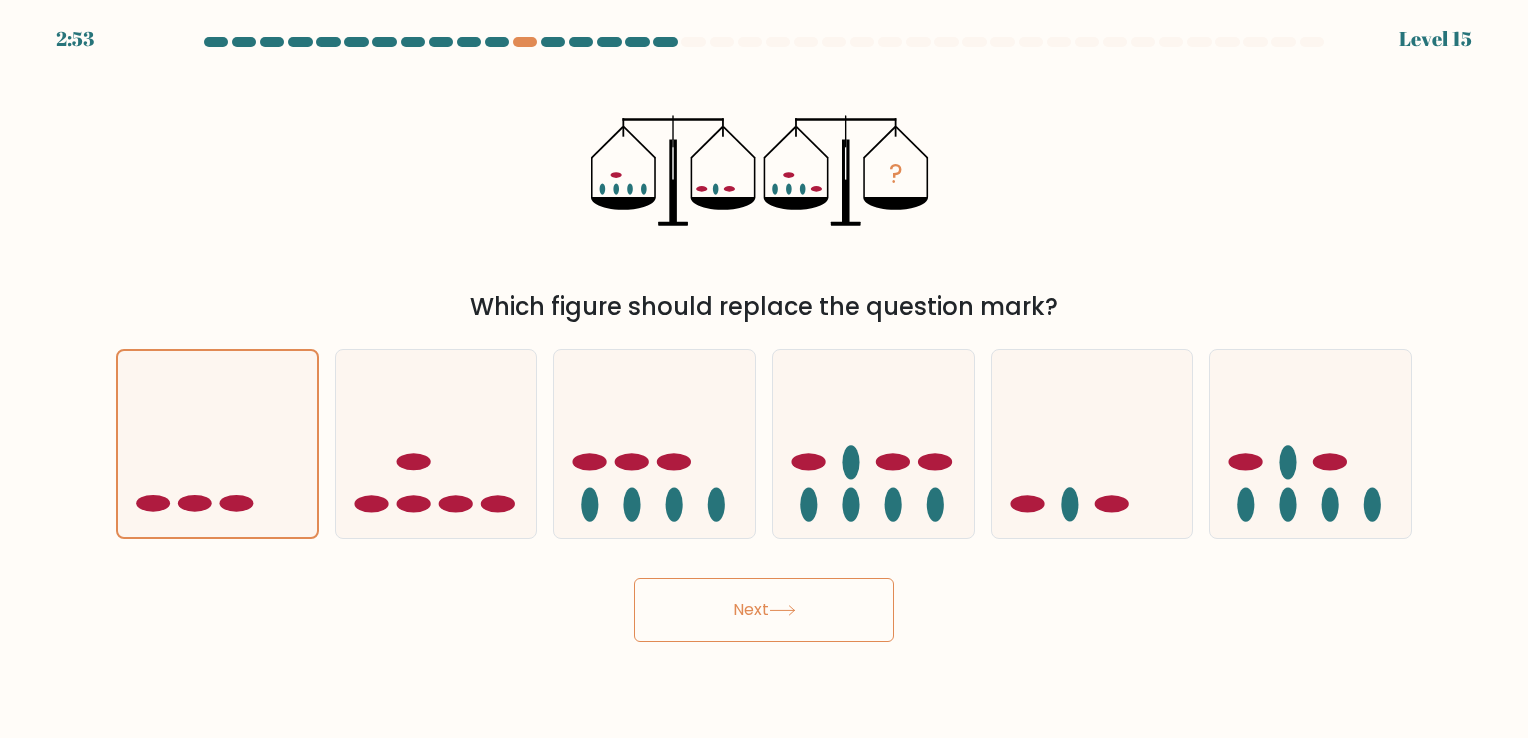 click 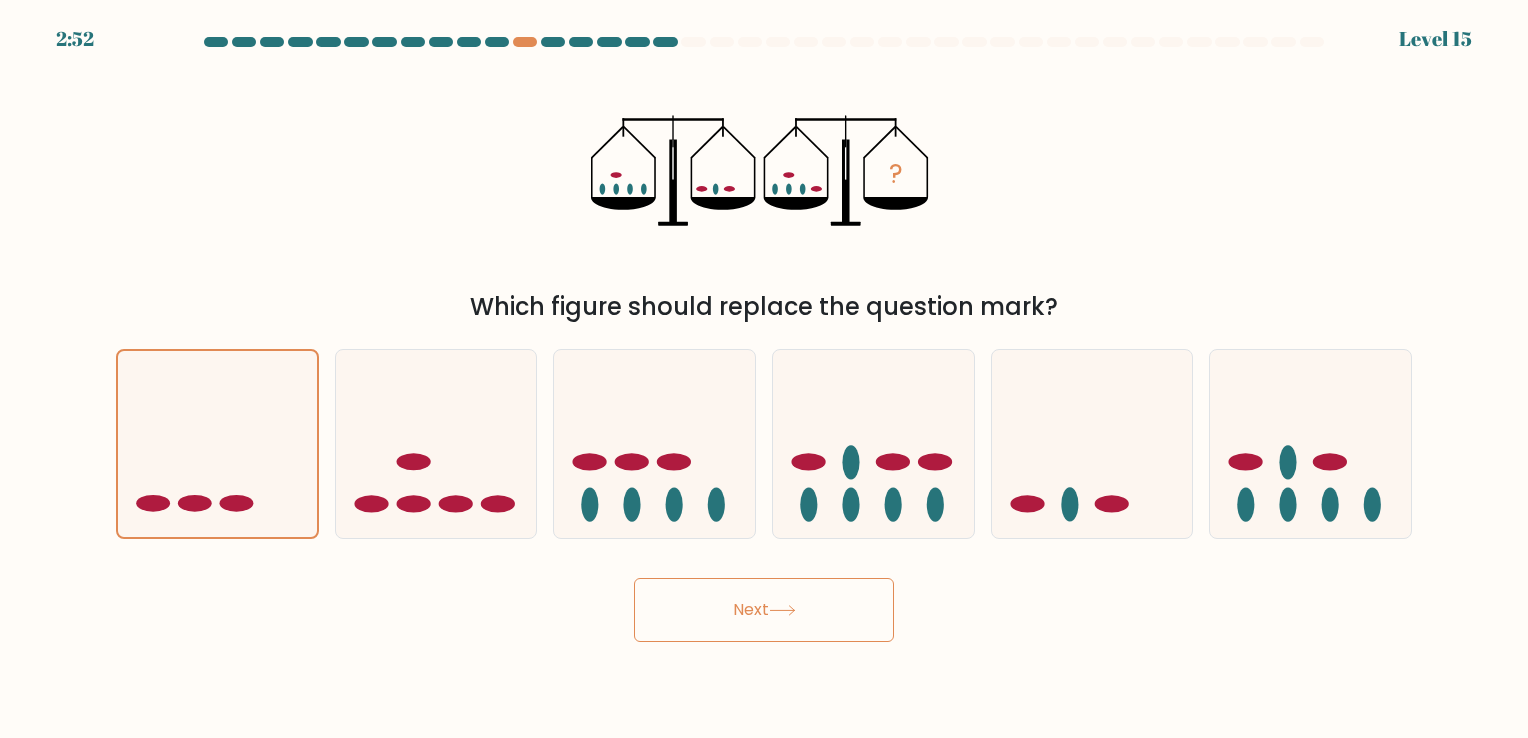 click 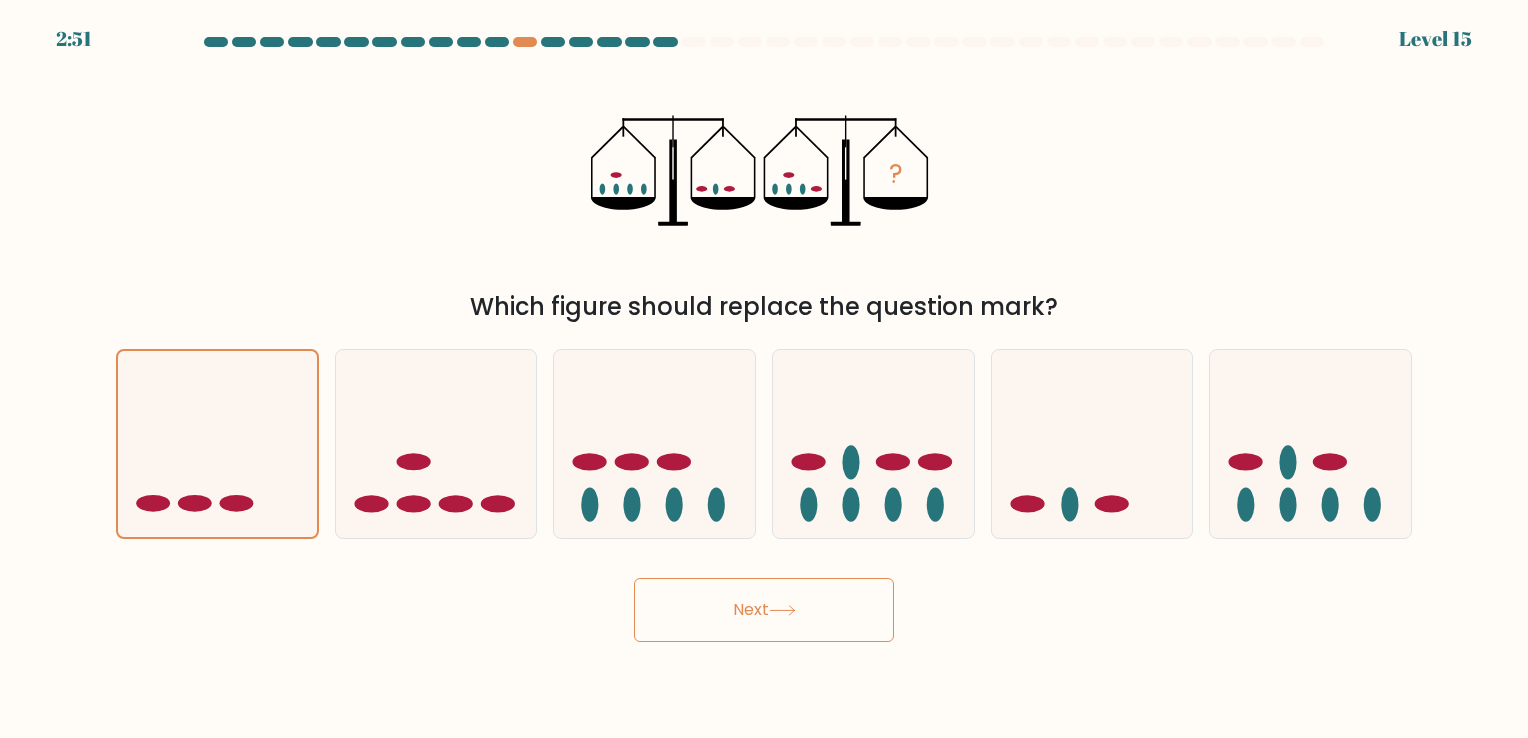 click 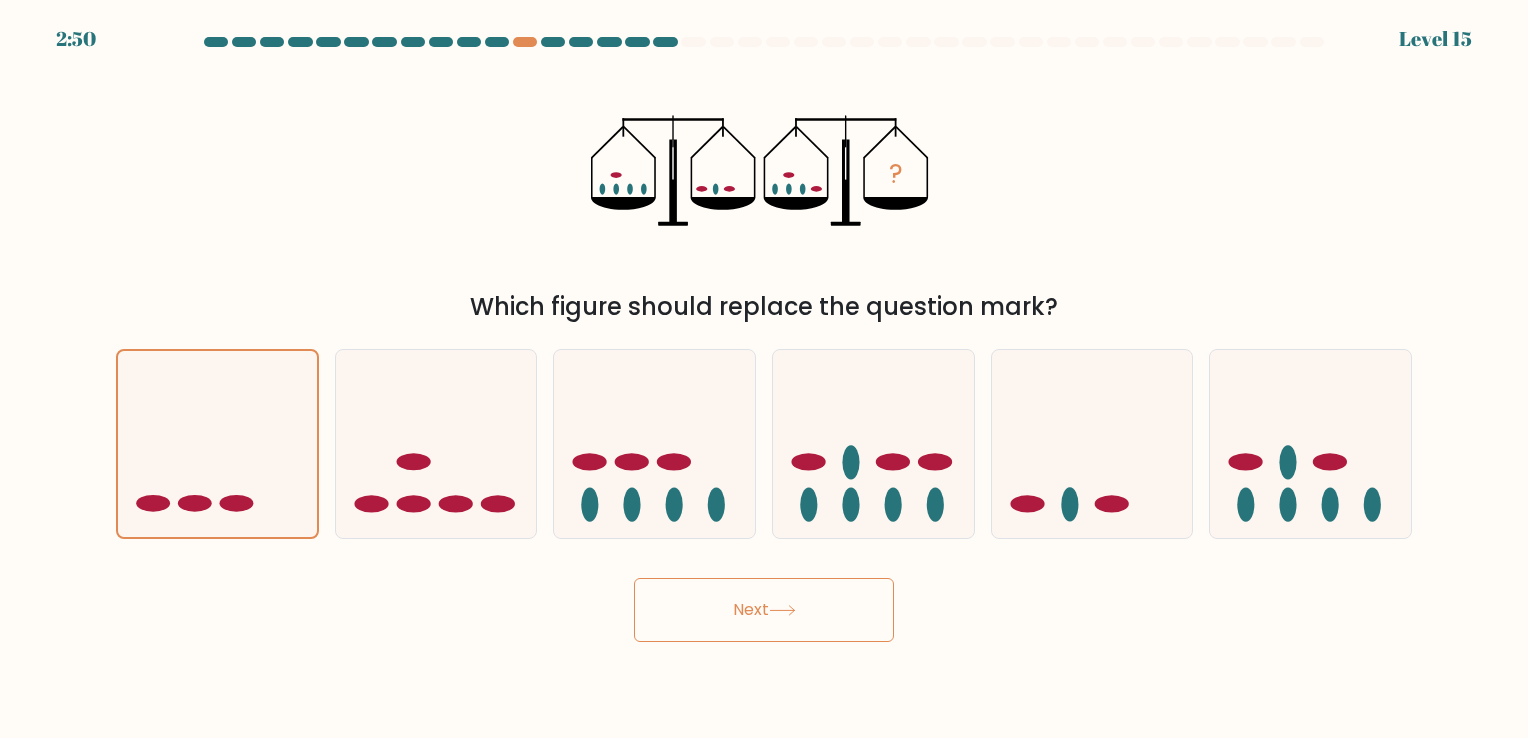click 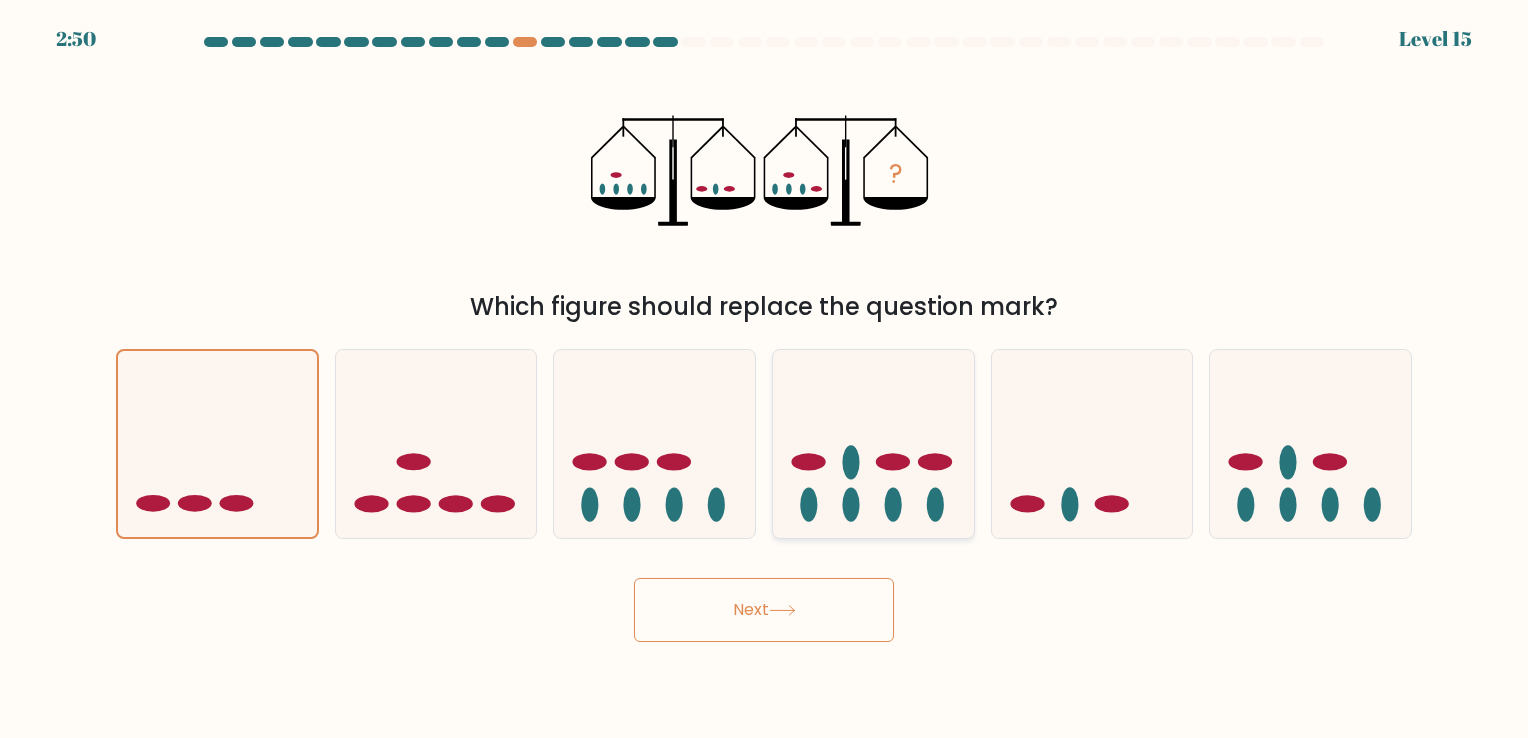 click 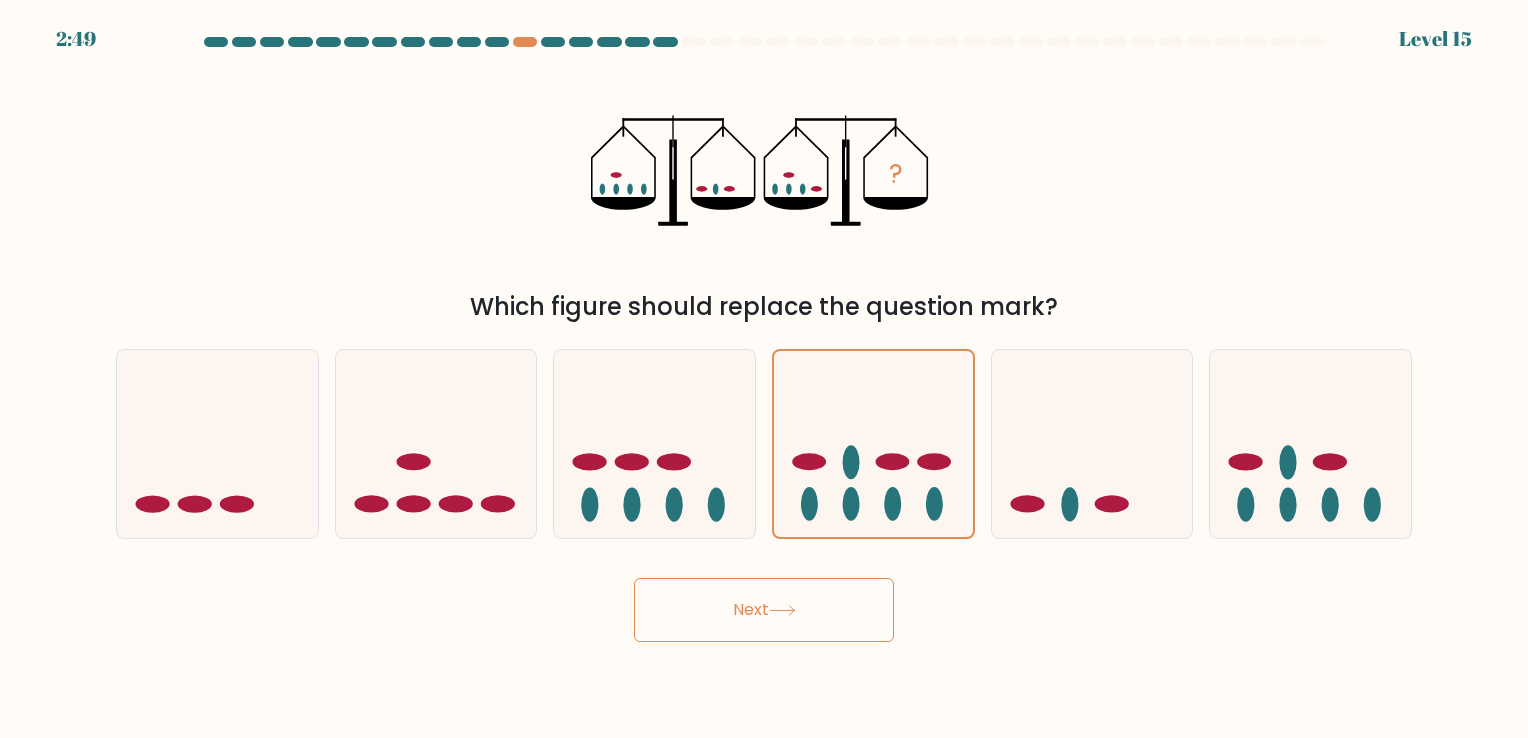 drag, startPoint x: 844, startPoint y: 595, endPoint x: 232, endPoint y: 578, distance: 612.2361 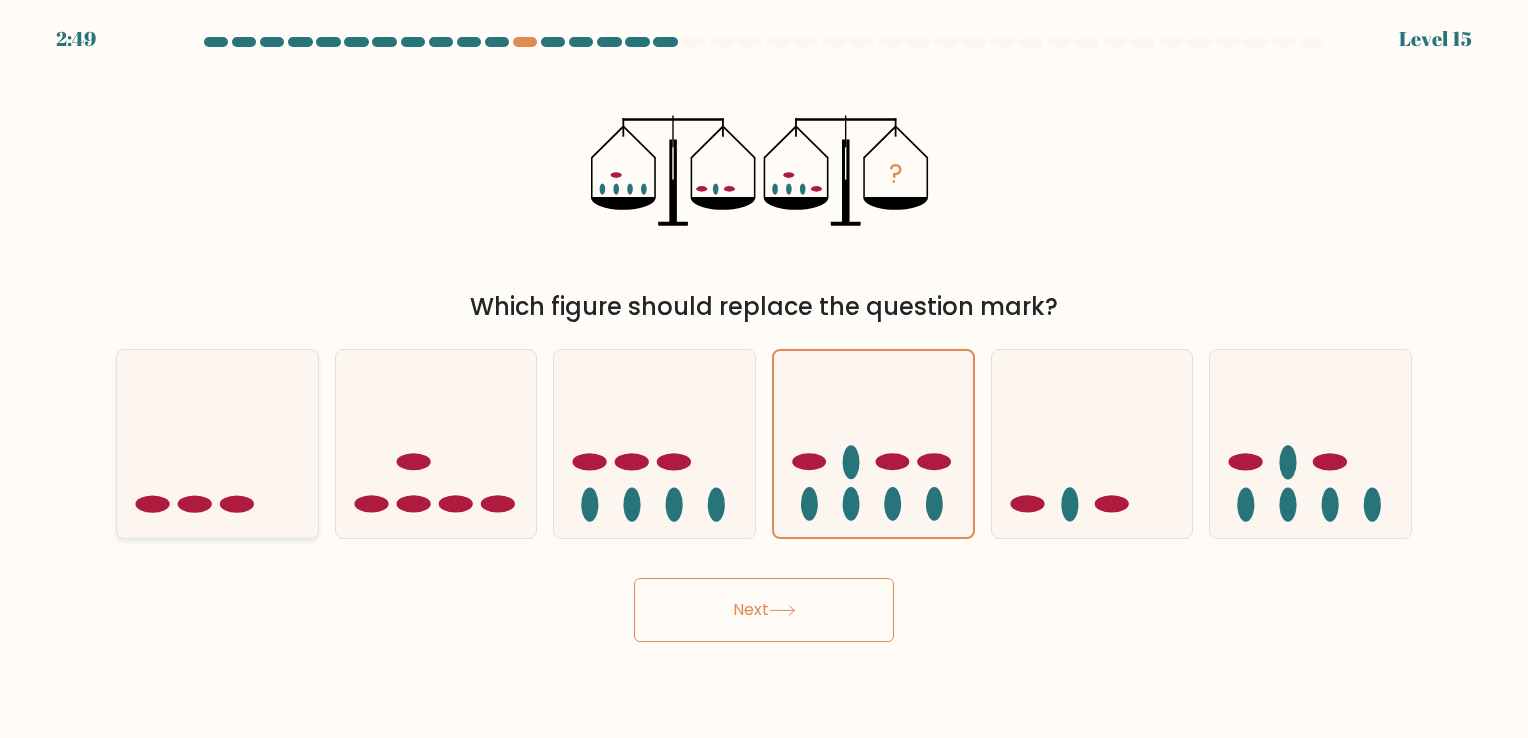 click 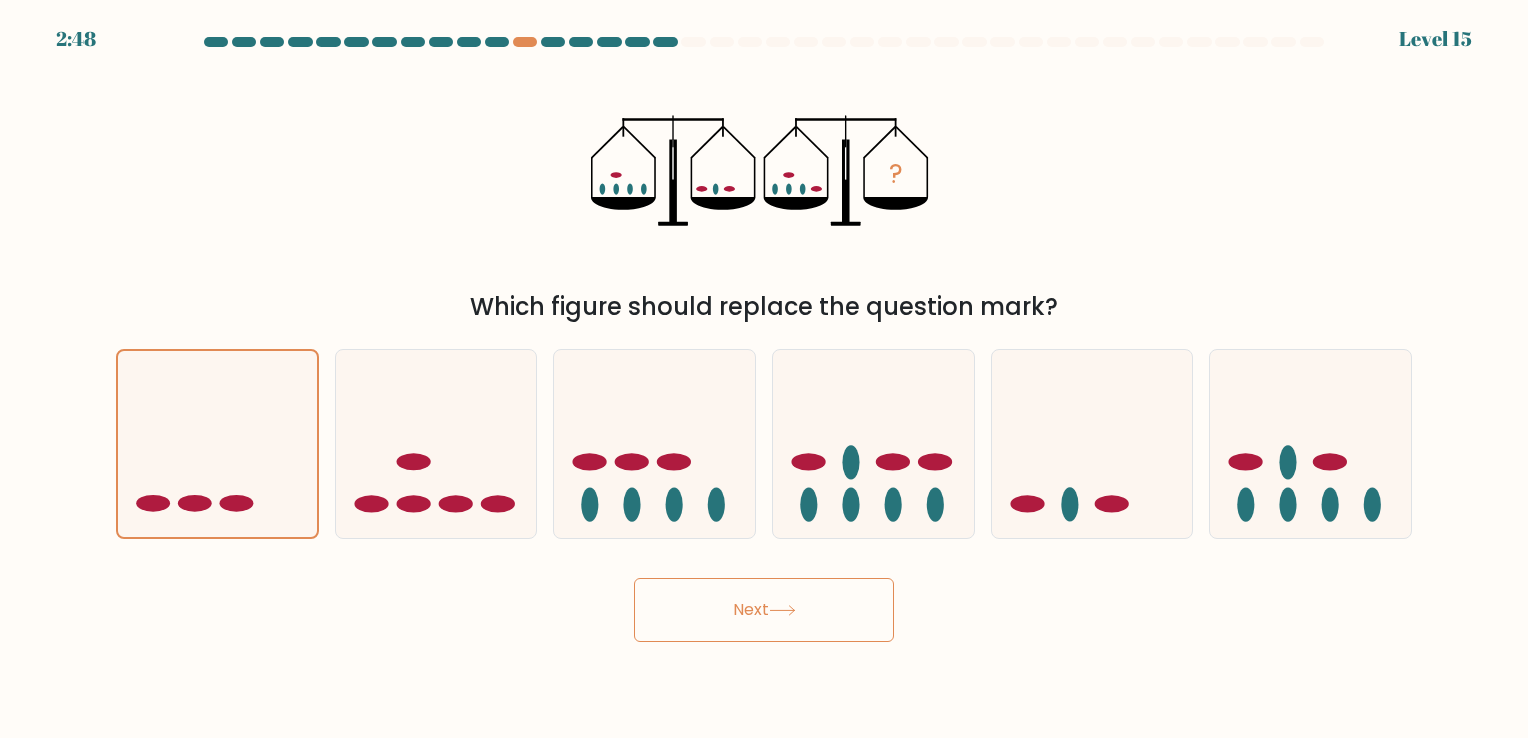 drag, startPoint x: 789, startPoint y: 634, endPoint x: 773, endPoint y: 617, distance: 23.345236 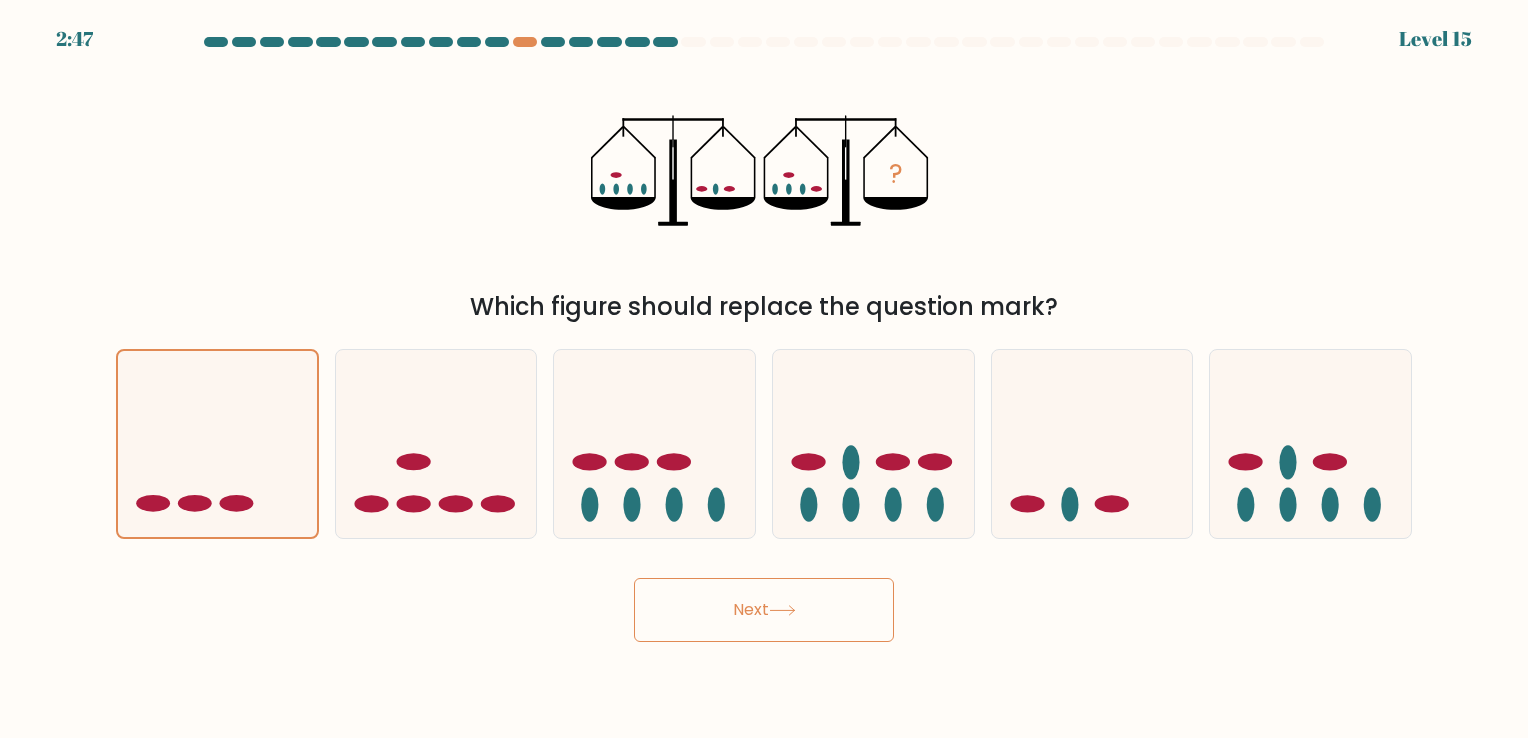 click on "Next" at bounding box center (764, 610) 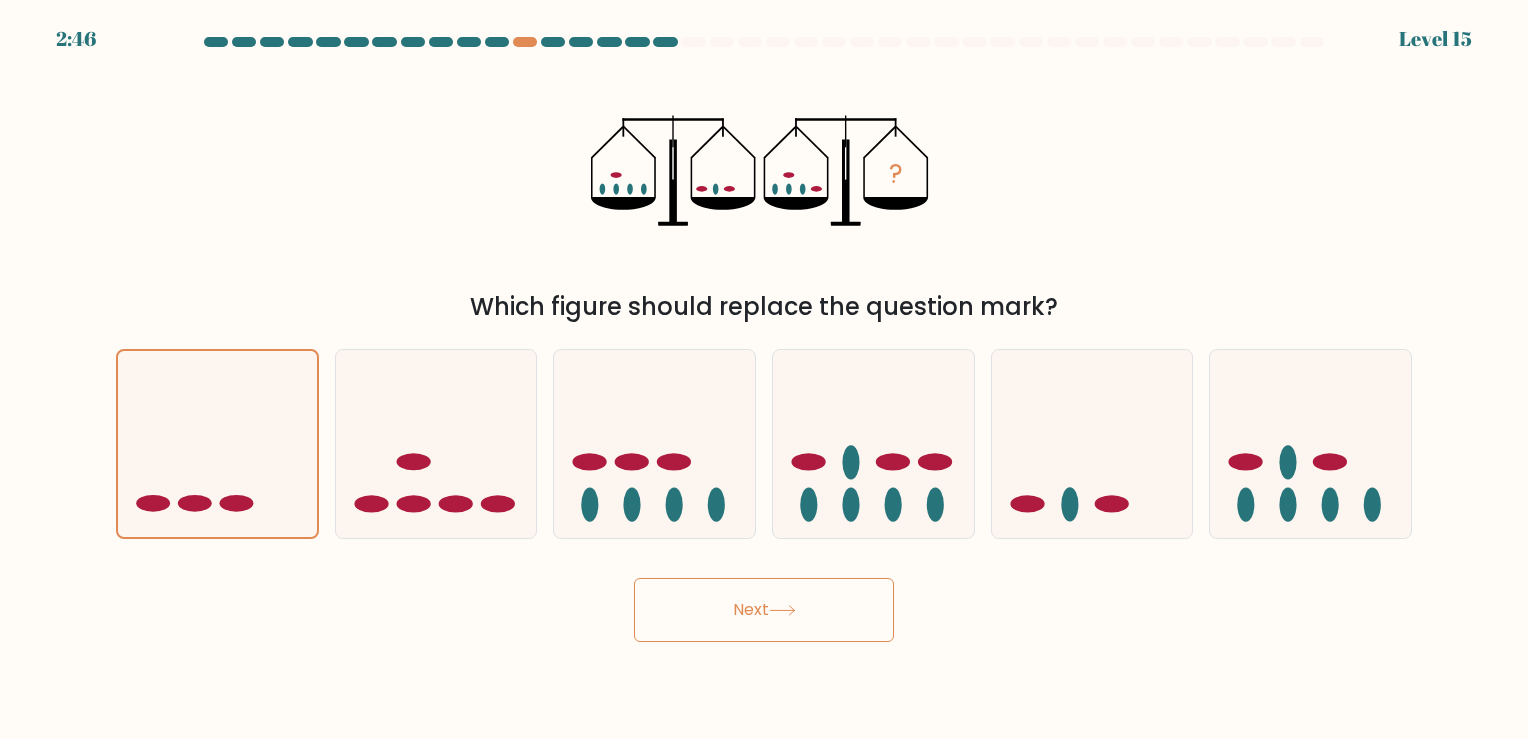 drag, startPoint x: 936, startPoint y: 195, endPoint x: 1089, endPoint y: 222, distance: 155.36409 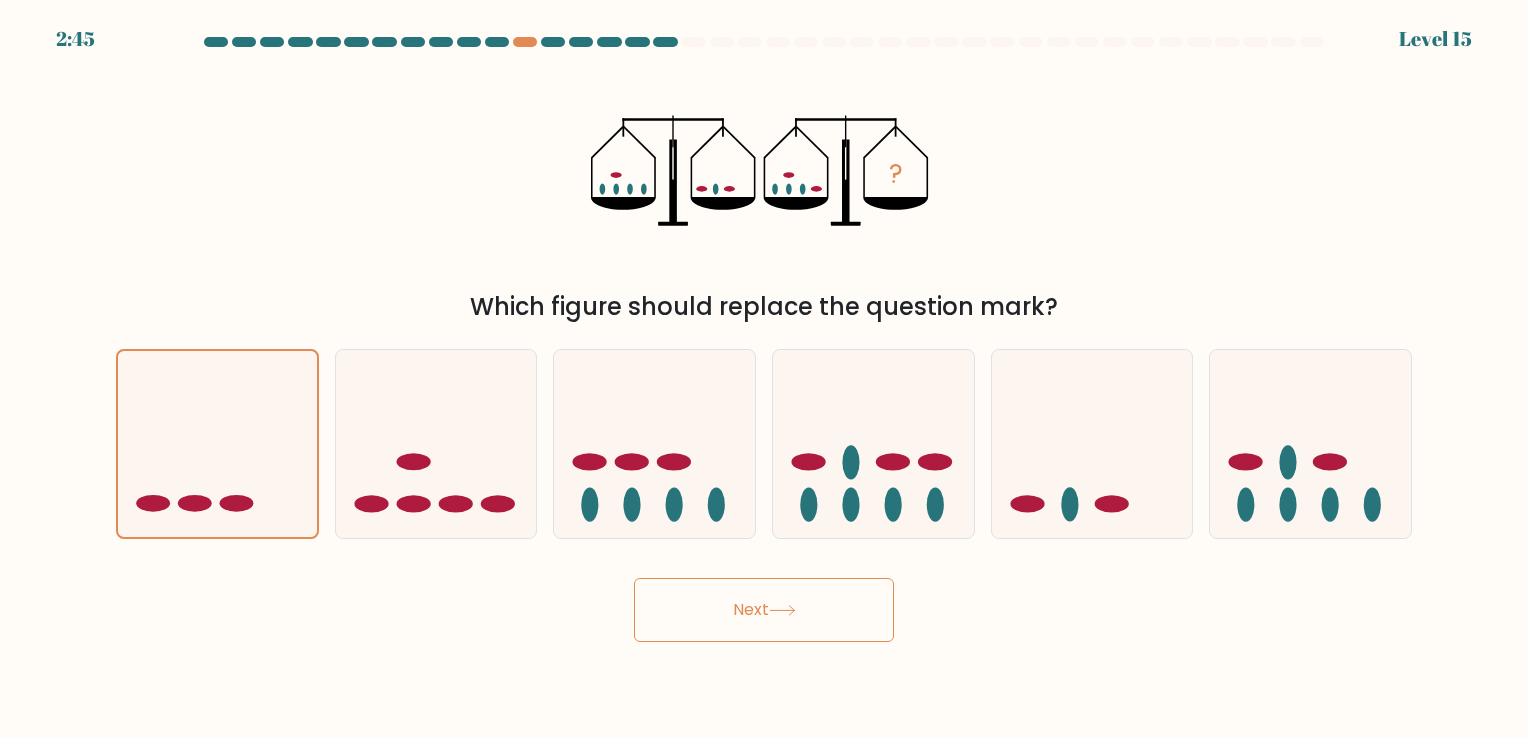 click on "Next" at bounding box center (764, 602) 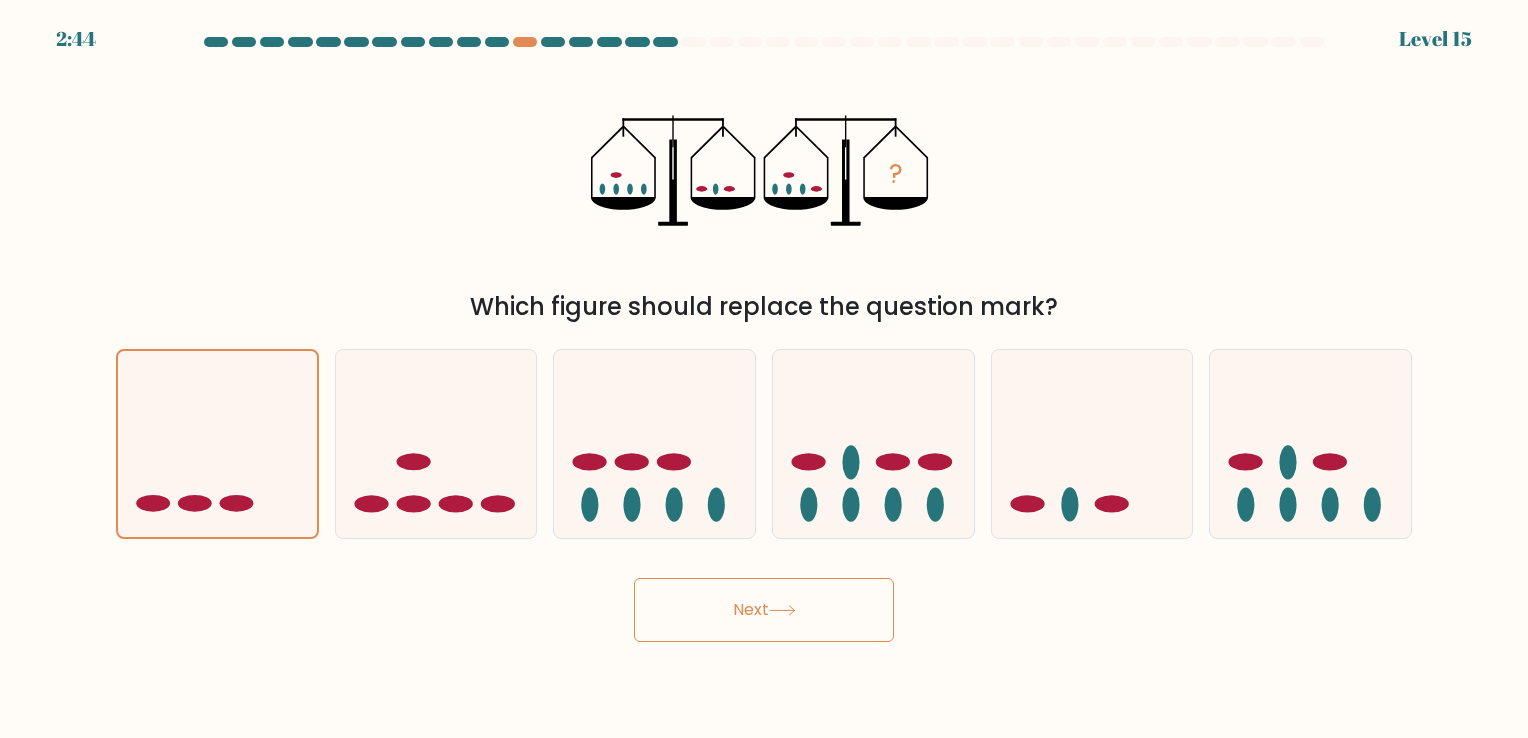 click on "?
Which figure should replace the question mark?" at bounding box center (764, 192) 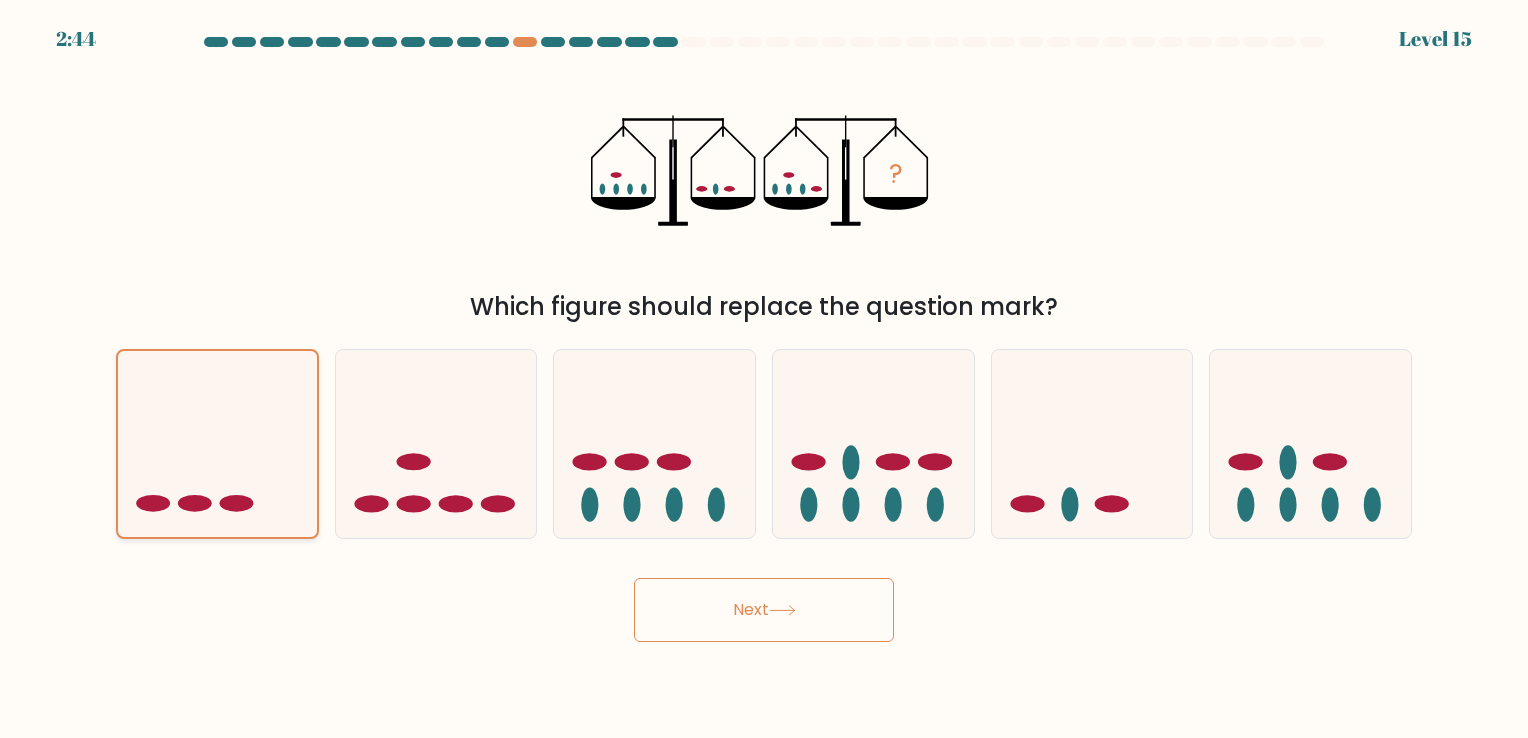 click 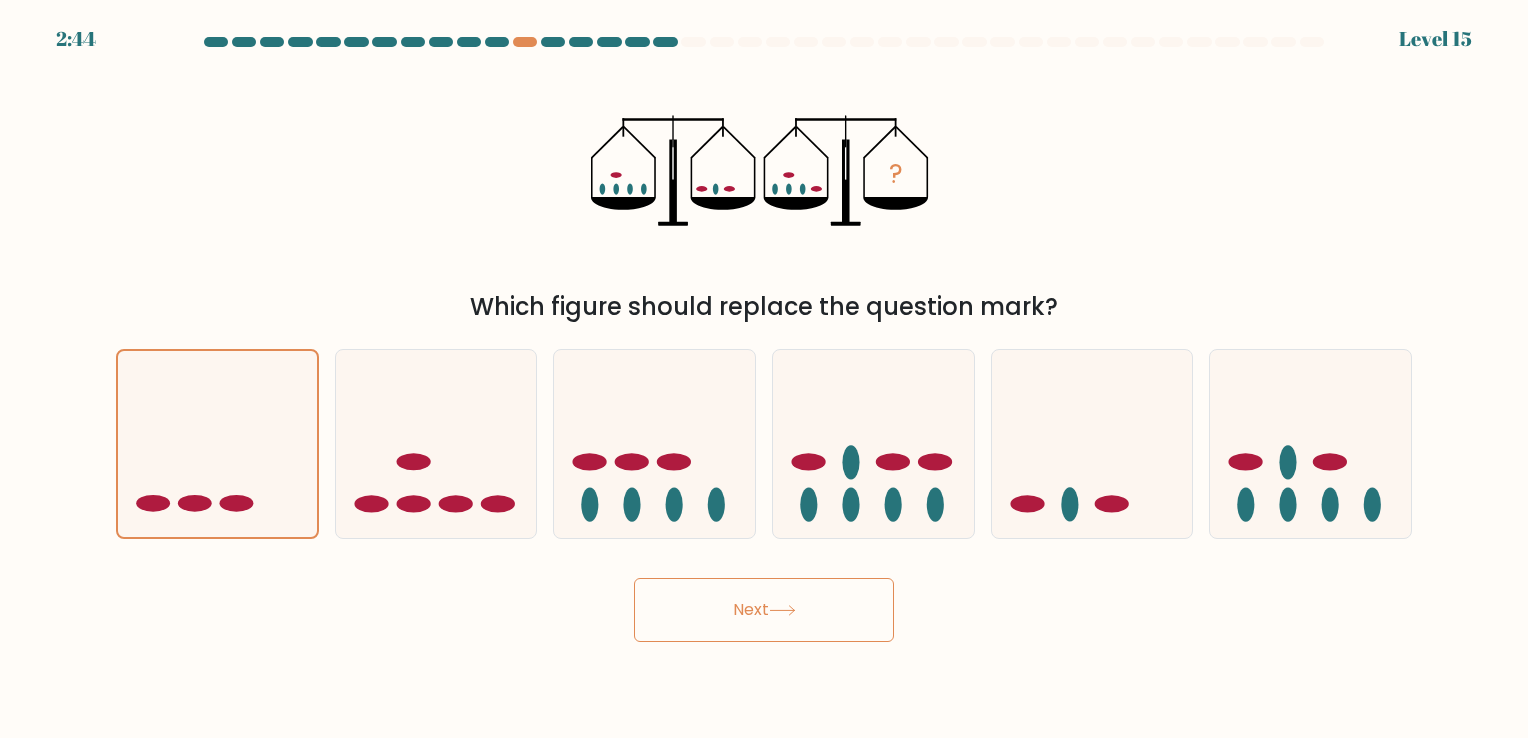 click on "?
Which figure should replace the question mark?" at bounding box center [764, 192] 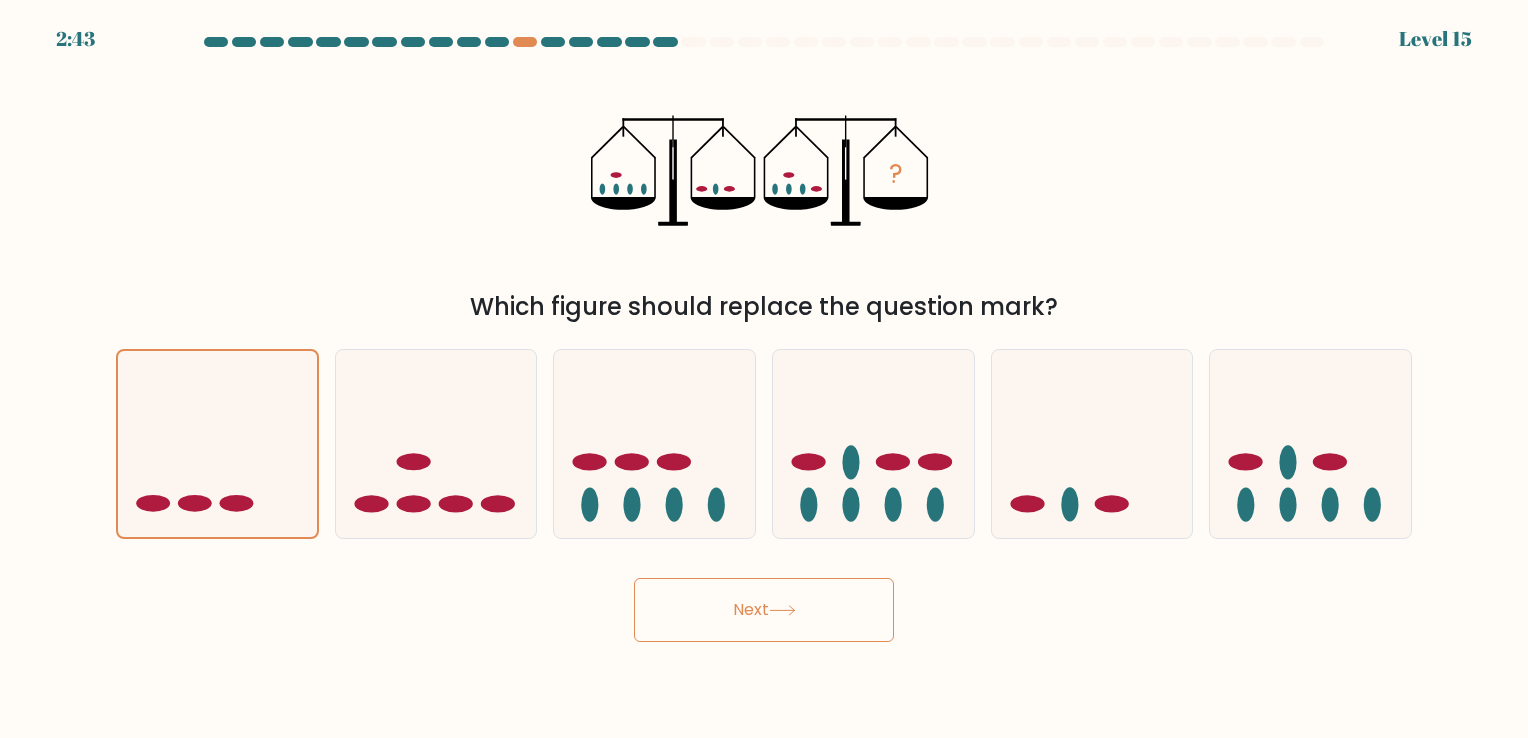 click on "Next" at bounding box center [764, 610] 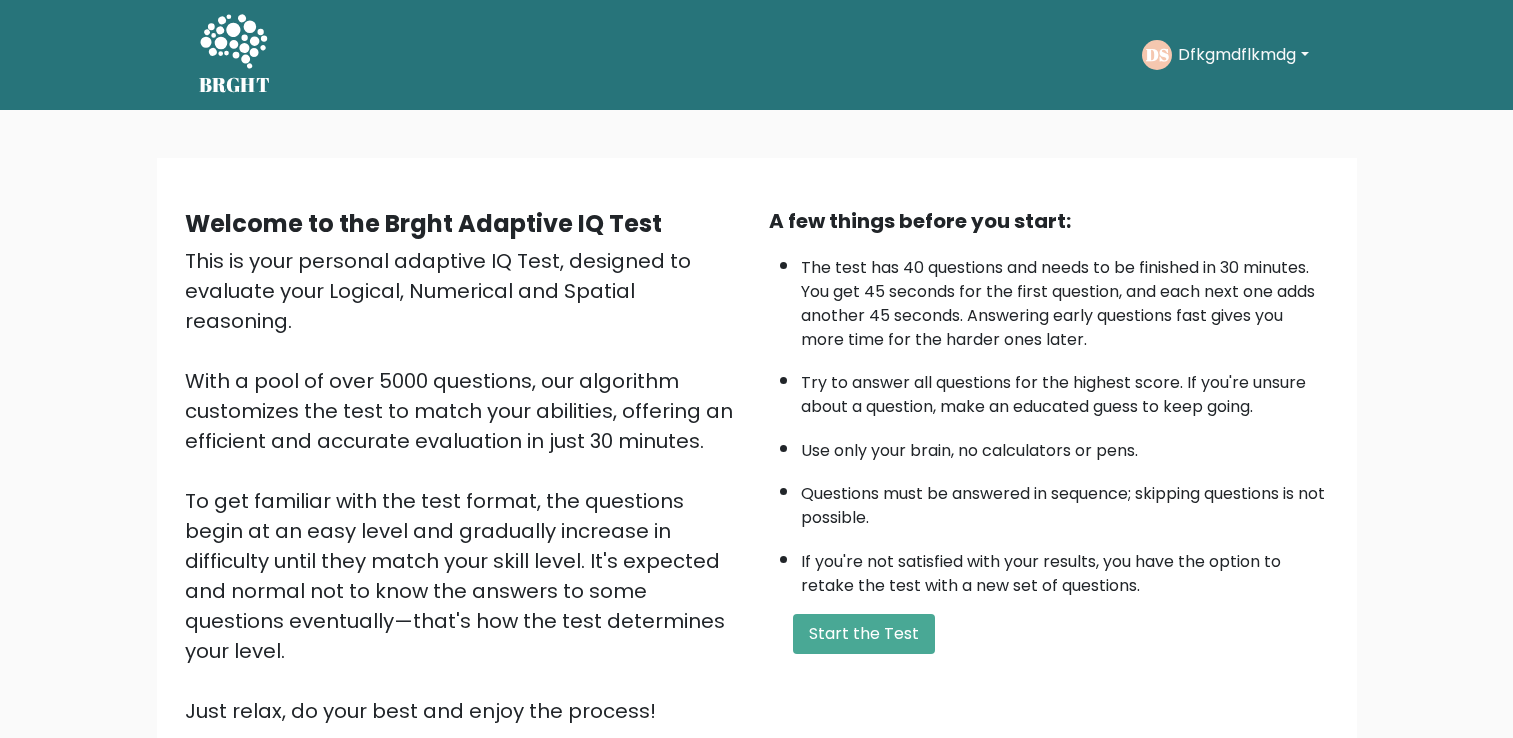 scroll, scrollTop: 0, scrollLeft: 0, axis: both 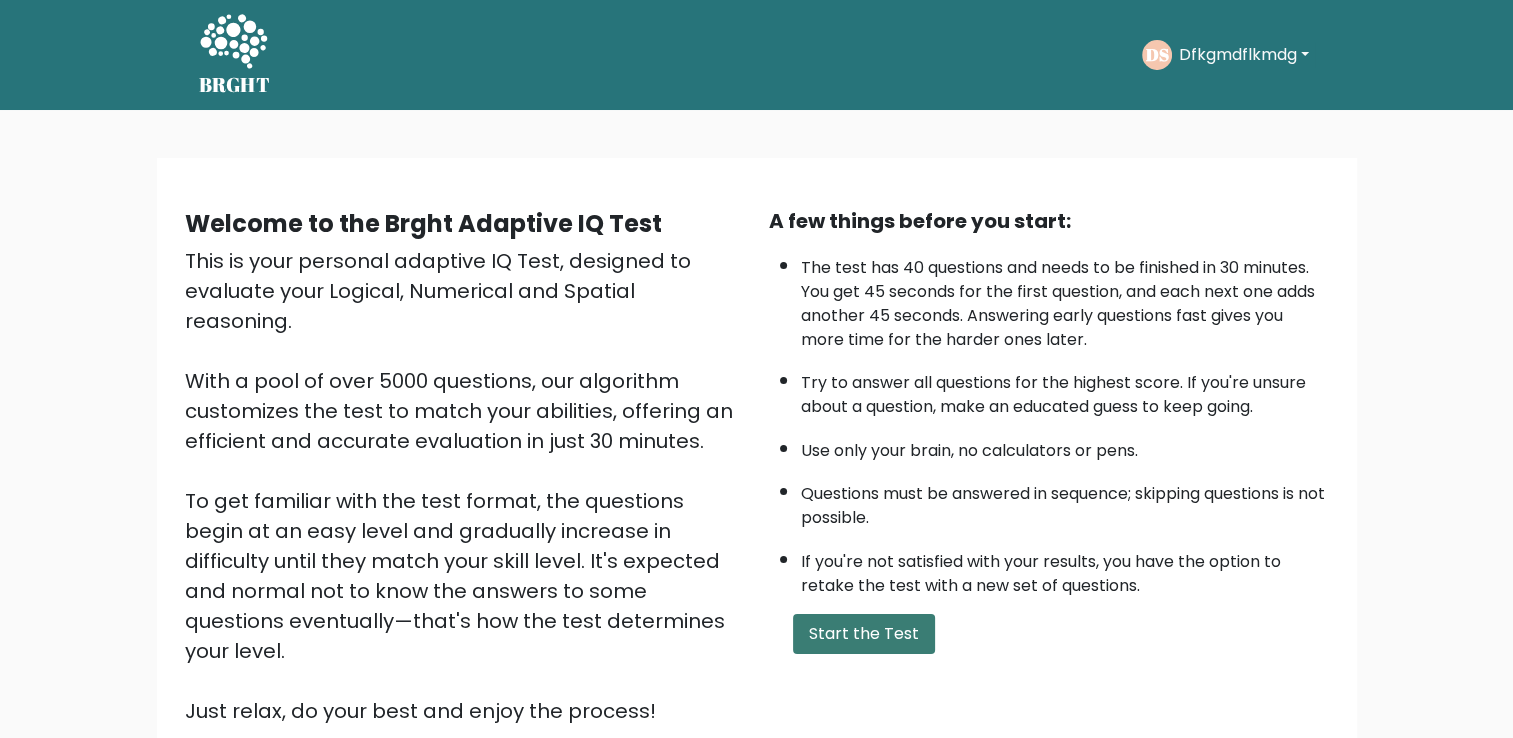click on "Start the Test" at bounding box center (864, 634) 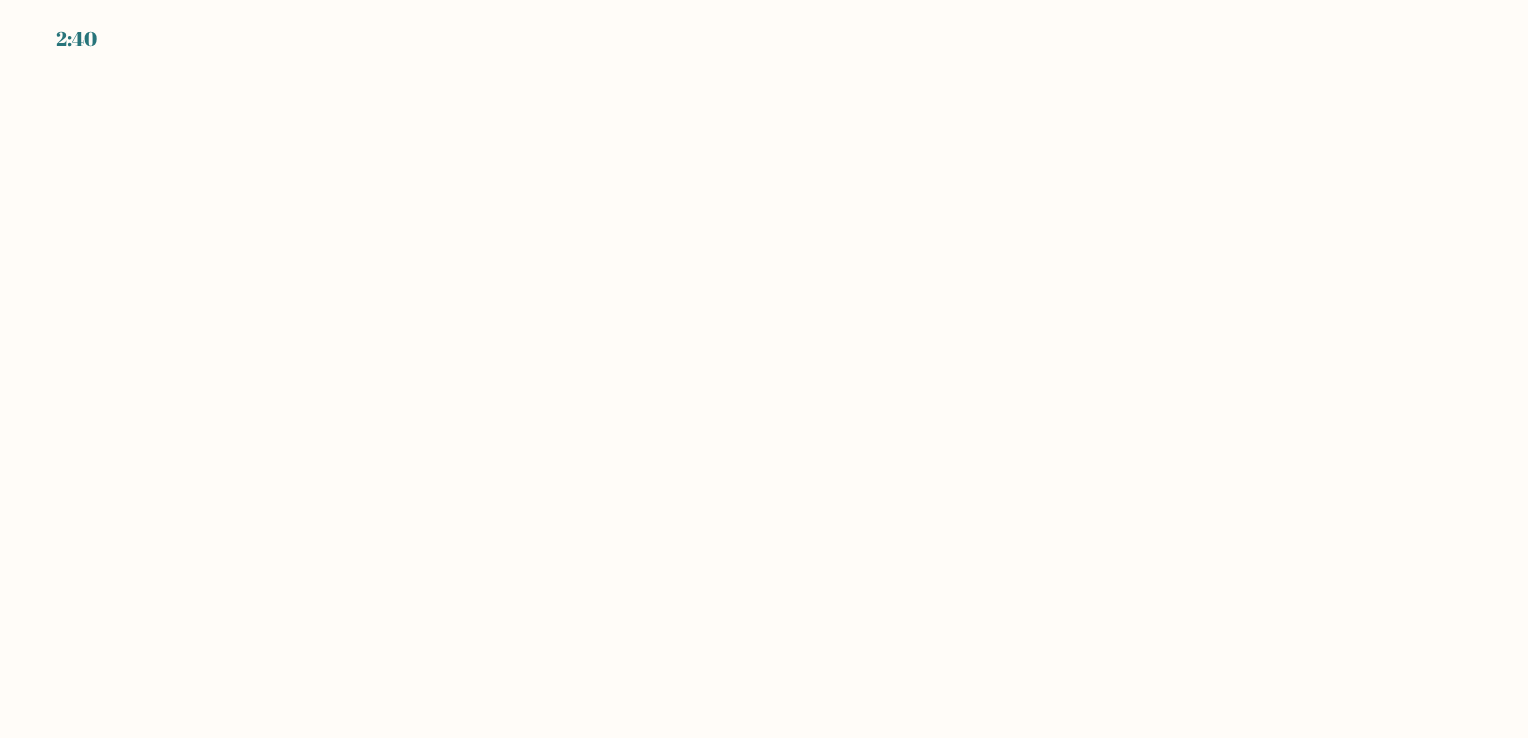 scroll, scrollTop: 0, scrollLeft: 0, axis: both 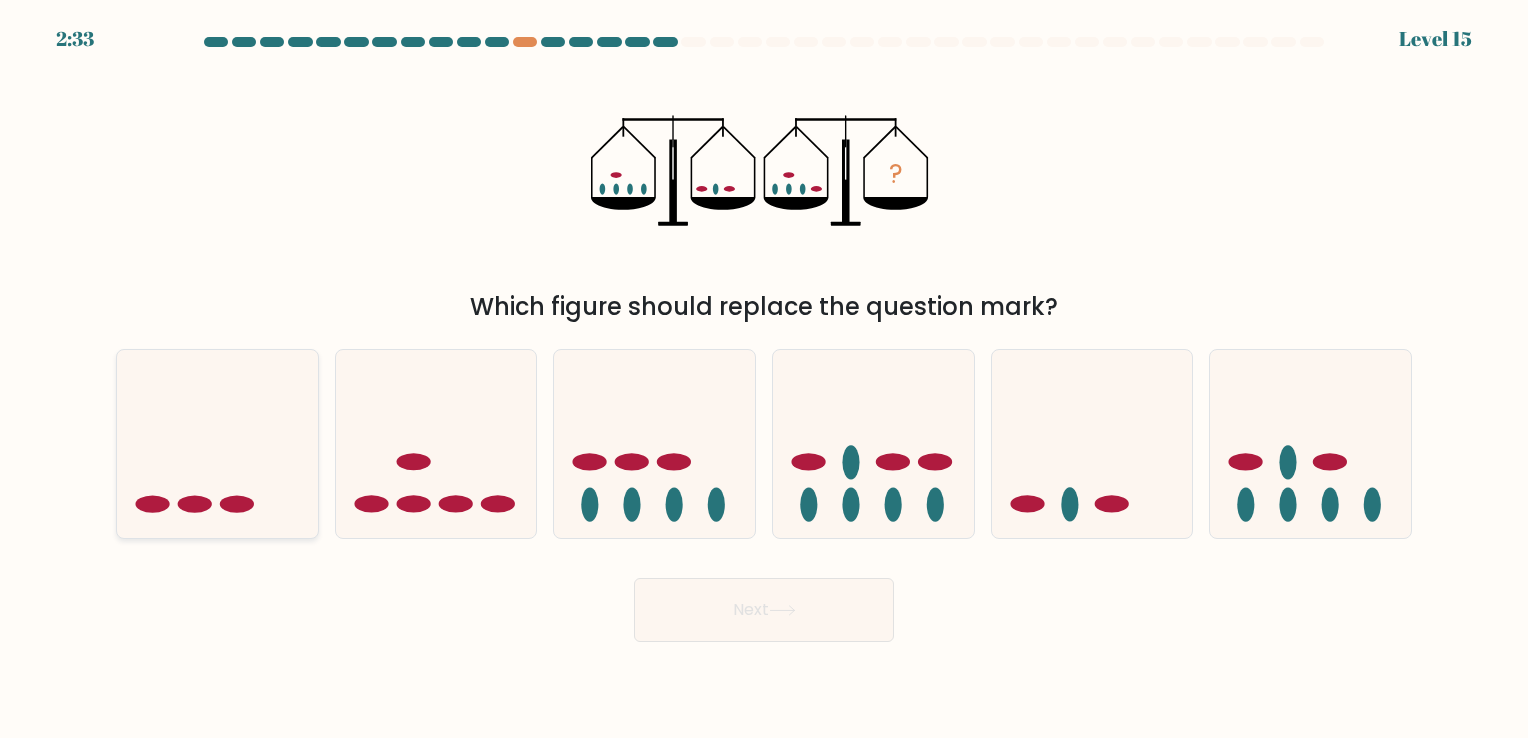 click 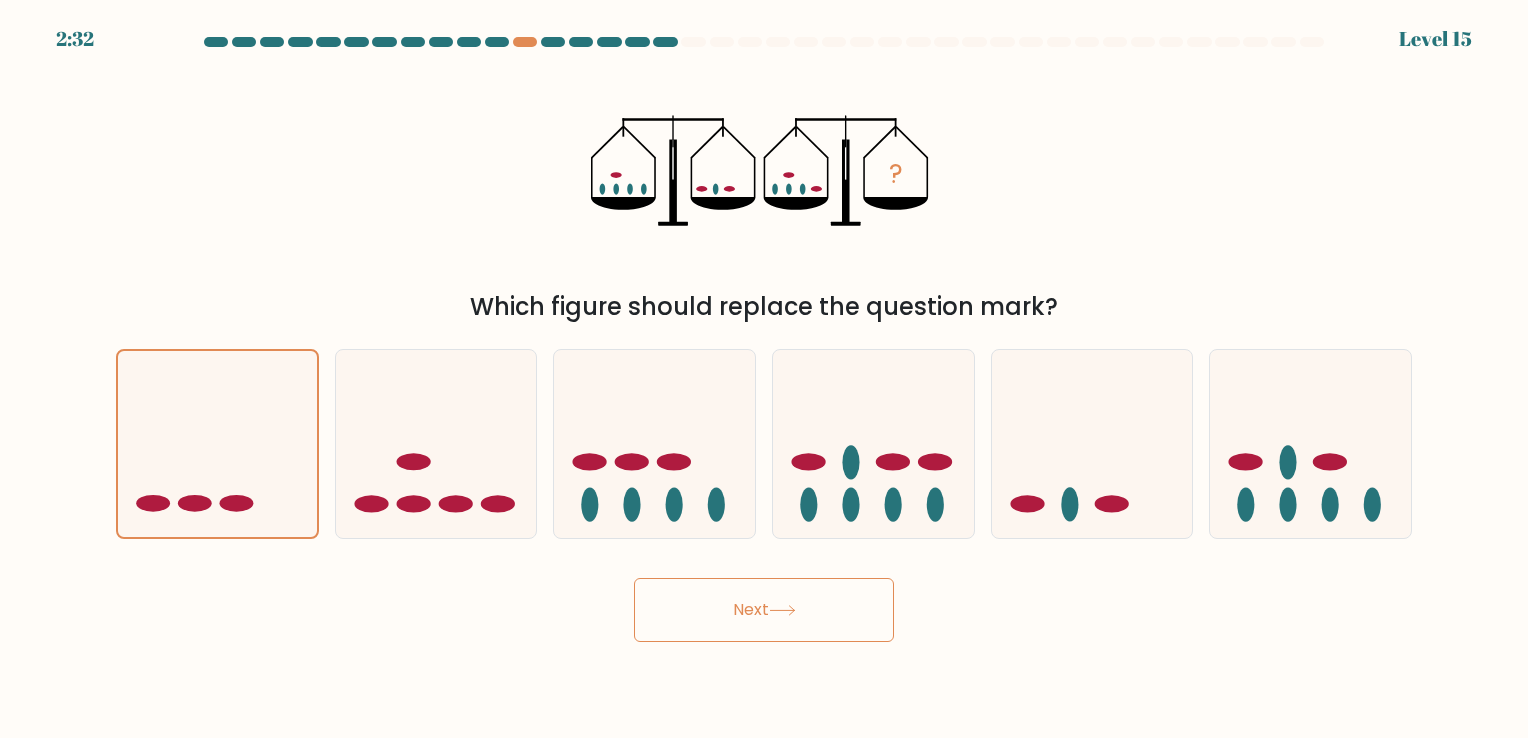 click 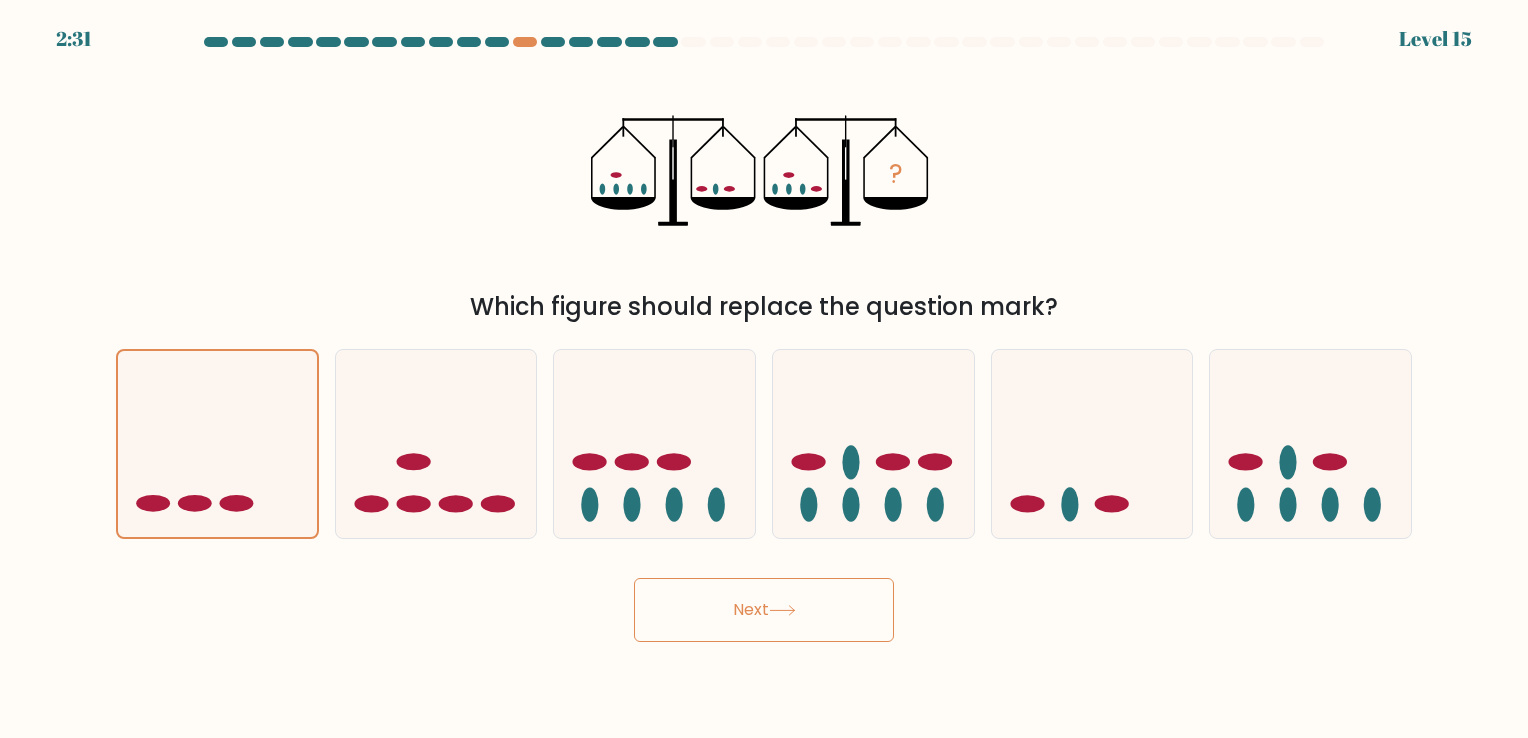 click on "Next" at bounding box center (764, 610) 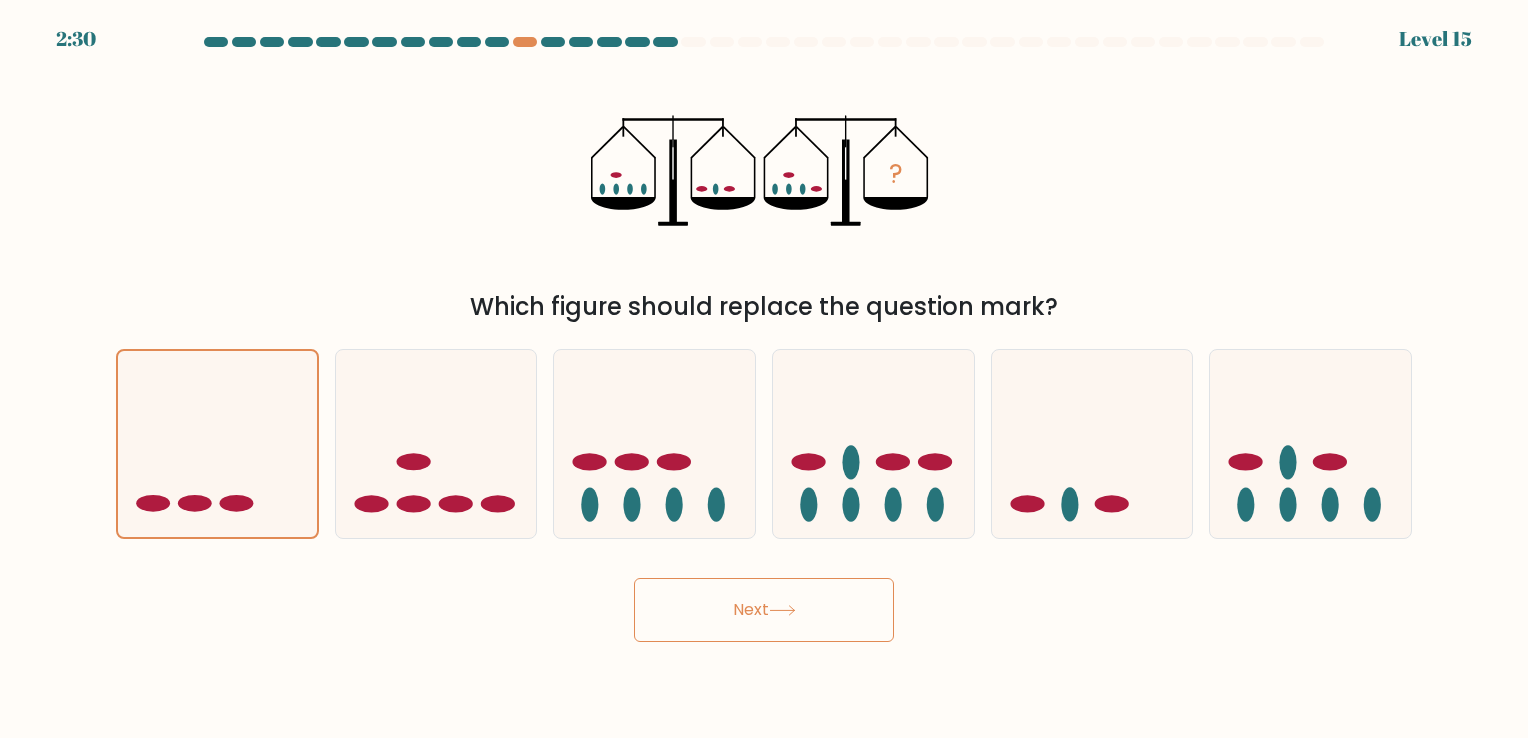 click on "Next" at bounding box center (764, 610) 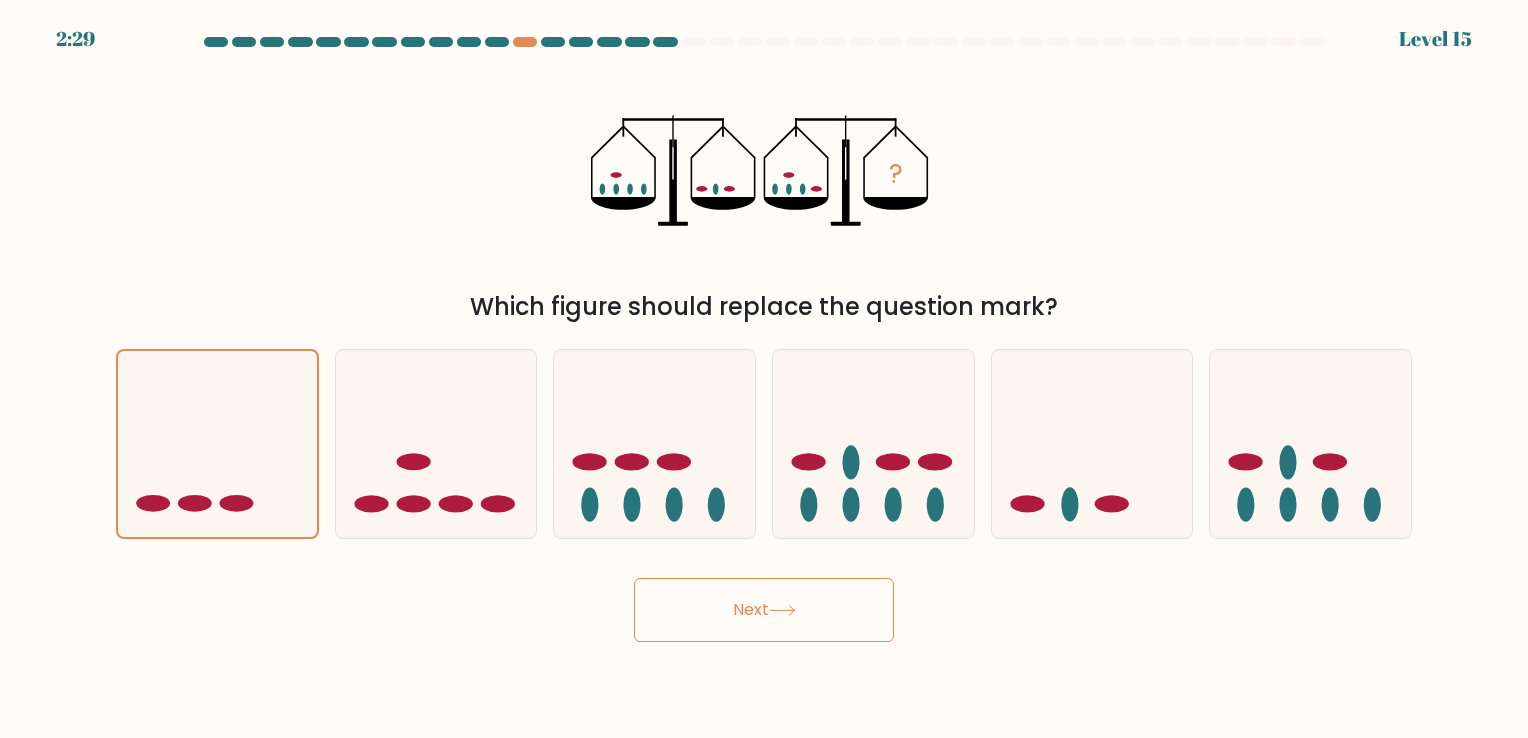 click on "Next" at bounding box center (764, 610) 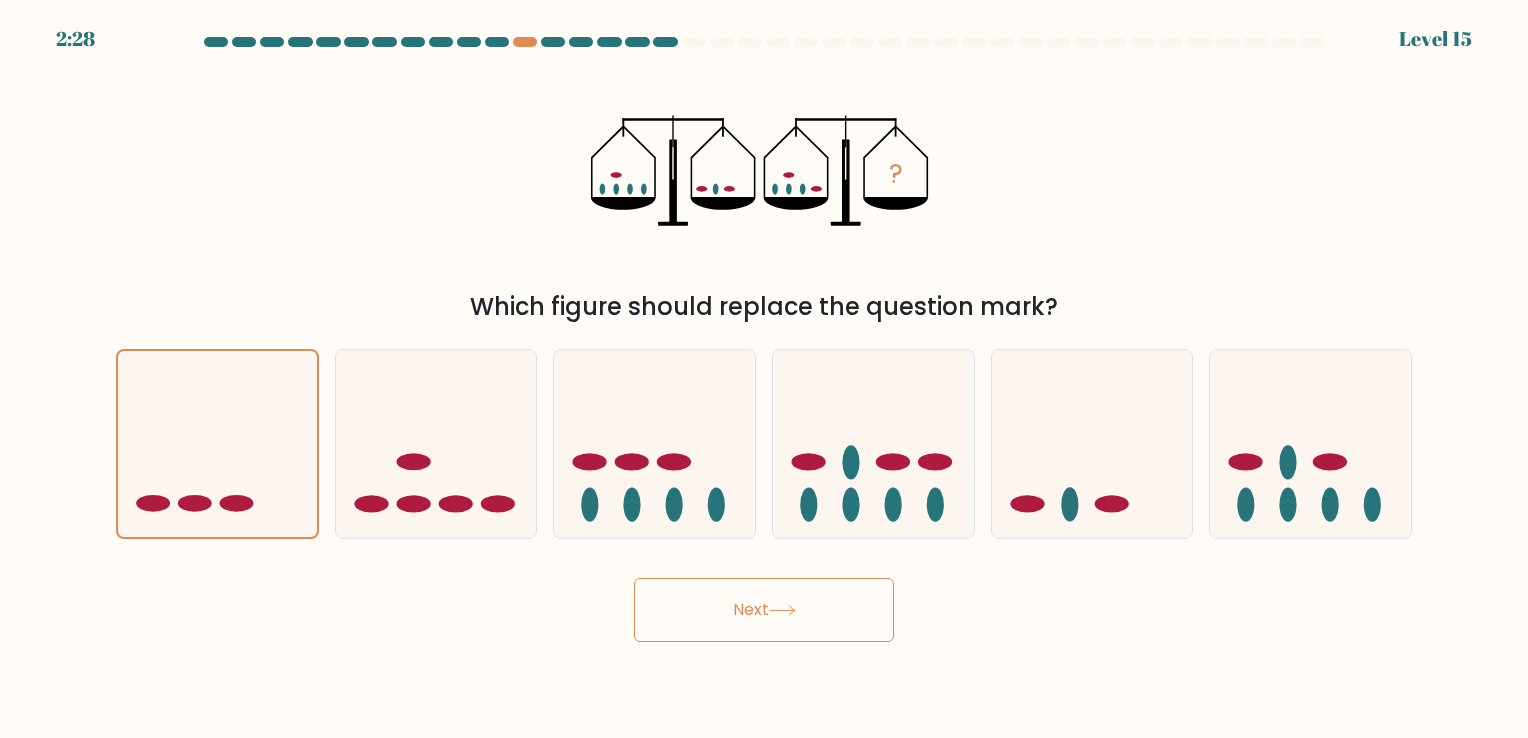 click on "?
Which figure should replace the question mark?" at bounding box center (764, 192) 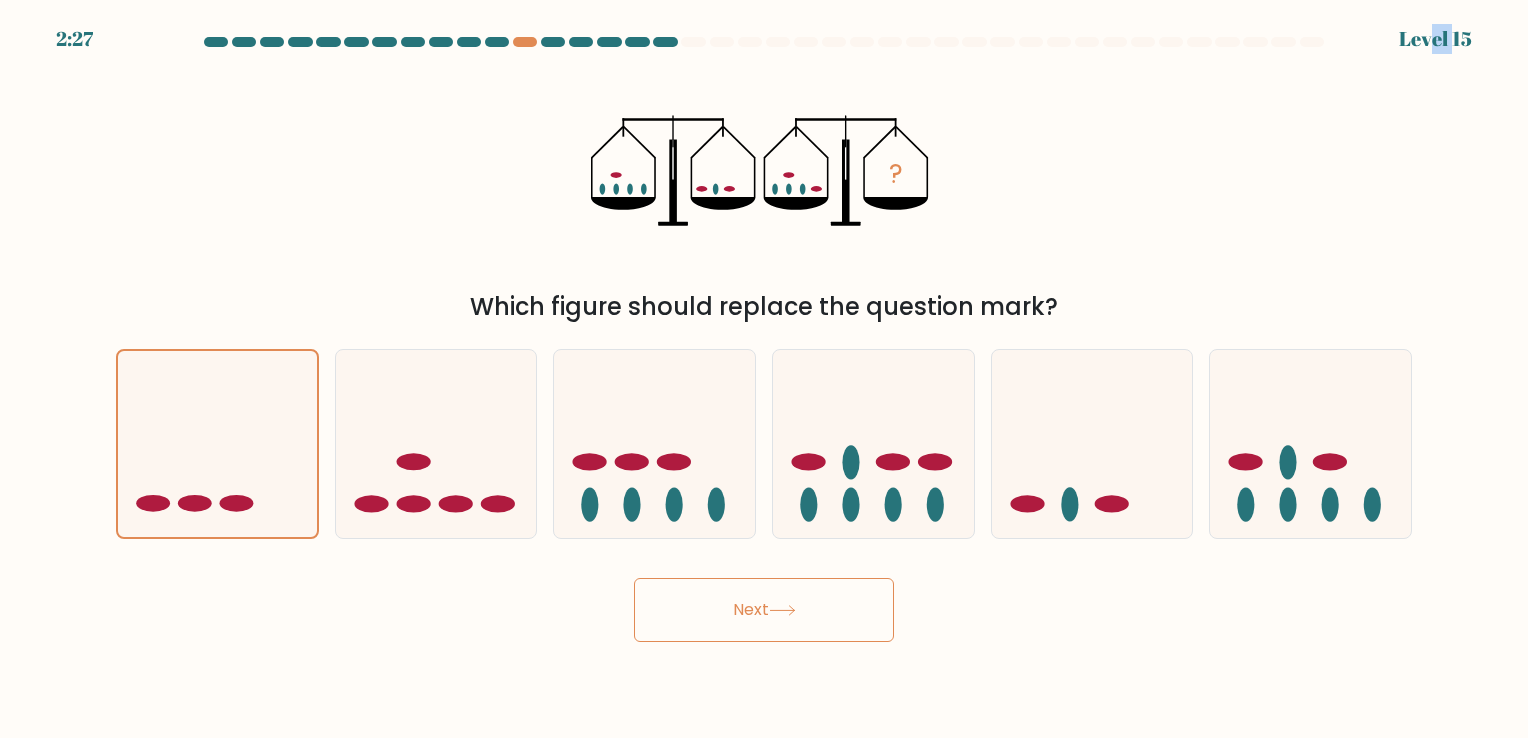 drag, startPoint x: 1432, startPoint y: 35, endPoint x: 1458, endPoint y: 32, distance: 26.172504 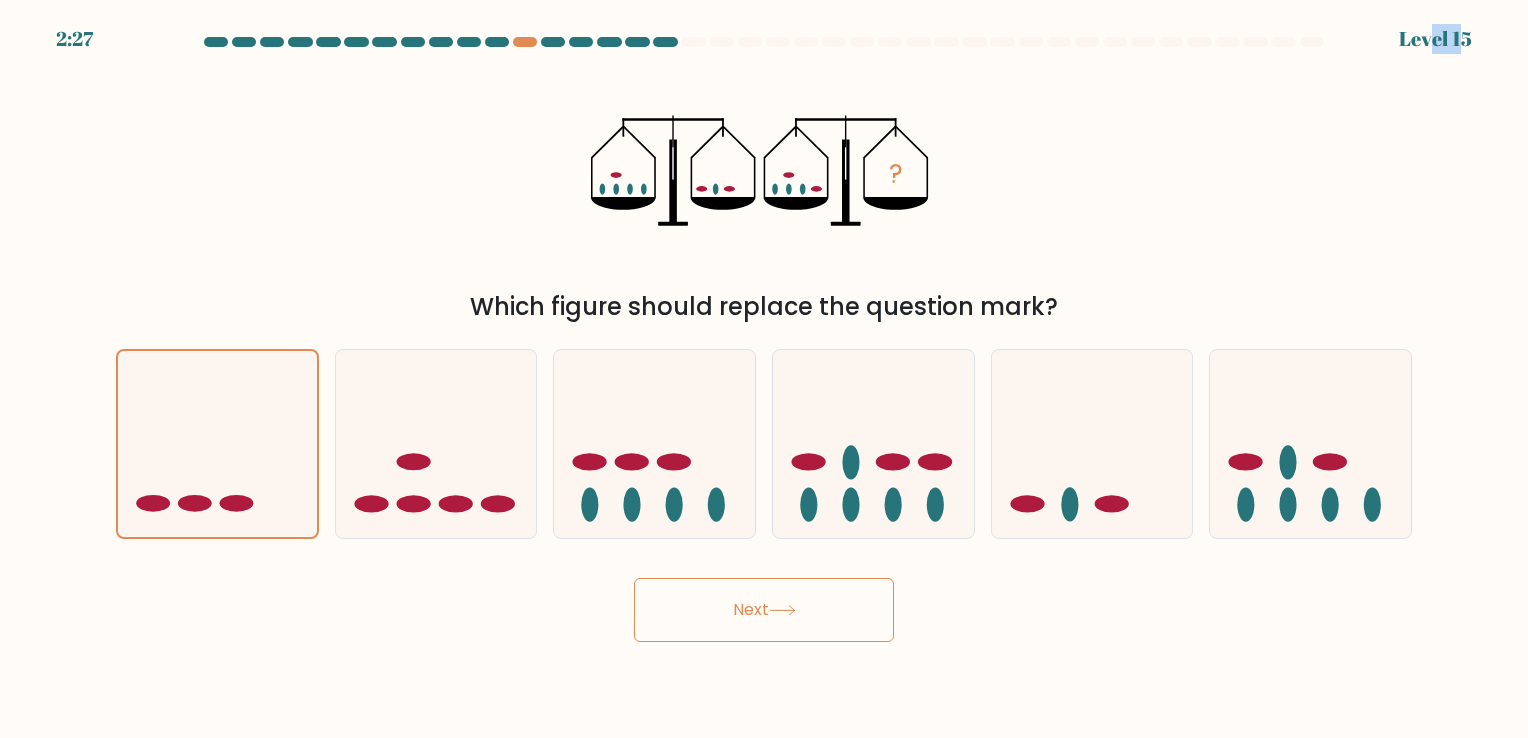 drag, startPoint x: 1458, startPoint y: 32, endPoint x: 1456, endPoint y: 63, distance: 31.06445 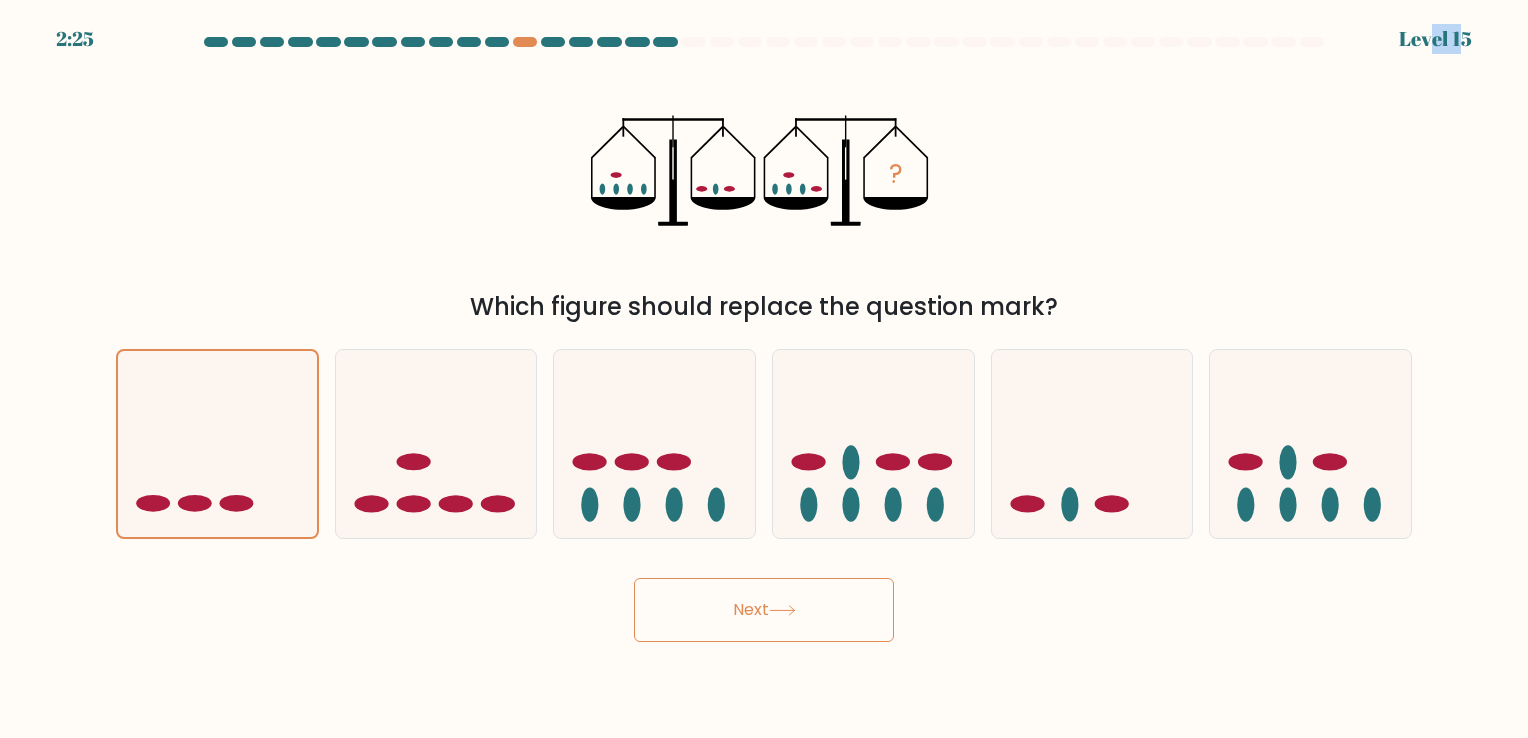 click on "Next" at bounding box center (764, 610) 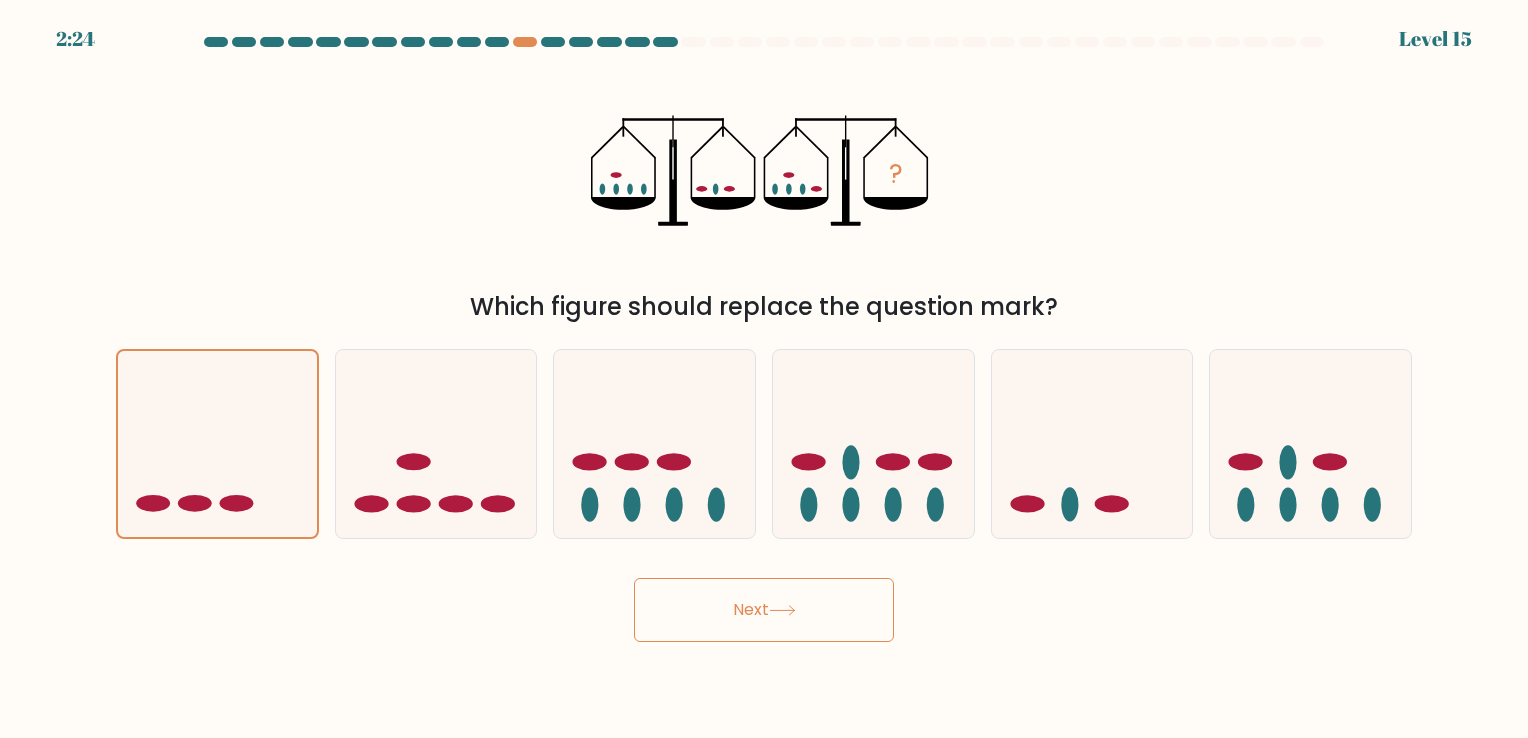drag, startPoint x: 760, startPoint y: 606, endPoint x: 492, endPoint y: 648, distance: 271.2711 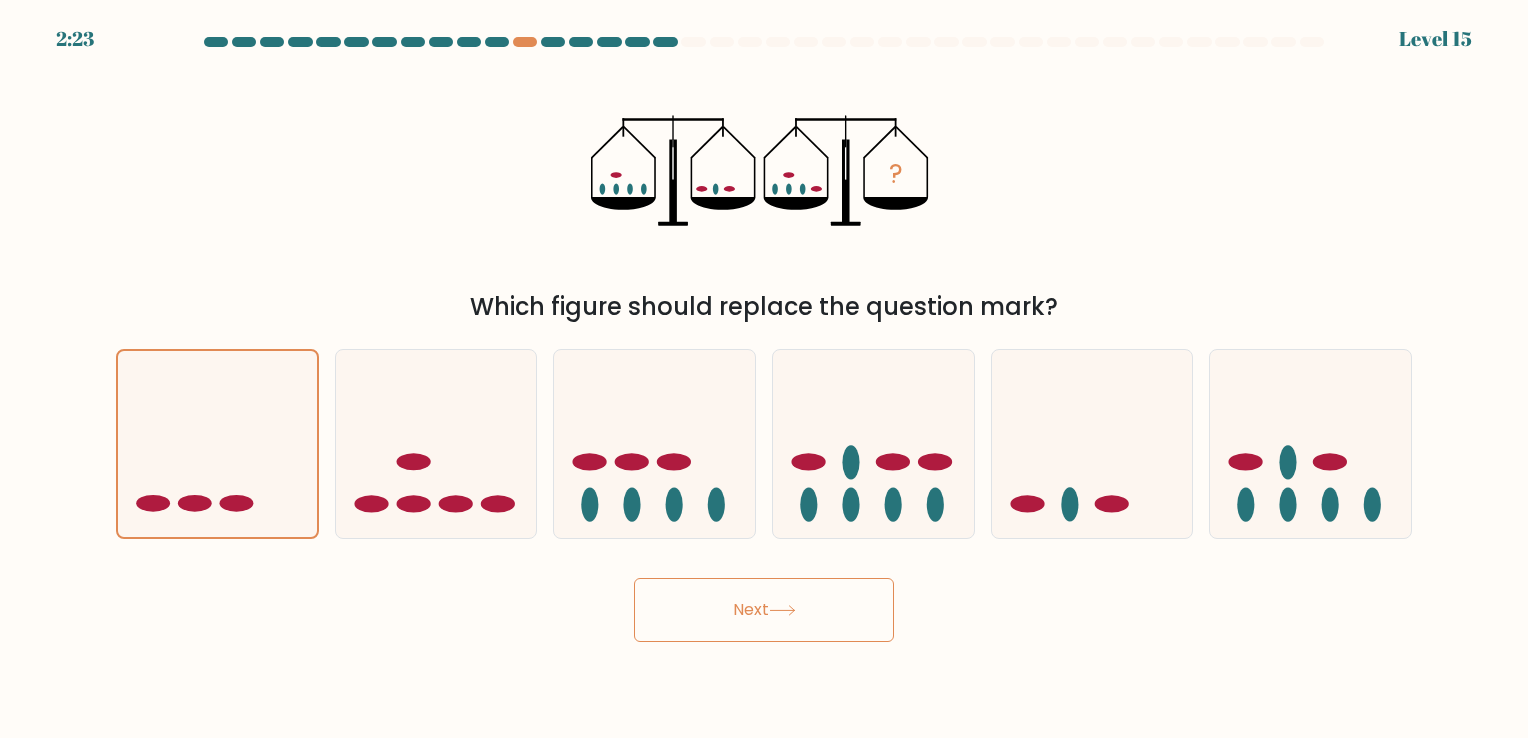 click on "Next" at bounding box center (764, 610) 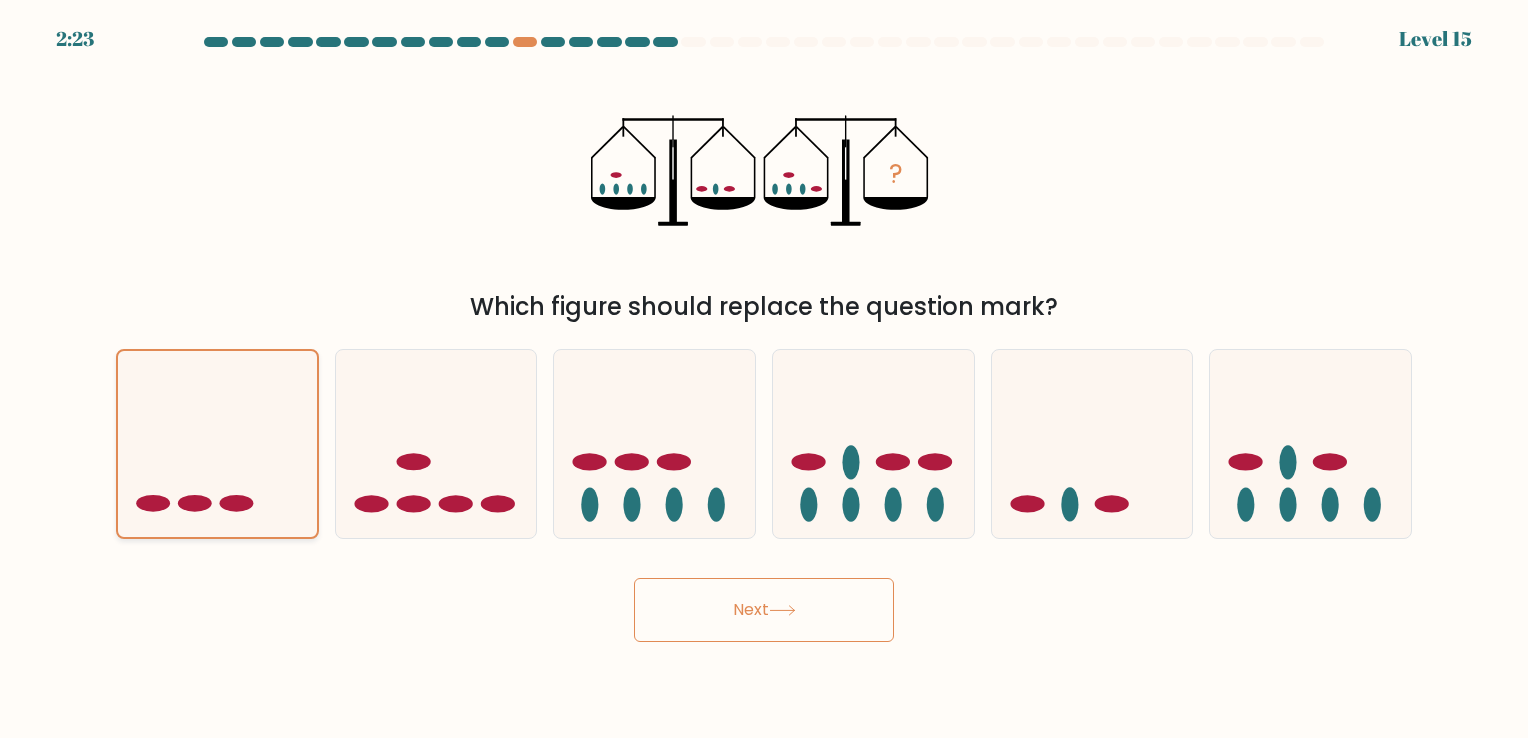 click 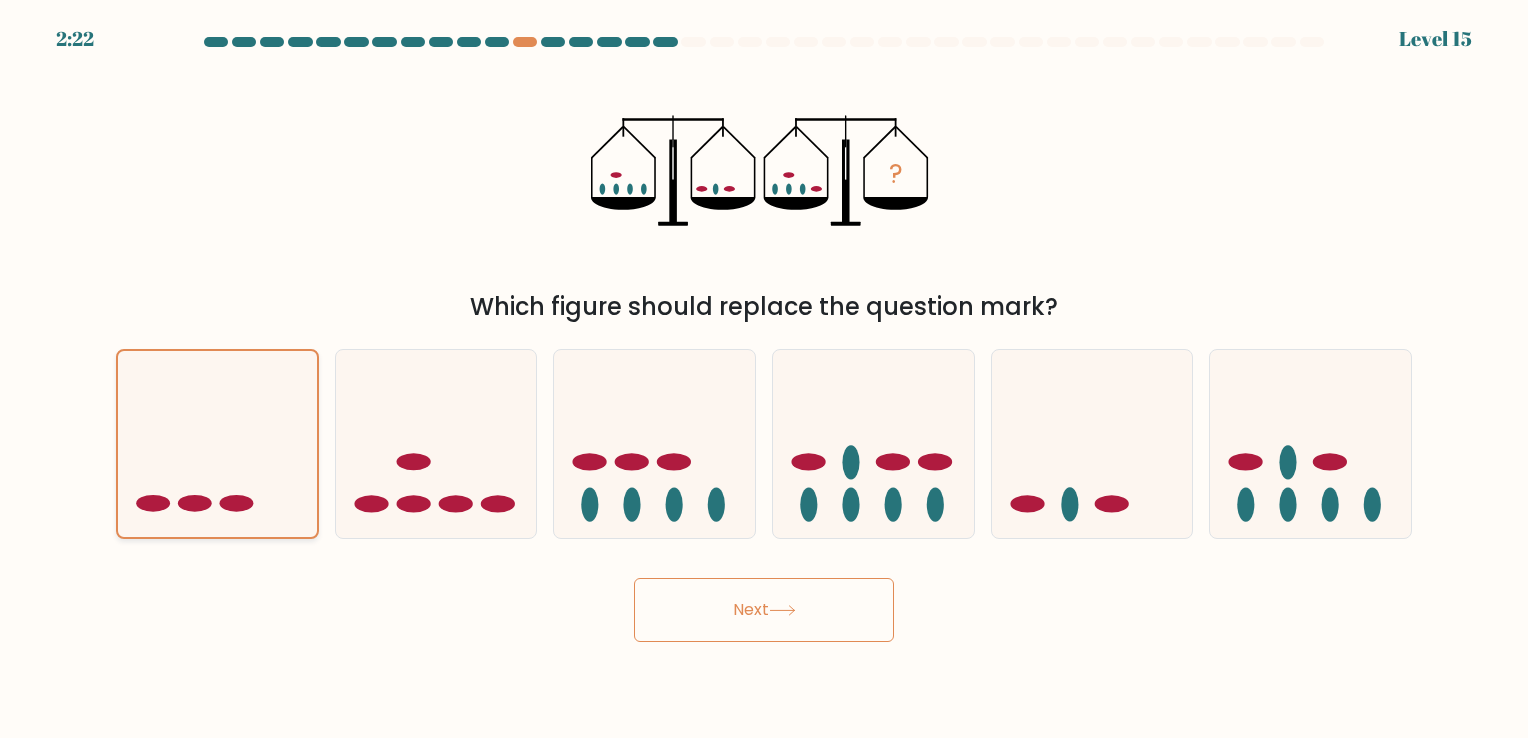 drag, startPoint x: 277, startPoint y: 454, endPoint x: 203, endPoint y: 458, distance: 74.10803 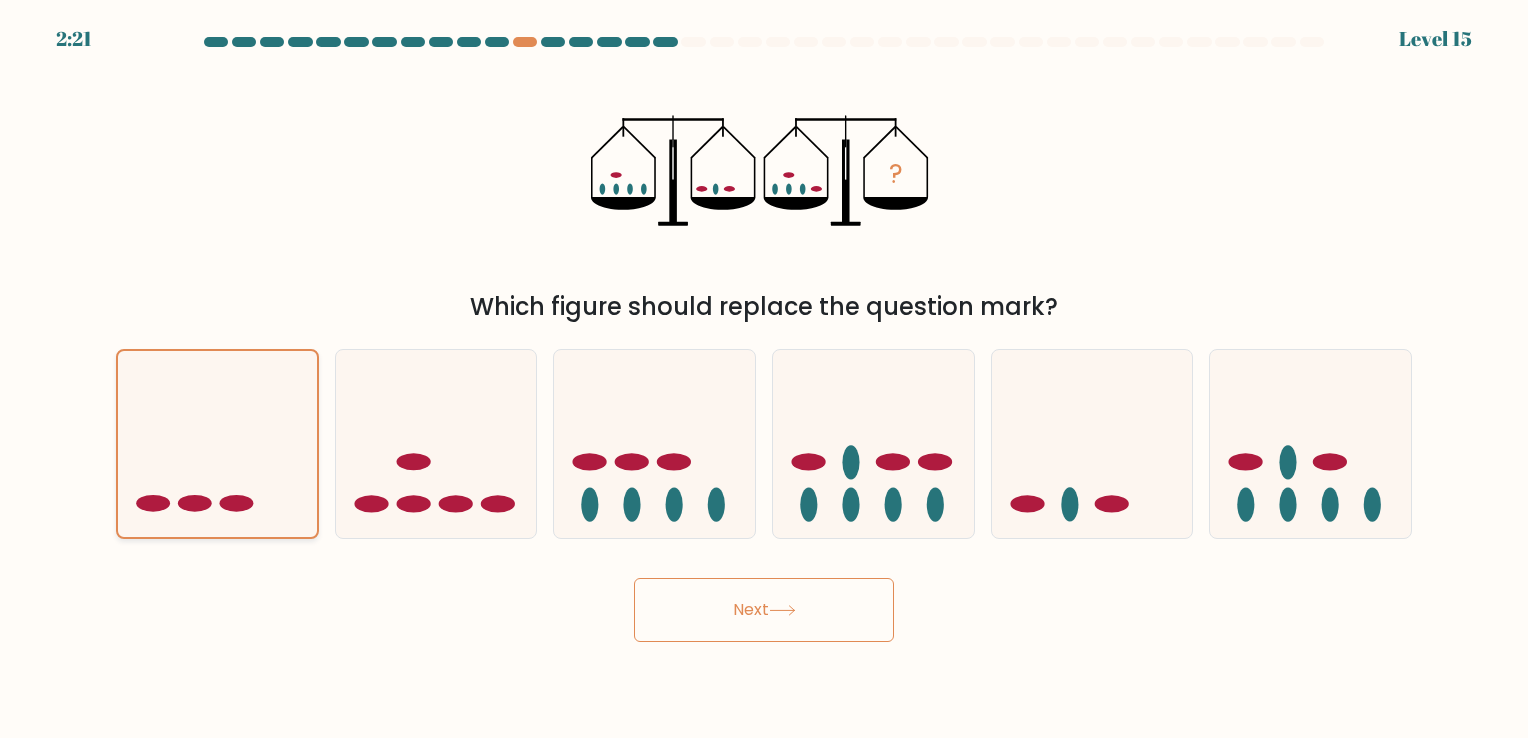 drag, startPoint x: 203, startPoint y: 458, endPoint x: 171, endPoint y: 469, distance: 33.83785 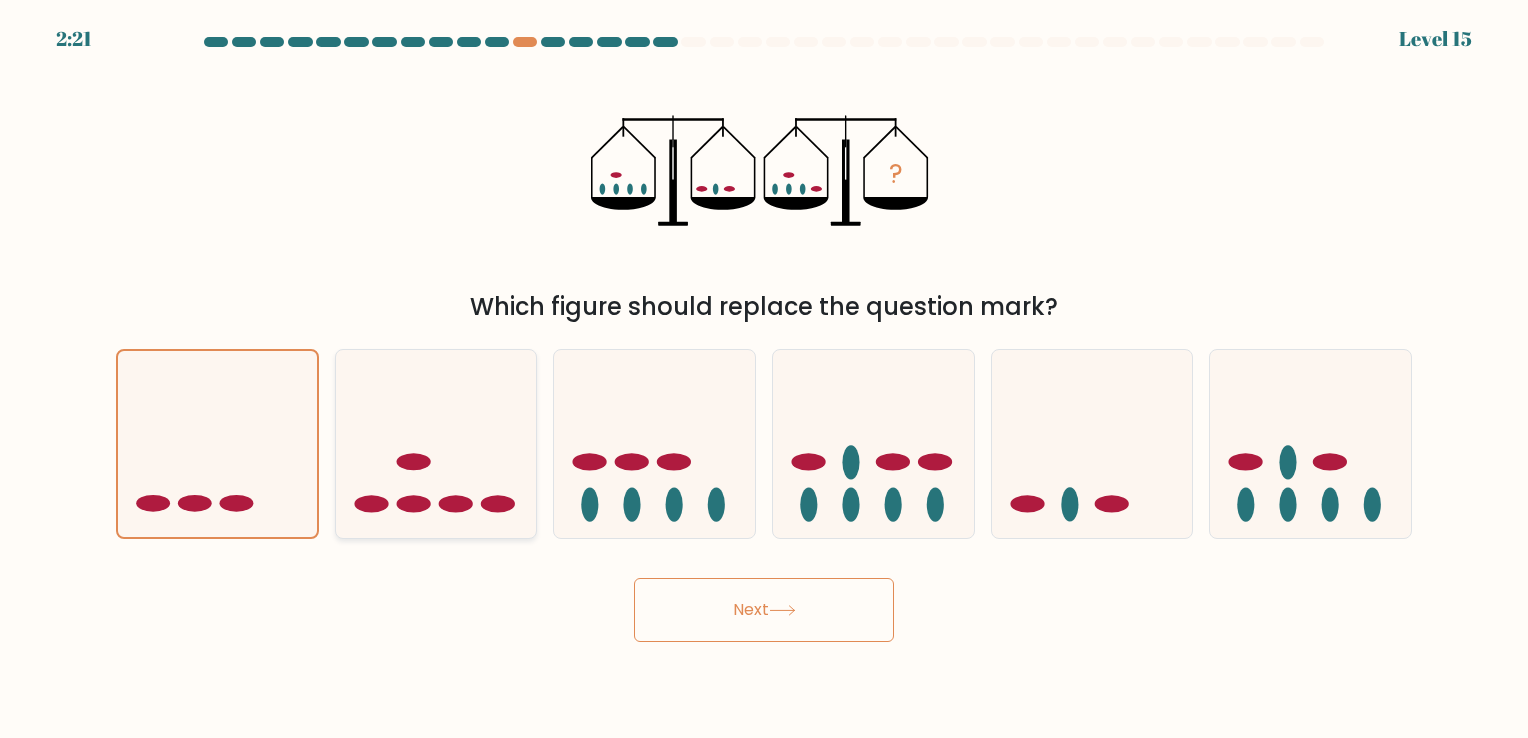 click 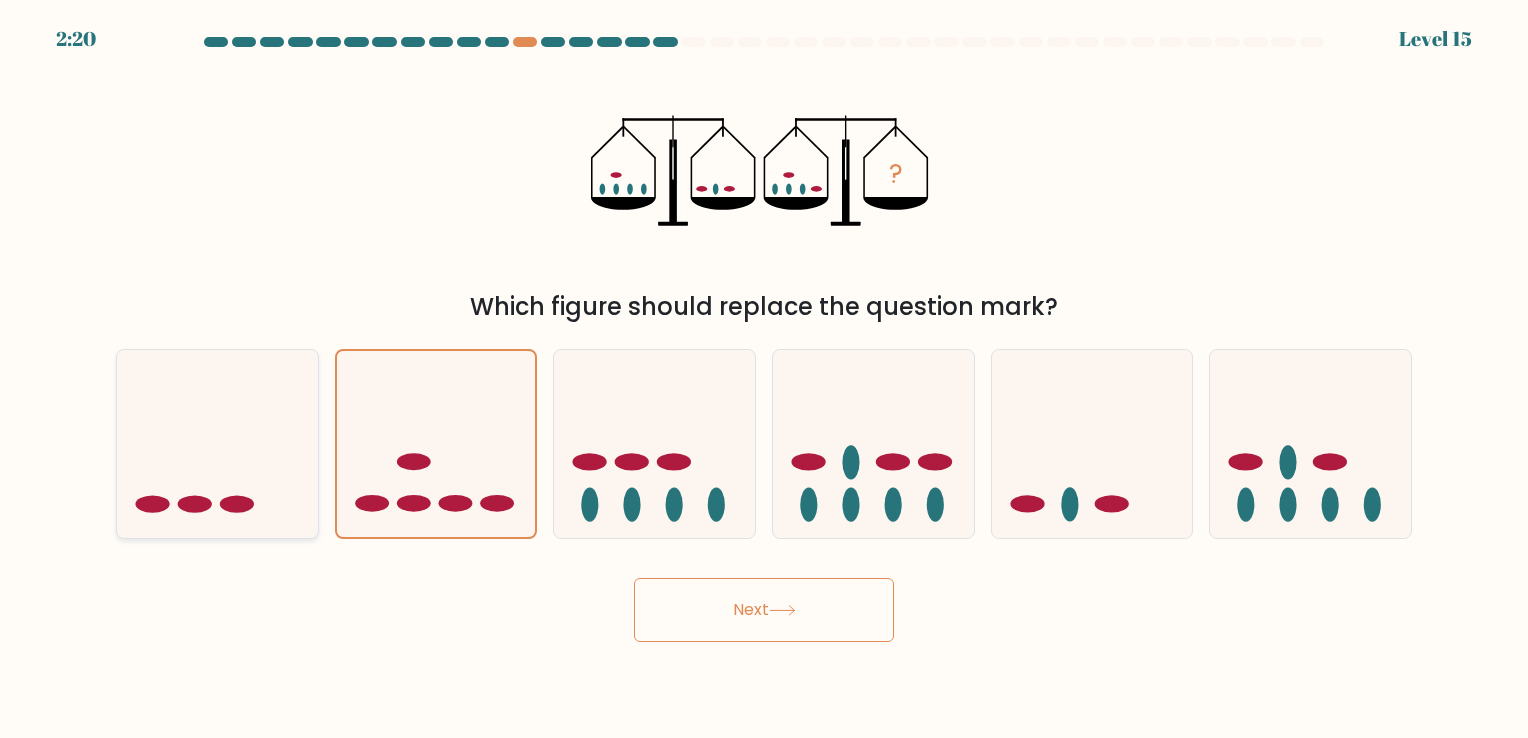 click 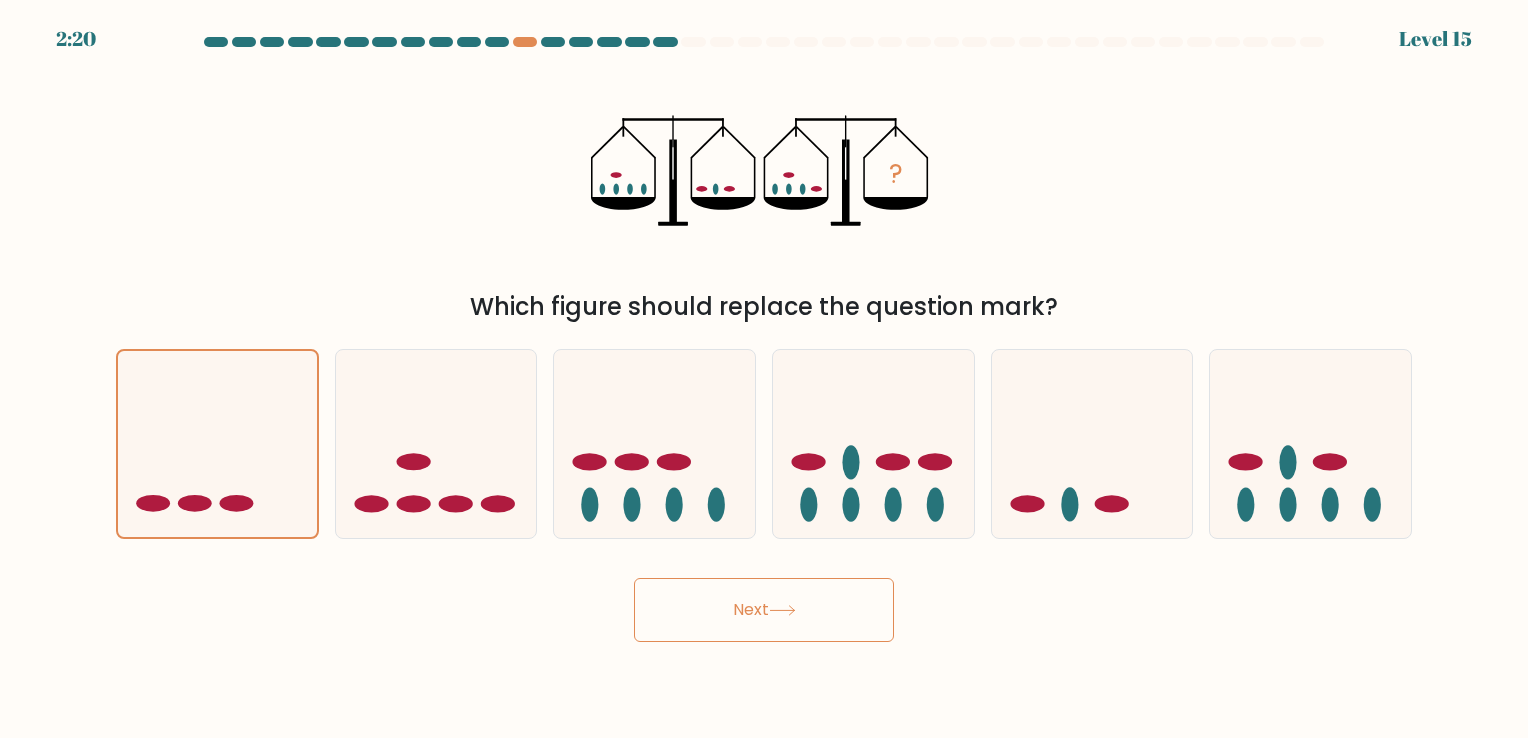 click on "Next" at bounding box center (764, 602) 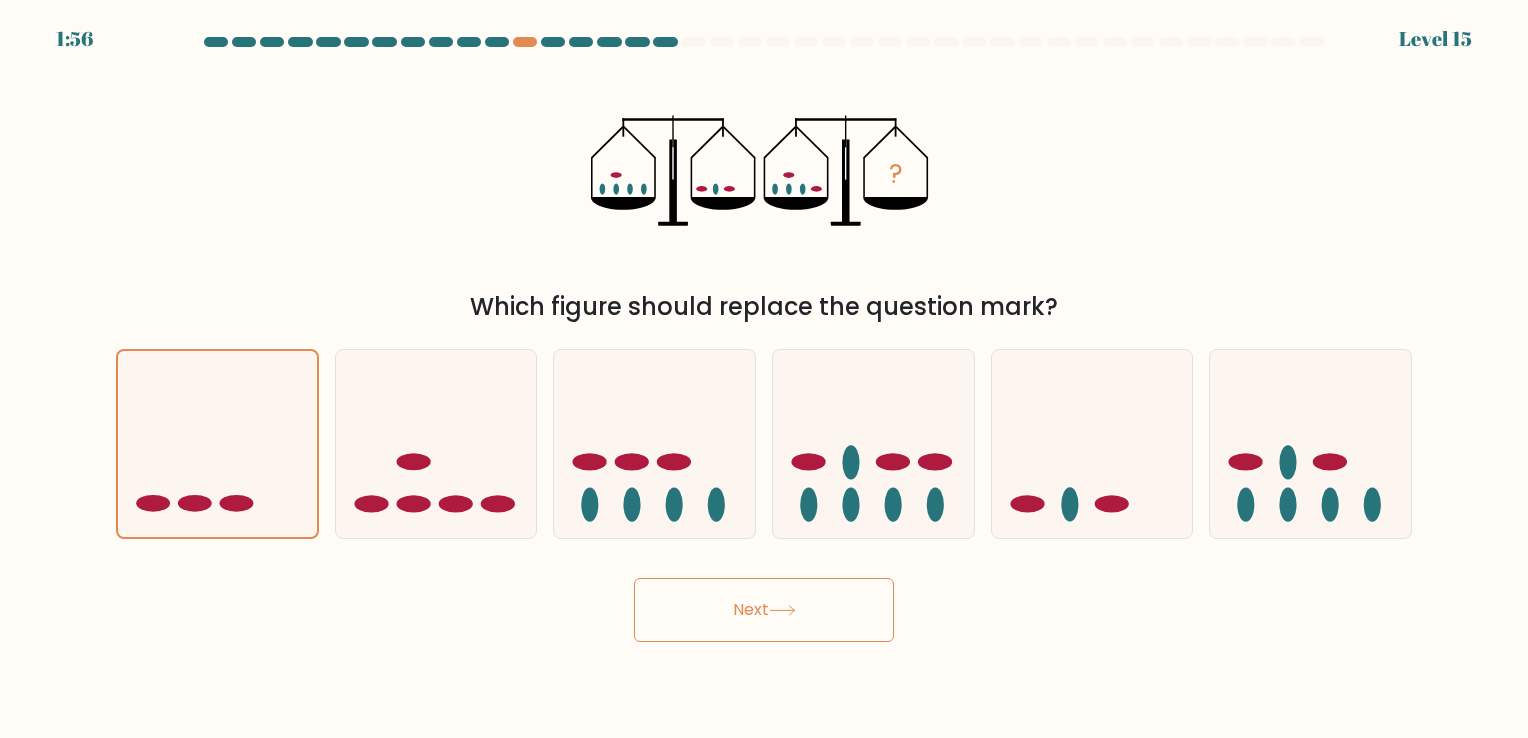 click on "1:56
Level 15" at bounding box center (764, 369) 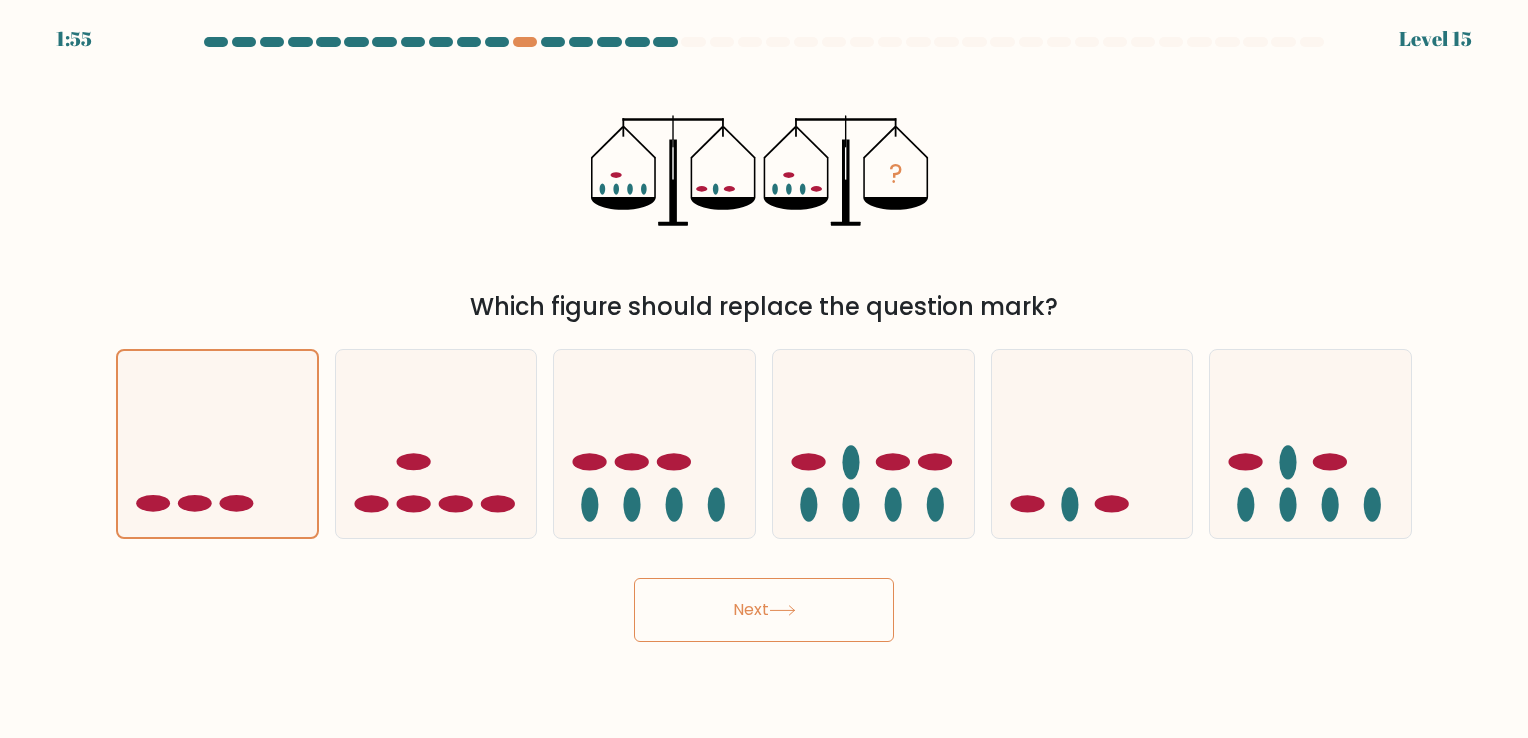 click on "Next" at bounding box center (764, 610) 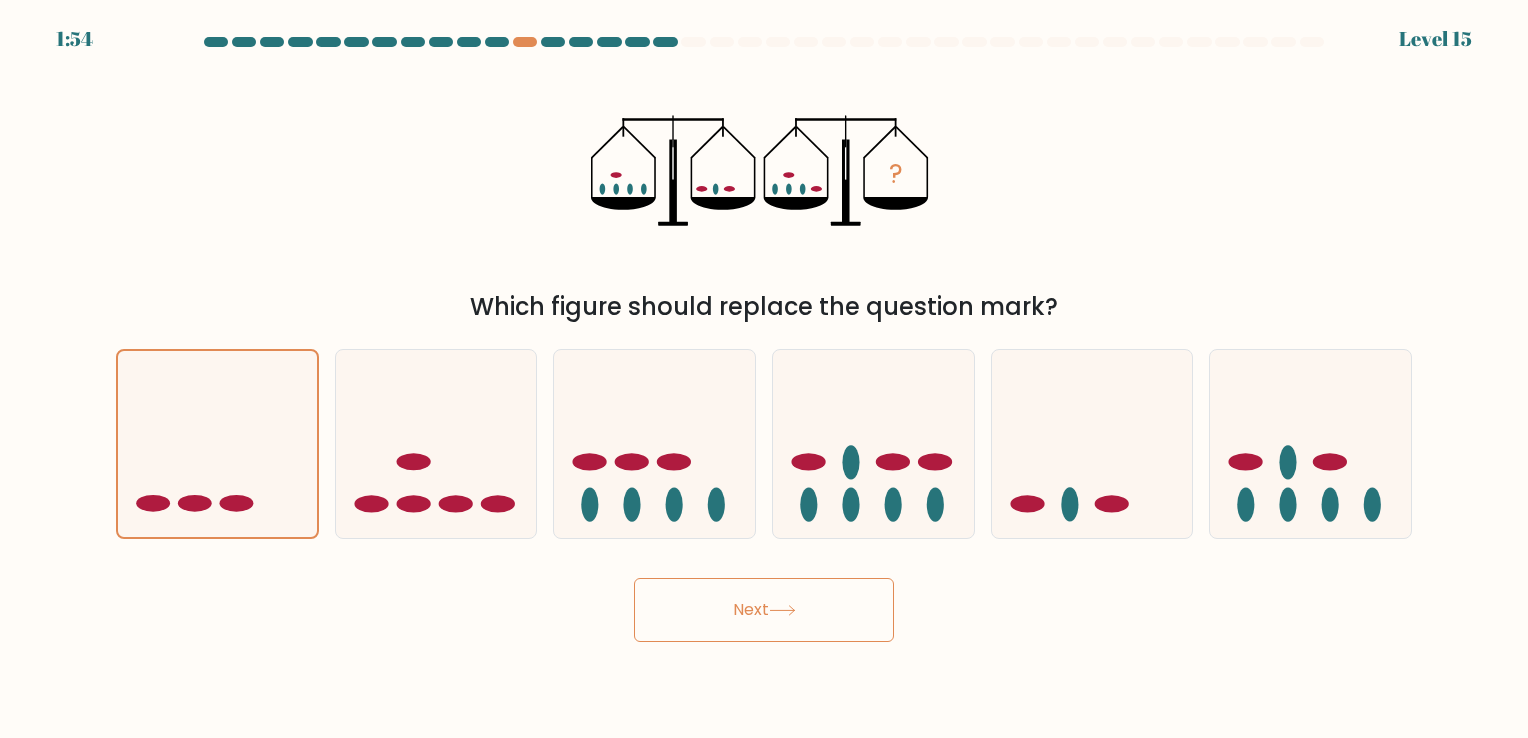 click on "Next" at bounding box center [764, 602] 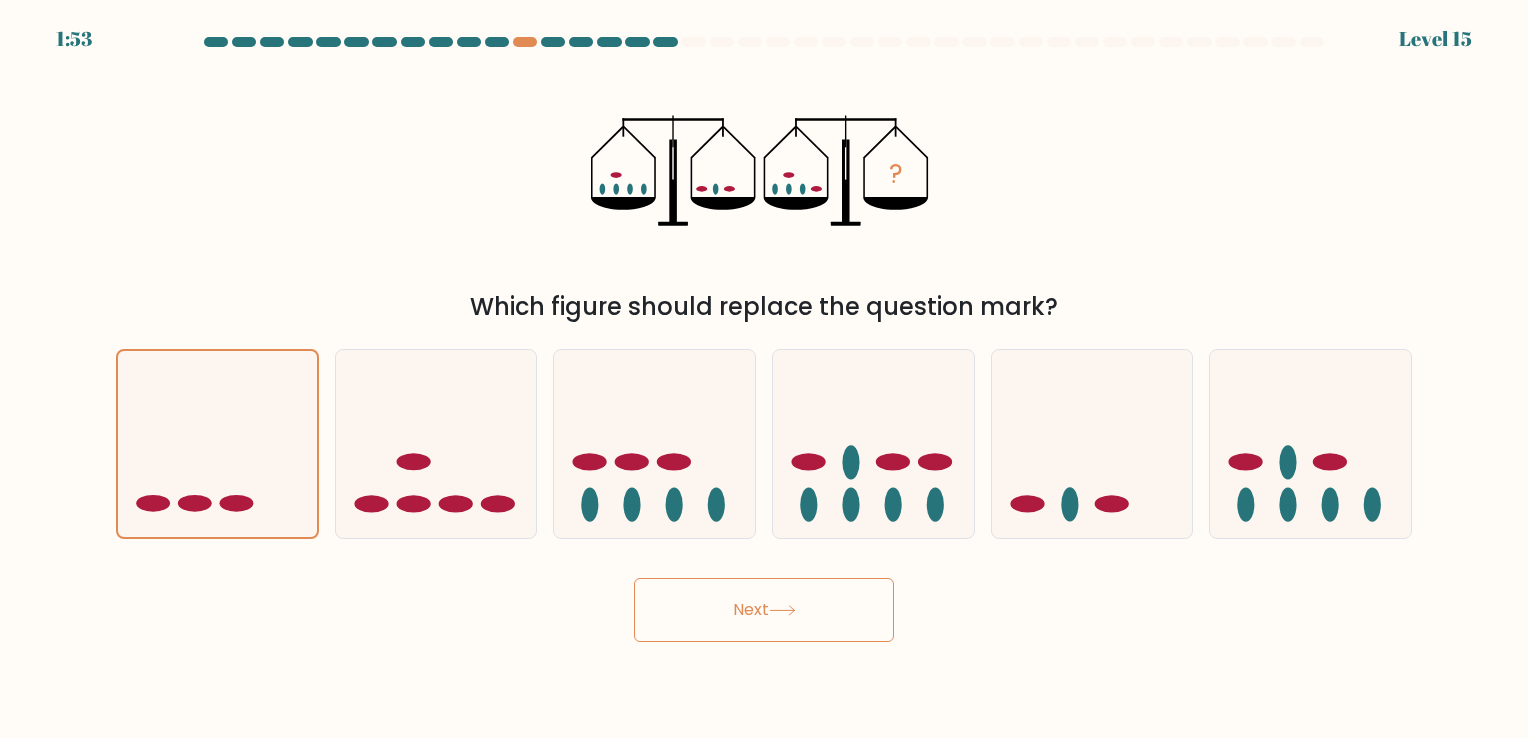click on "?
Which figure should replace the question mark?" at bounding box center (764, 192) 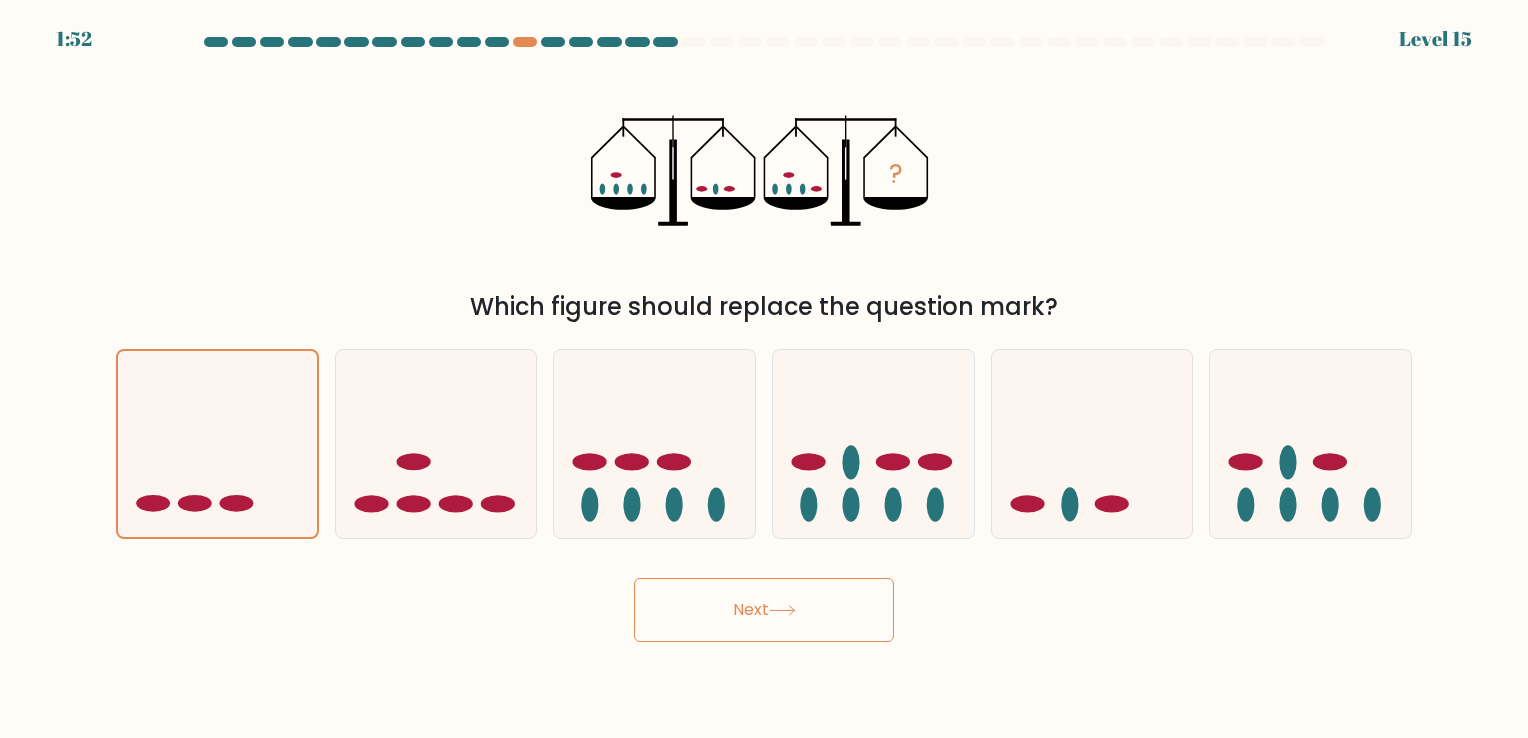 click on "?
Which figure should replace the question mark?" at bounding box center (764, 192) 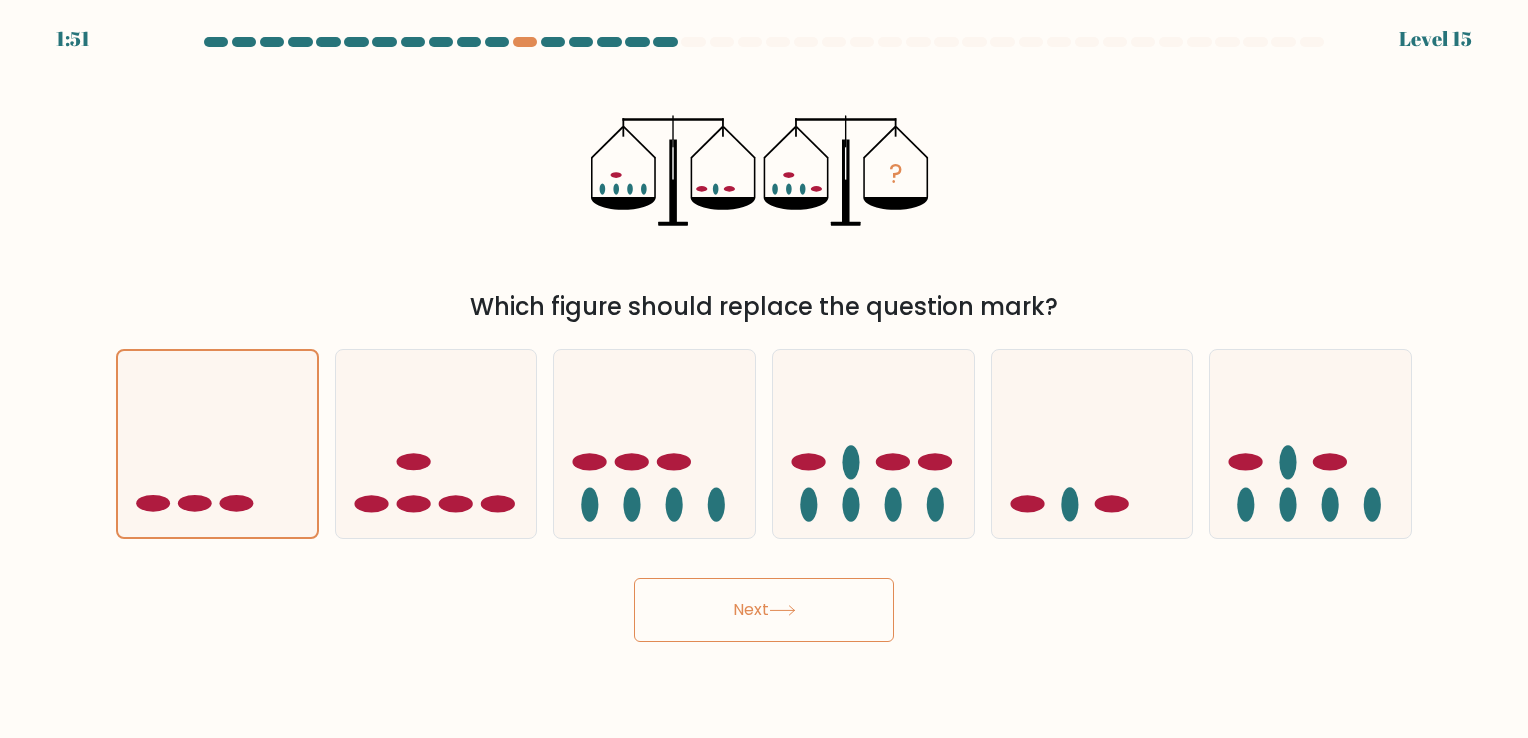 click on "?
Which figure should replace the question mark?" at bounding box center (764, 192) 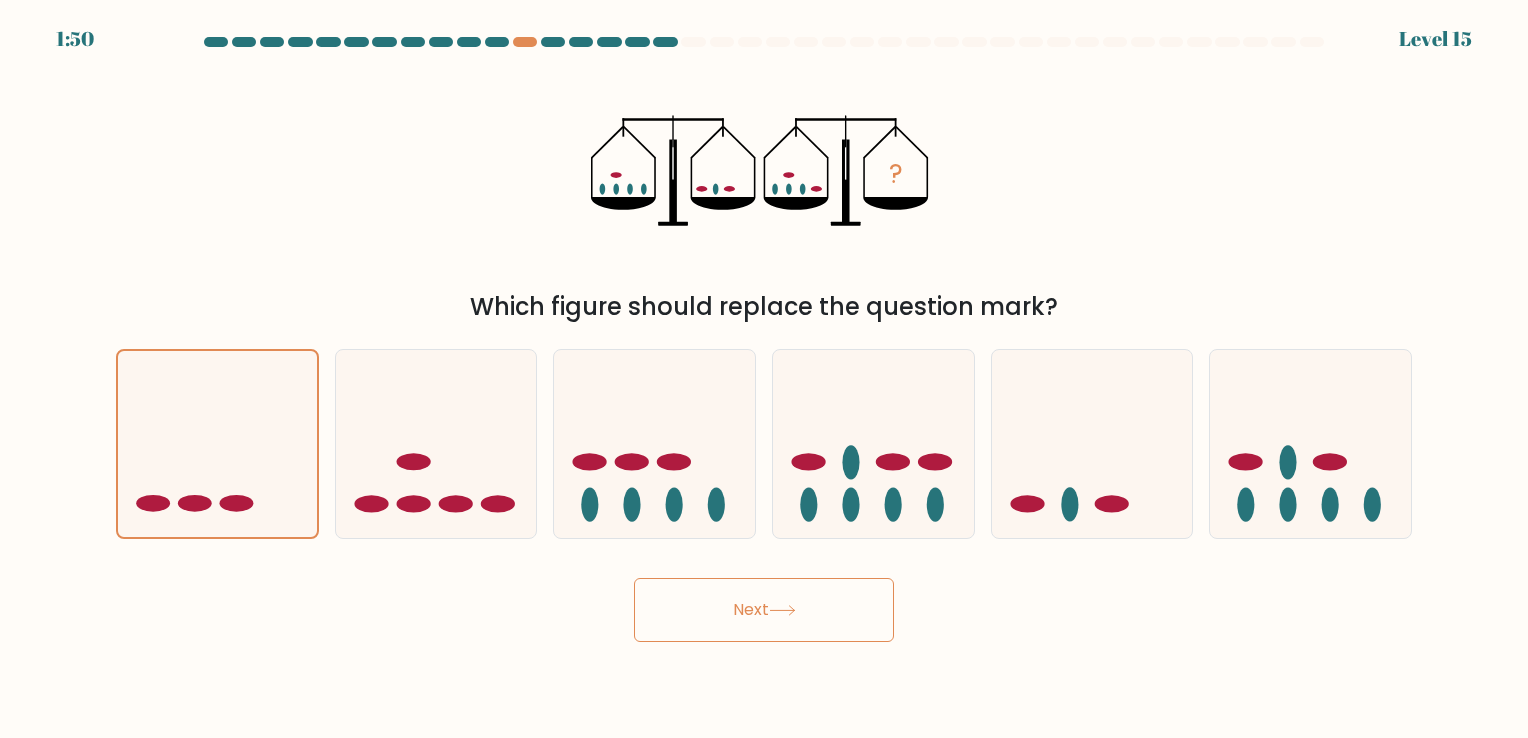 click at bounding box center [665, 42] 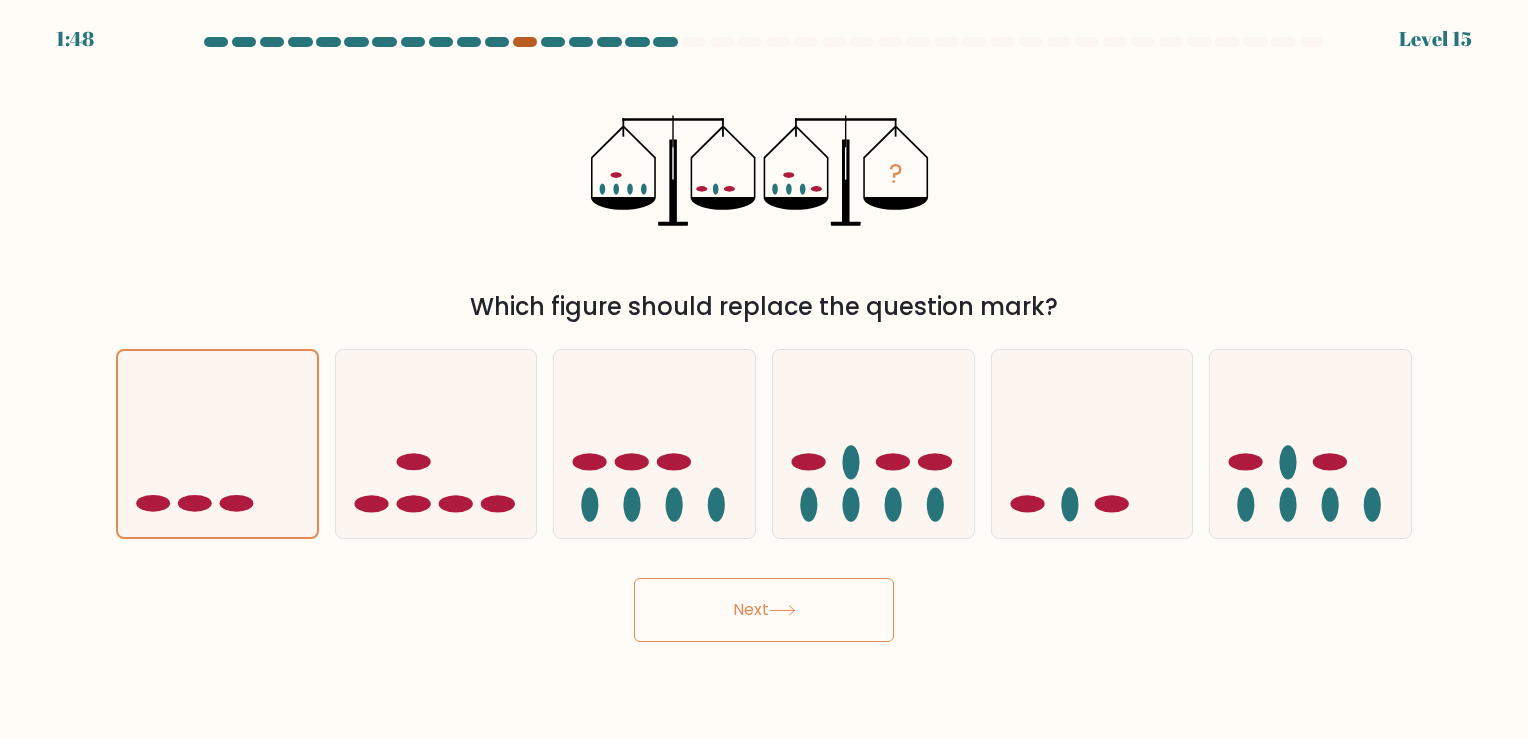 click at bounding box center [525, 42] 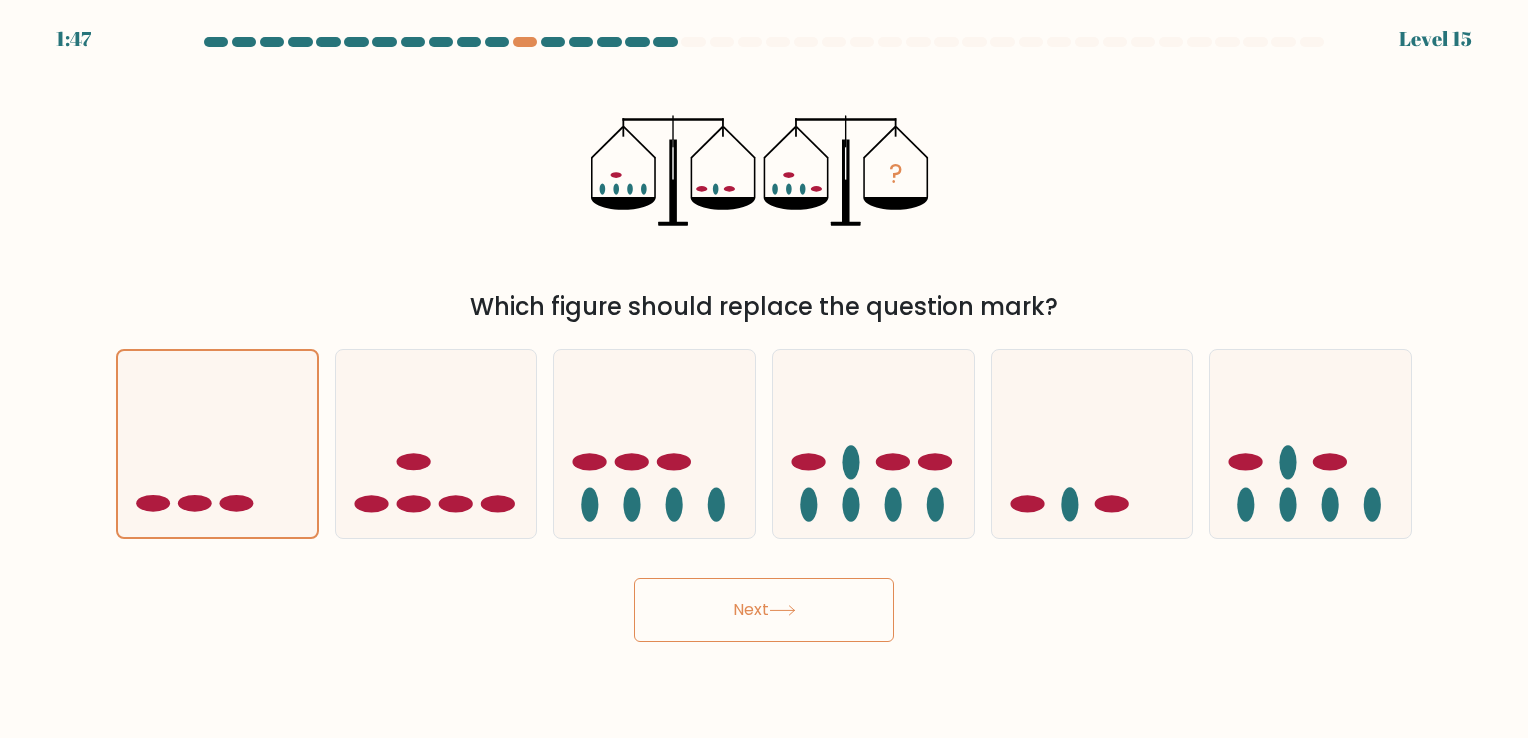 click on "Next" at bounding box center [764, 610] 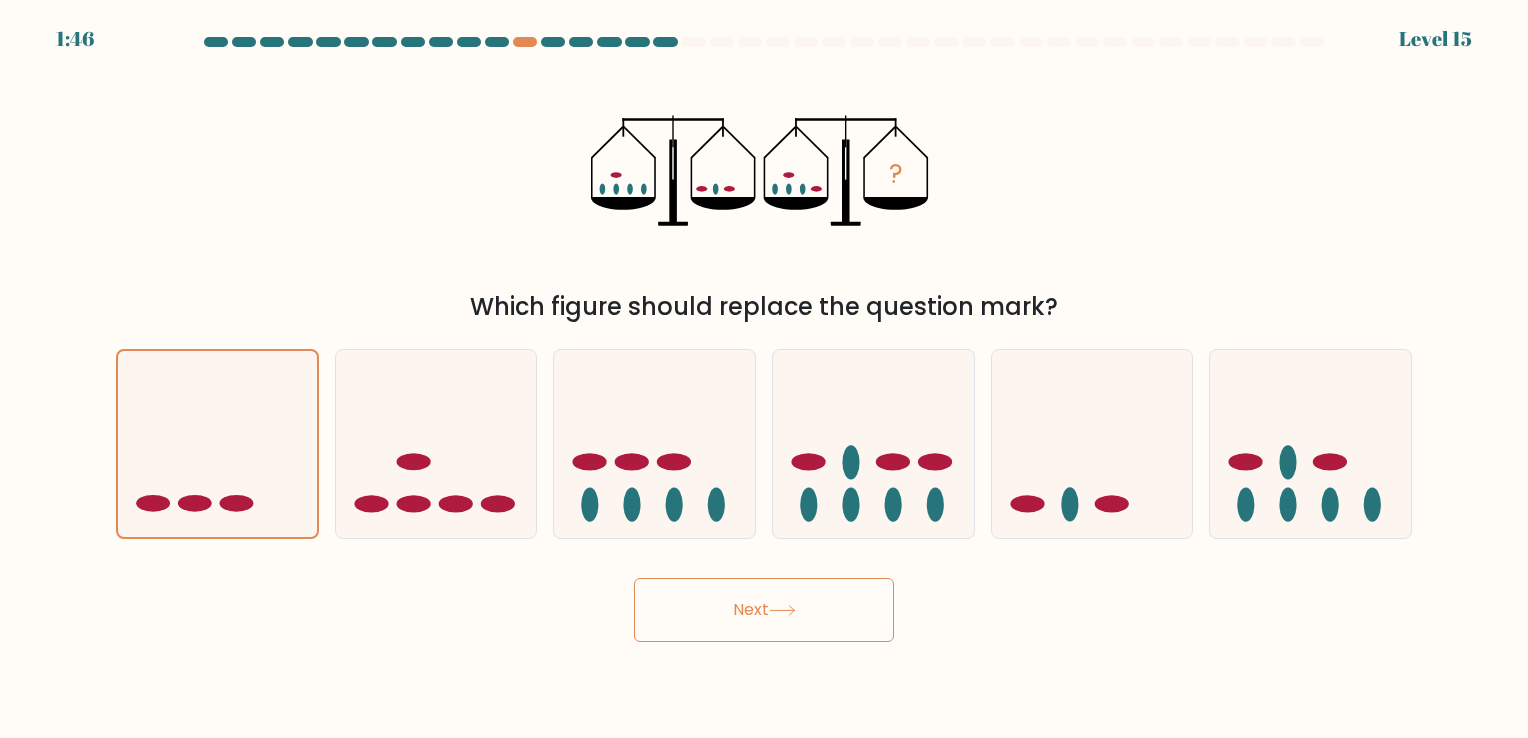 click on "Next" at bounding box center [764, 602] 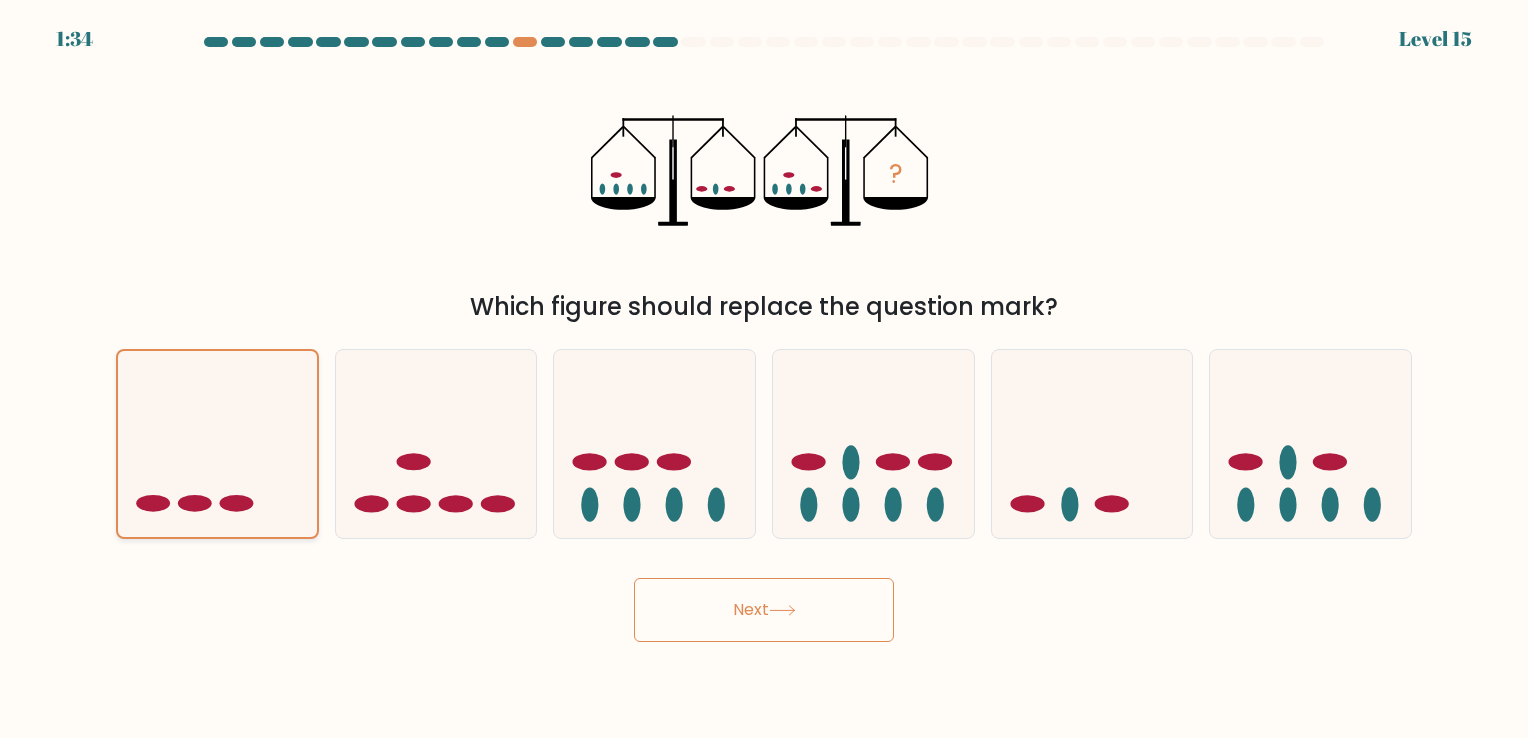click 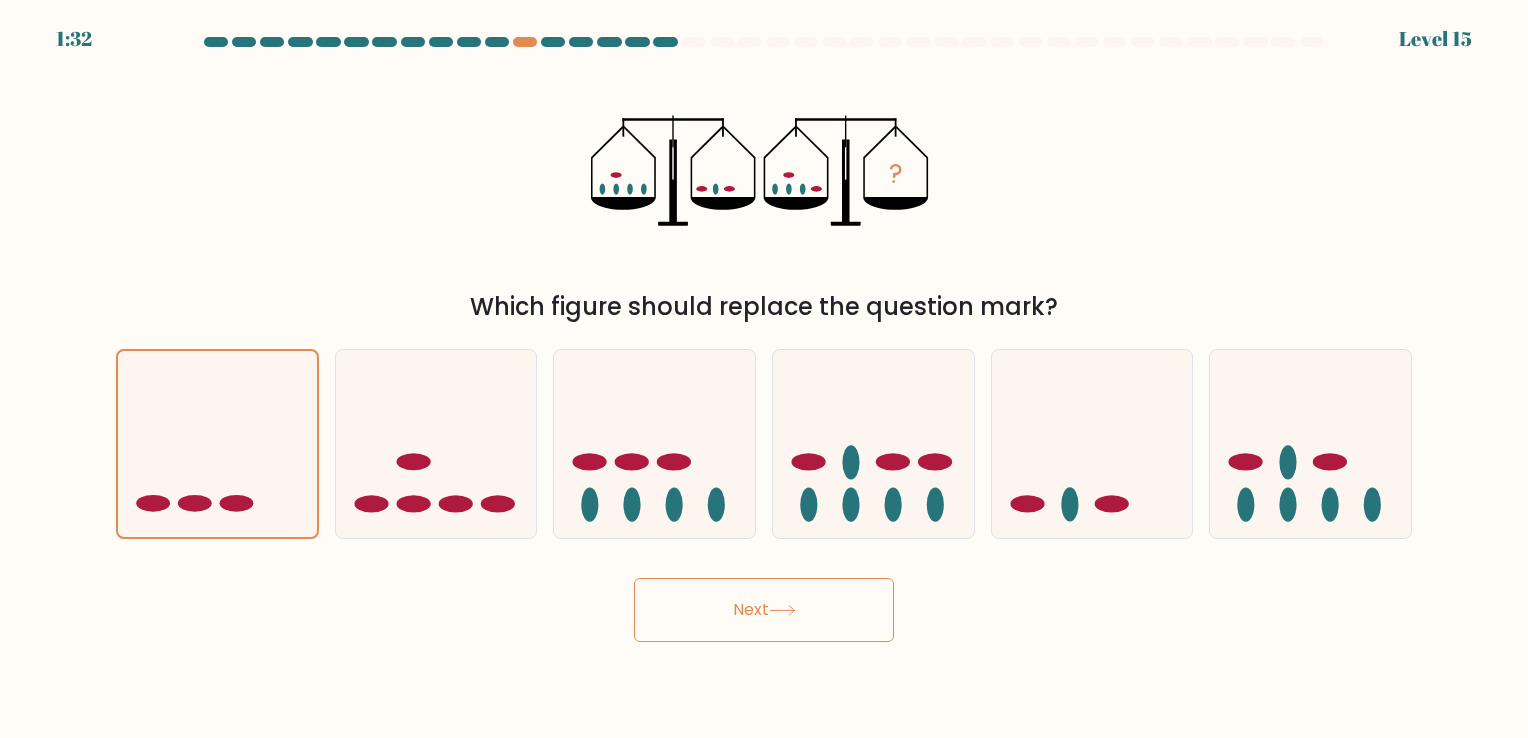 click on "Next" at bounding box center (764, 602) 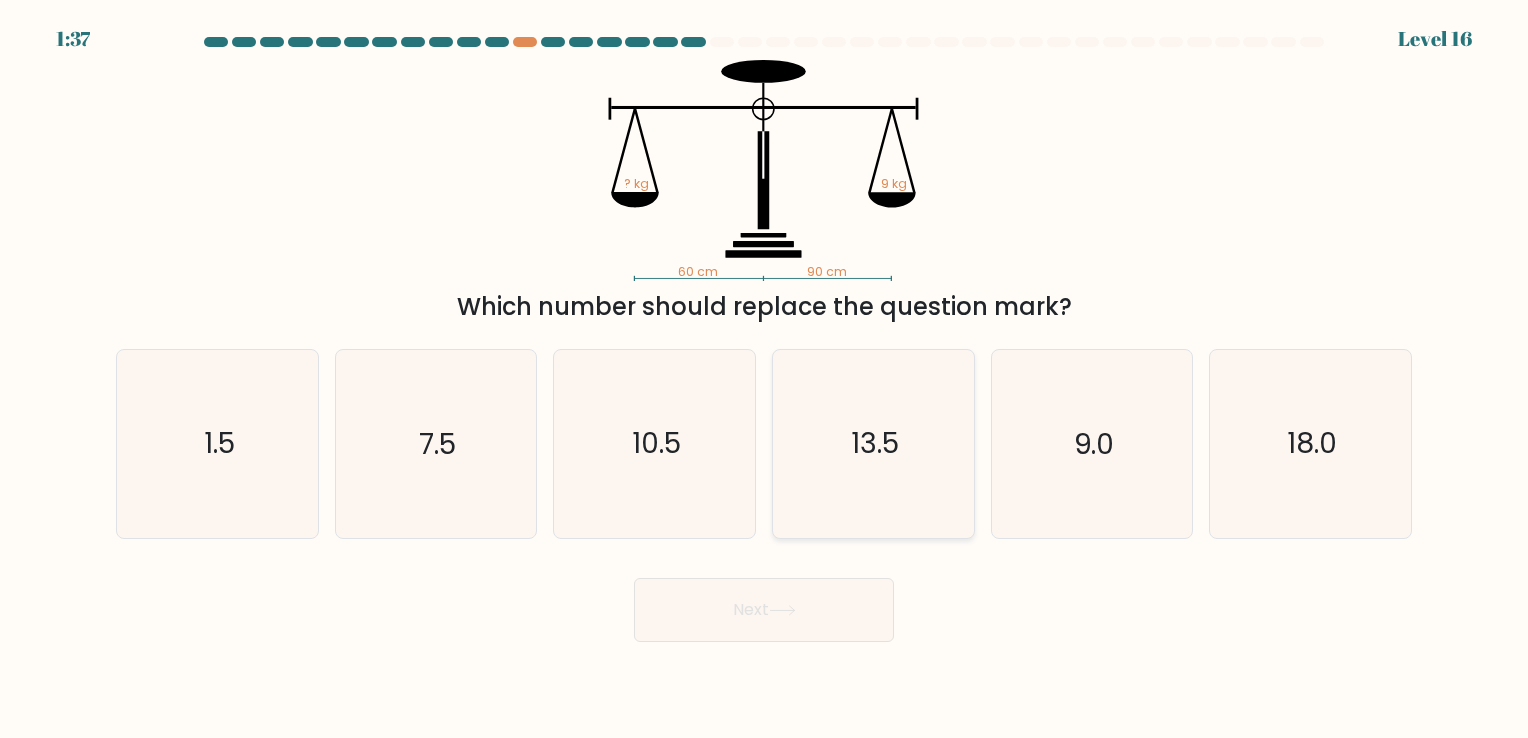 click on "13.5" 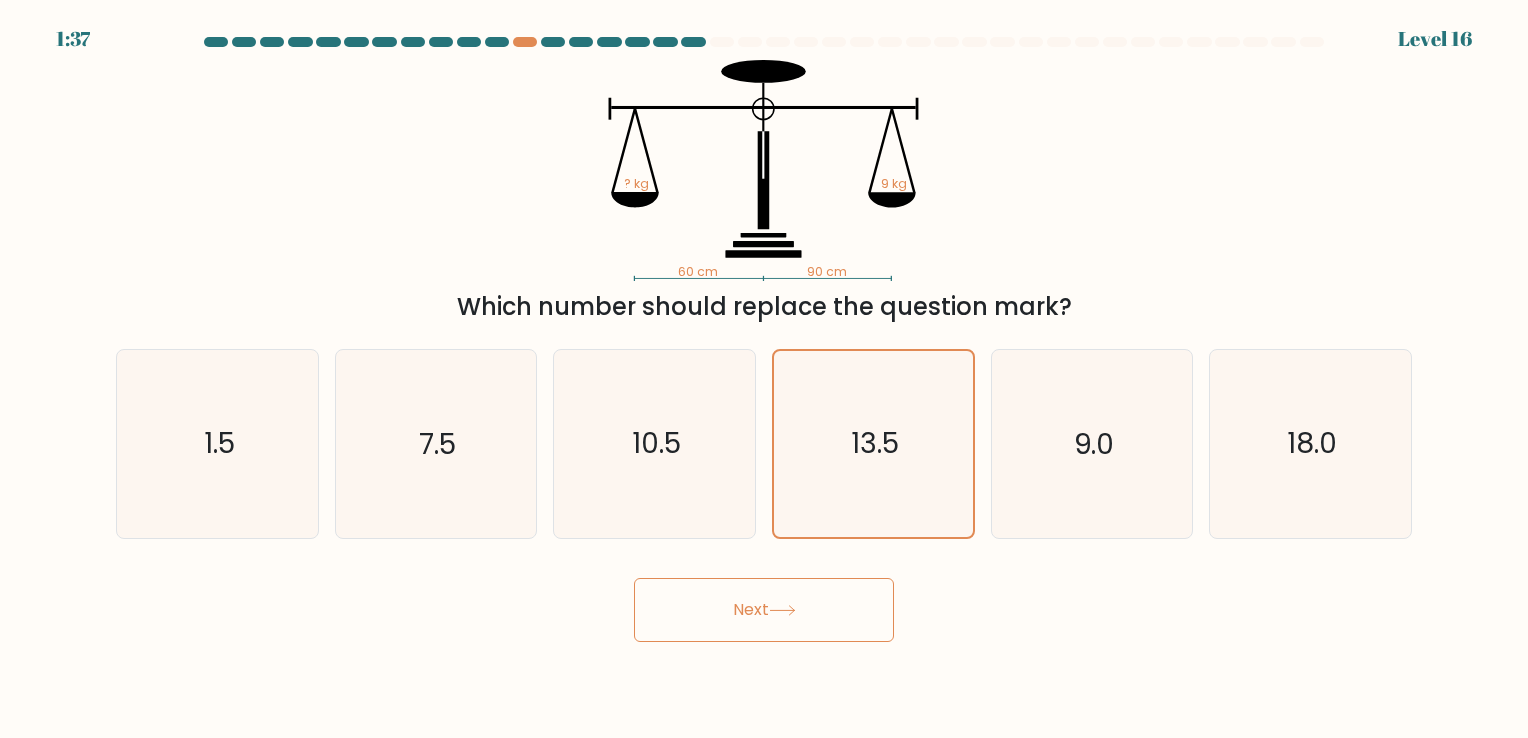 click on "Next" at bounding box center (764, 610) 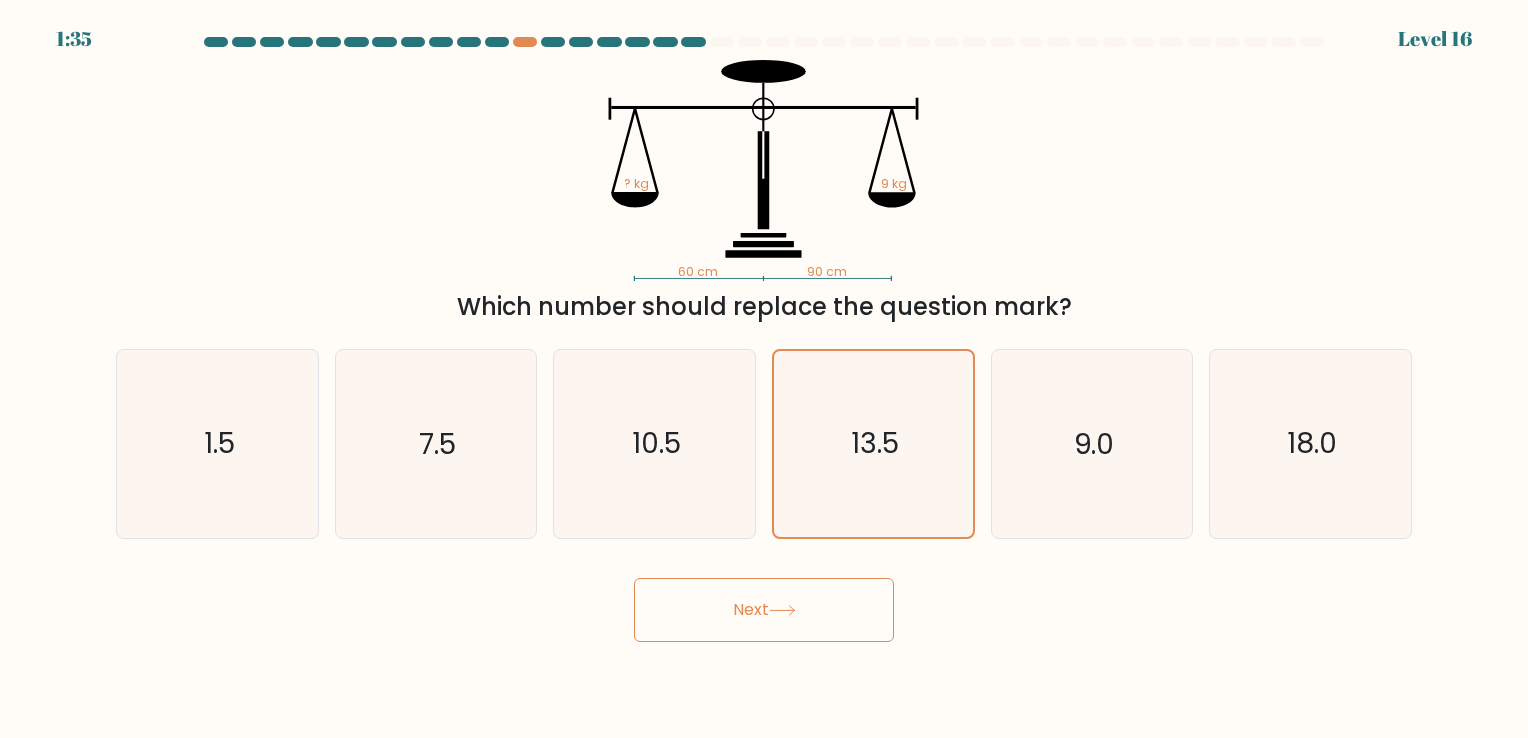 drag, startPoint x: 1050, startPoint y: 625, endPoint x: 1019, endPoint y: 625, distance: 31 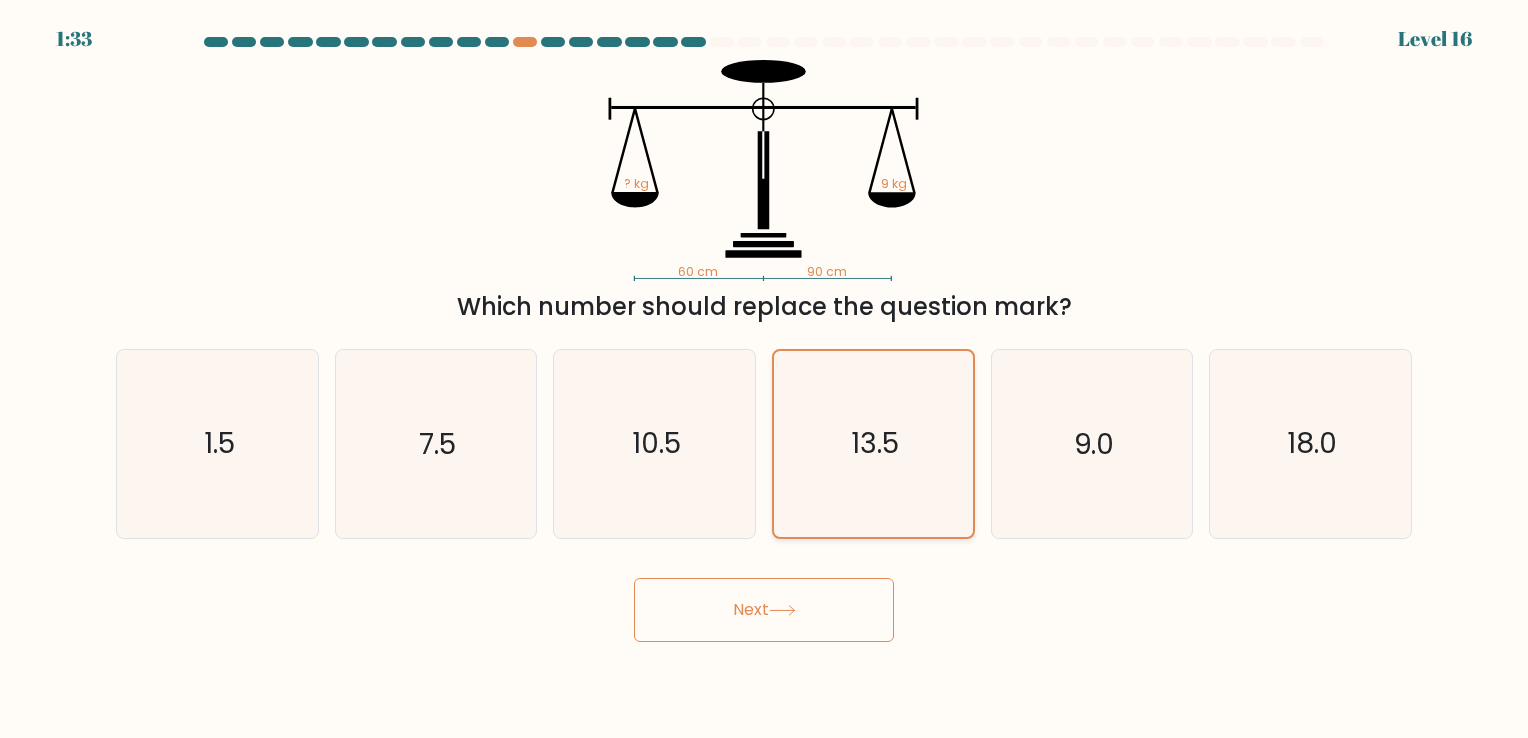 click on "13.5" 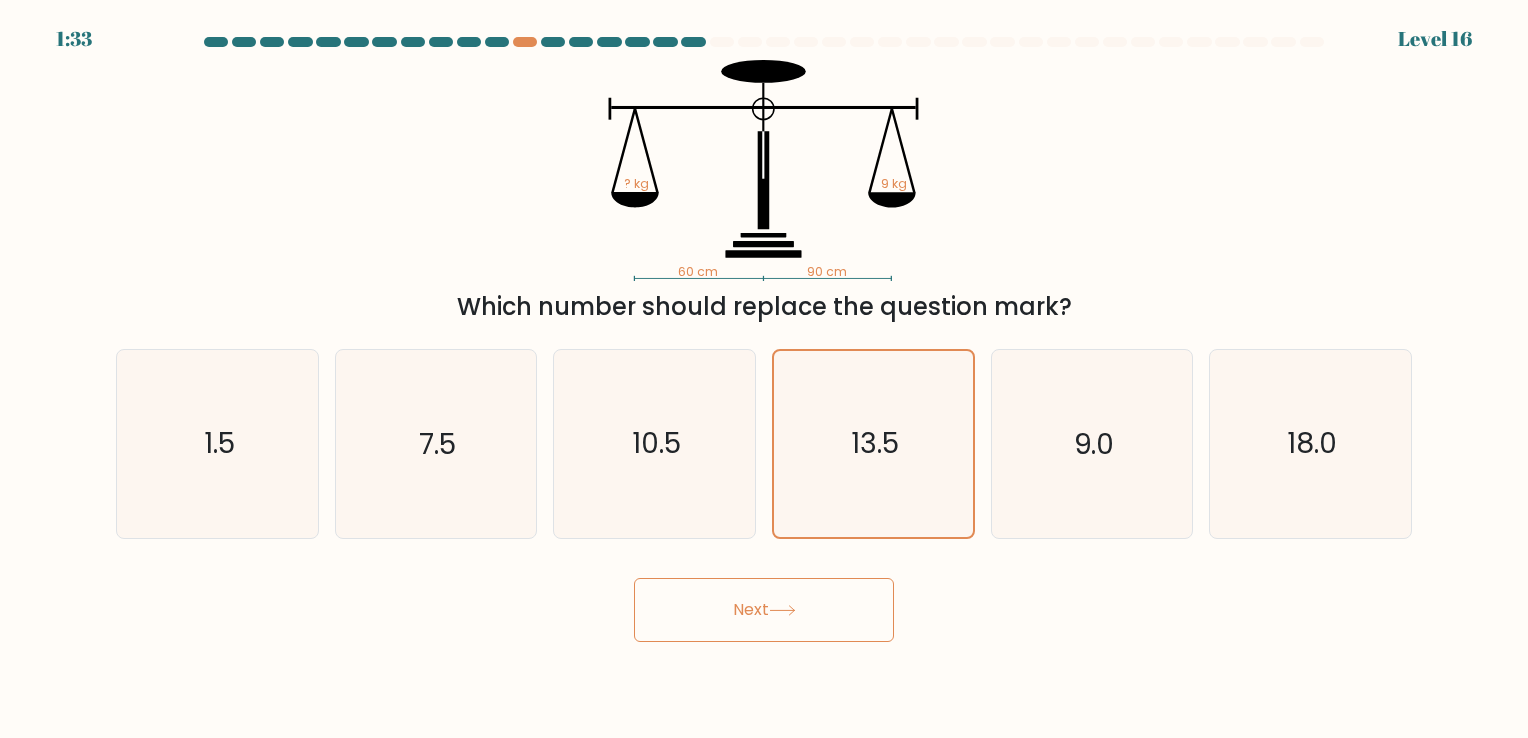 drag, startPoint x: 880, startPoint y: 582, endPoint x: 782, endPoint y: 602, distance: 100.02 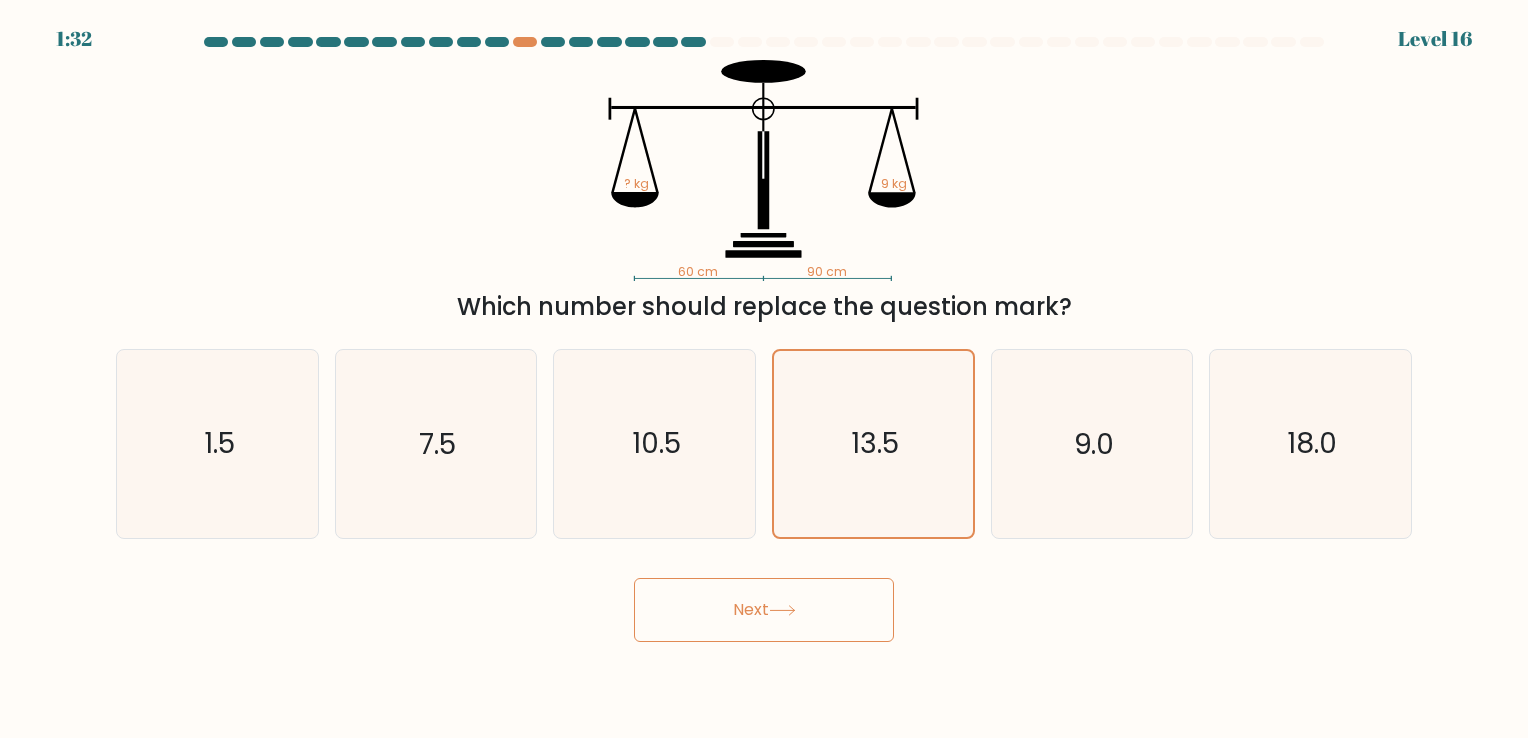 click on "Next" at bounding box center (764, 610) 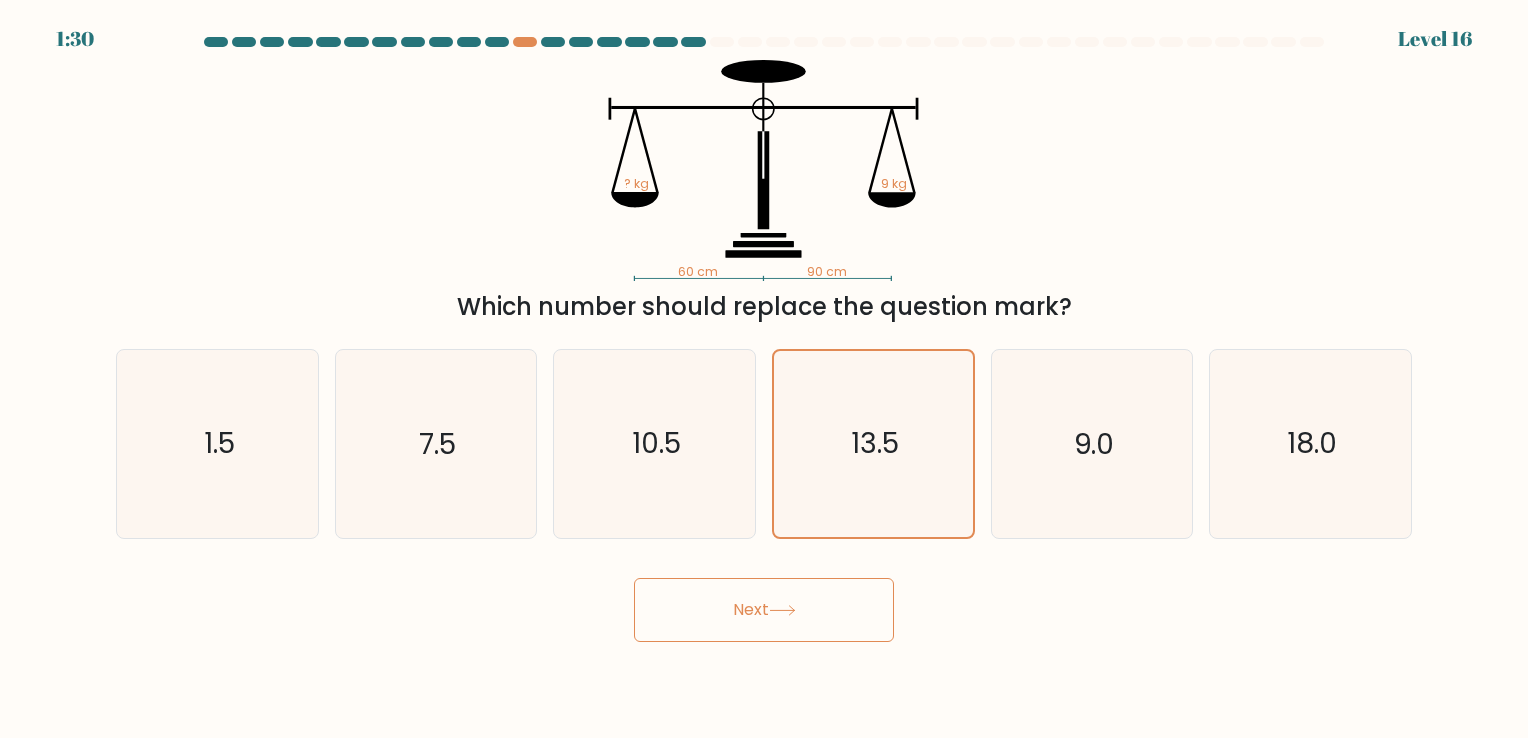 click on "Next" at bounding box center [764, 610] 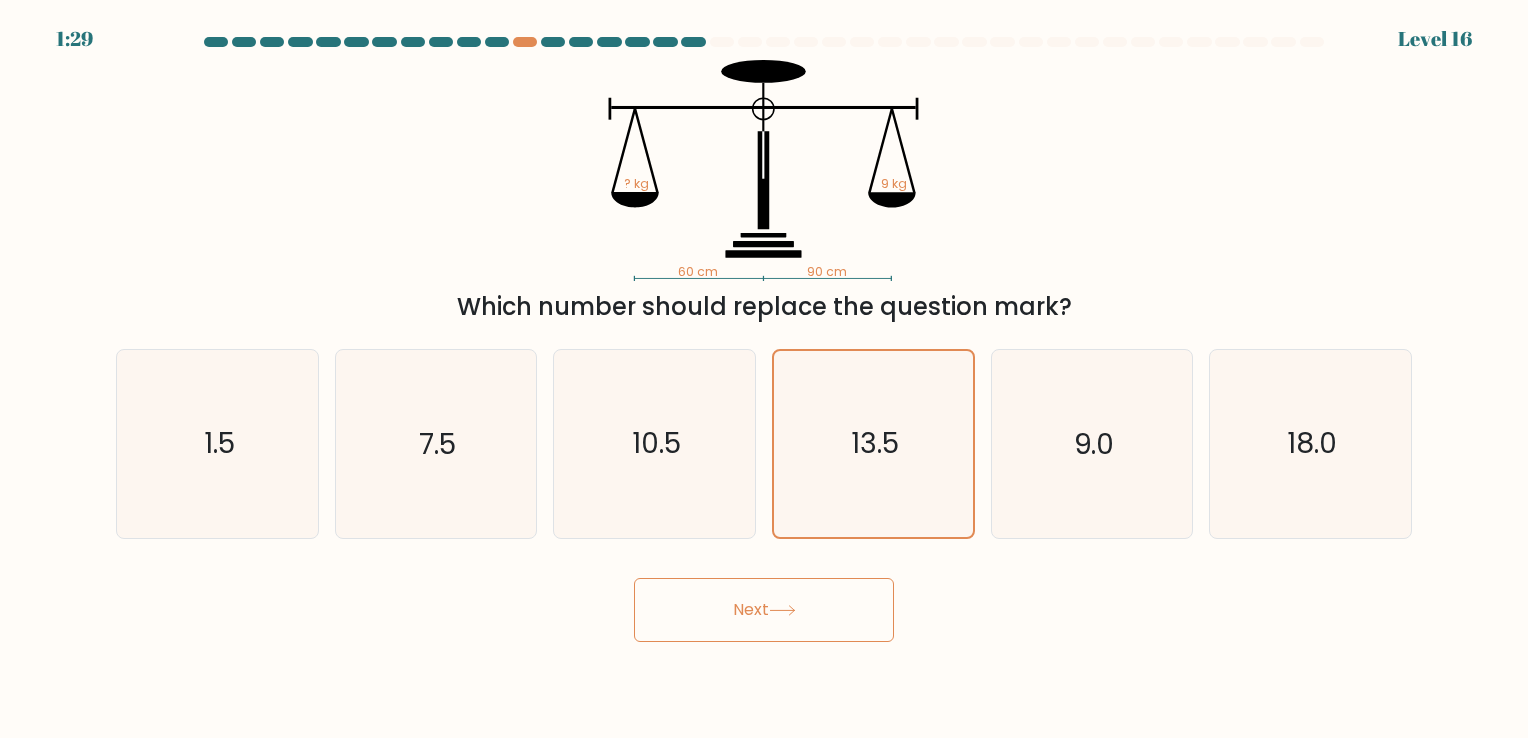 click on "Next" at bounding box center (764, 610) 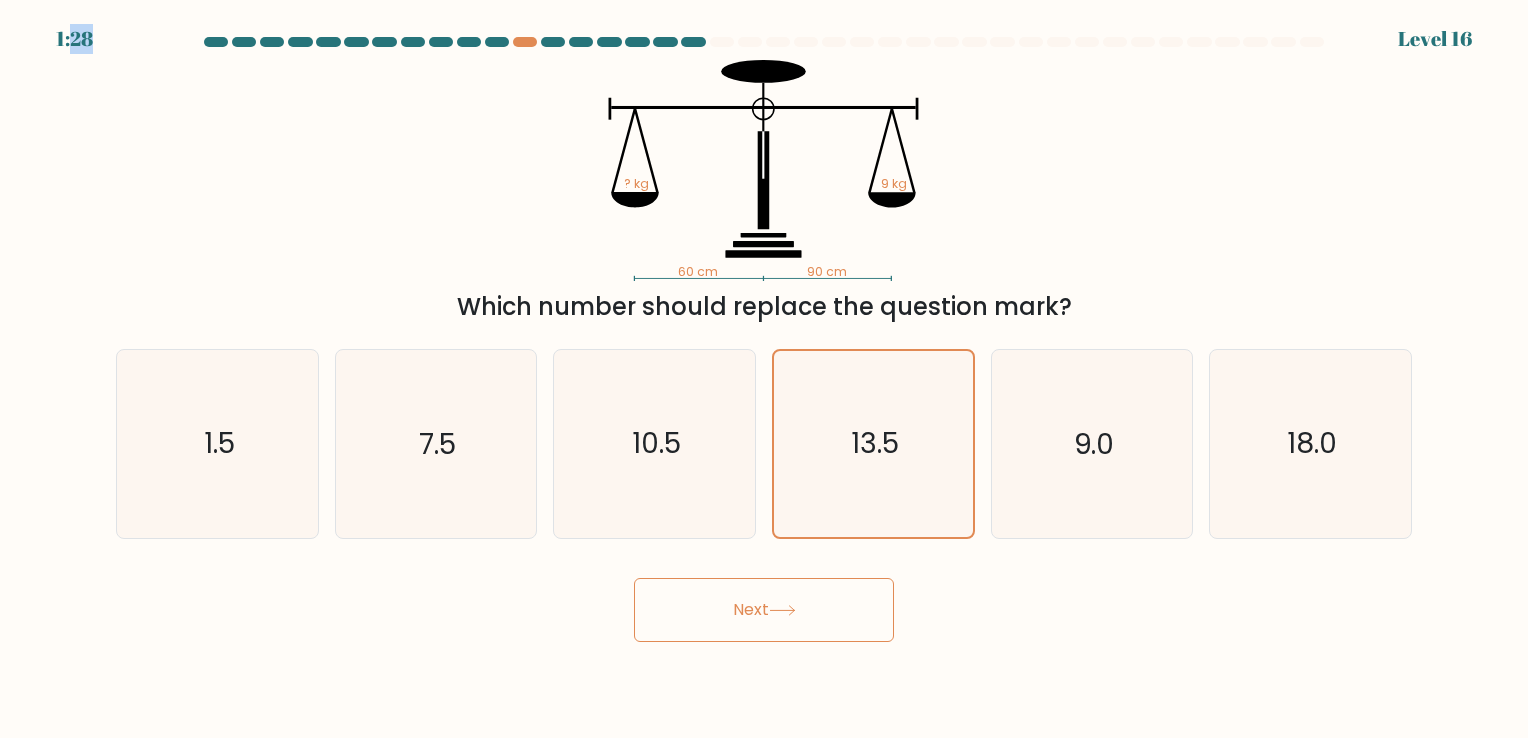 click on "1:28" at bounding box center (74, 39) 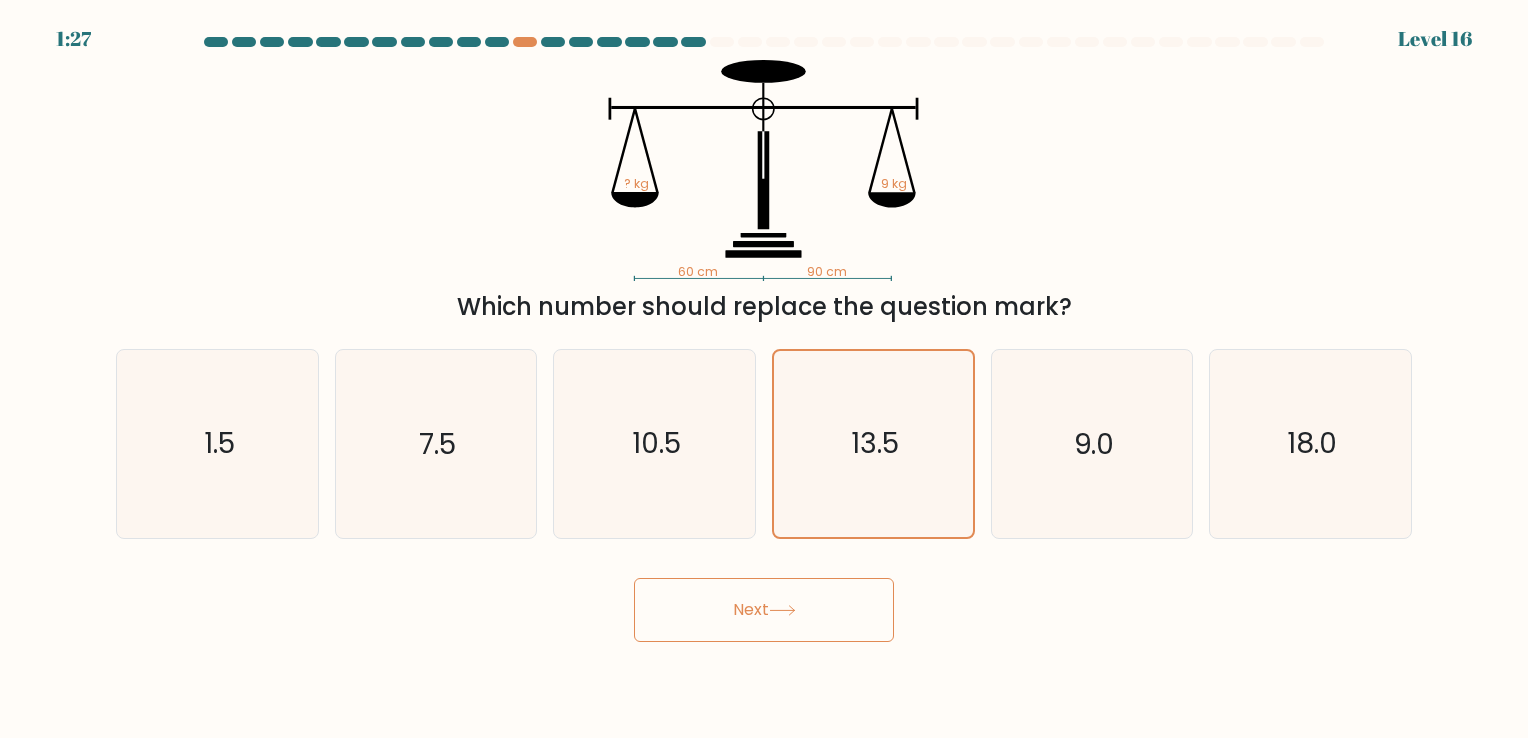 click 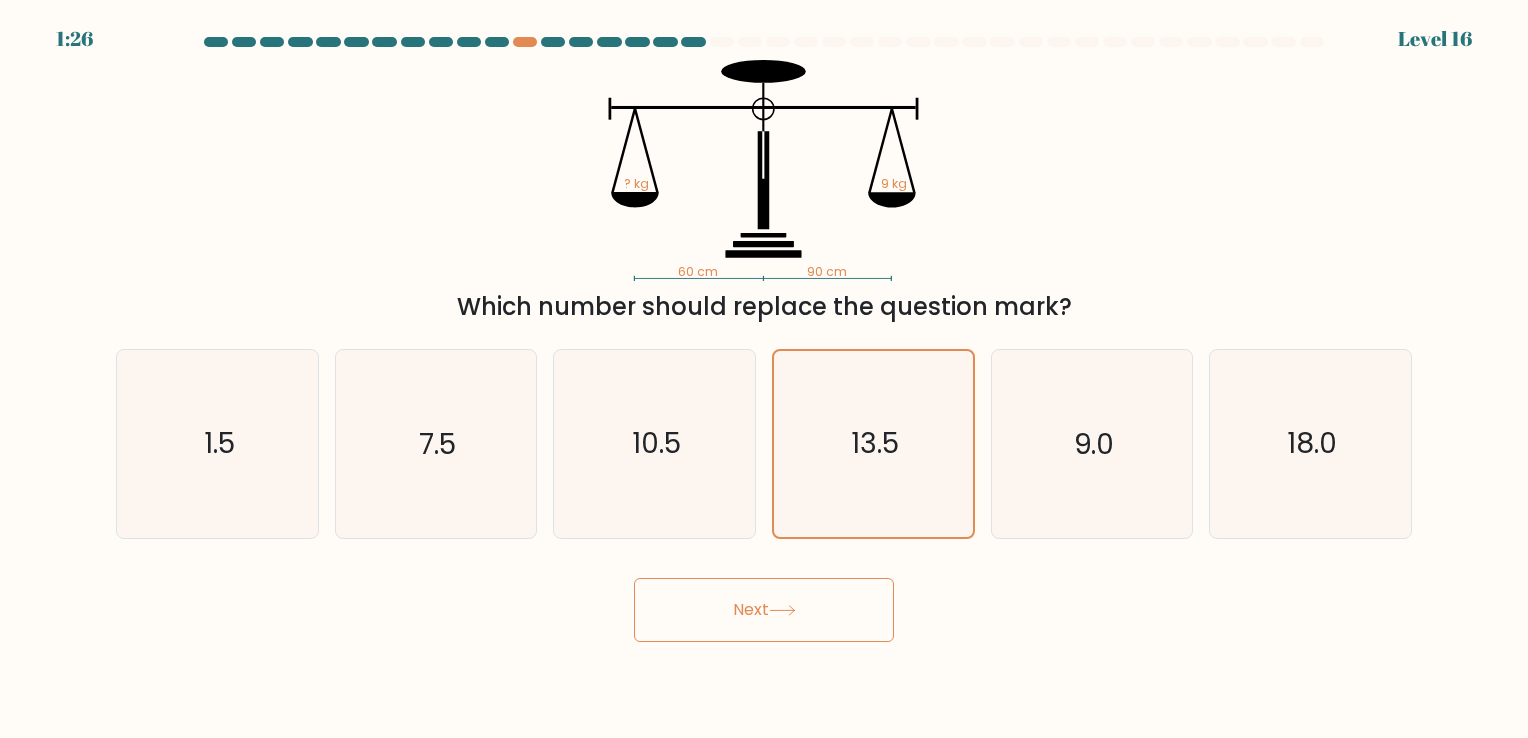 click 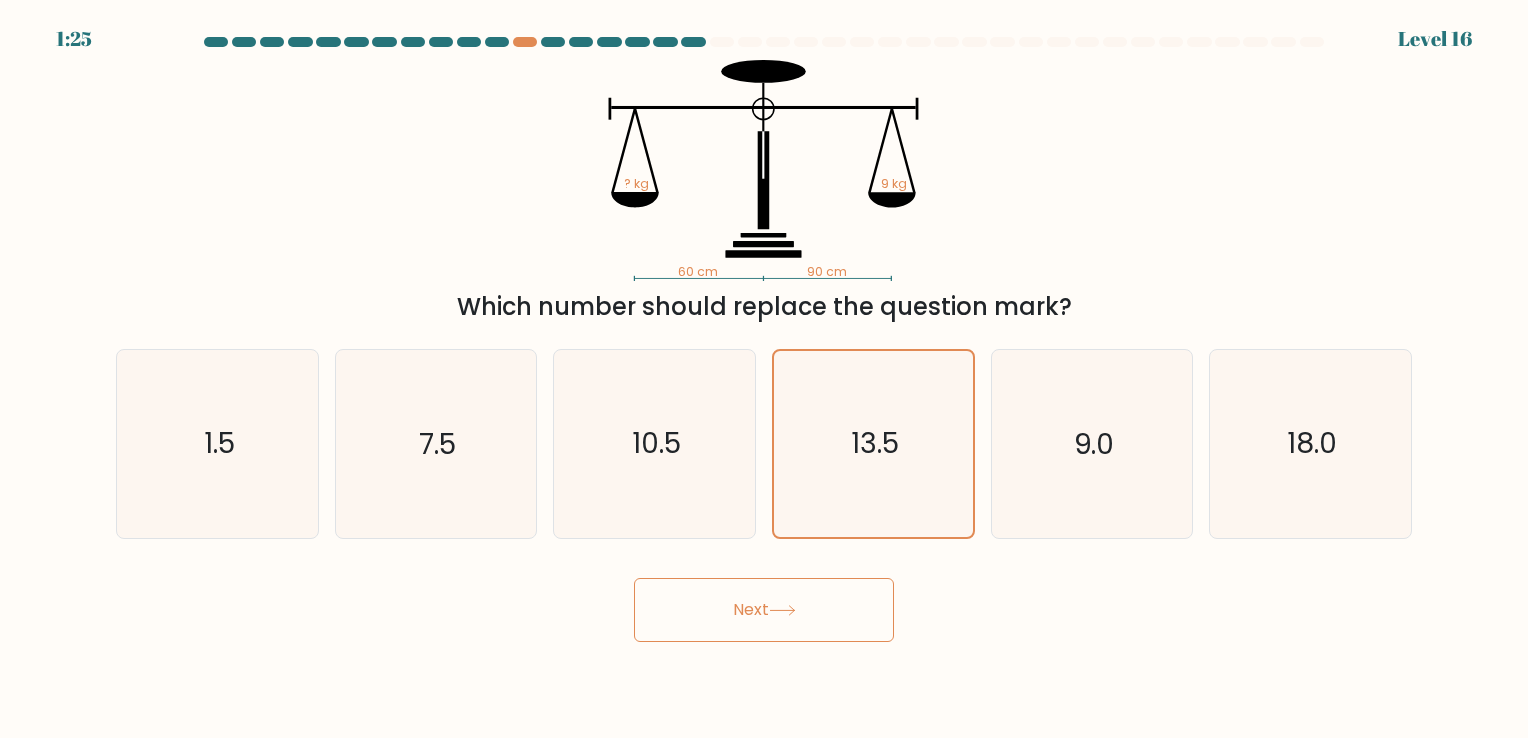 click on "Next" at bounding box center (764, 602) 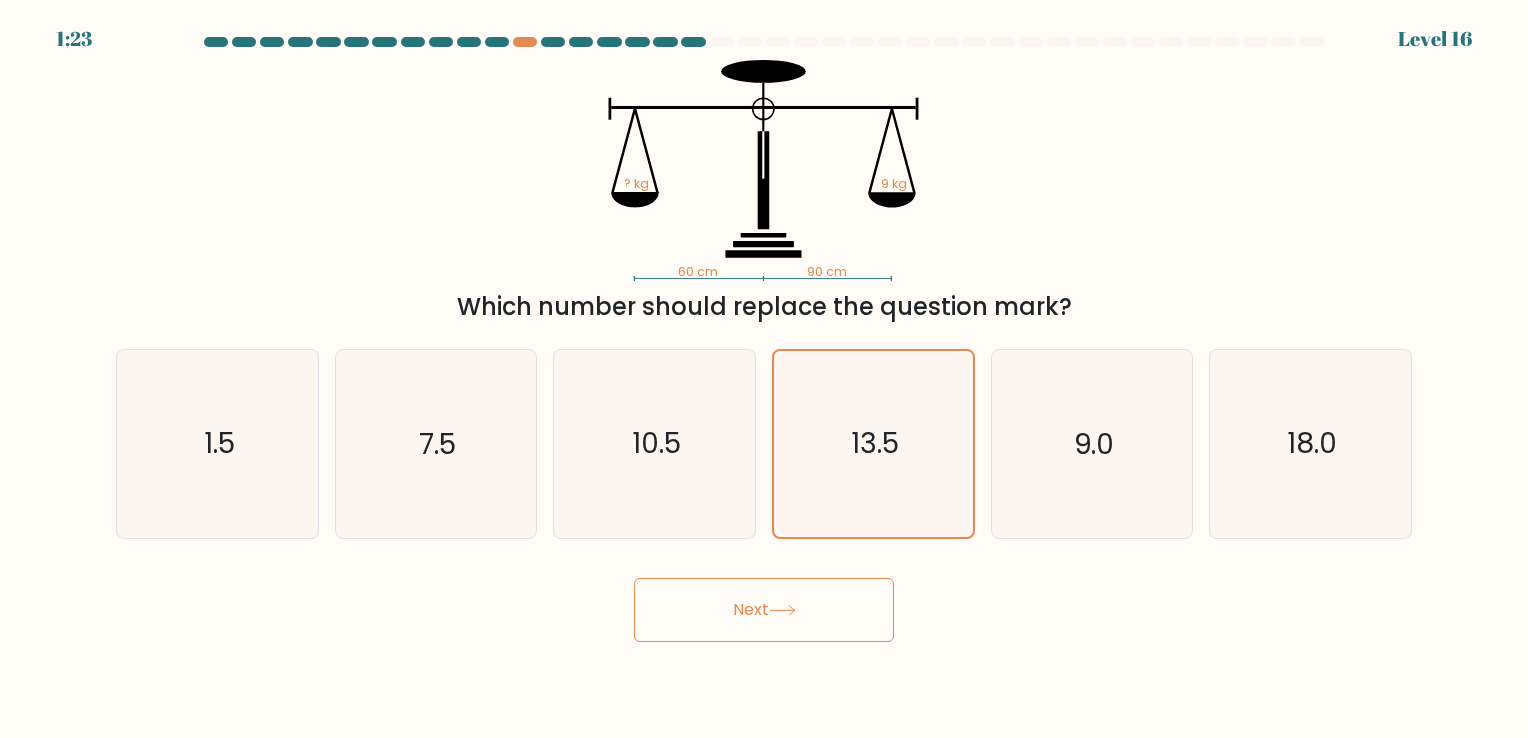 click on "60 cm   90 cm   ? kg   9 kg
Which number should replace the question mark?" at bounding box center [764, 192] 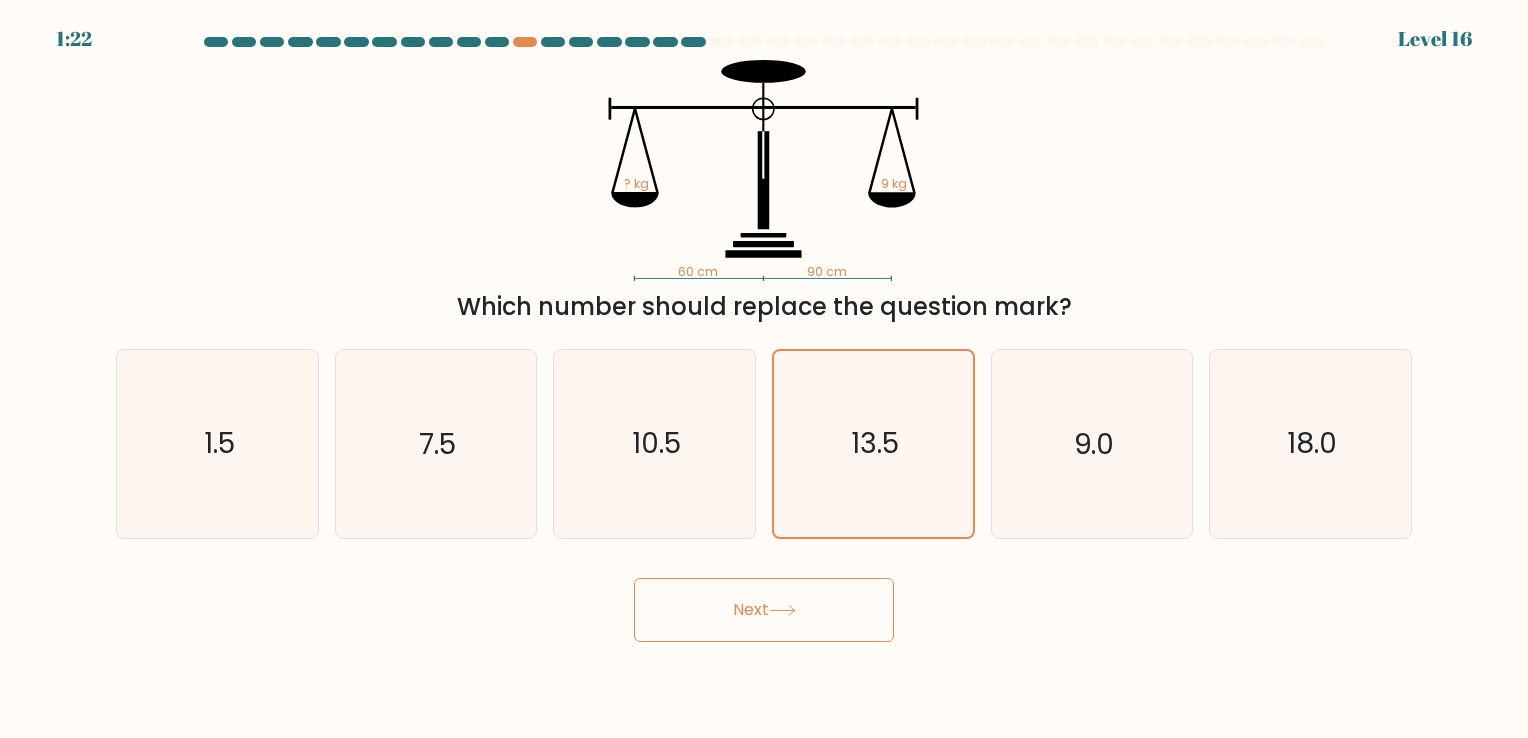 click on "Next" at bounding box center (764, 610) 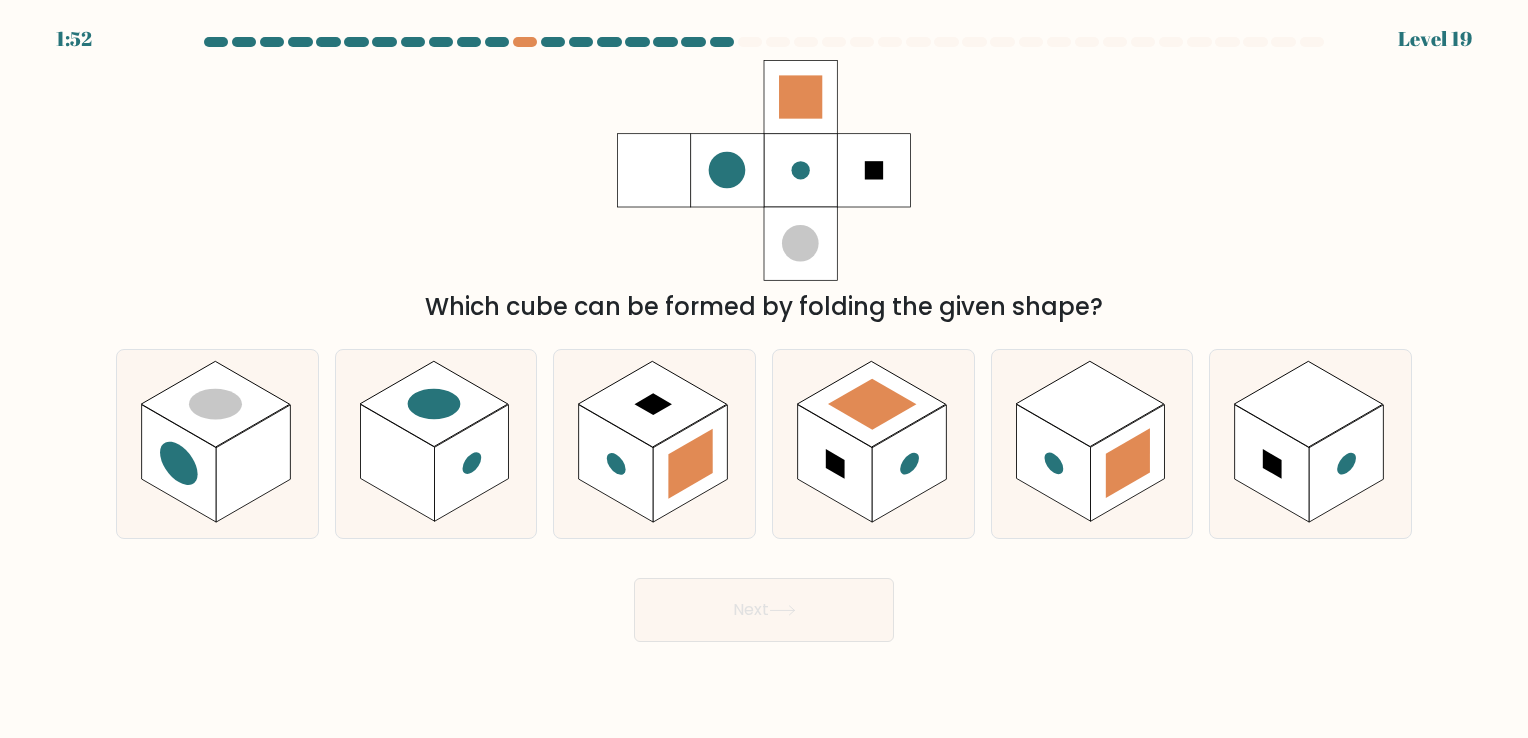 click on "Which cube can be formed by folding the given shape?" at bounding box center [764, 192] 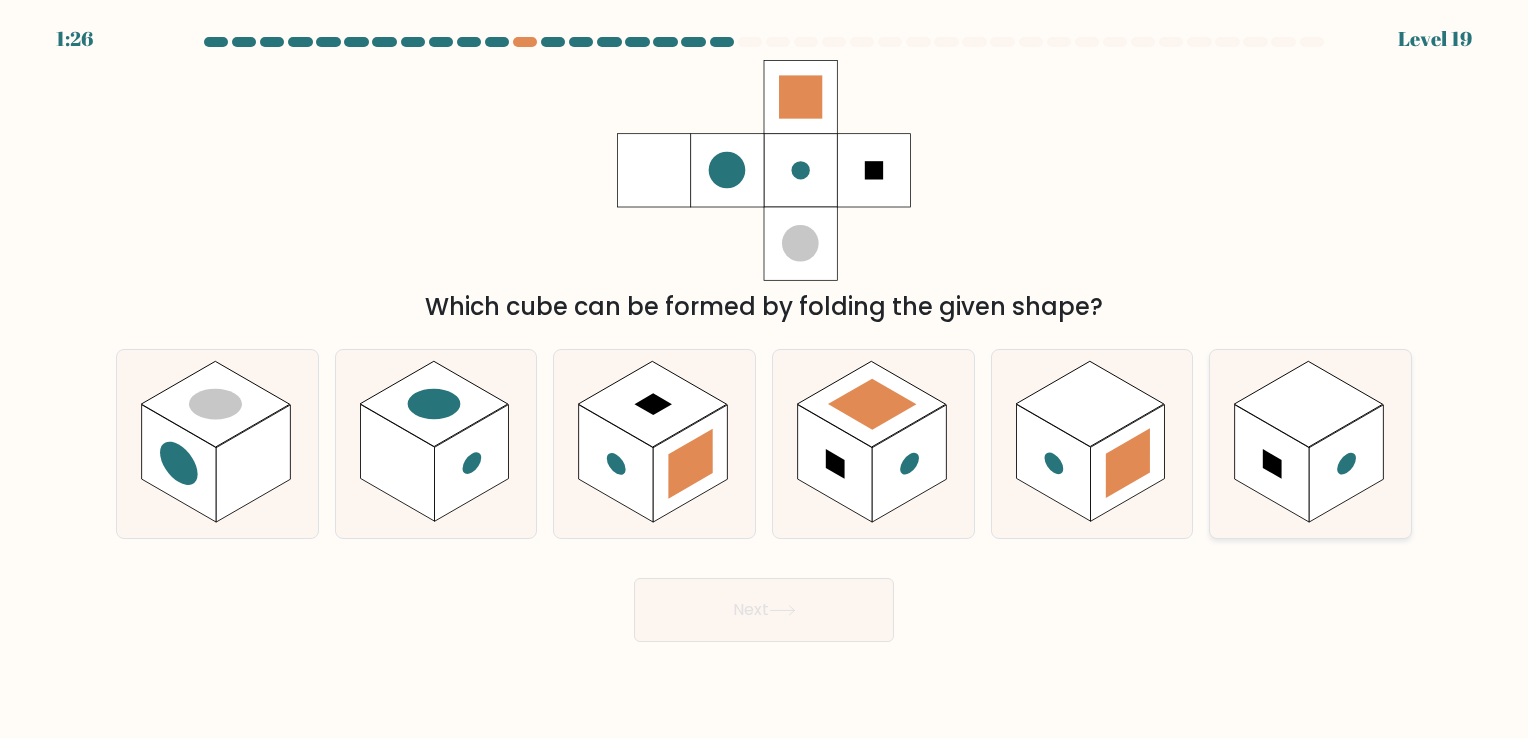 click 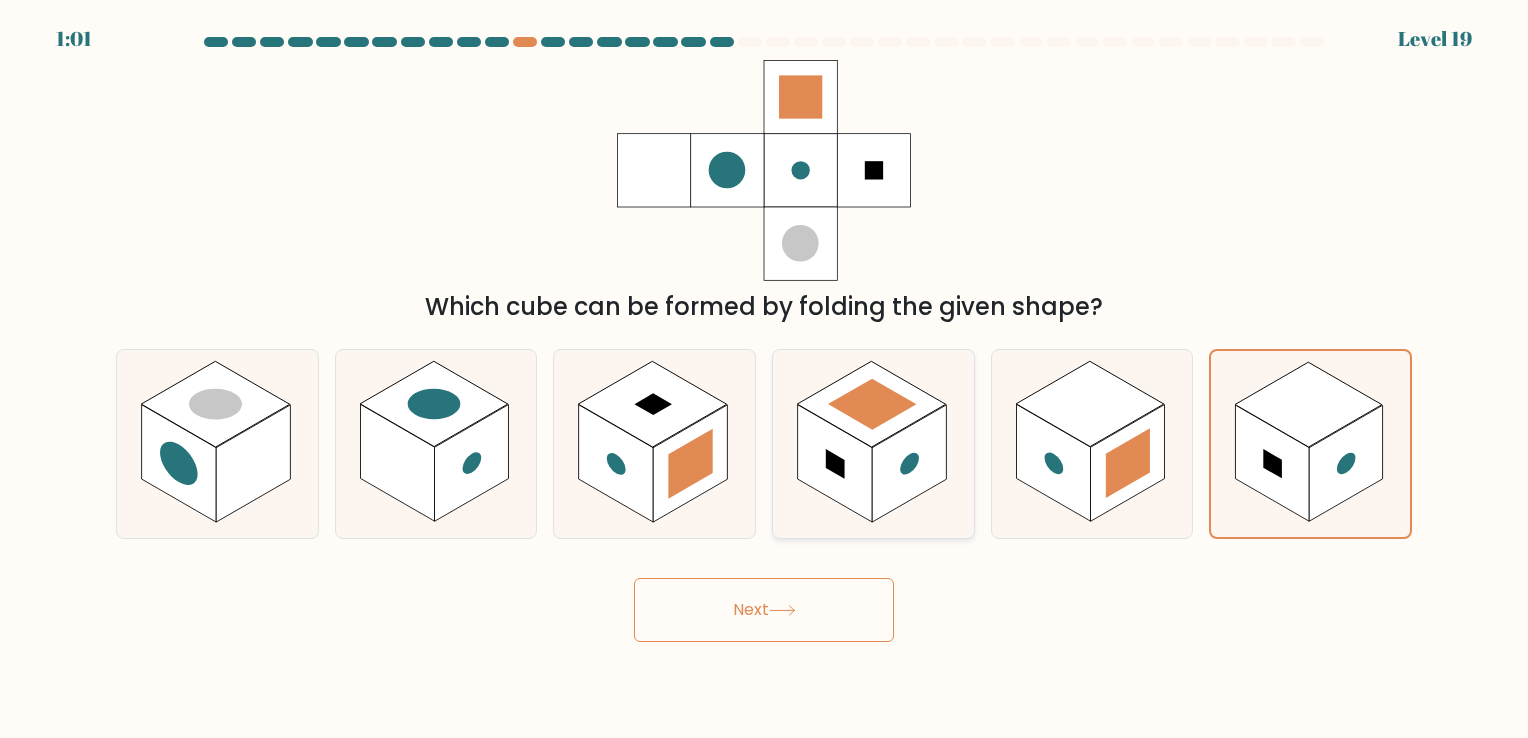 click 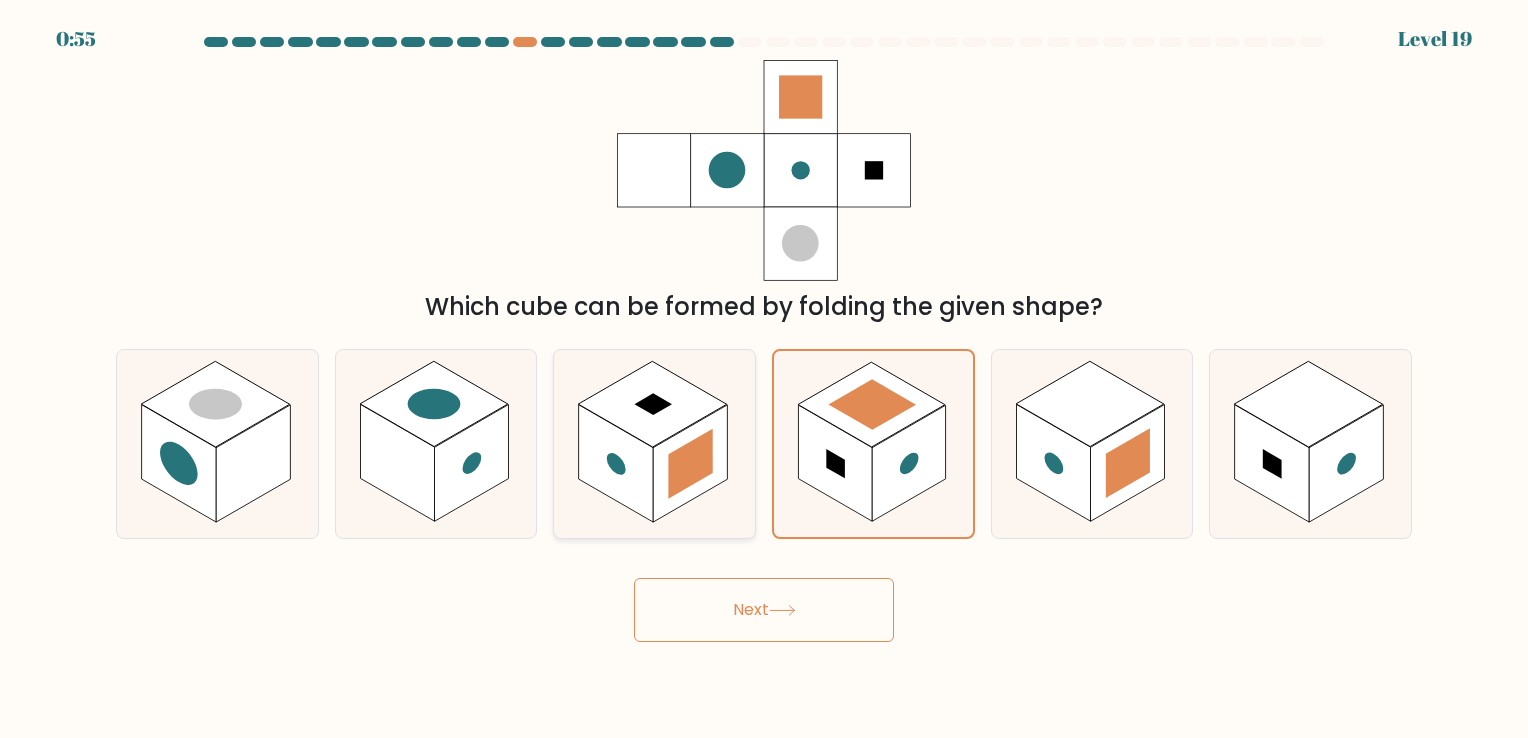 click 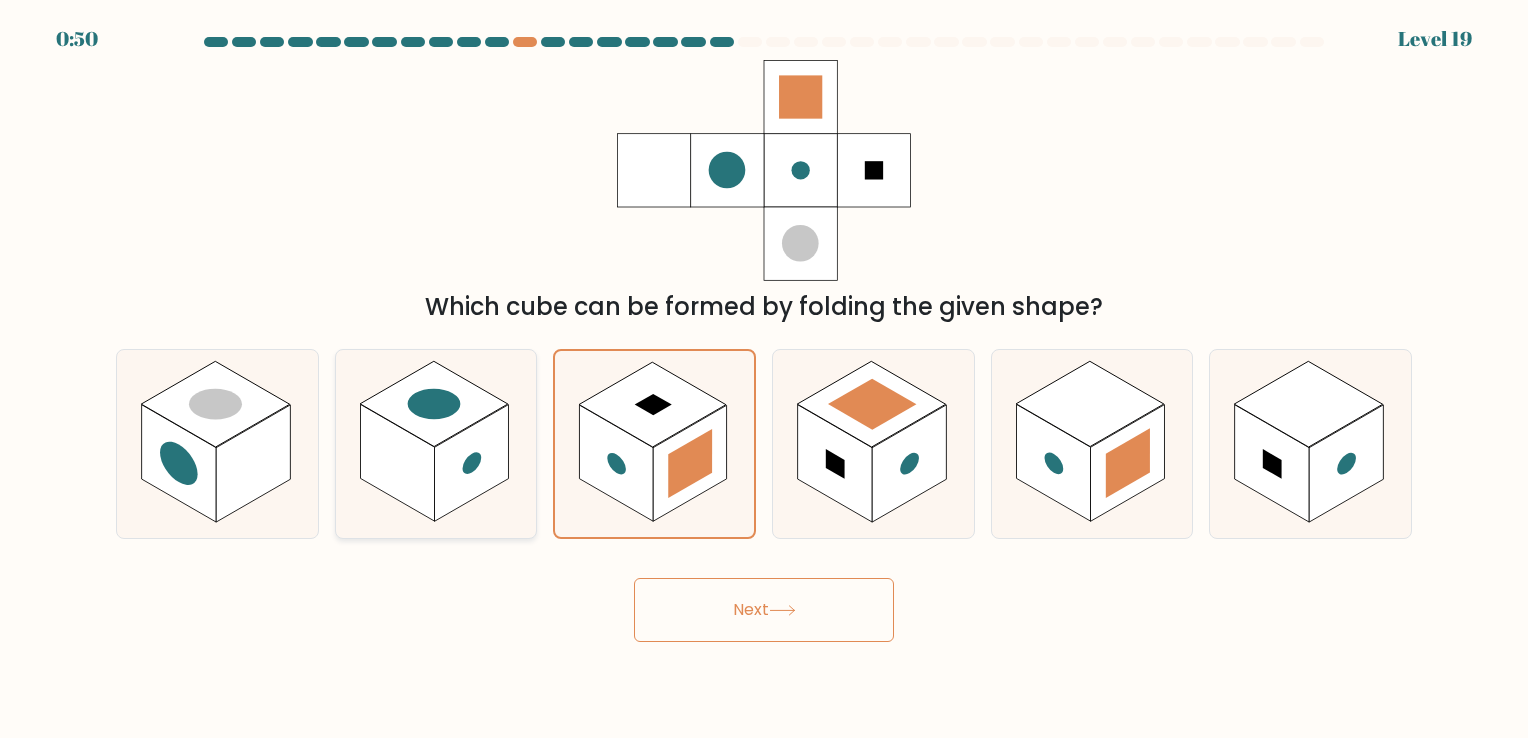 click 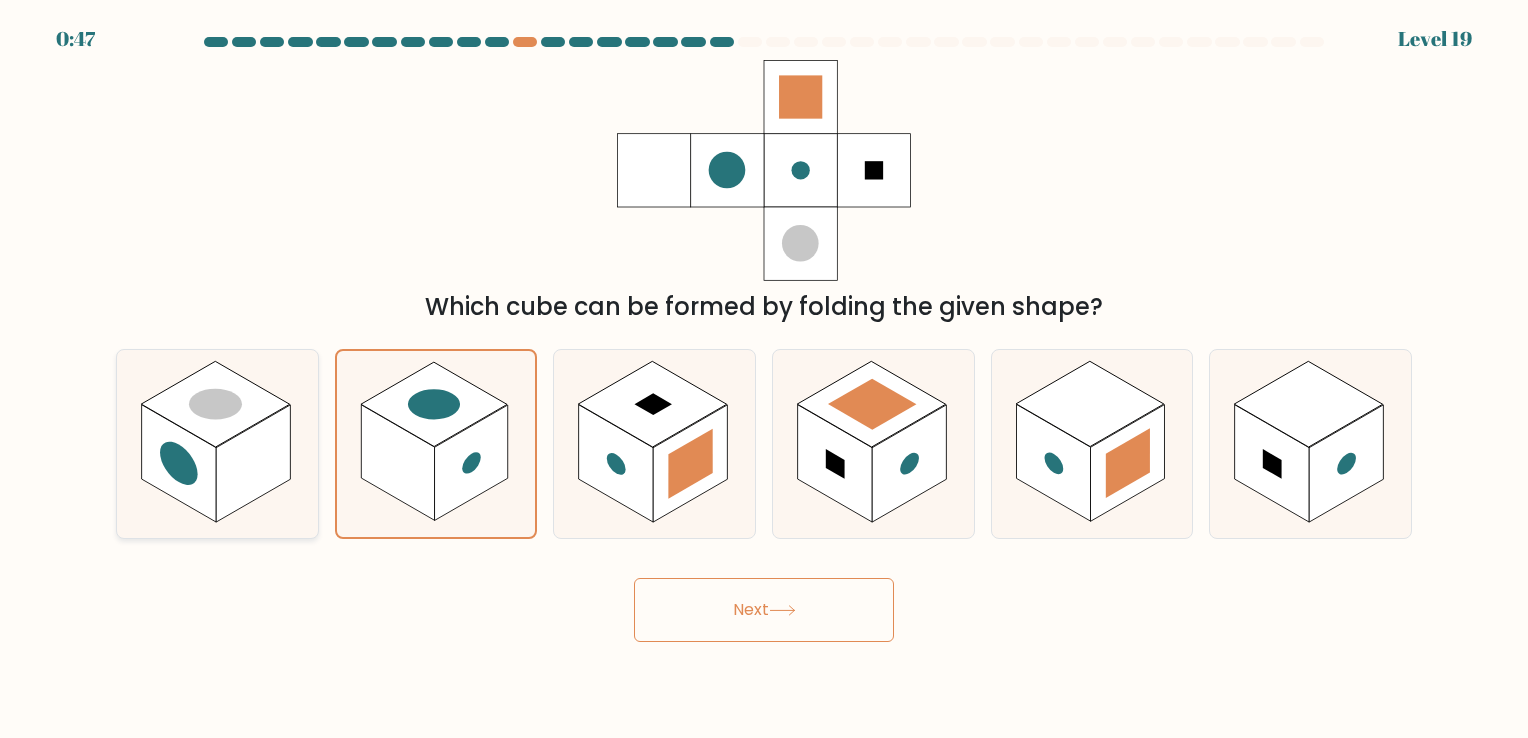 click 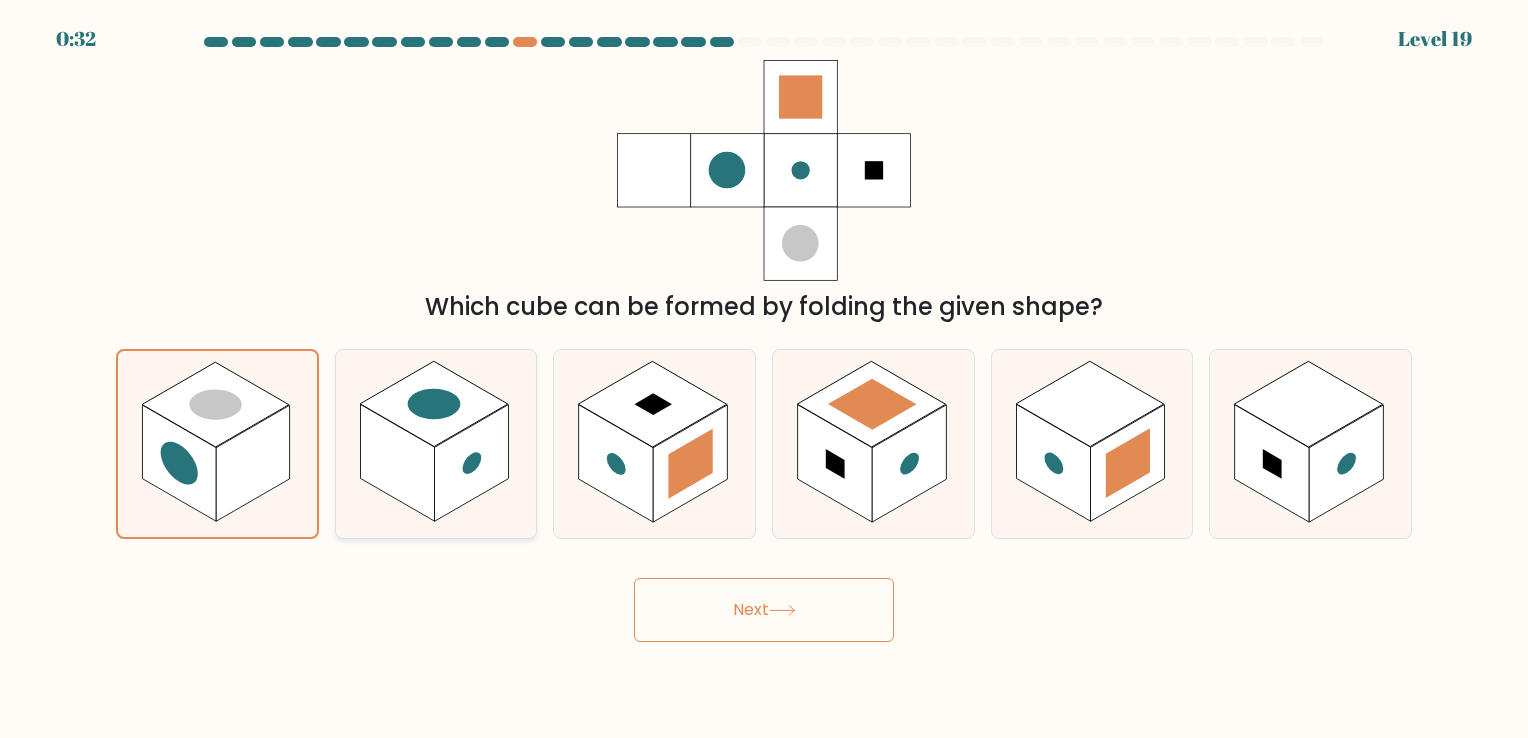 click 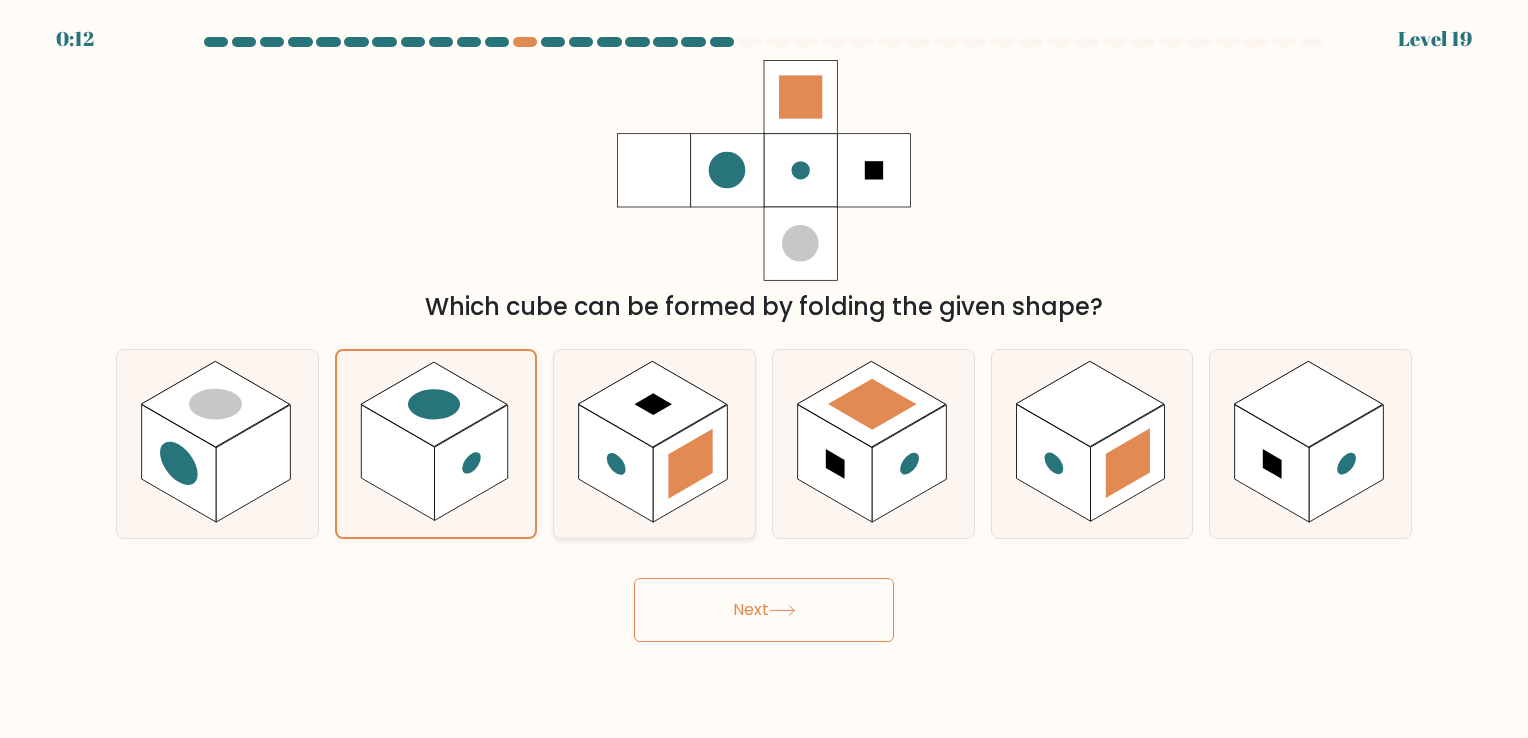 click 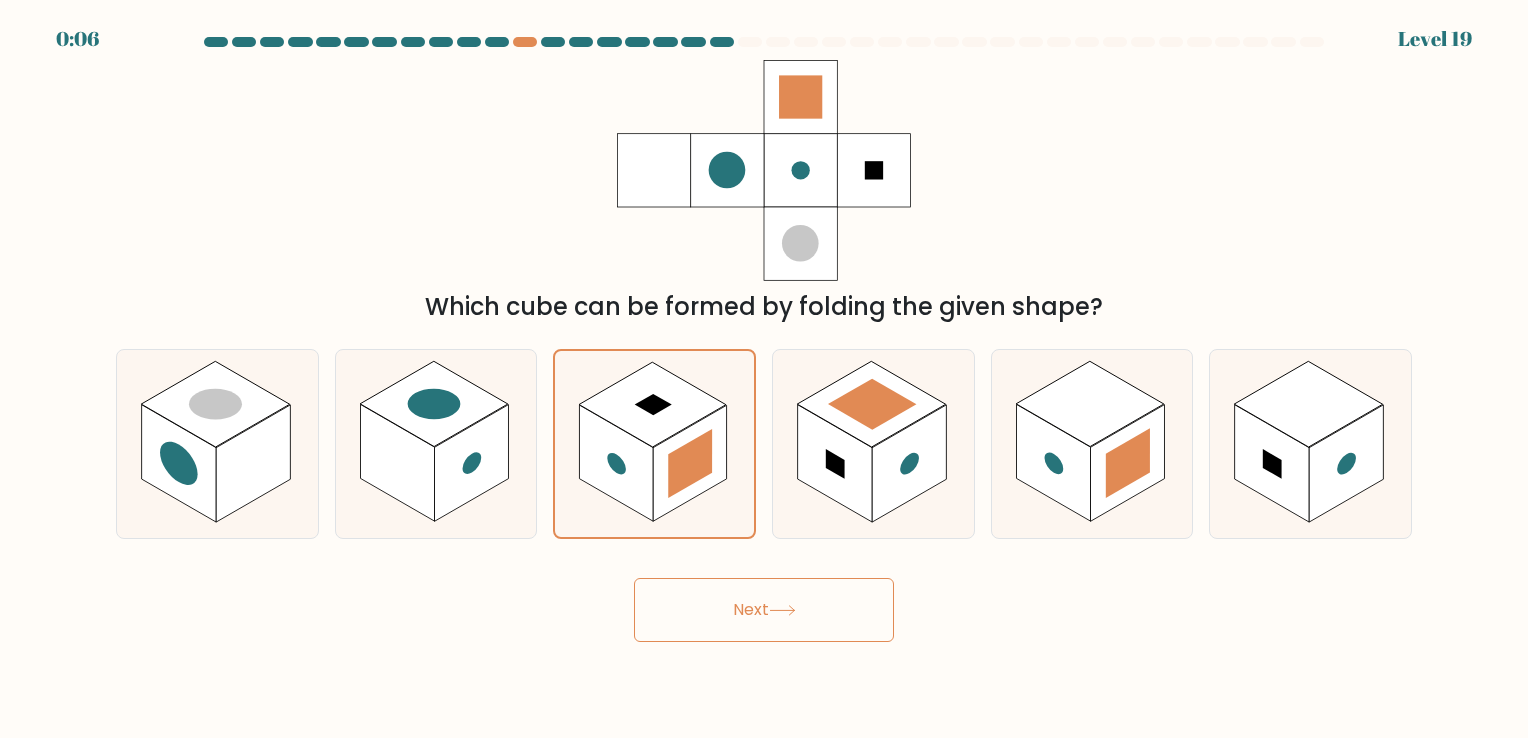 click on "Next" at bounding box center (764, 610) 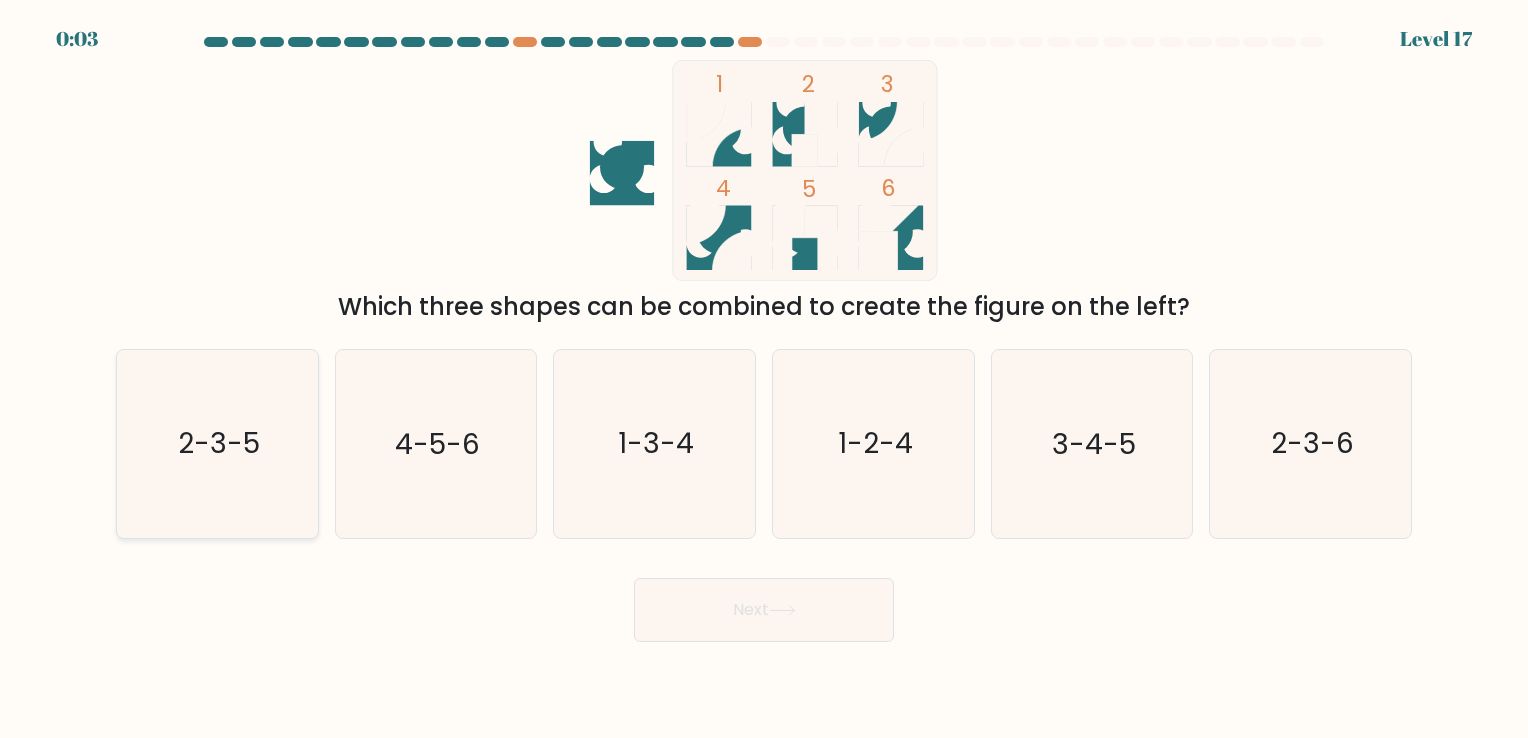click on "2-3-5" 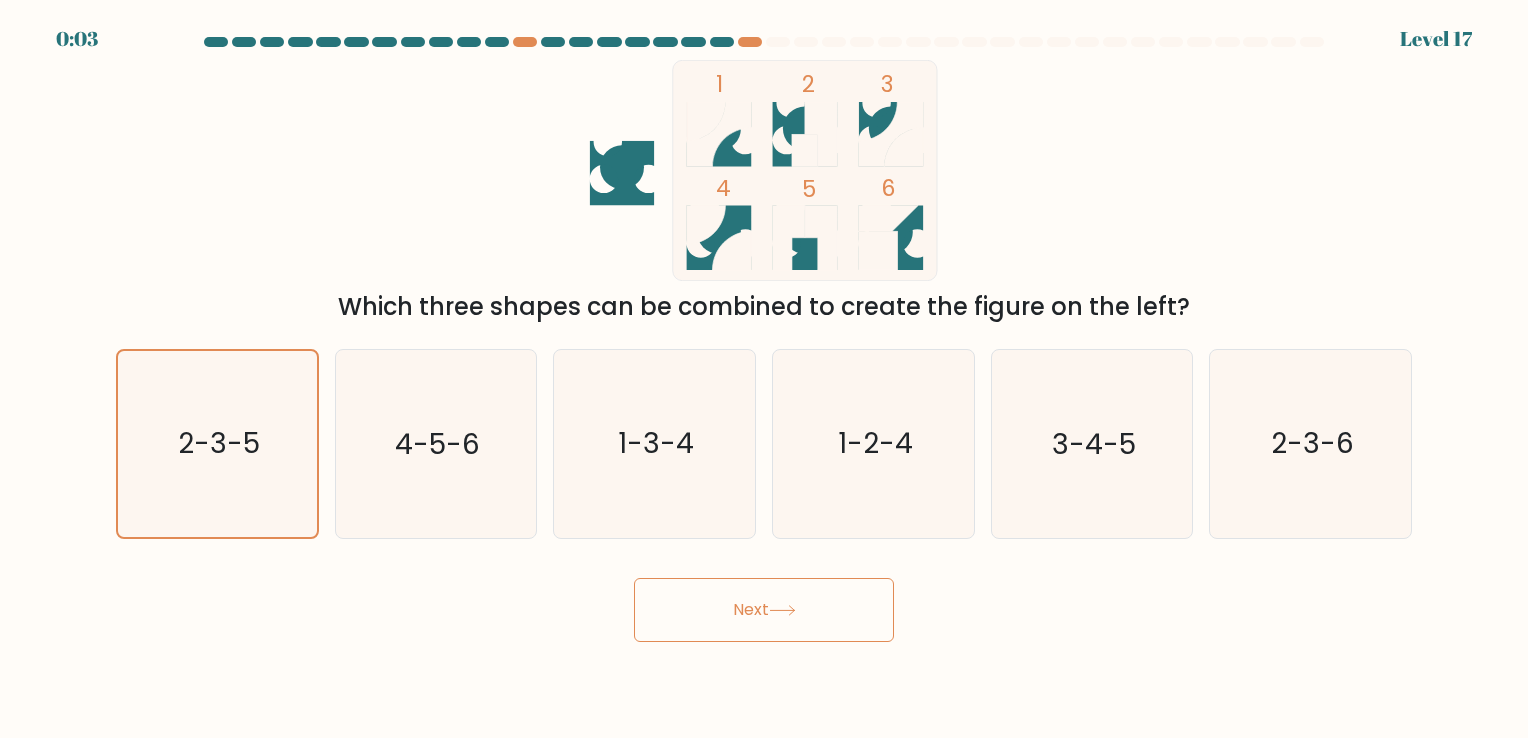 click on "Next" at bounding box center (764, 610) 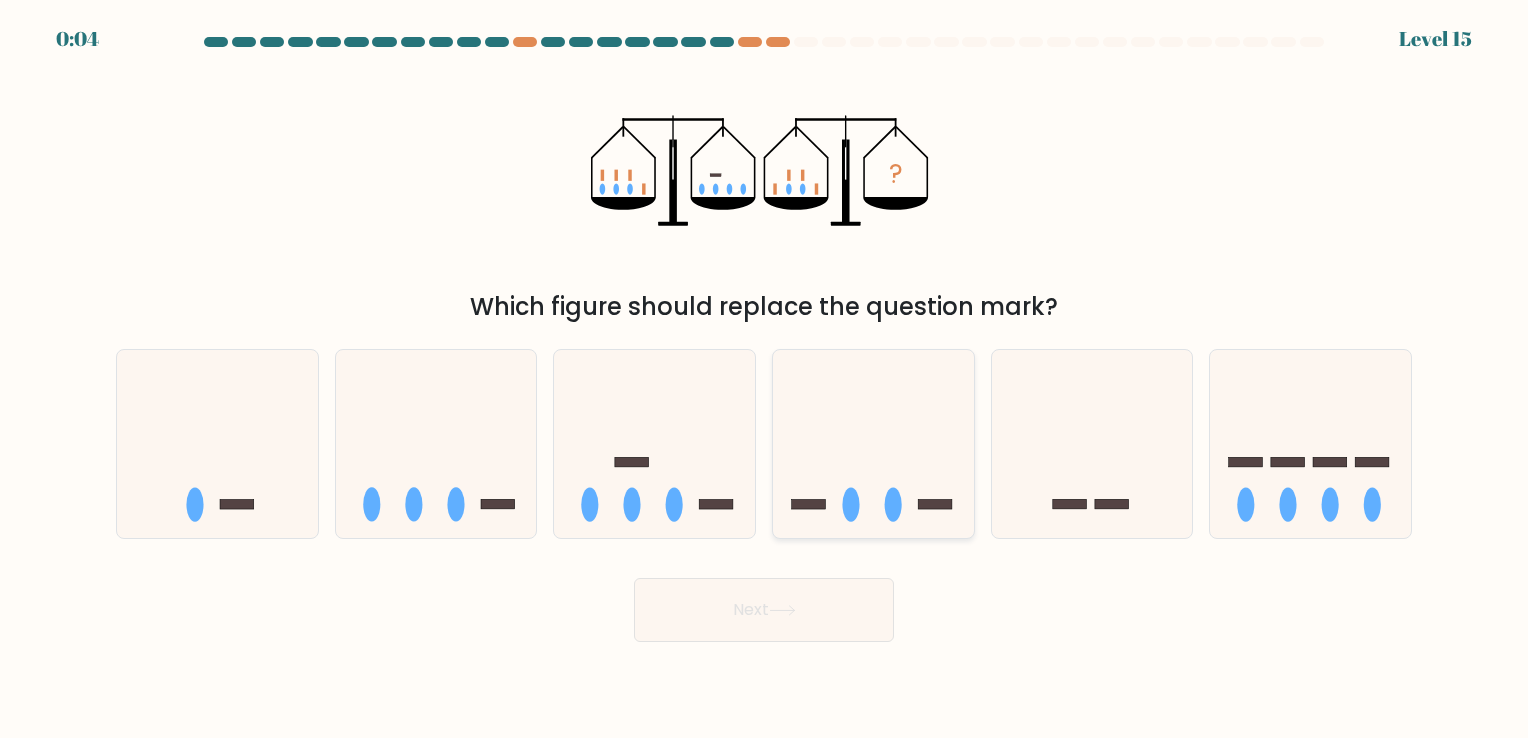 click 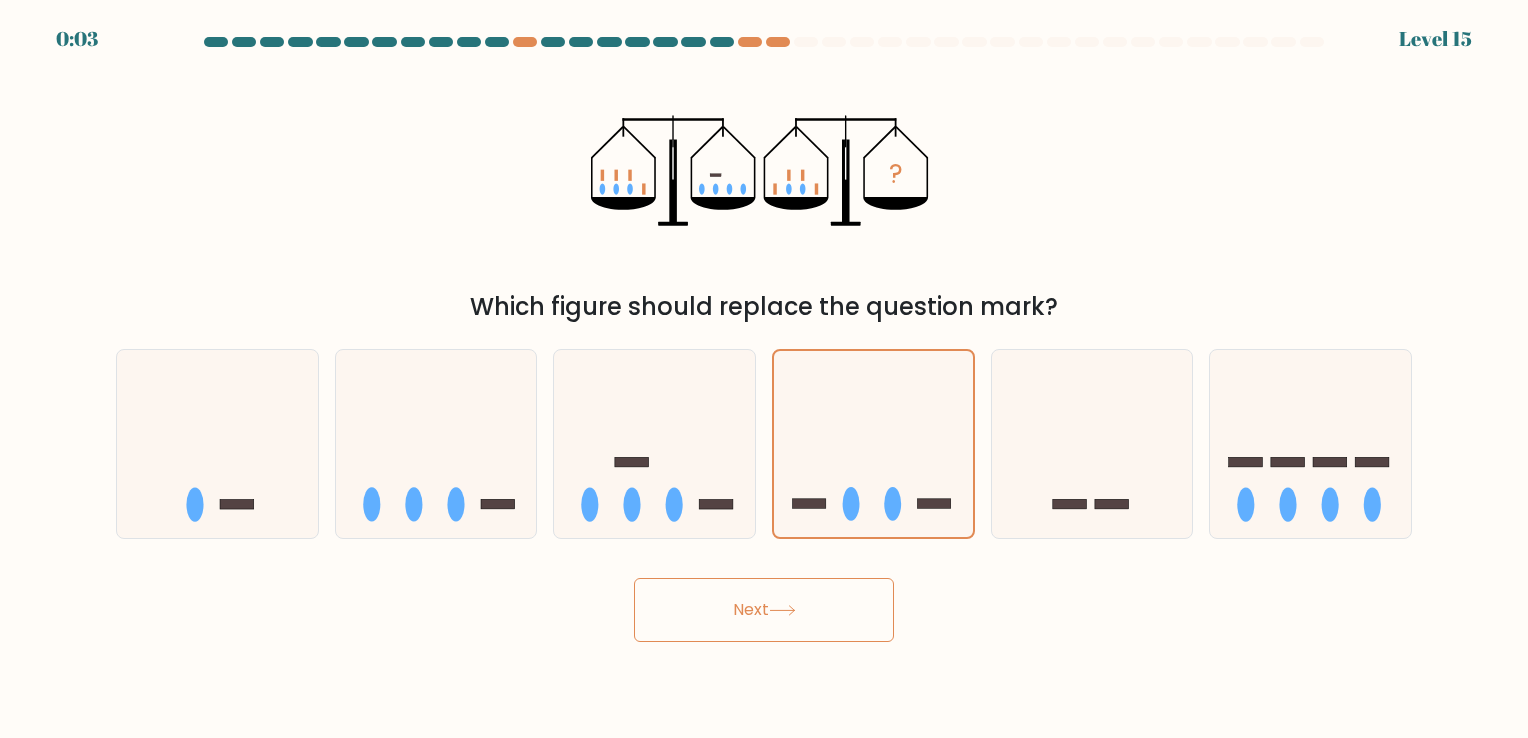click on "Next" at bounding box center (764, 610) 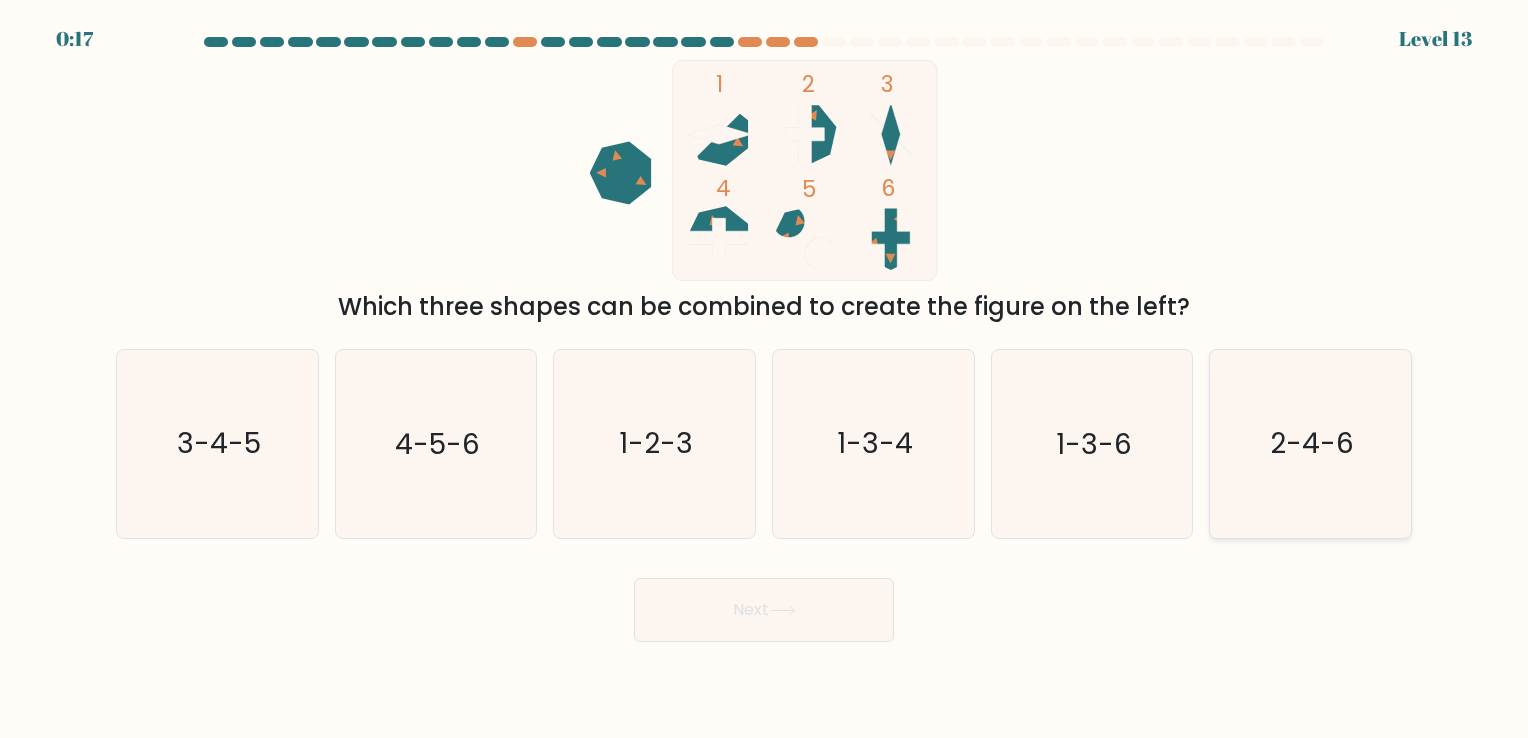 click on "2-4-6" 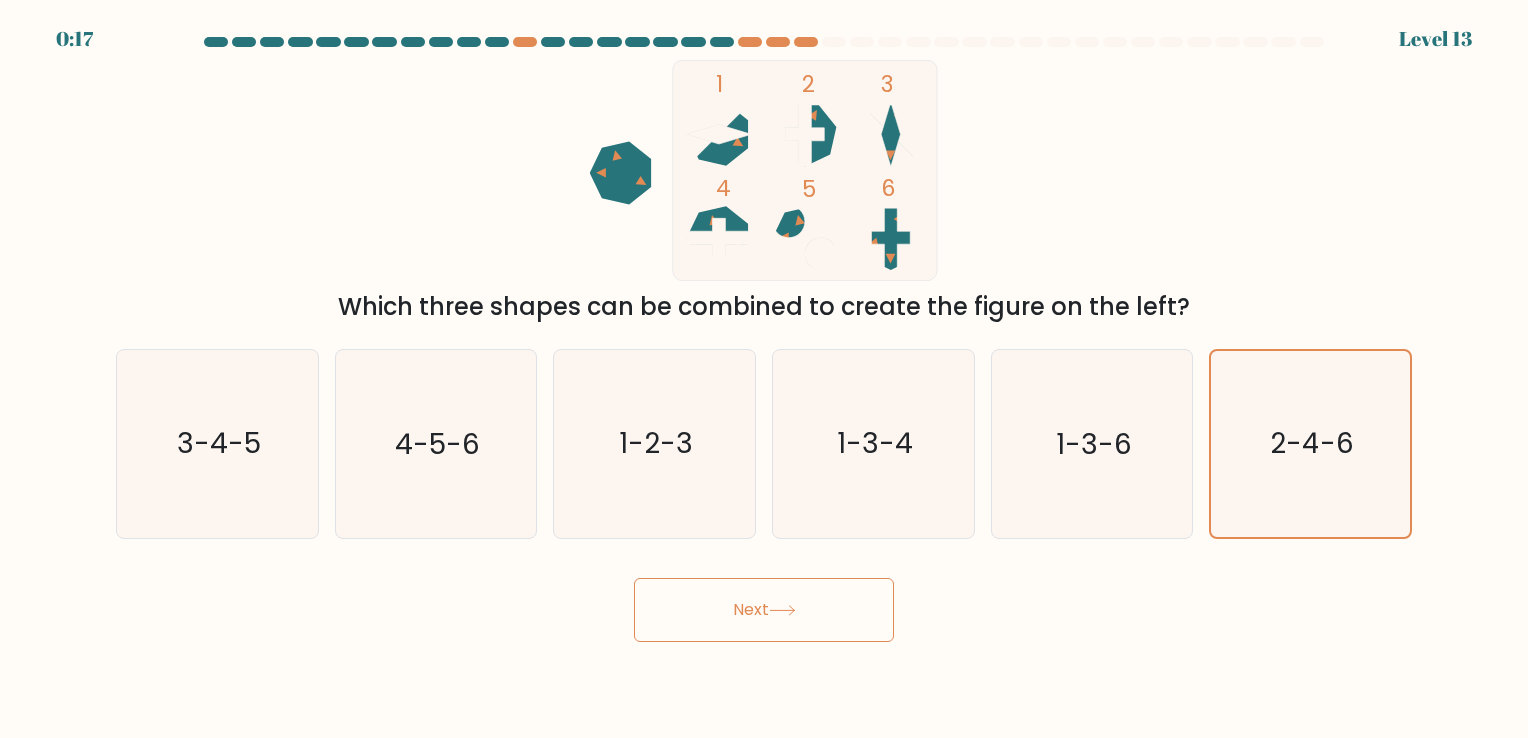 click 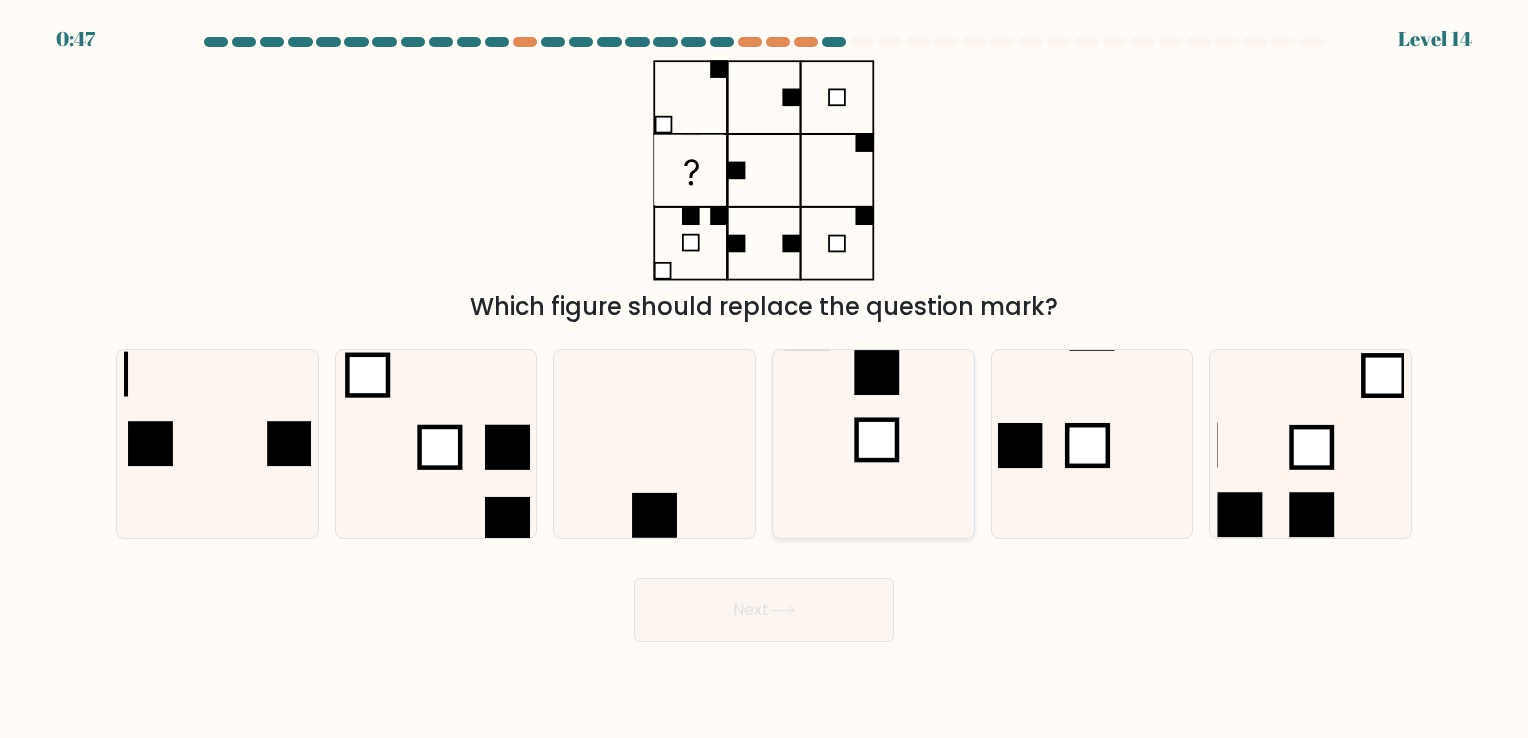 click 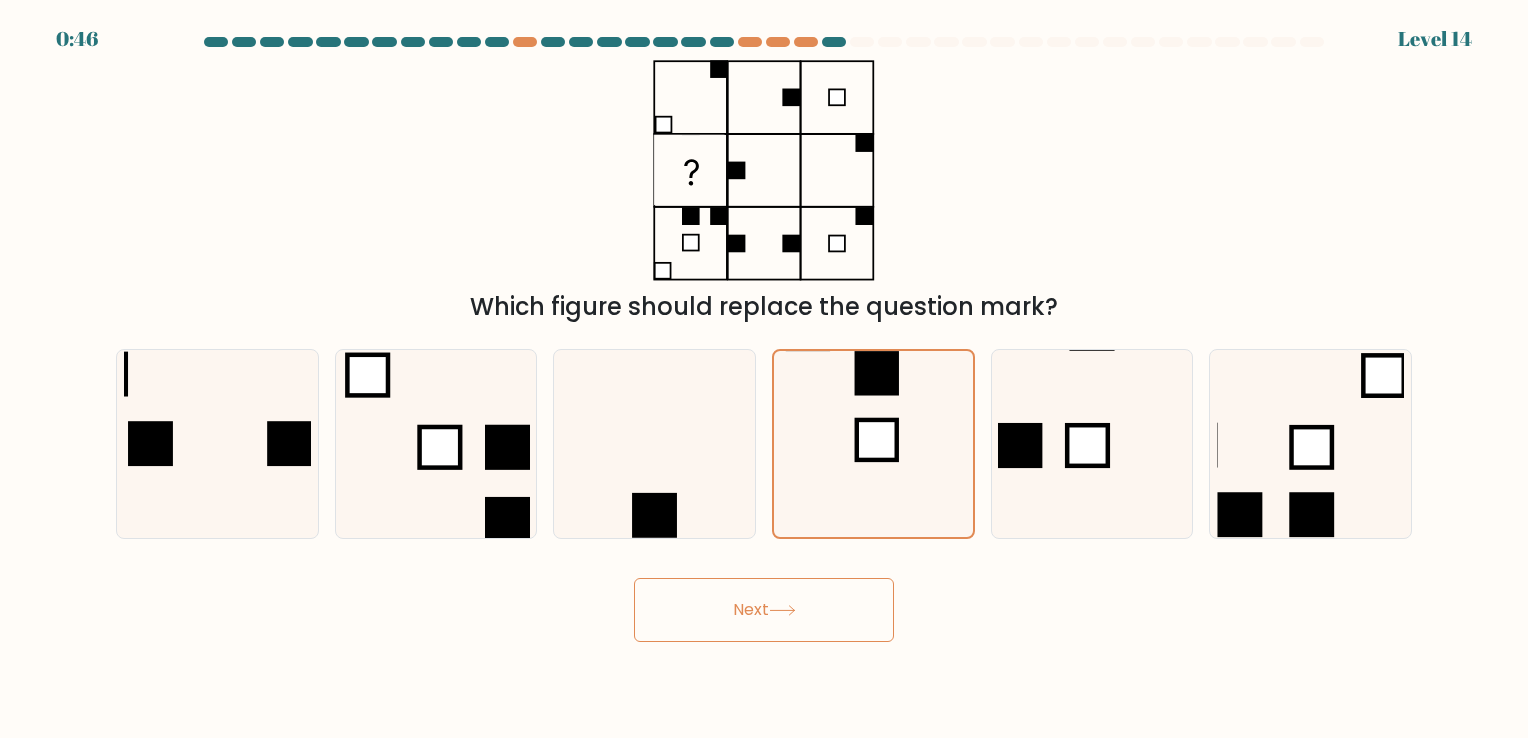 click on "Next" at bounding box center (764, 610) 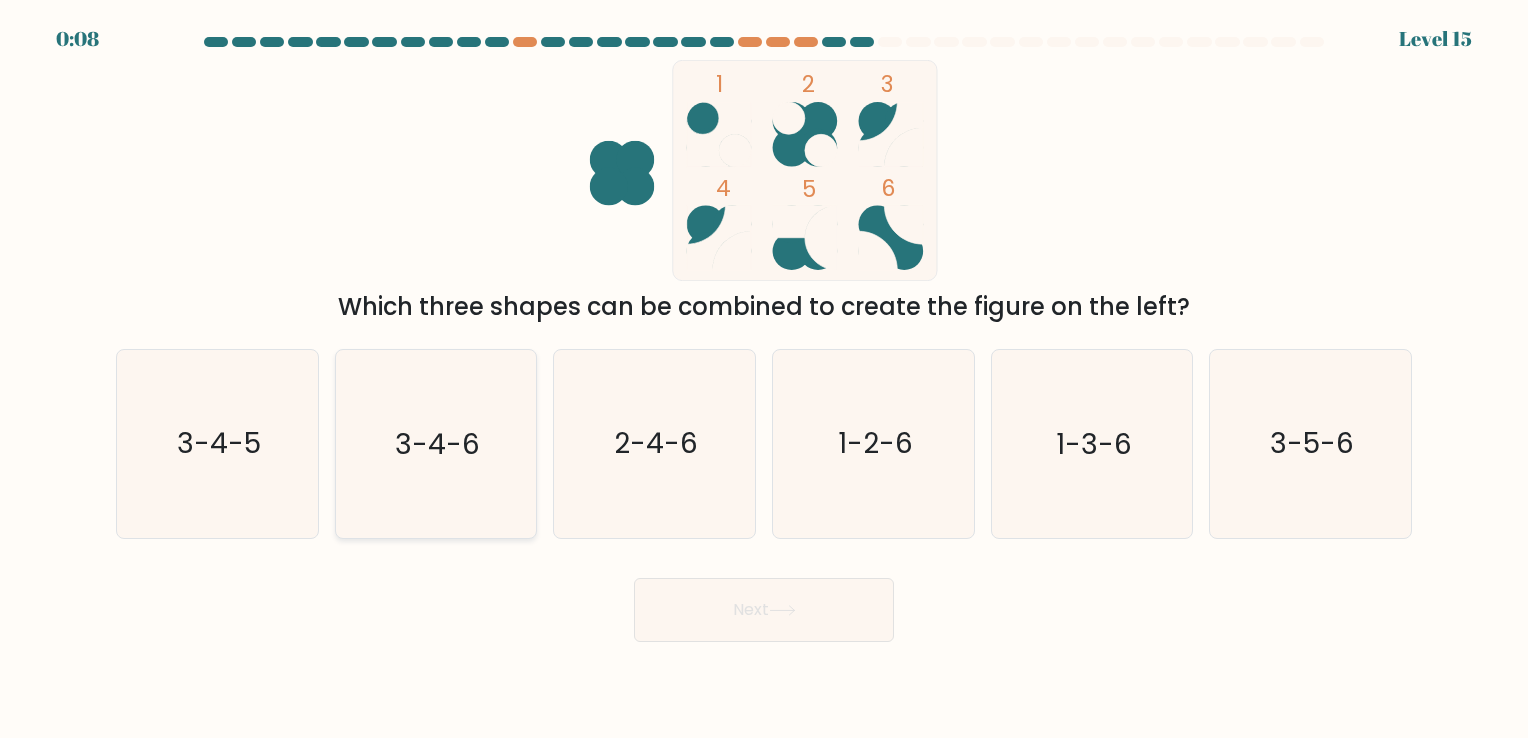 click on "3-4-6" 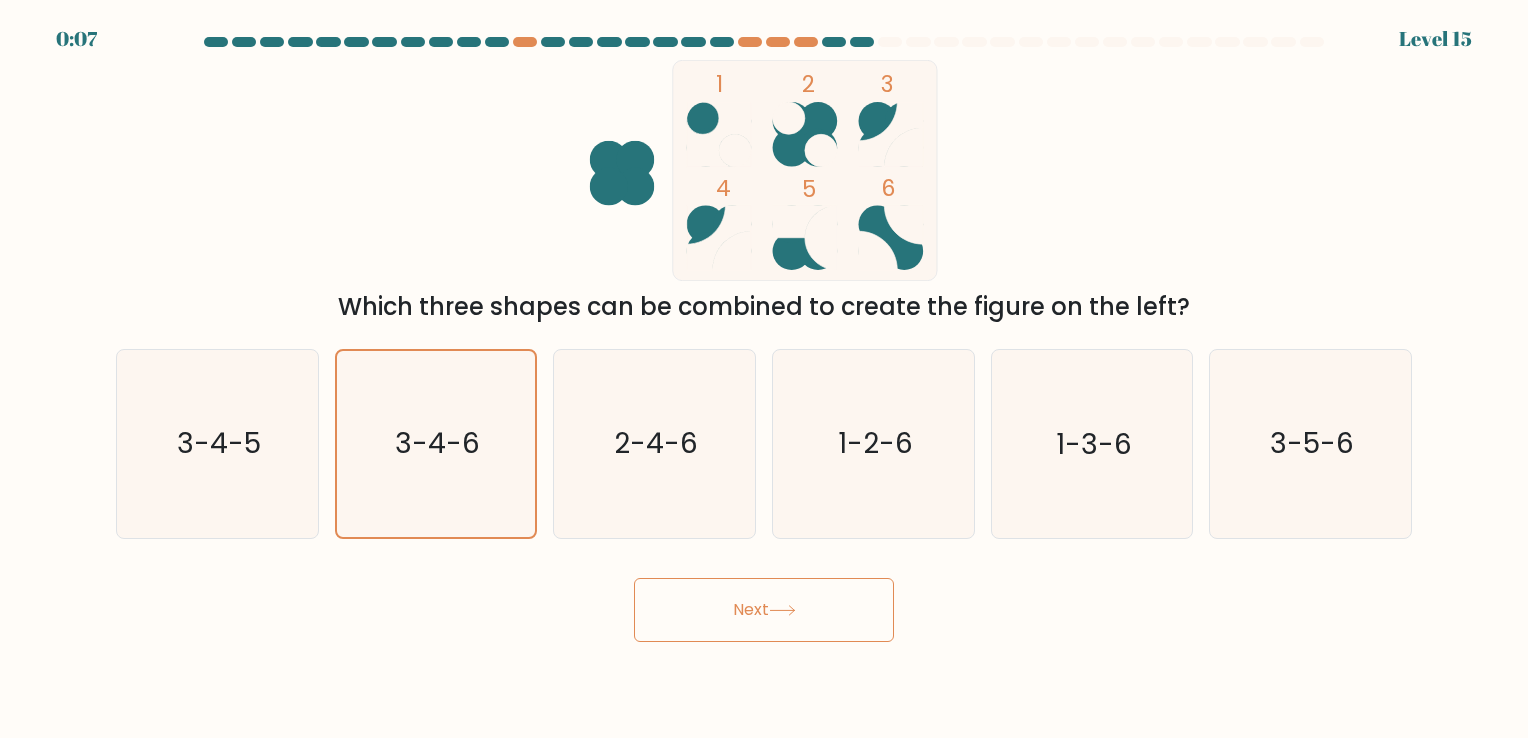 click on "Next" at bounding box center [764, 602] 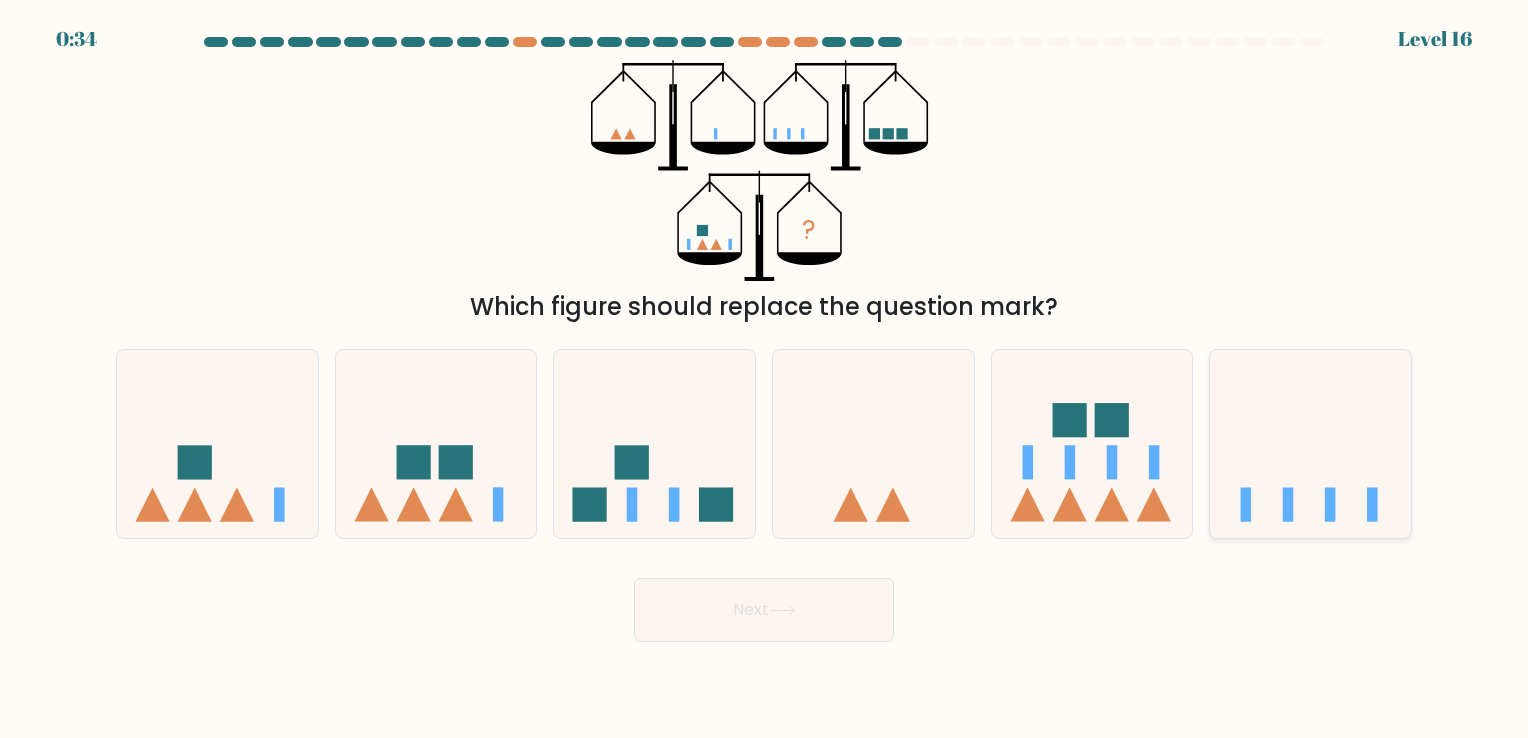 click 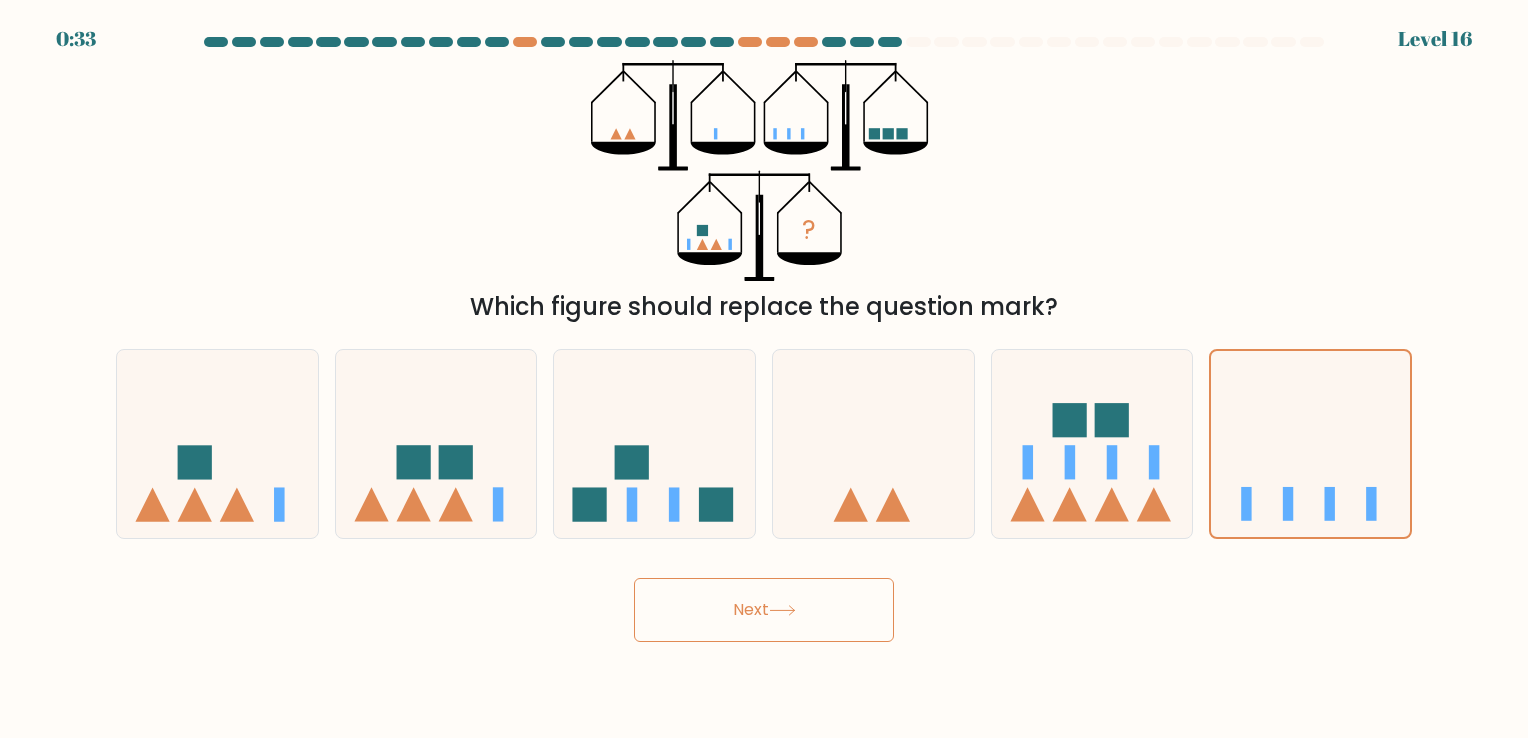 click on "Next" at bounding box center (764, 610) 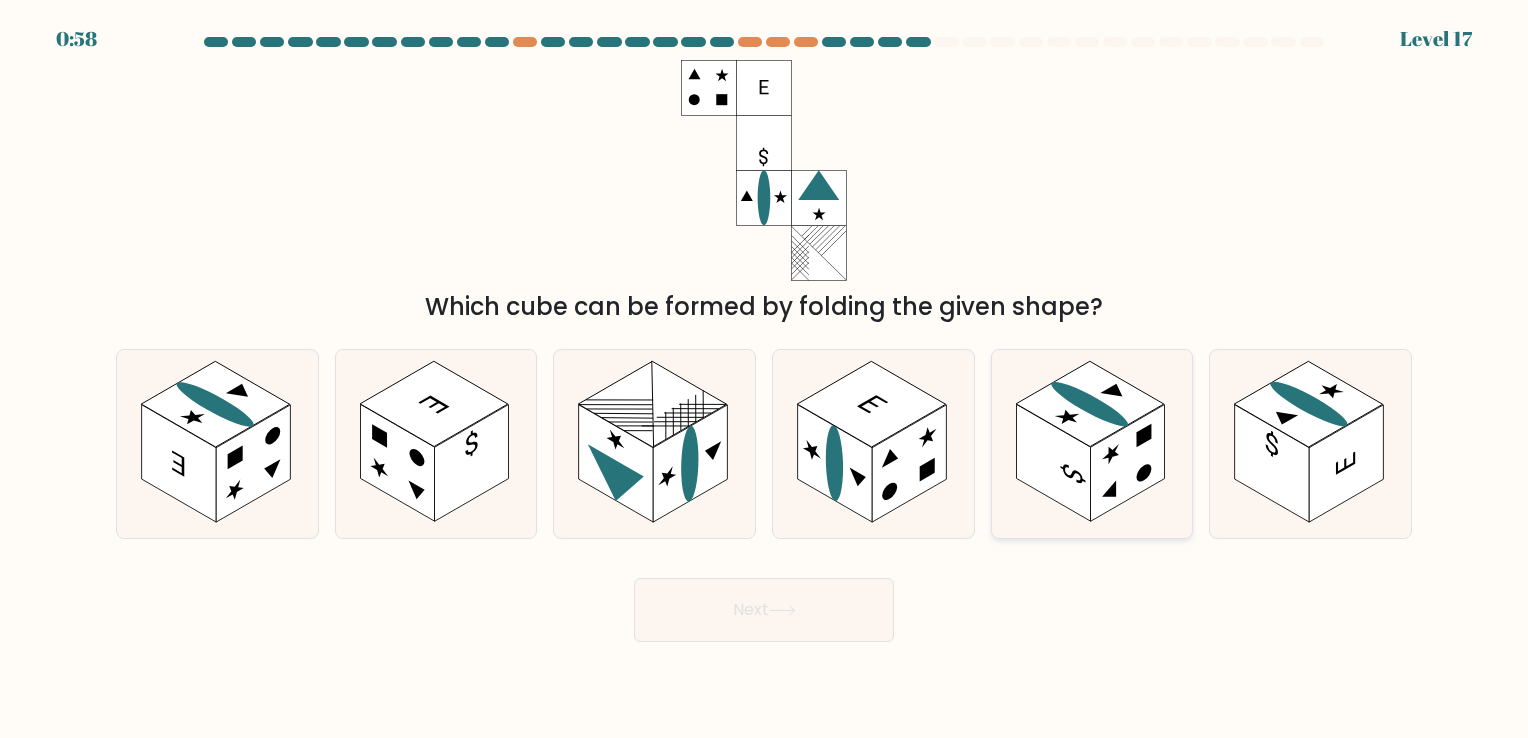 click 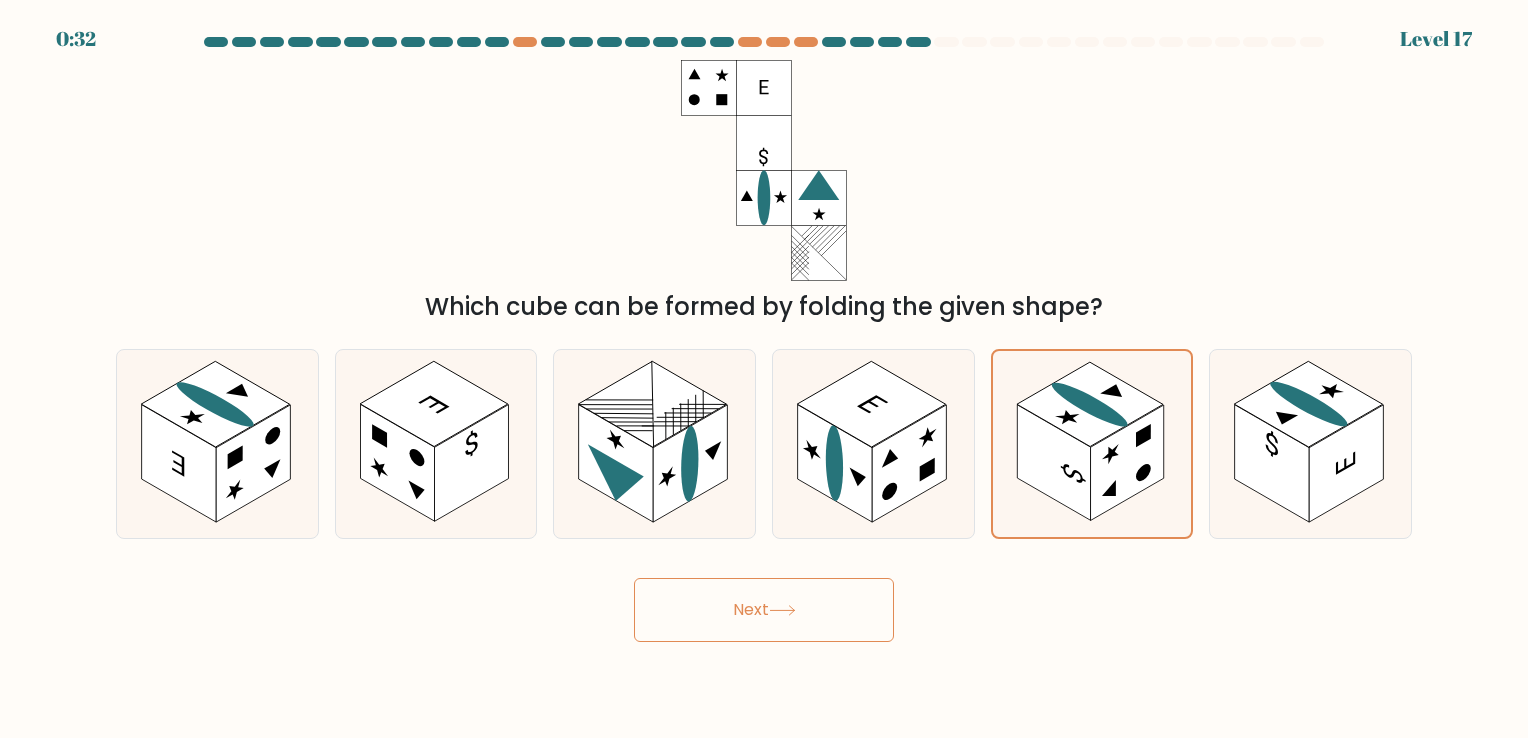 click on "Next" at bounding box center (764, 610) 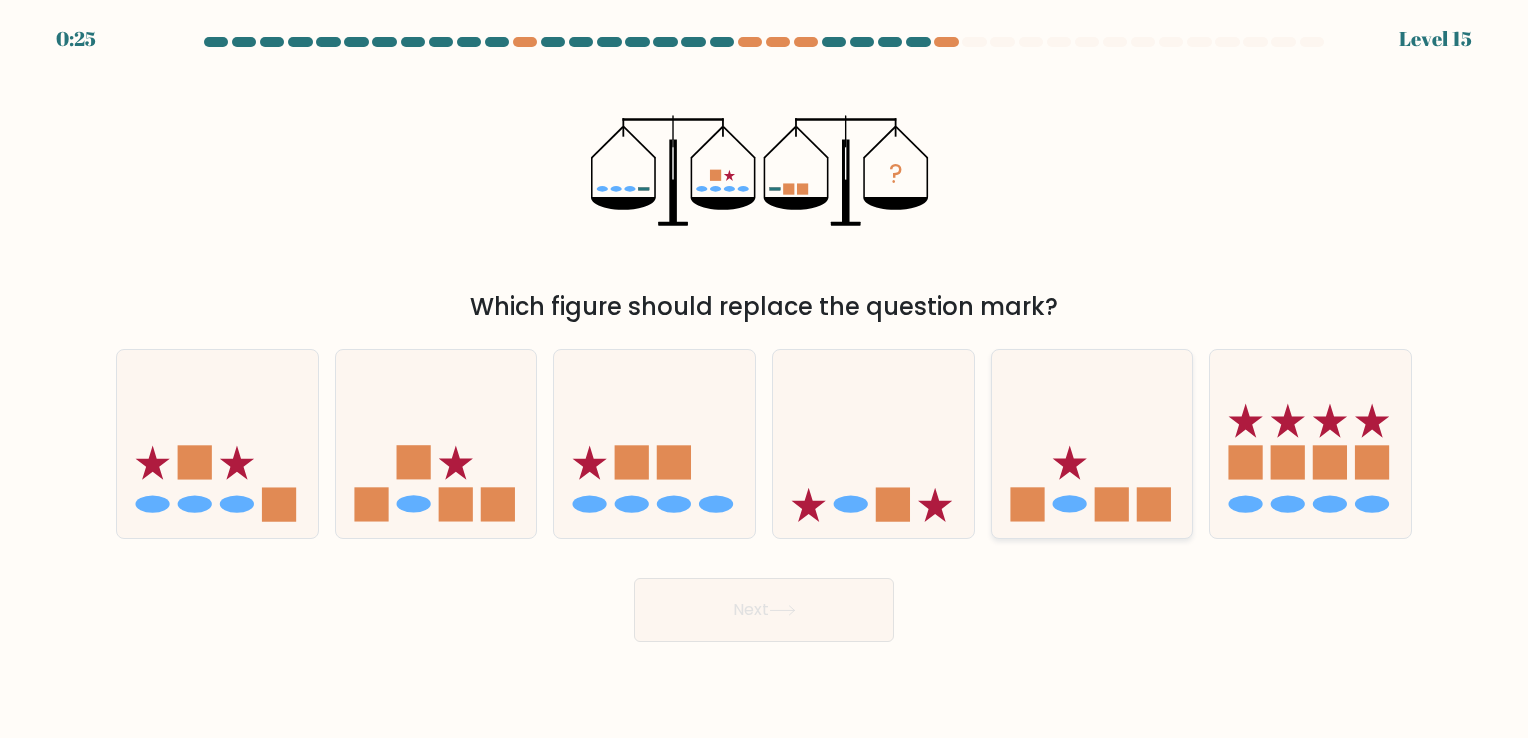click 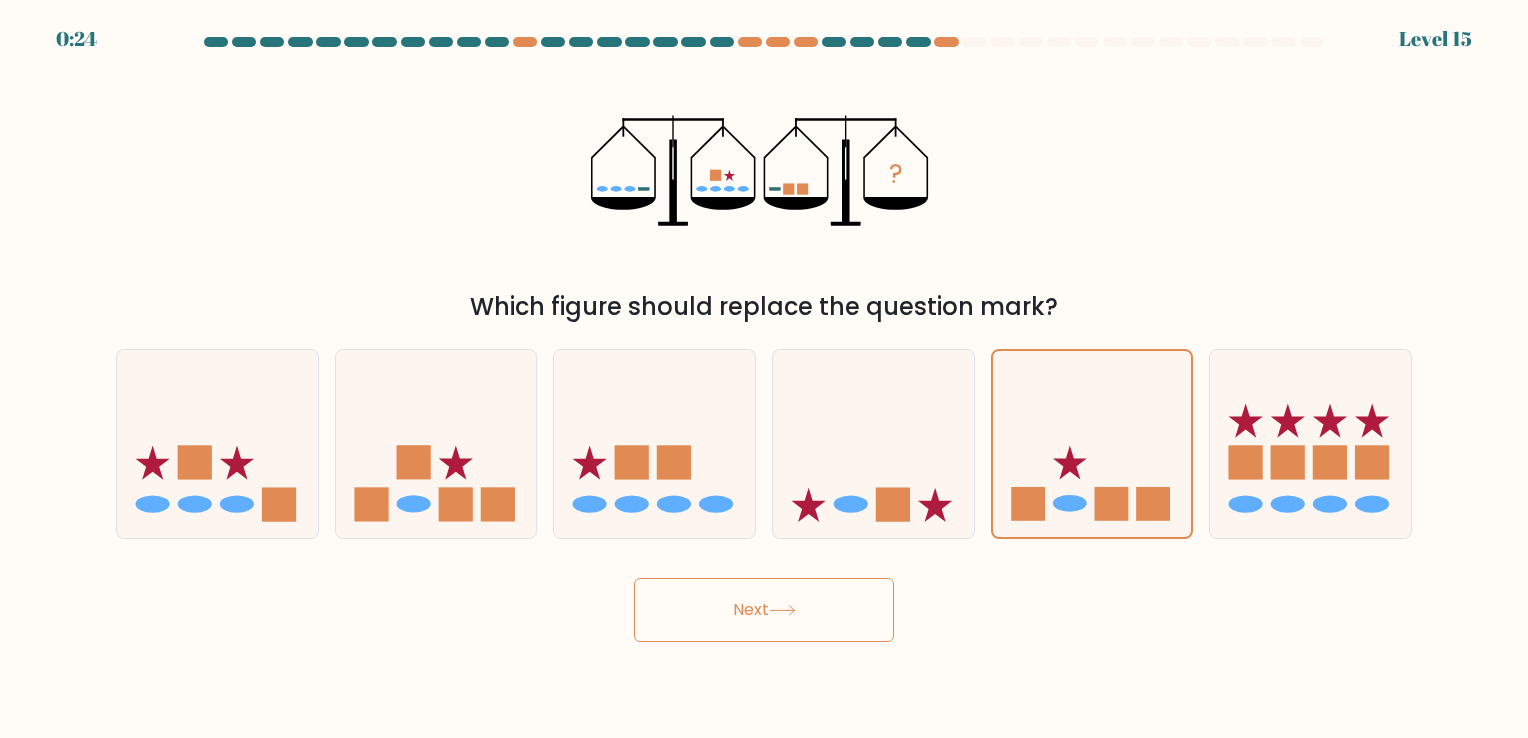 click on "Next" at bounding box center (764, 610) 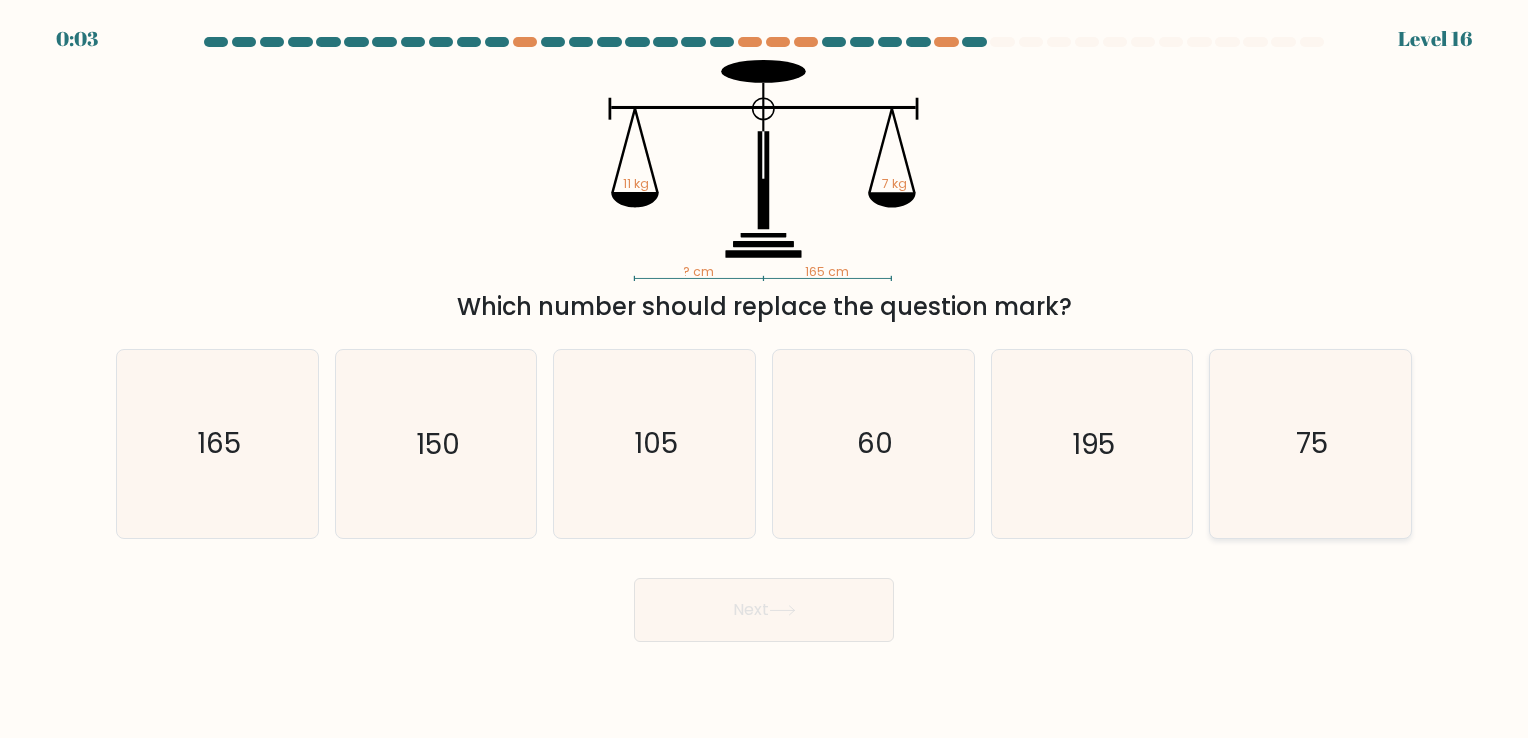 click on "75" 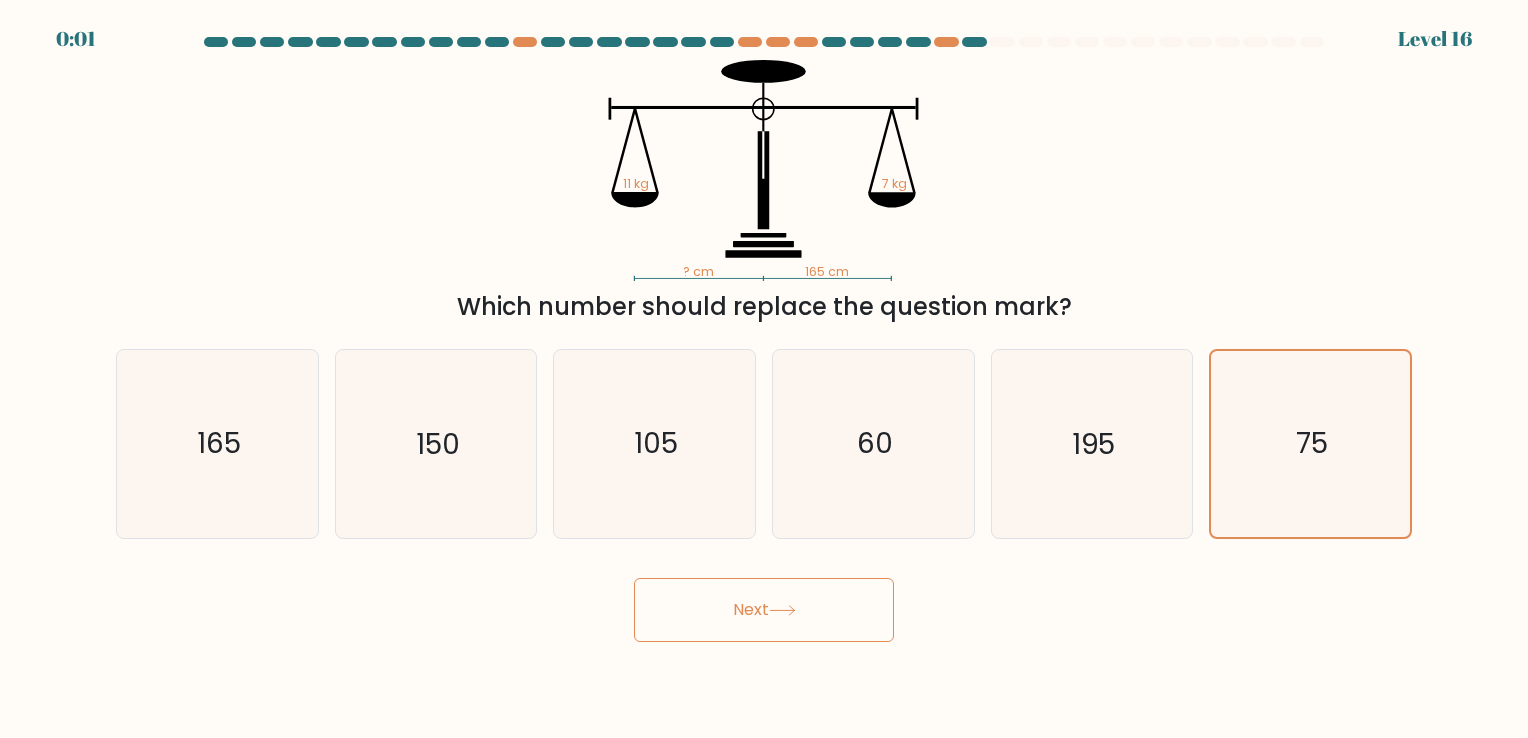 click 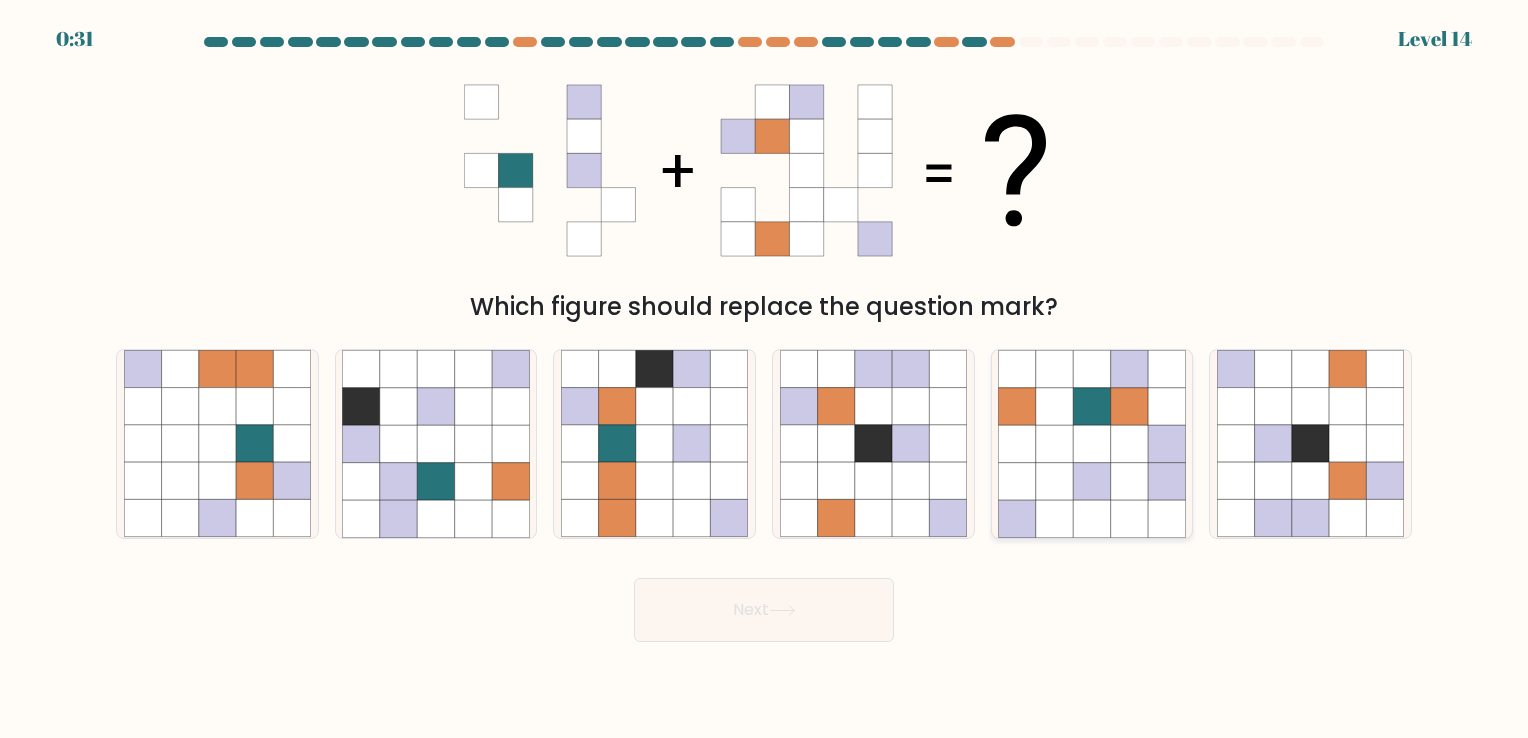 click 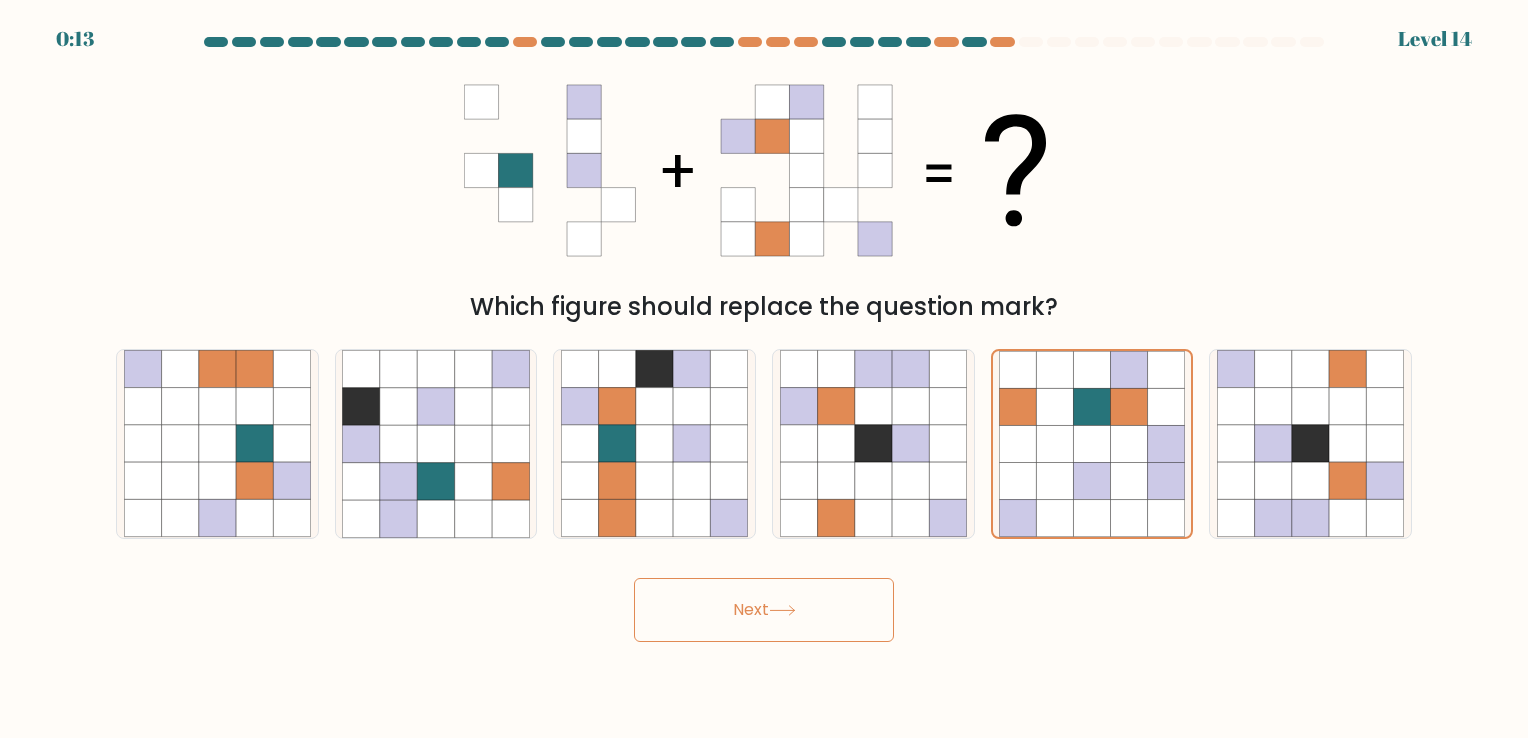 click on "Next" at bounding box center [764, 610] 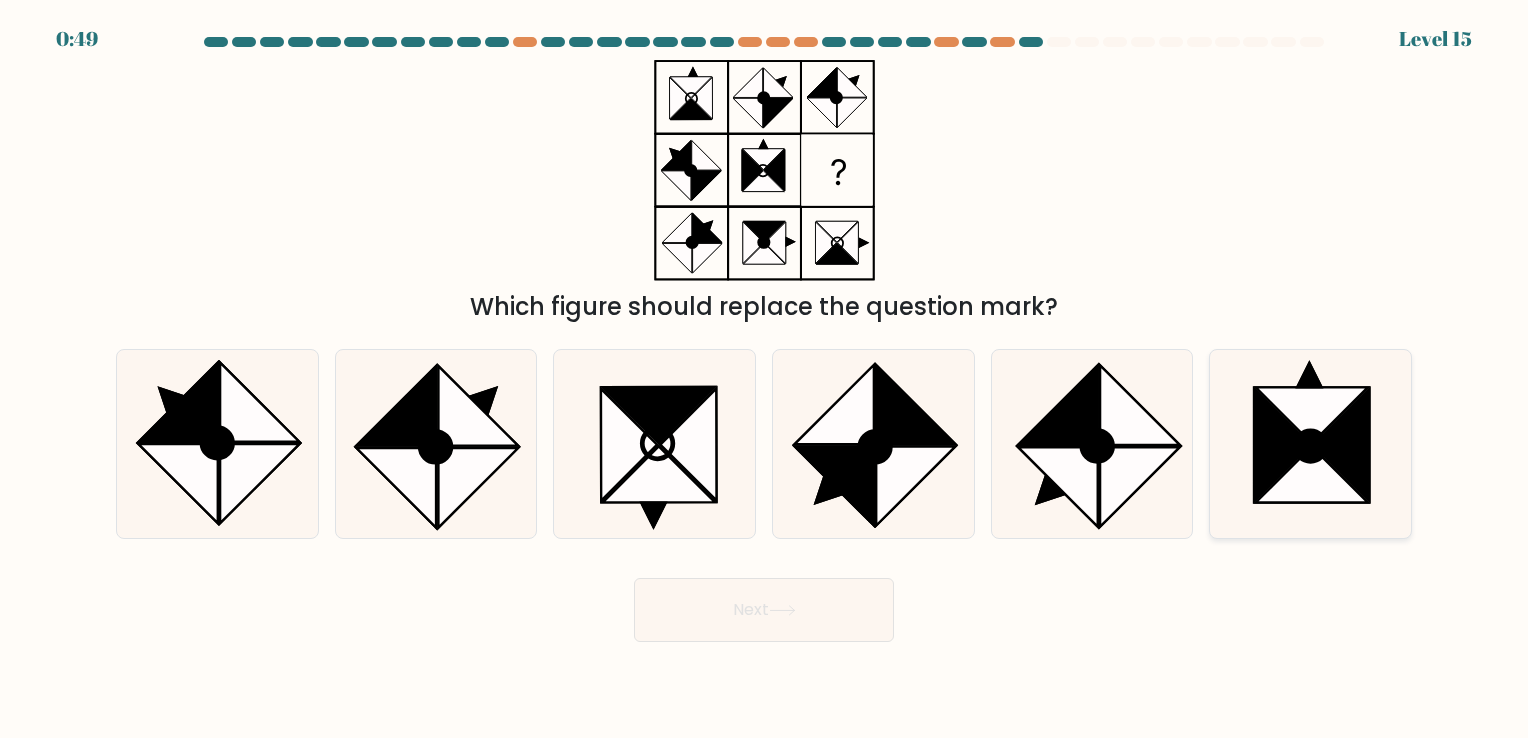 click 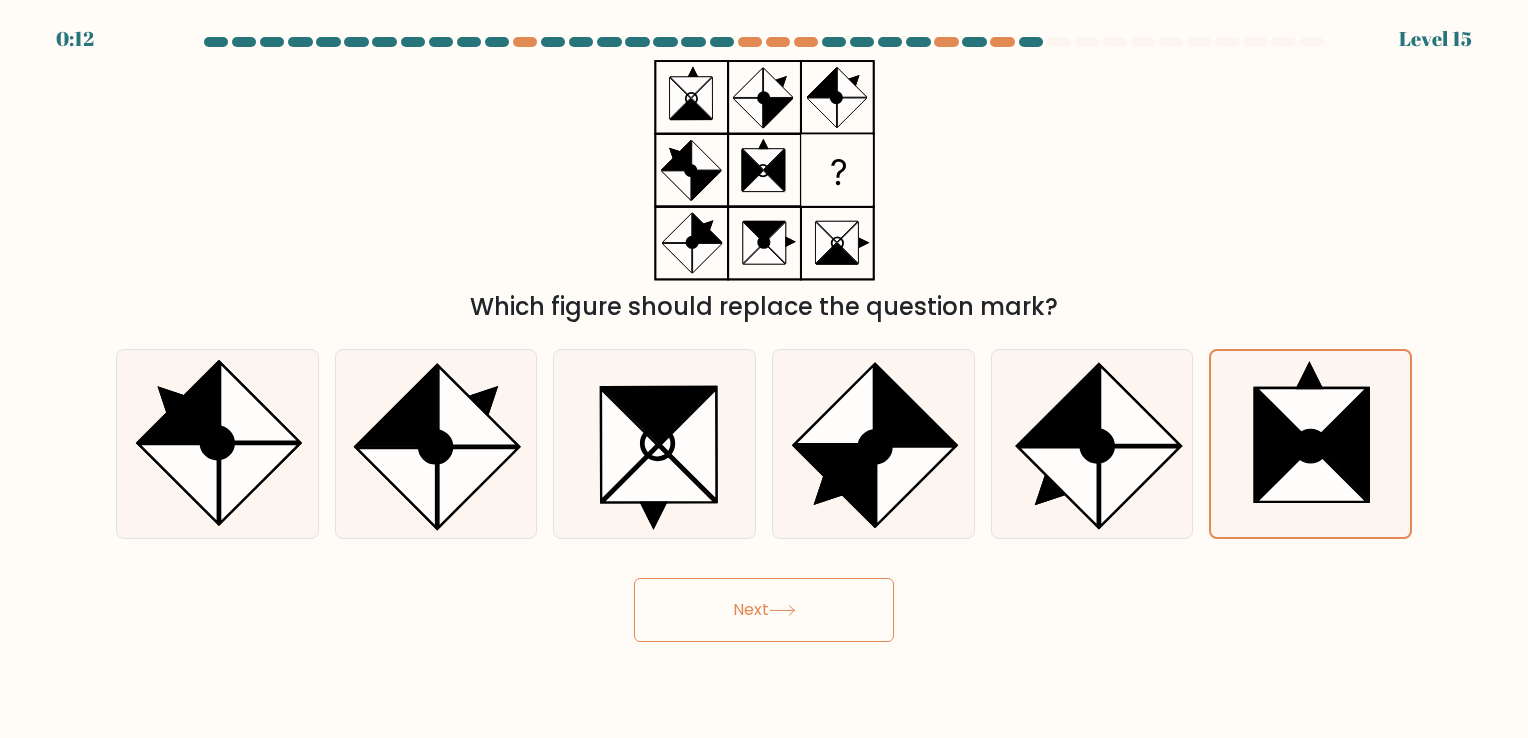 click 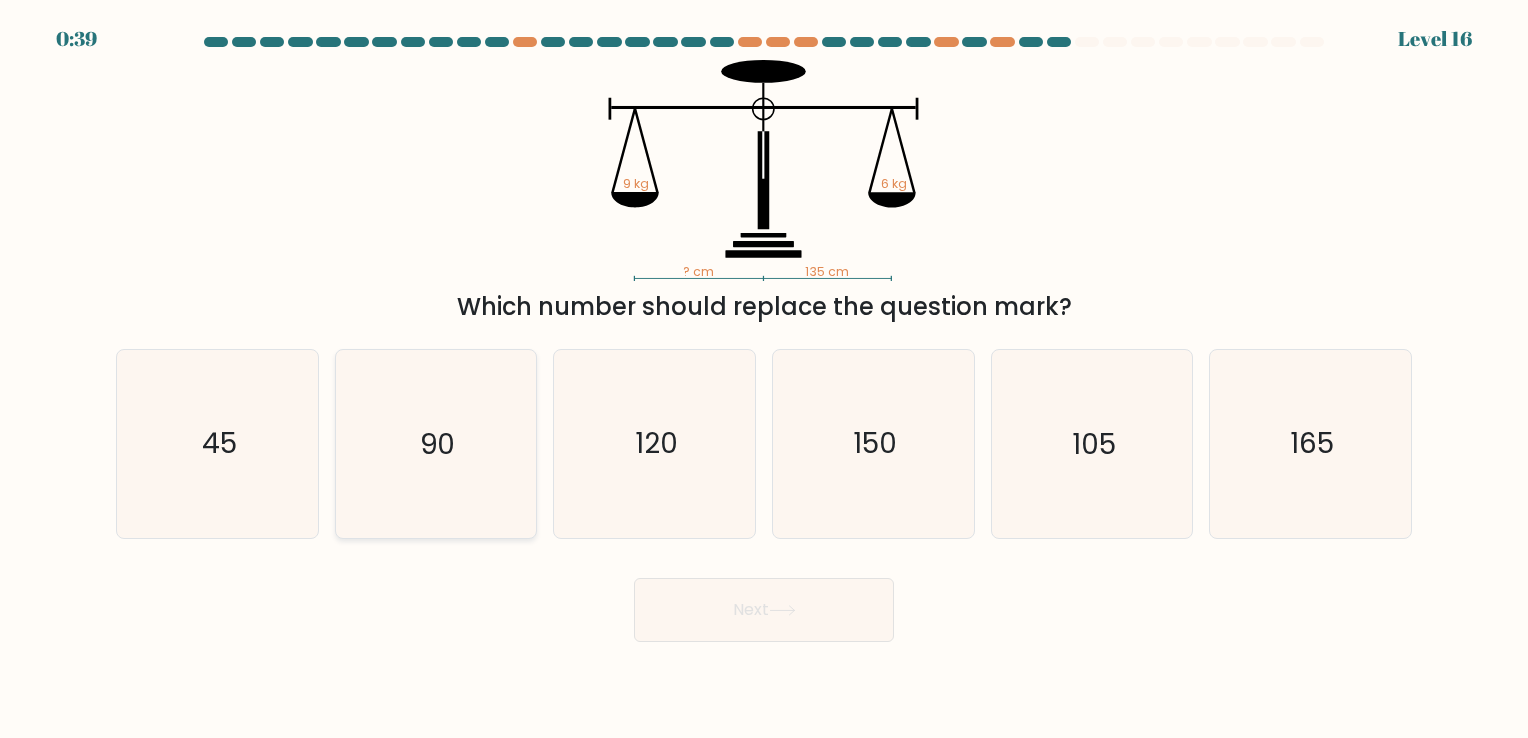 click on "90" 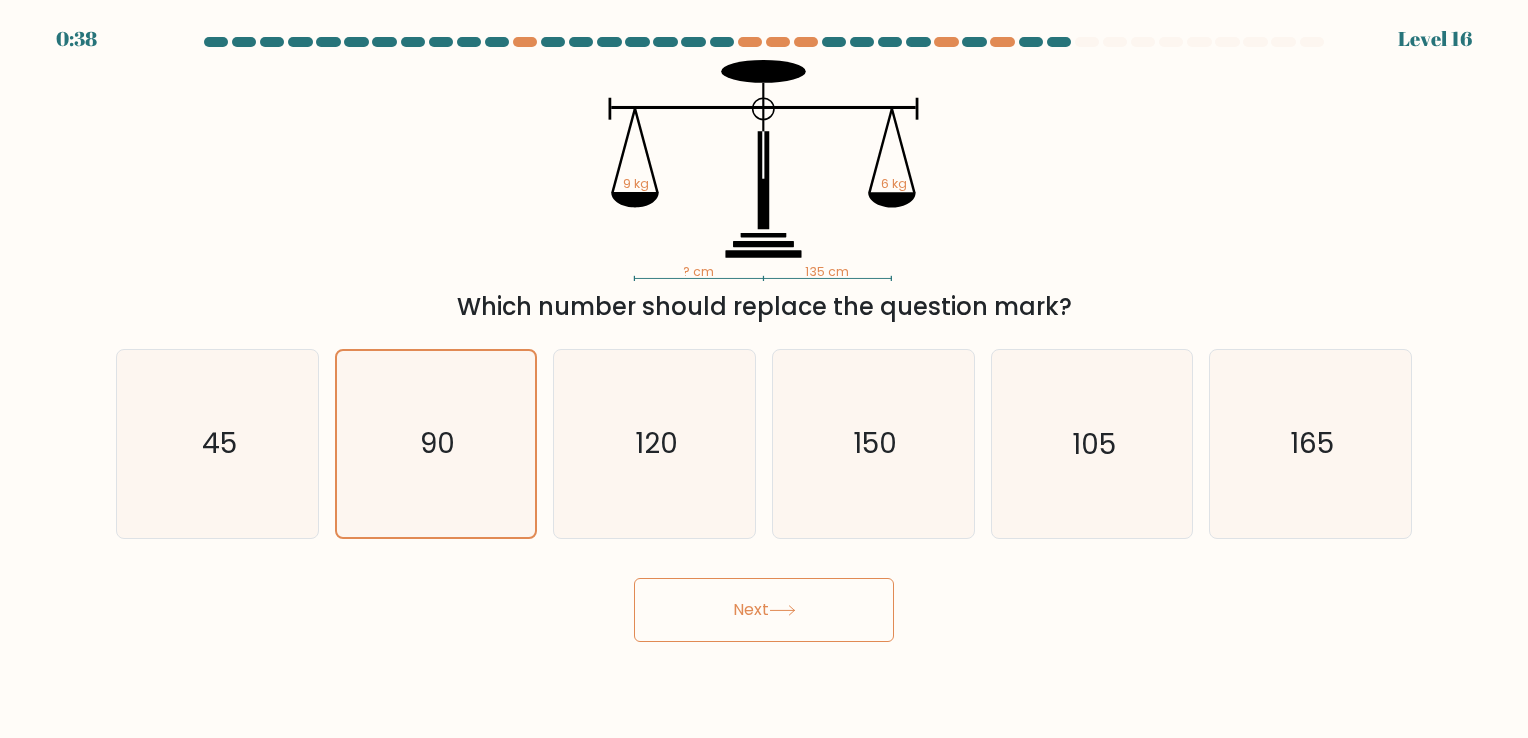 click on "Next" at bounding box center [764, 610] 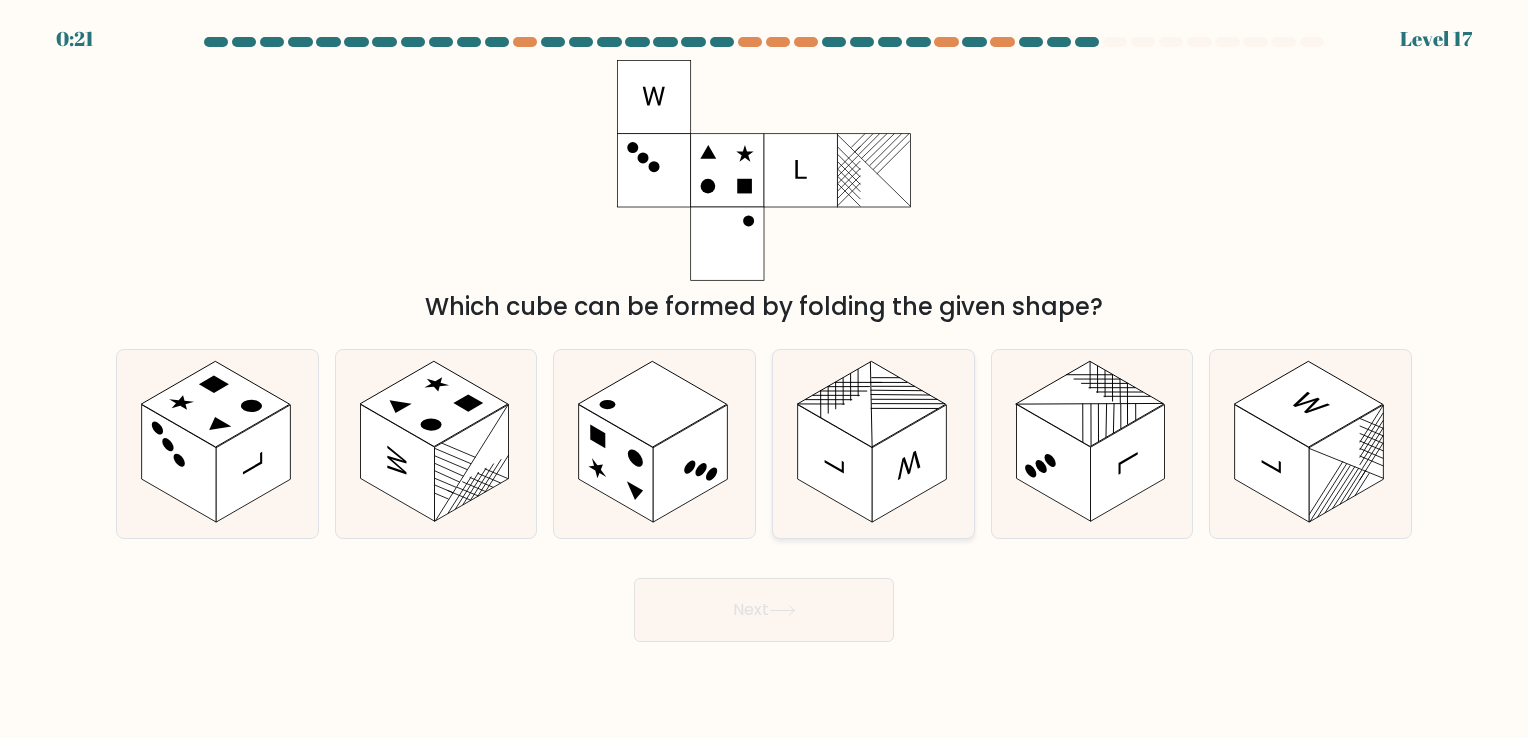 click 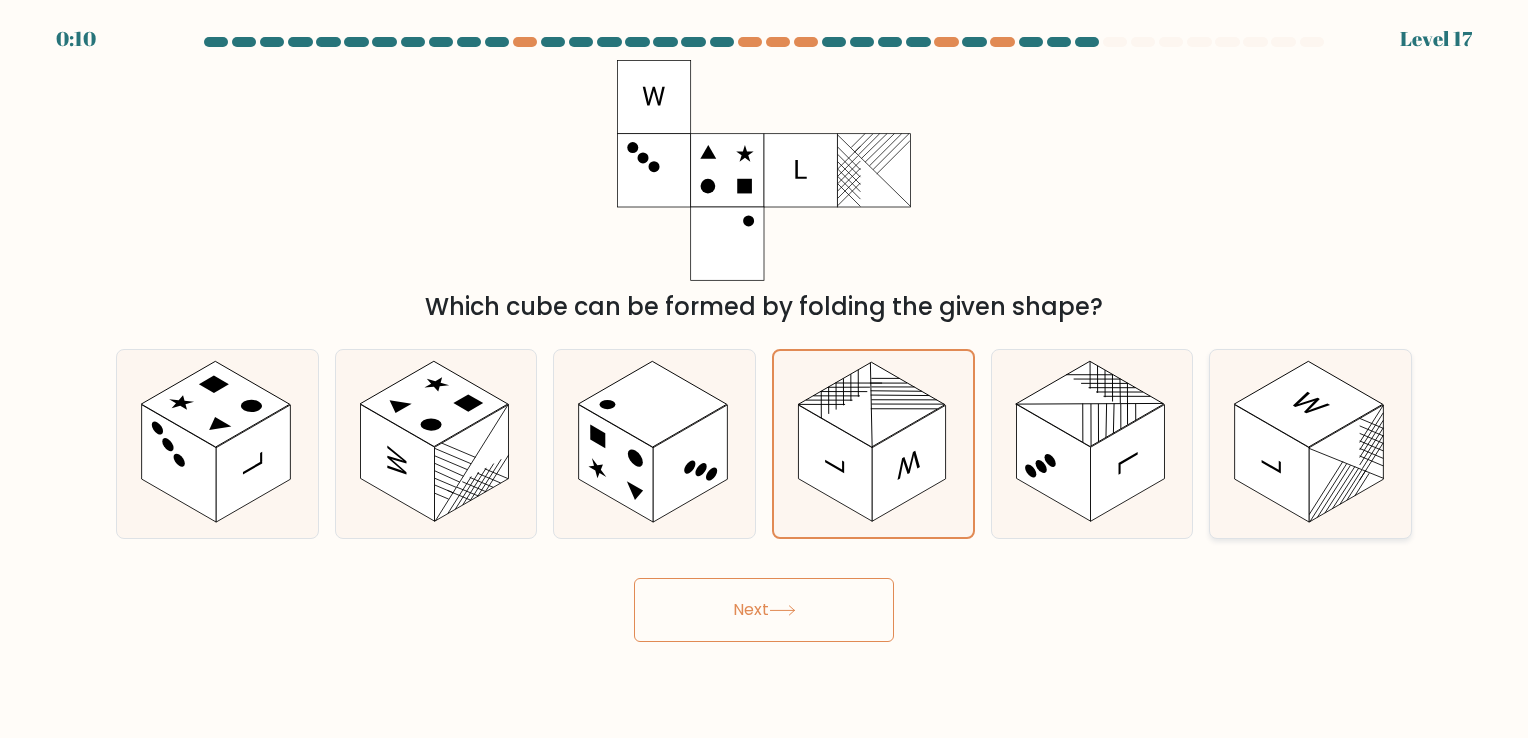 click 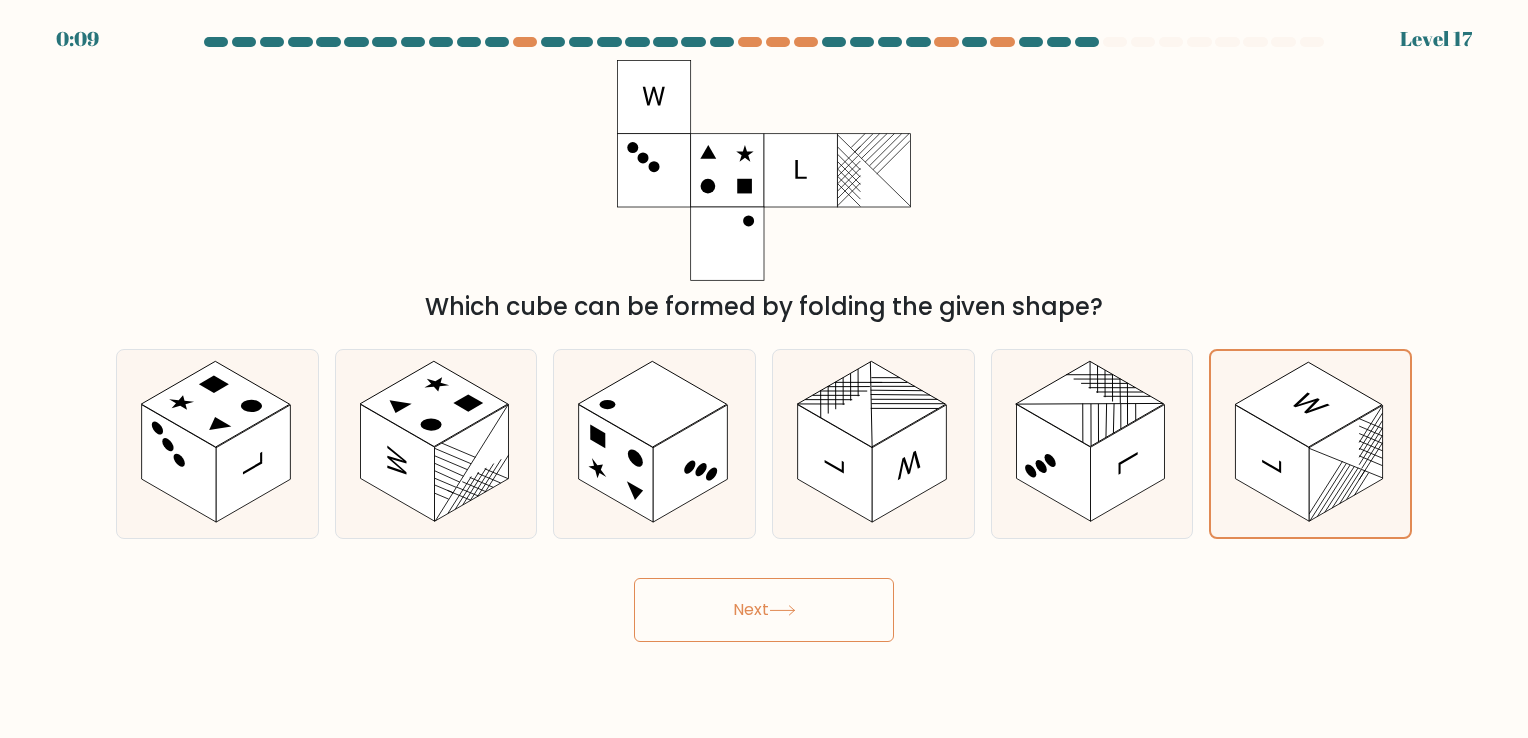 click on "Next" at bounding box center (764, 610) 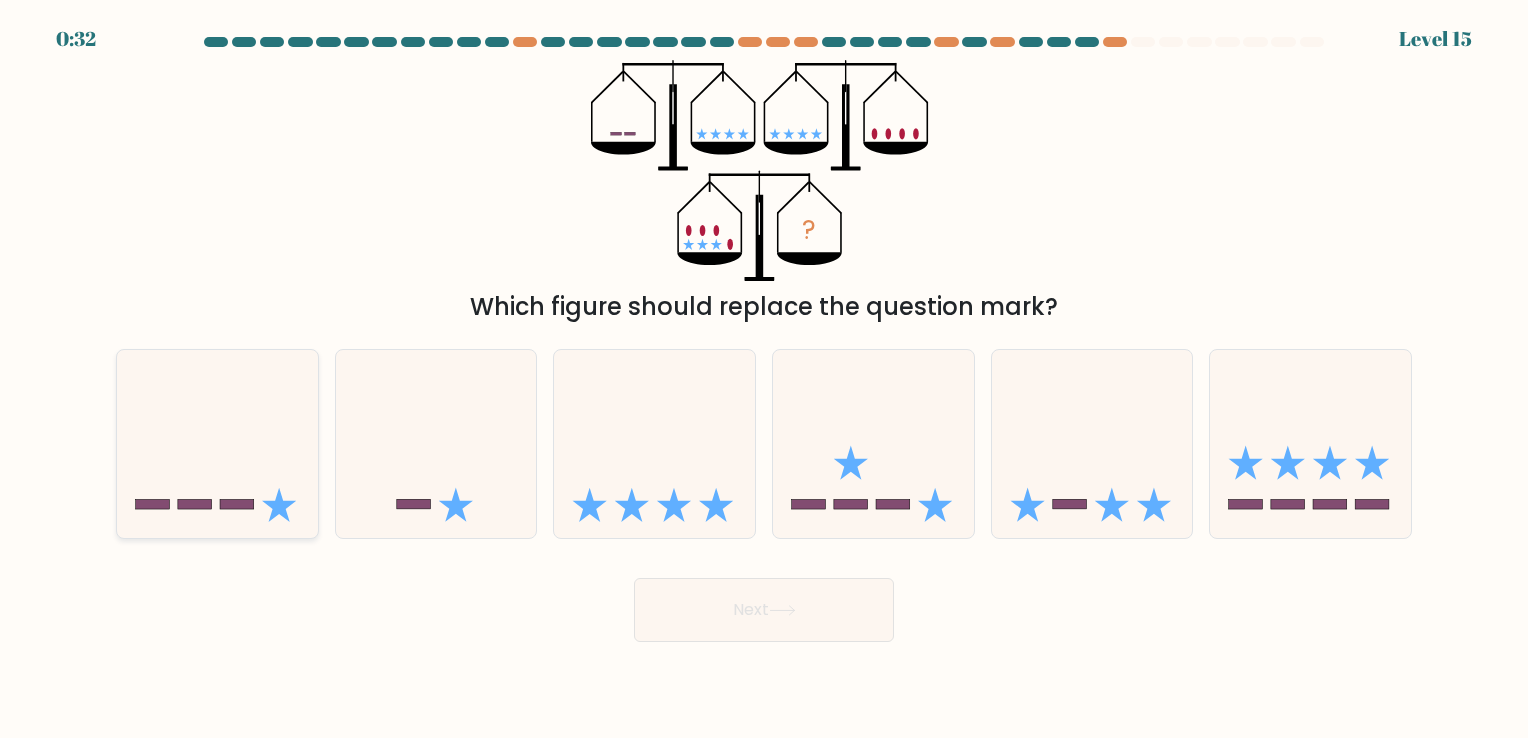 click 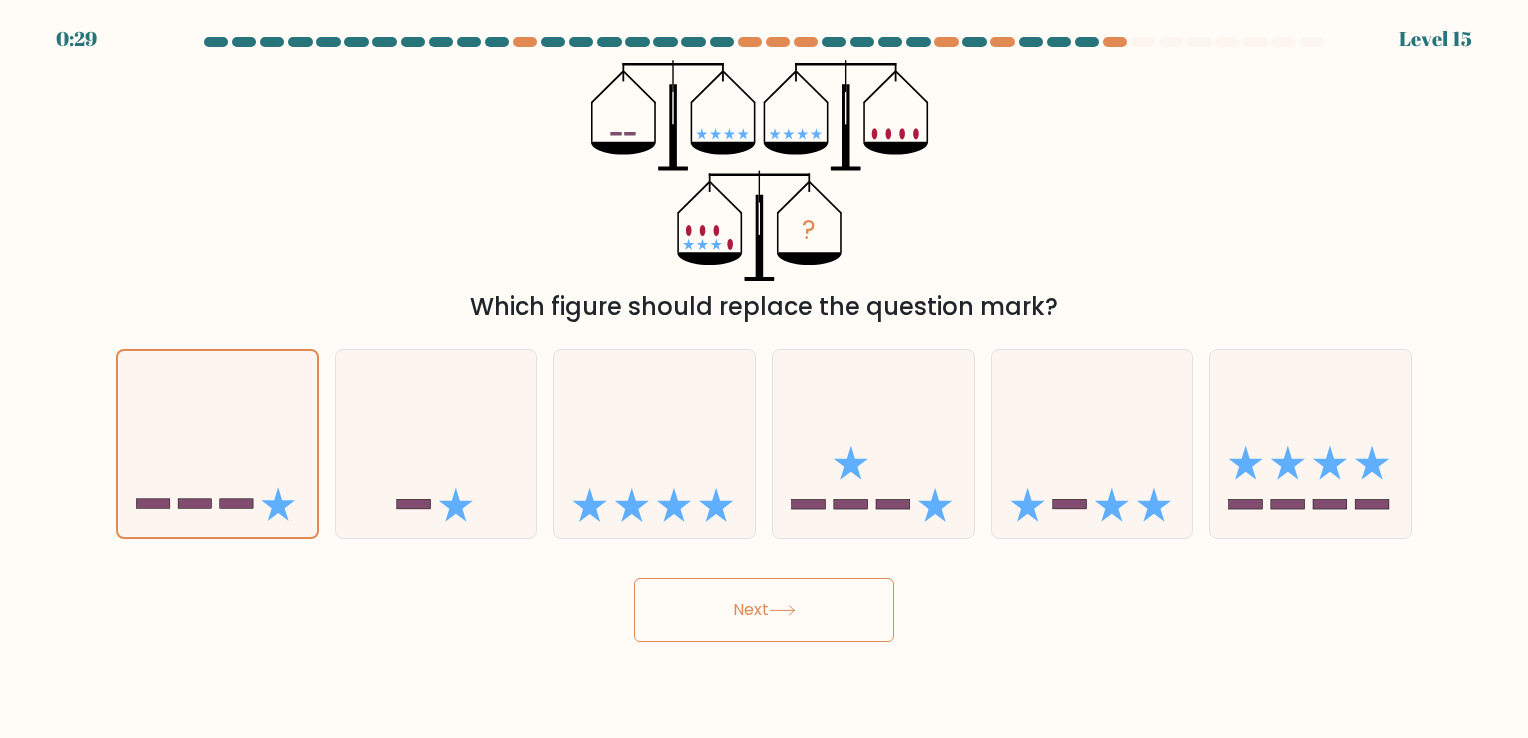 click on "Next" at bounding box center (764, 610) 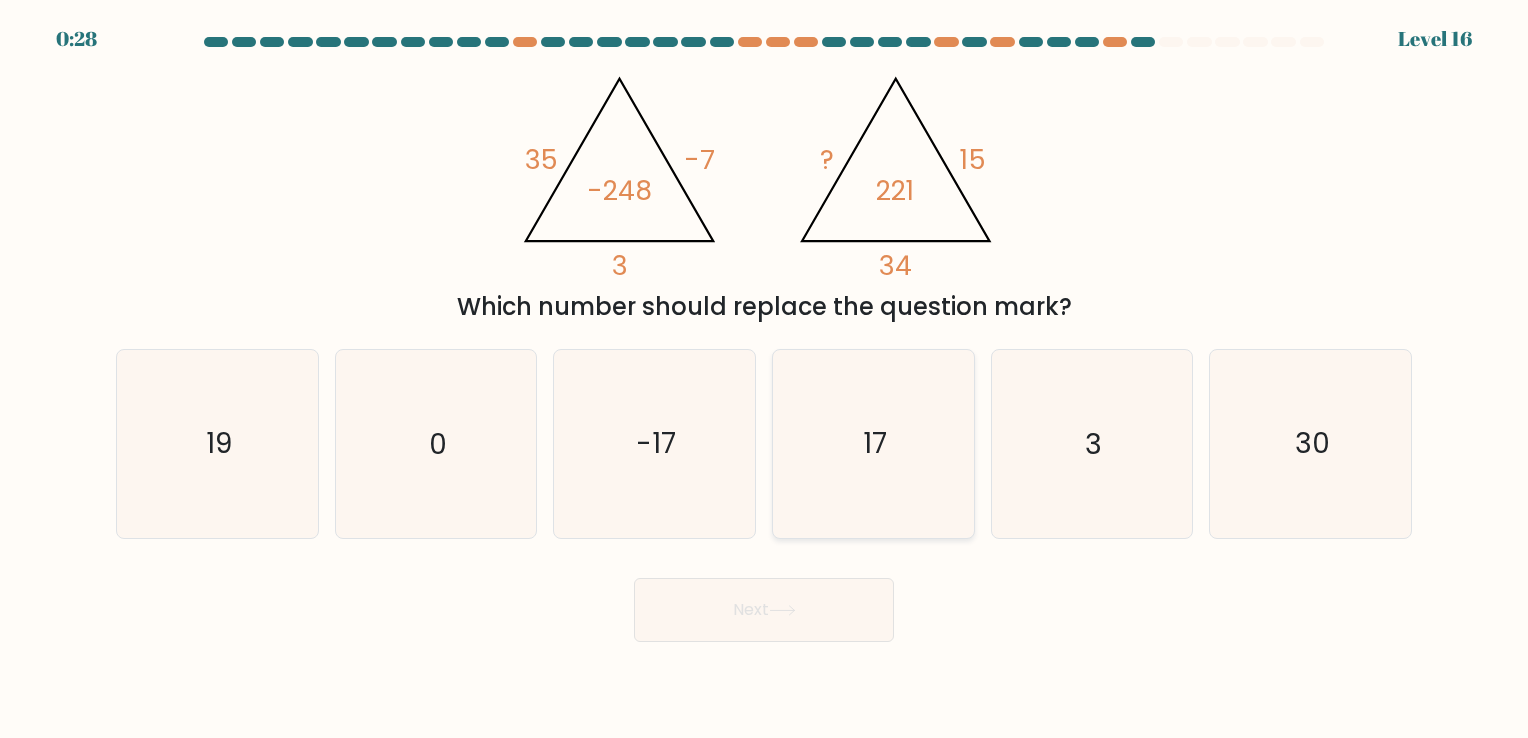 click on "17" 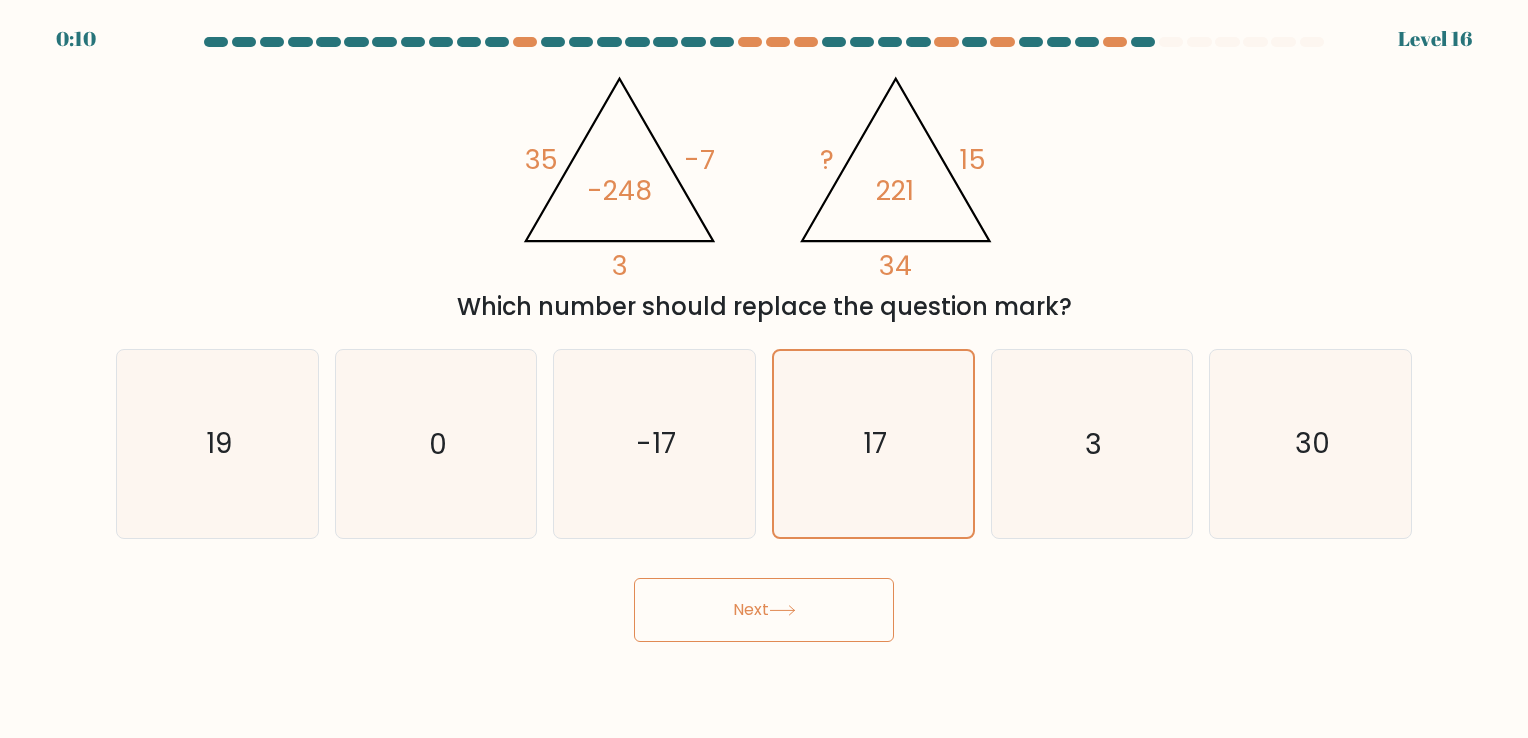 click 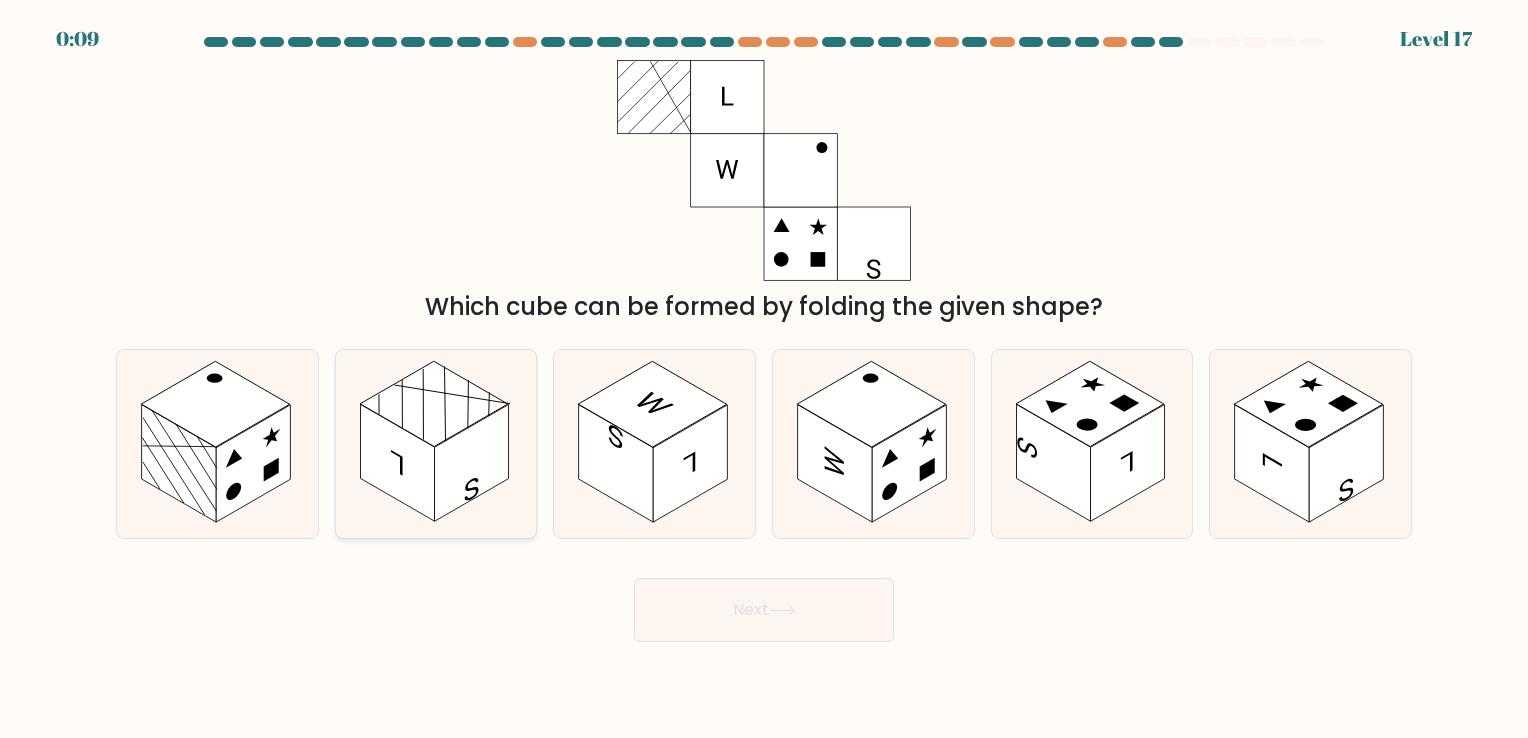 click 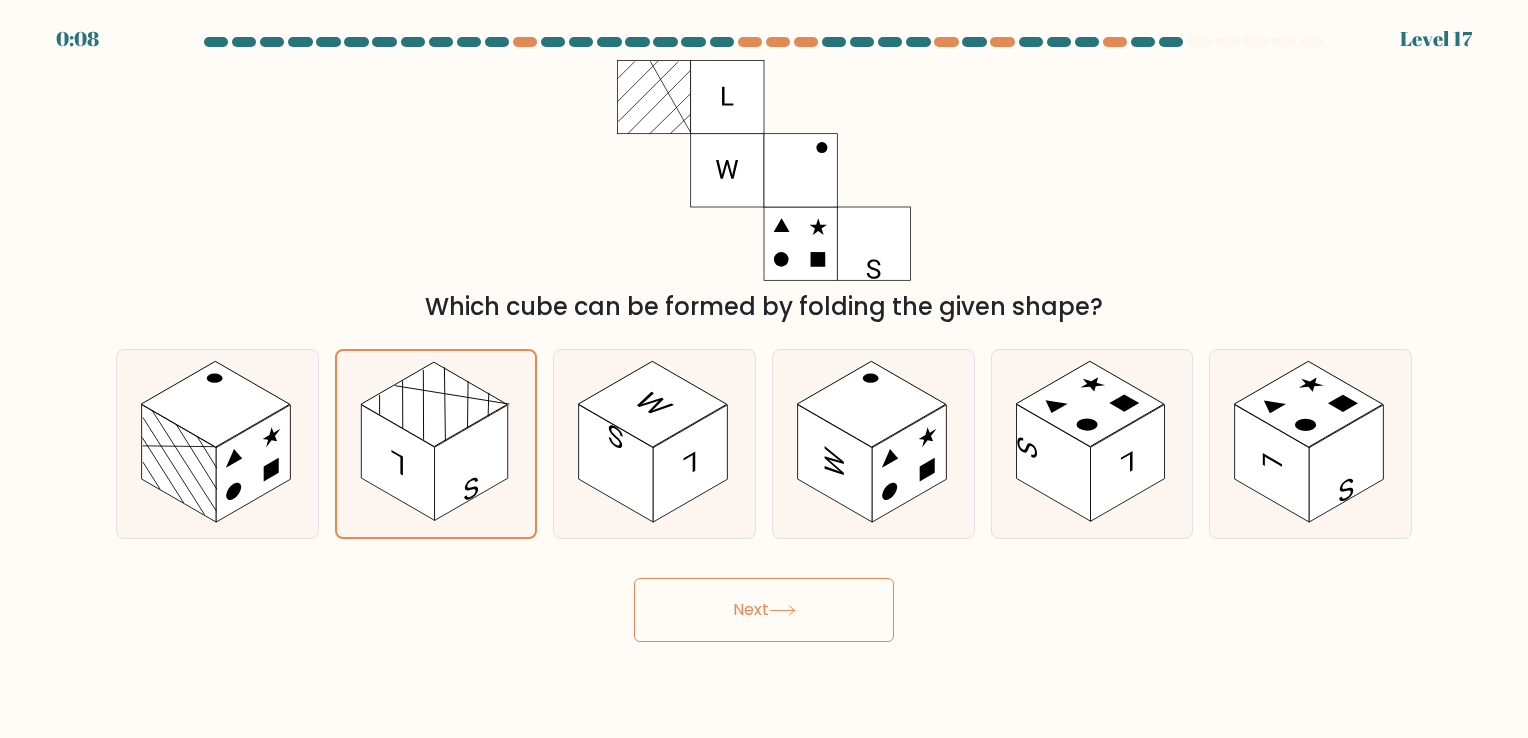 click on "Next" at bounding box center [764, 610] 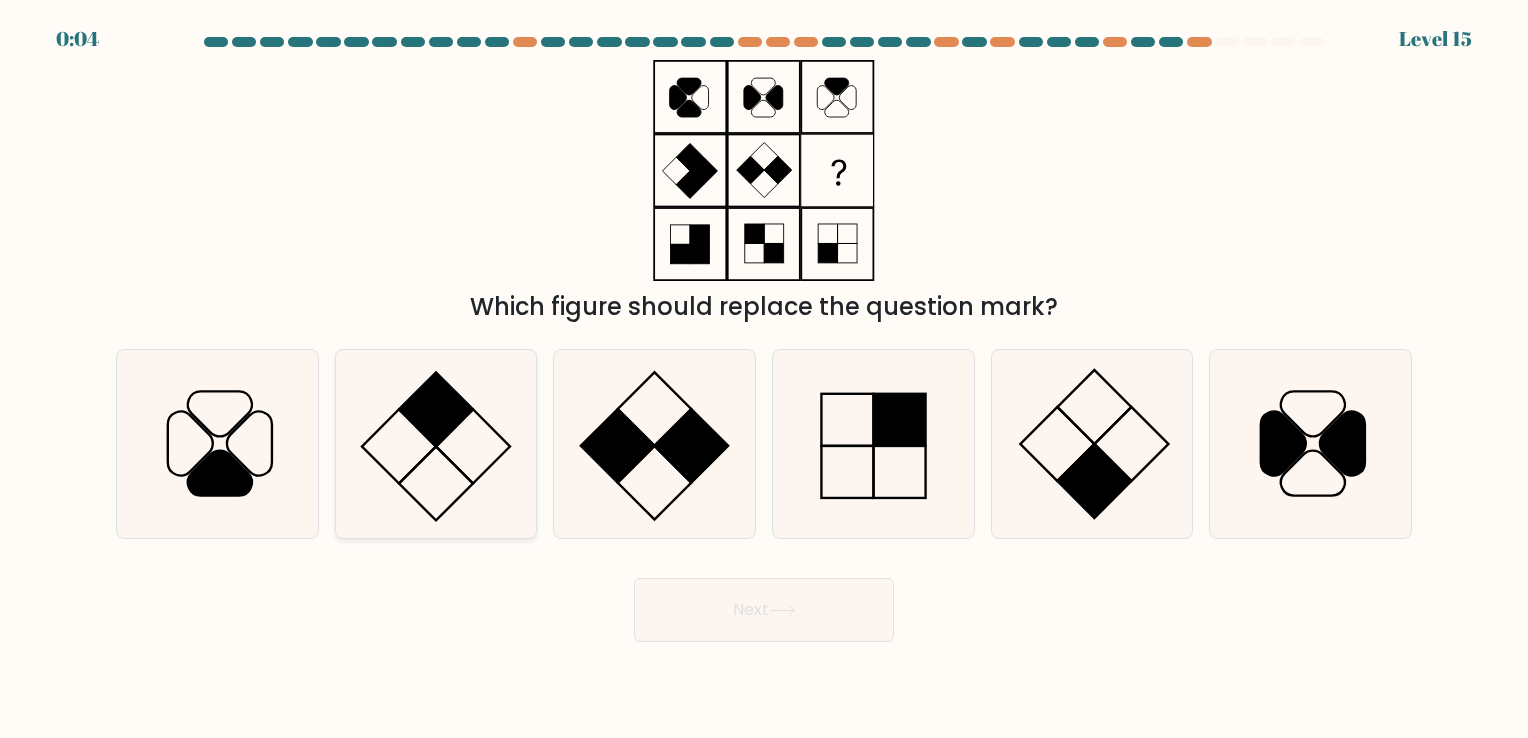 click 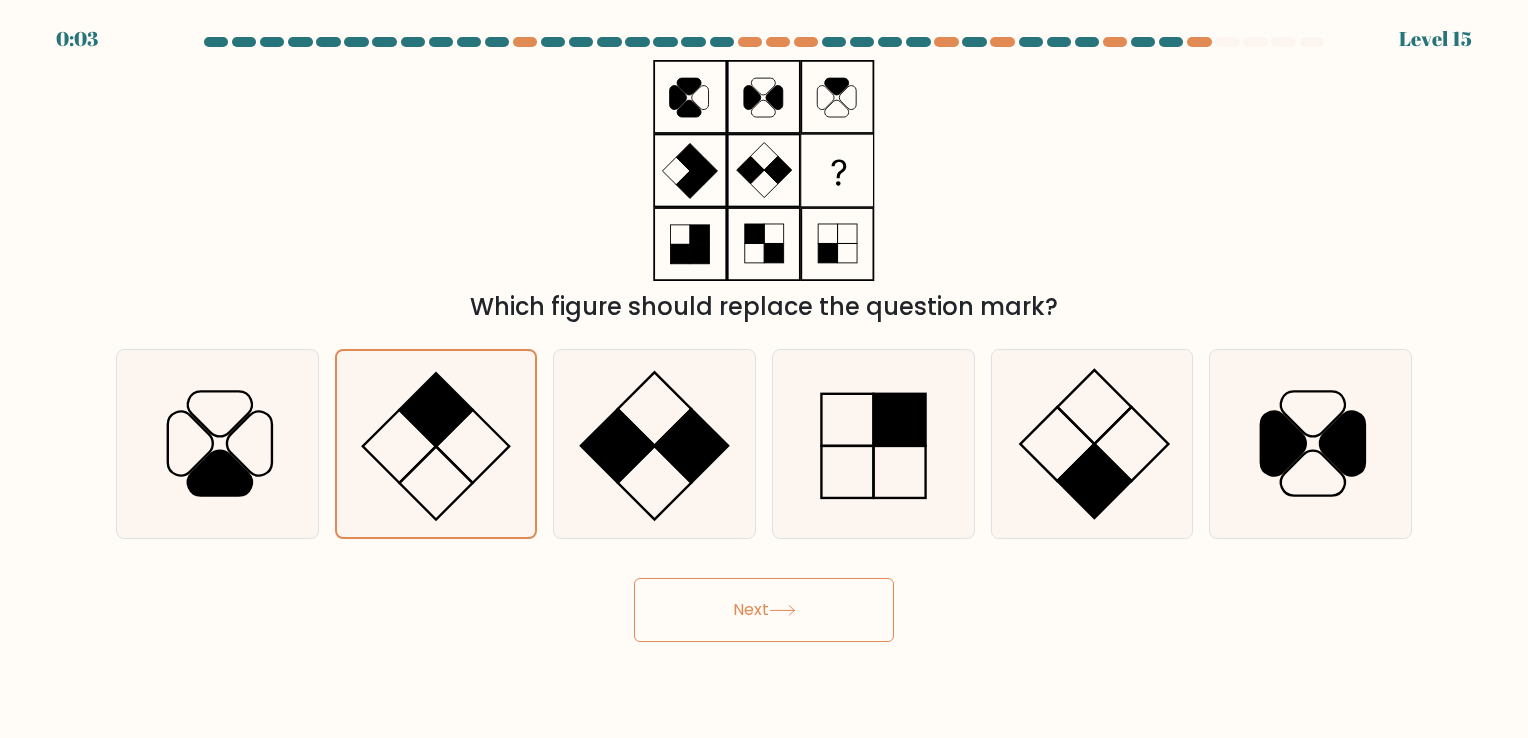click on "Next" at bounding box center [764, 610] 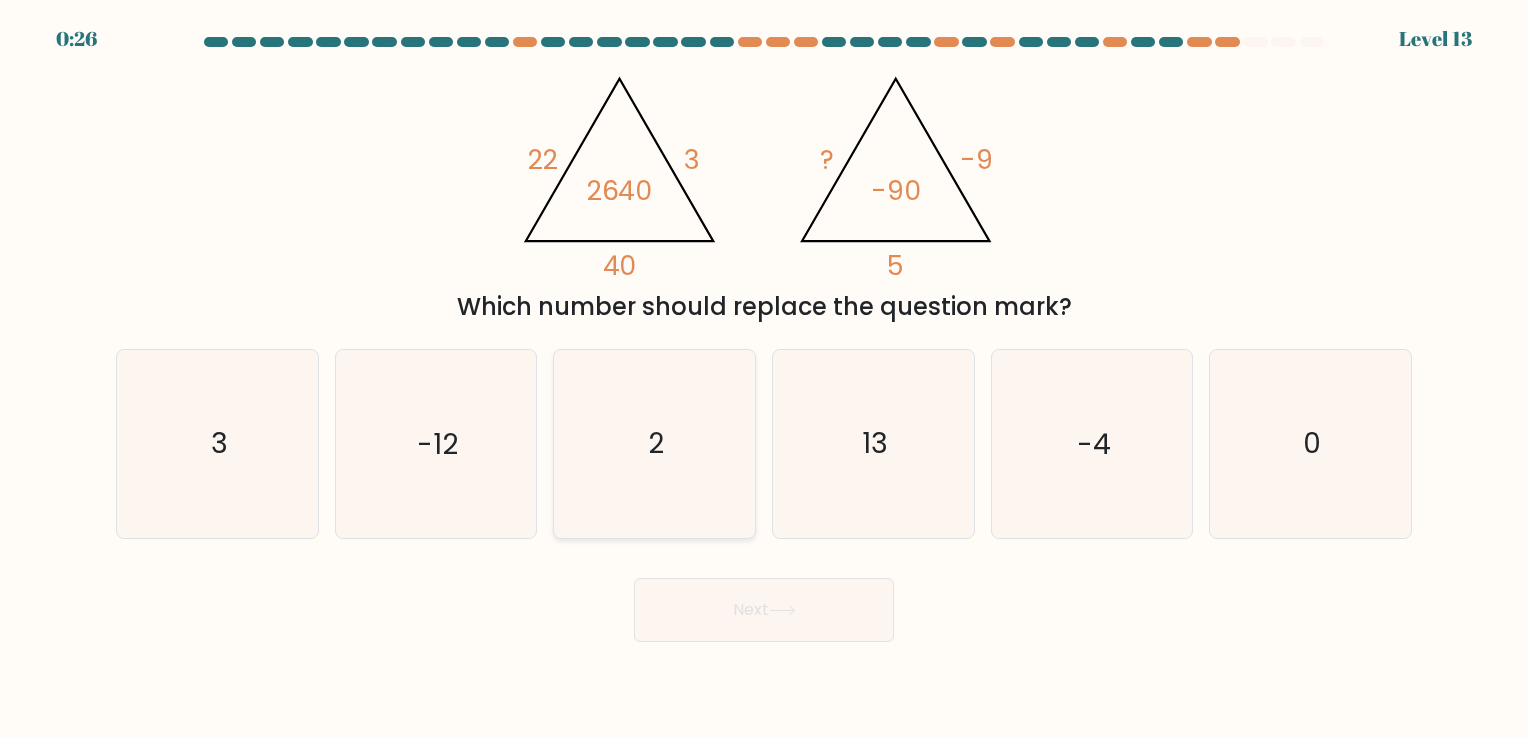 click on "2" 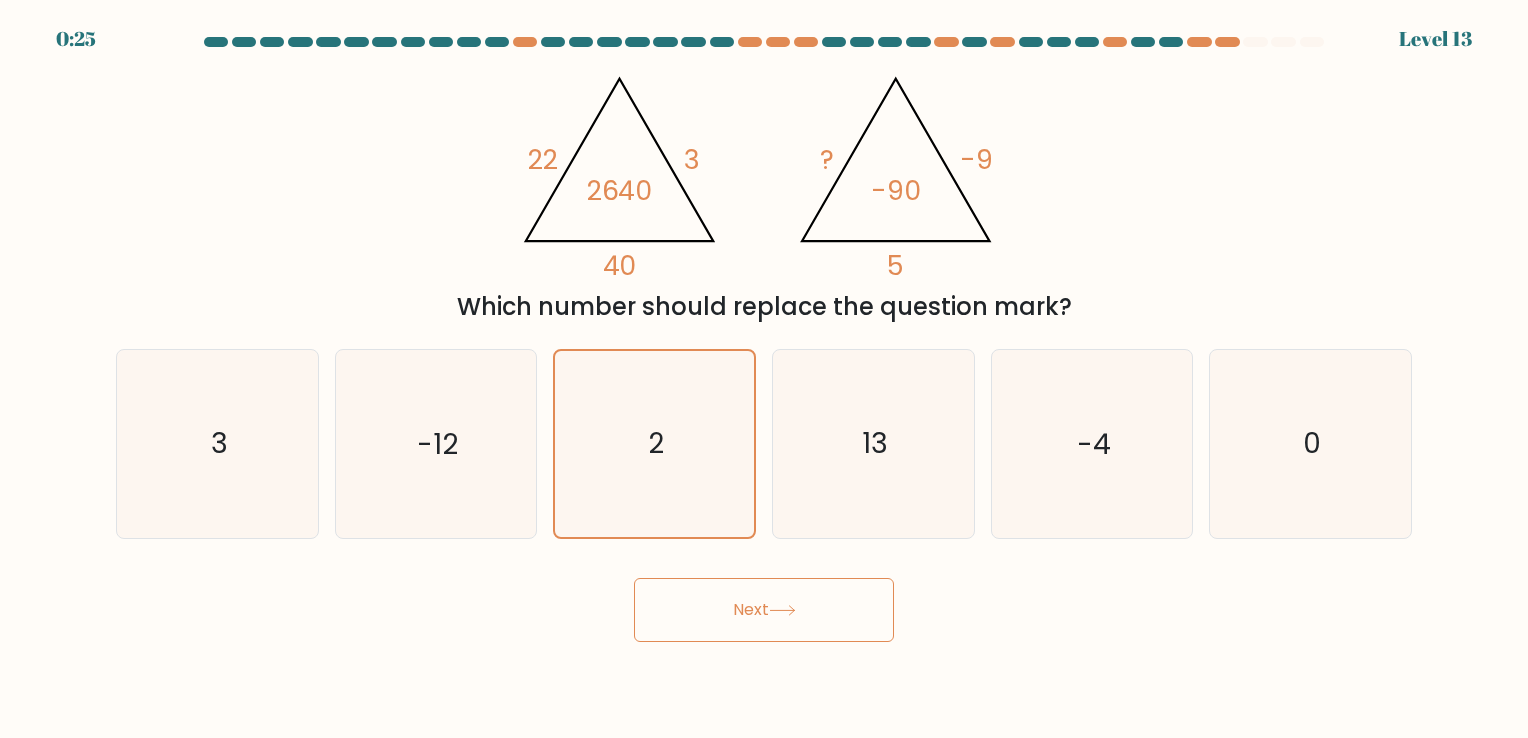 click on "Next" at bounding box center [764, 610] 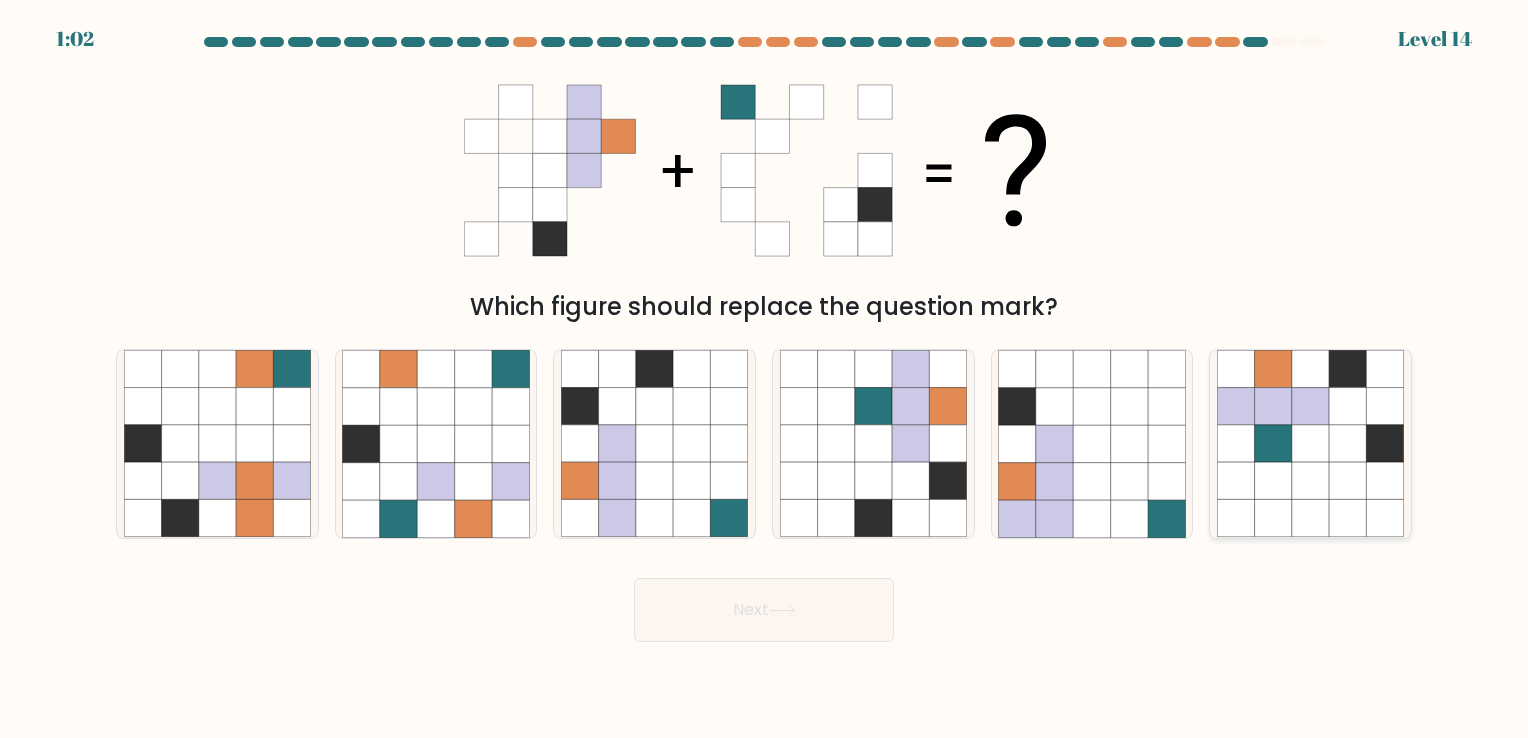 click 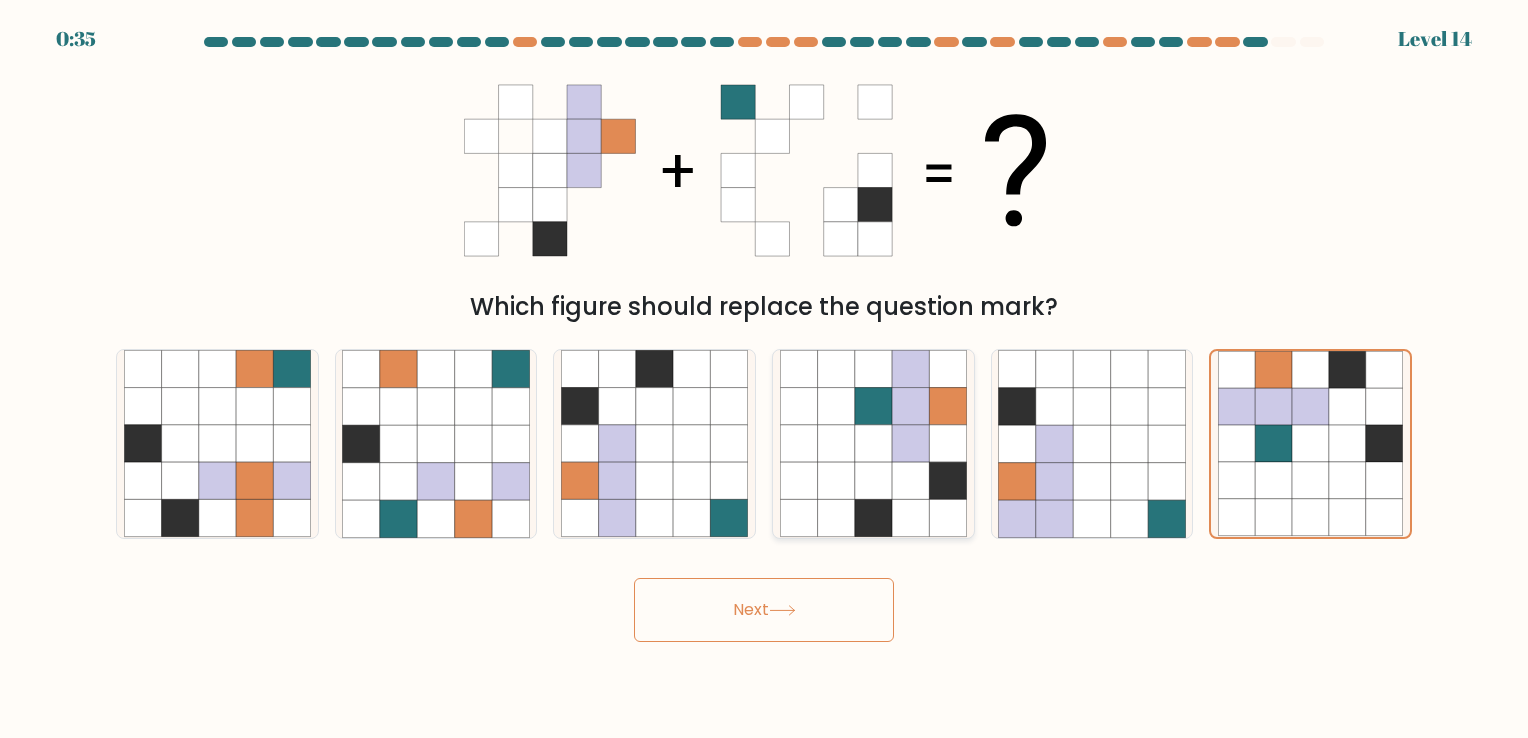 click 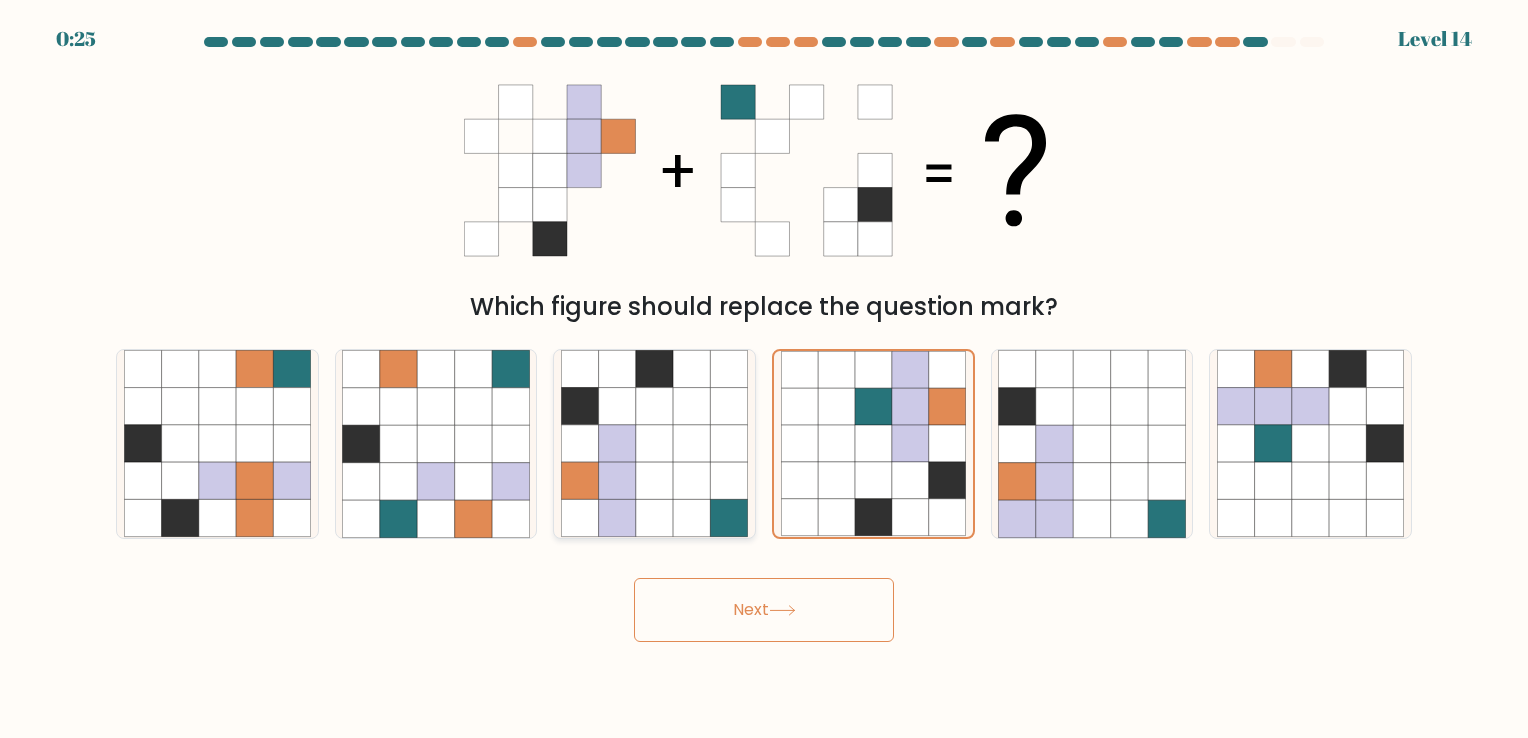 click 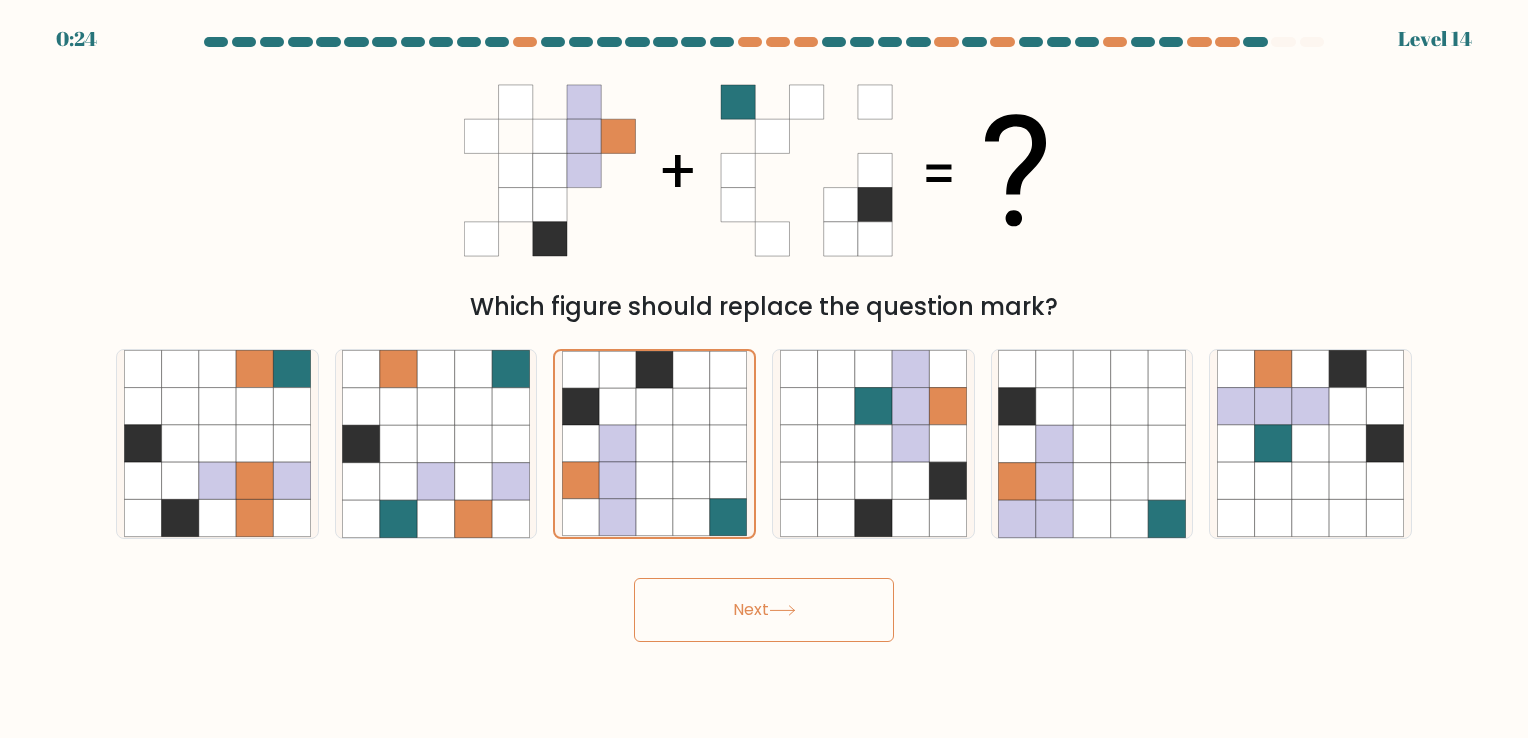 click on "Next" at bounding box center (764, 610) 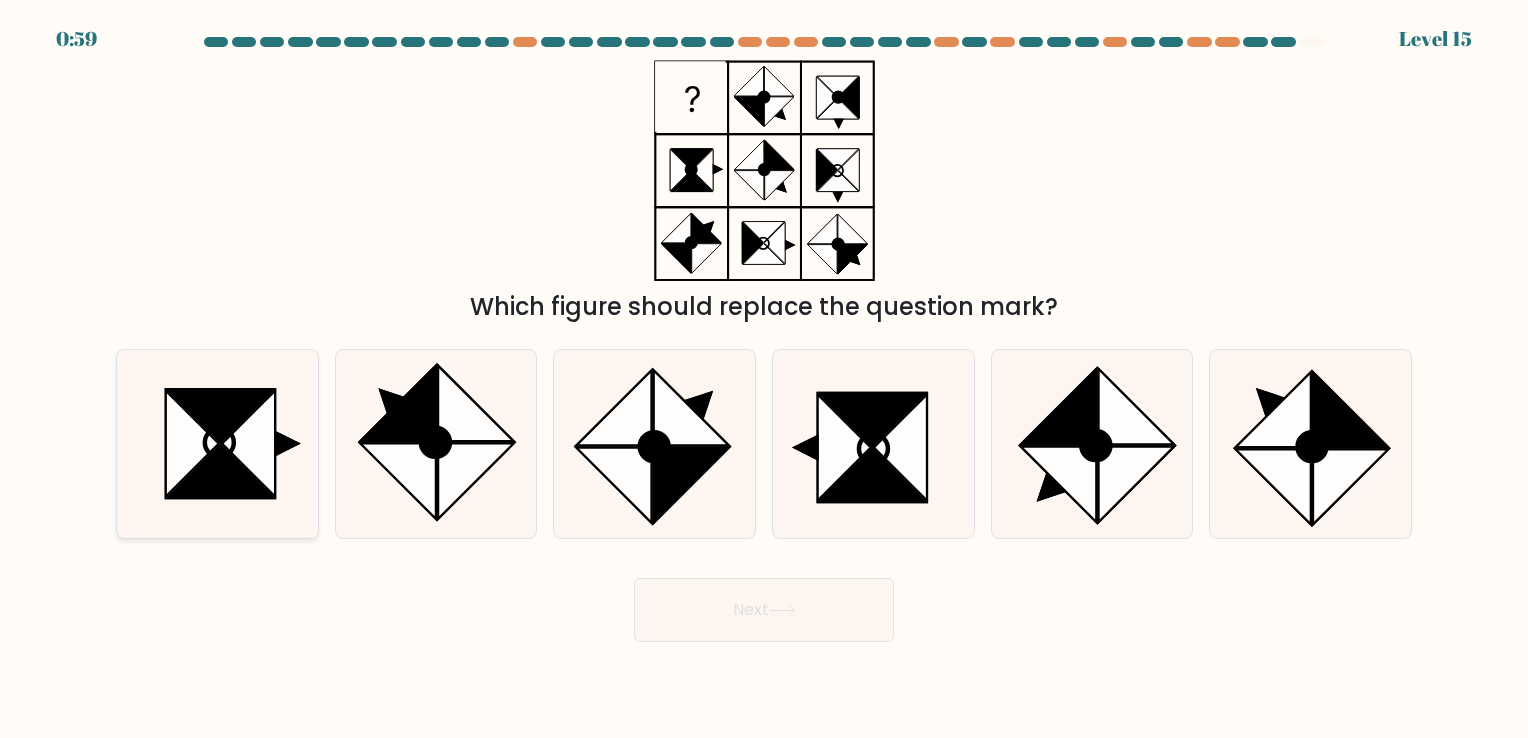 click 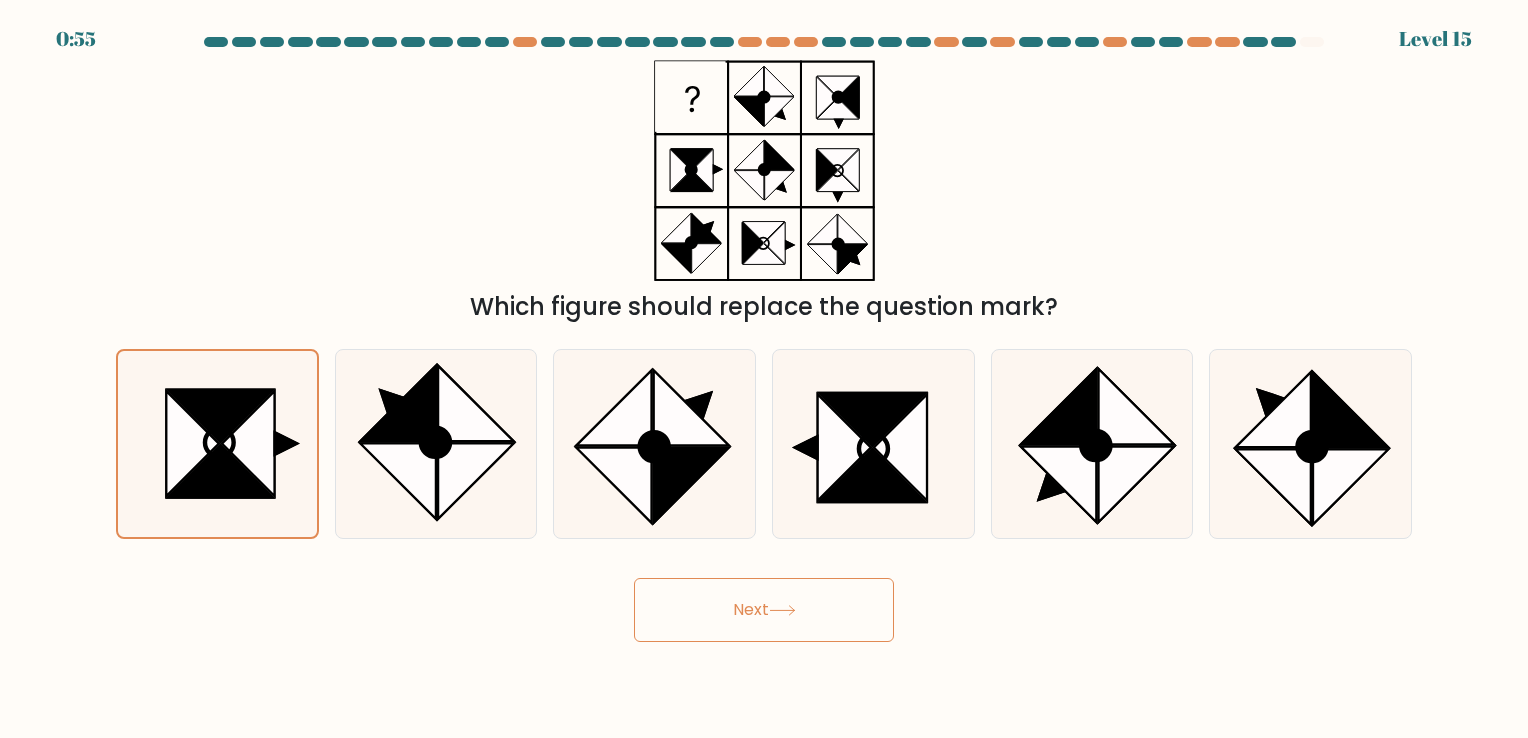 click 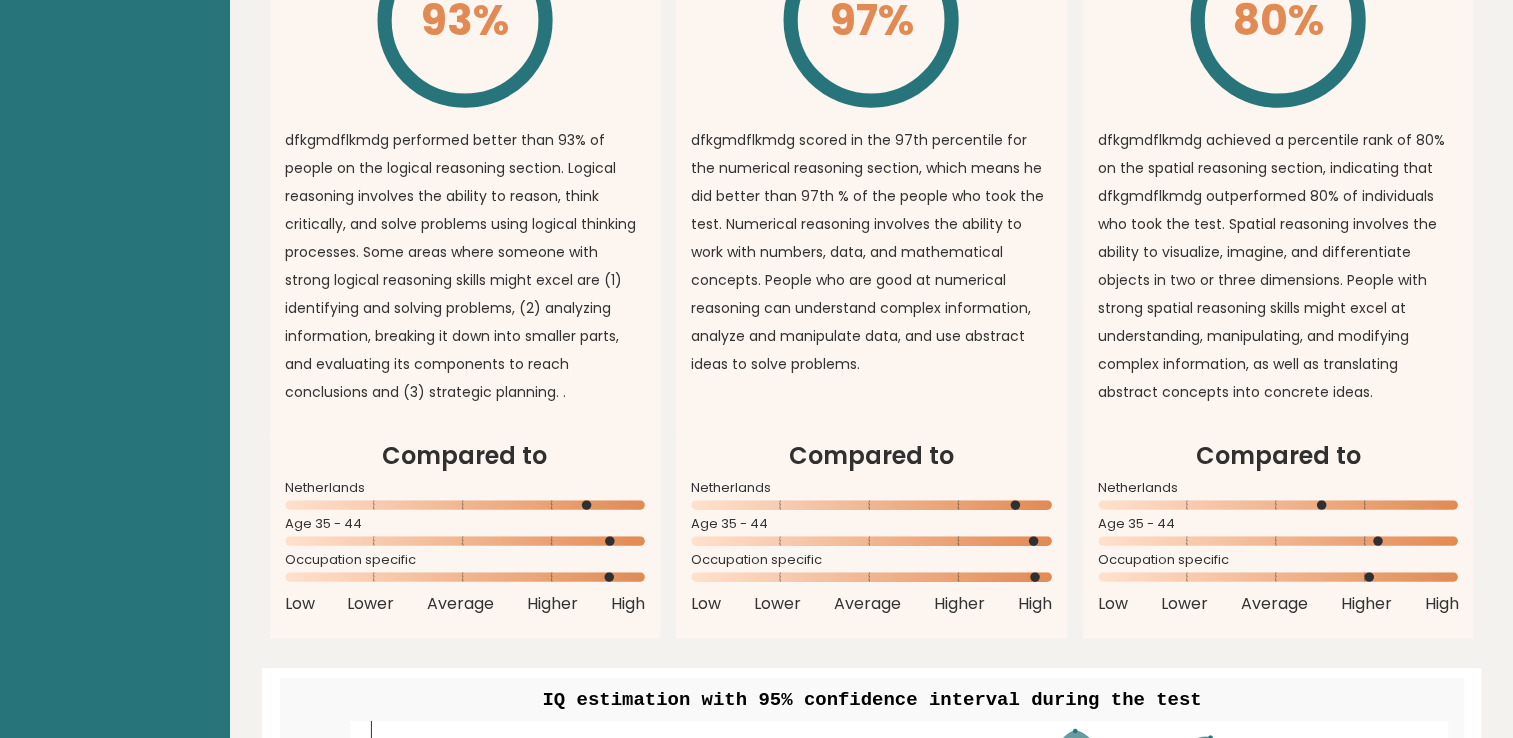 scroll, scrollTop: 1600, scrollLeft: 0, axis: vertical 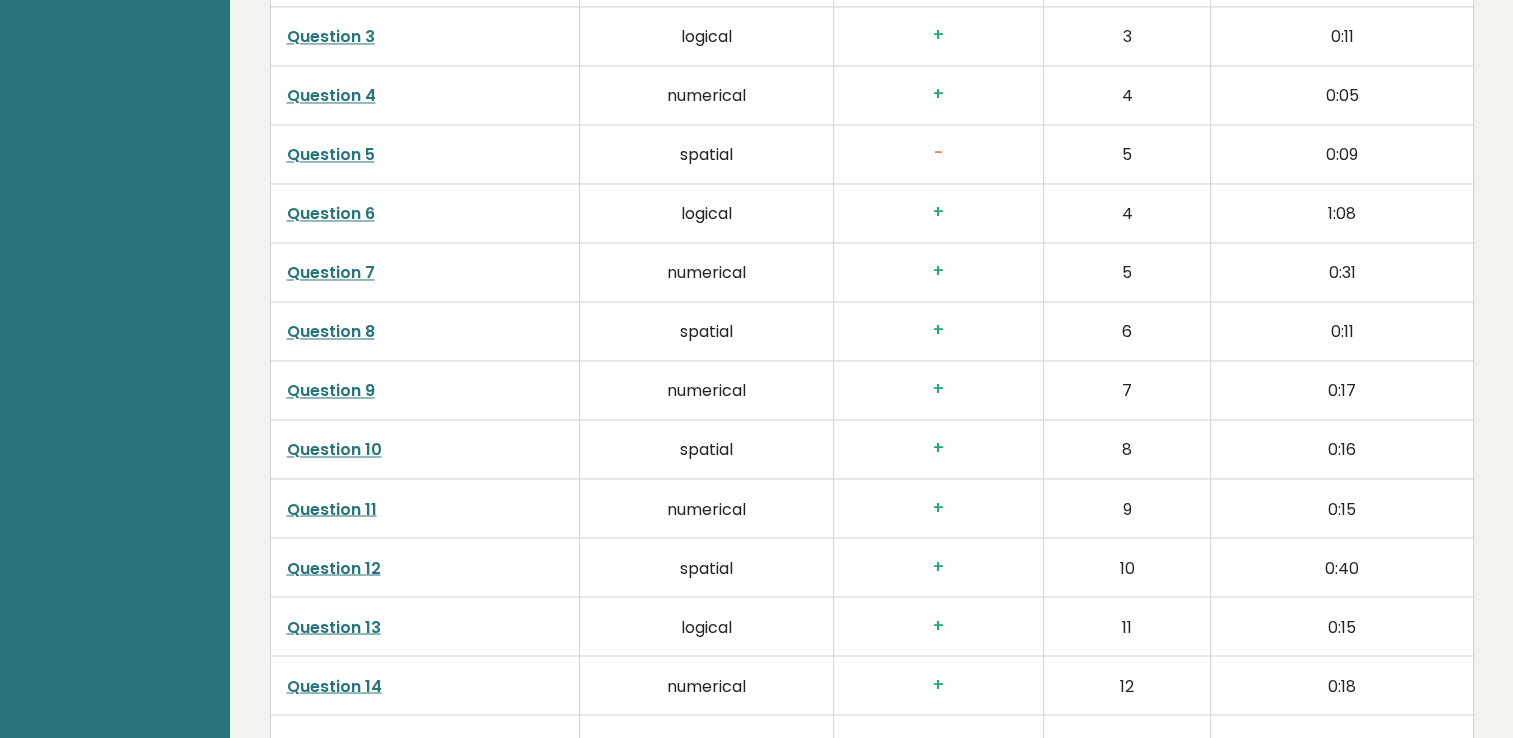 click on "Question
5" at bounding box center (331, 154) 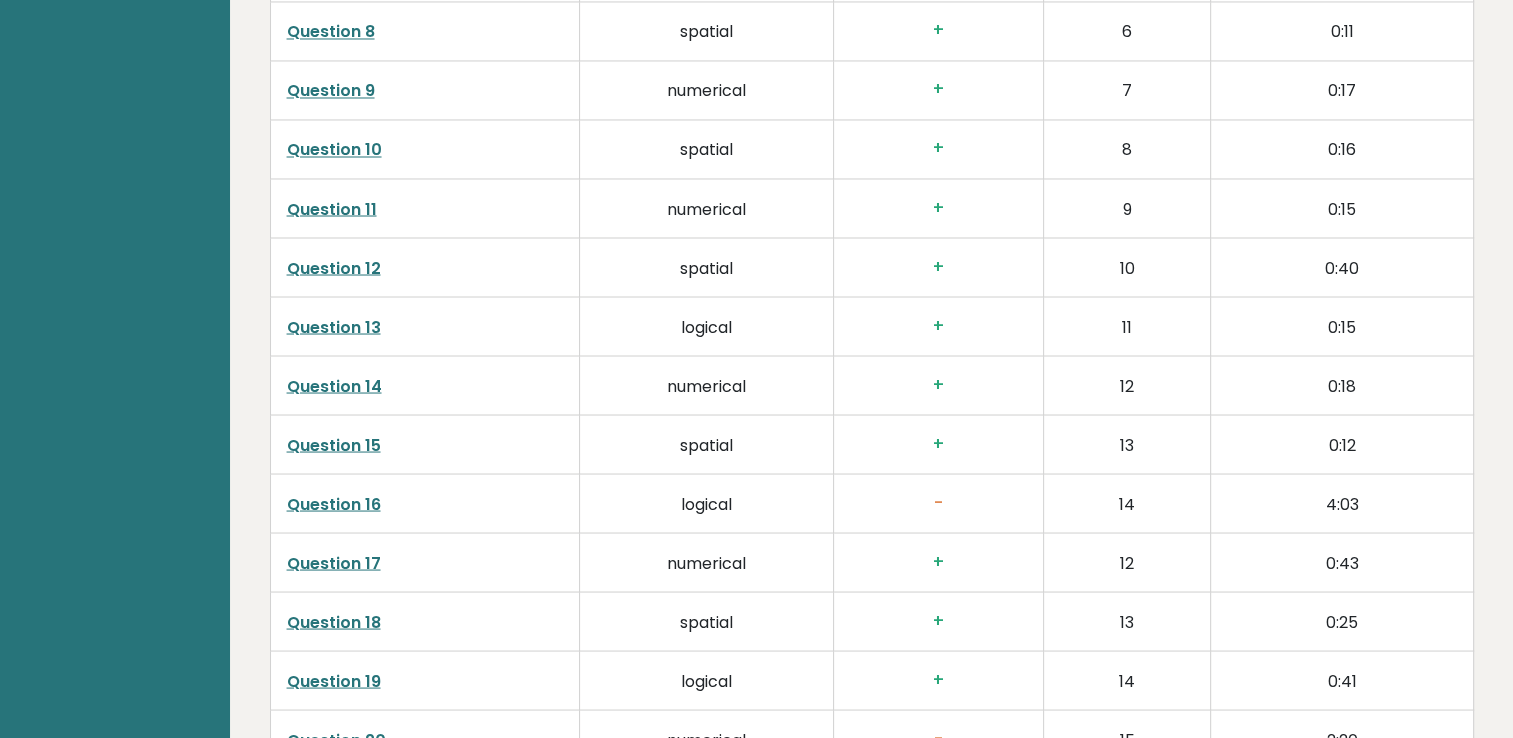 scroll, scrollTop: 3811, scrollLeft: 0, axis: vertical 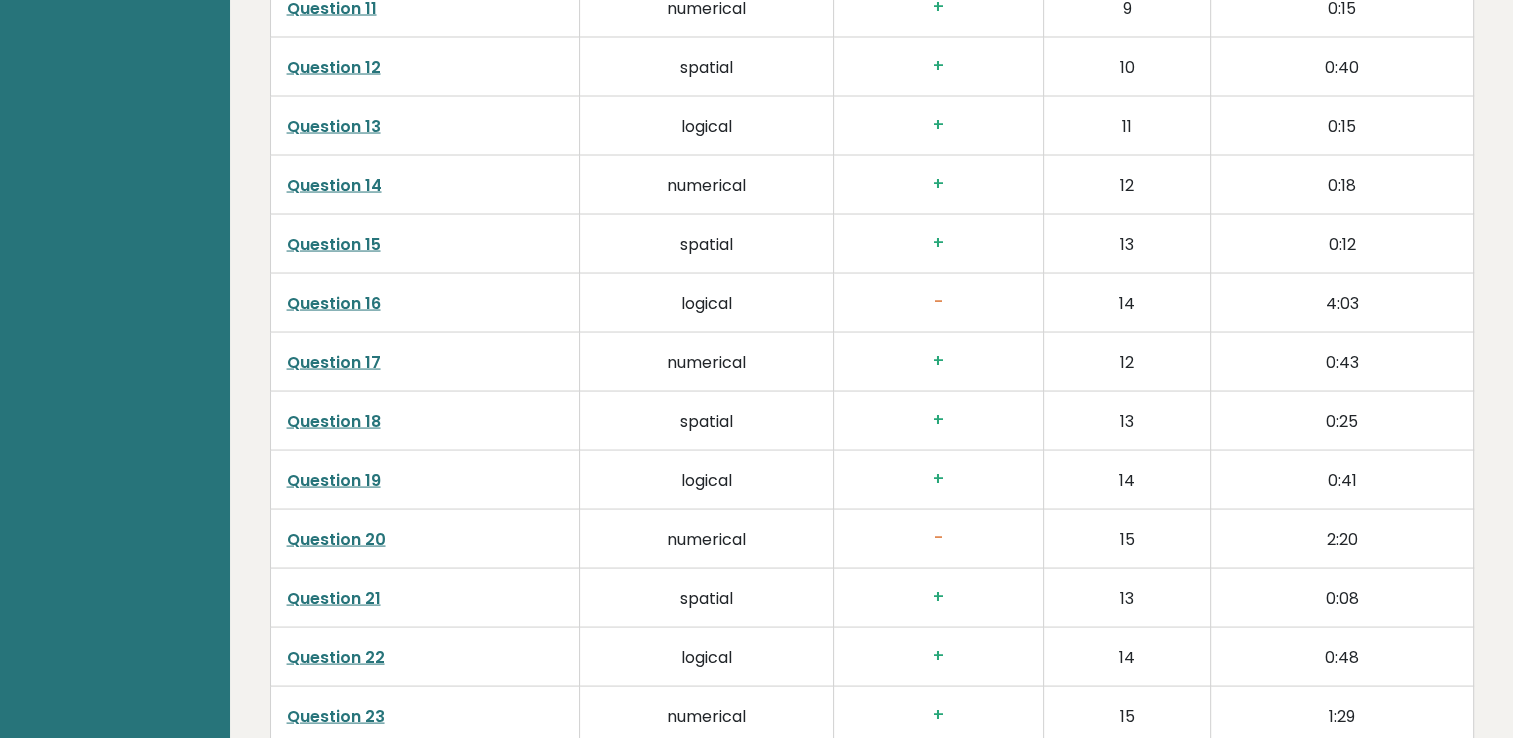 click on "Question
16" at bounding box center (425, 302) 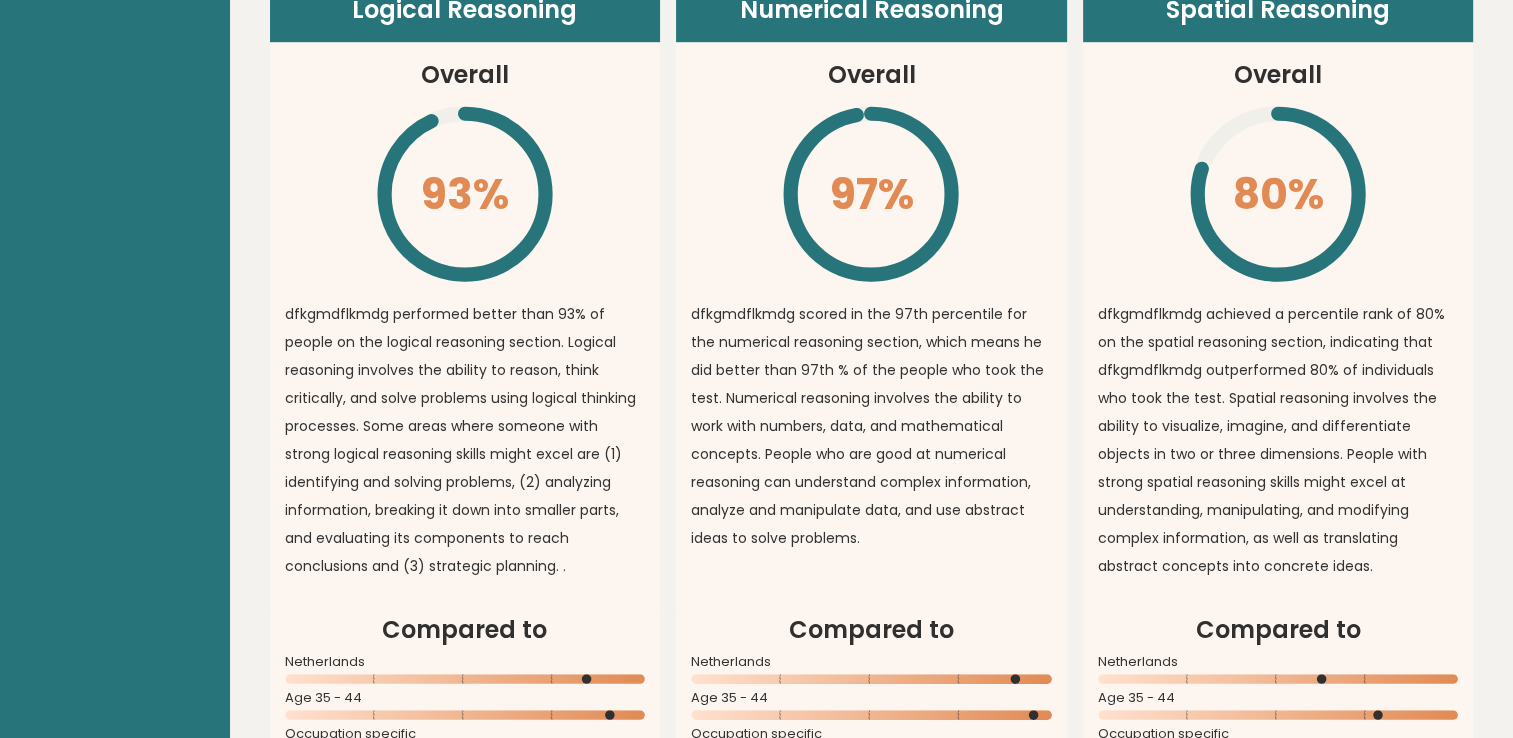 scroll, scrollTop: 1500, scrollLeft: 0, axis: vertical 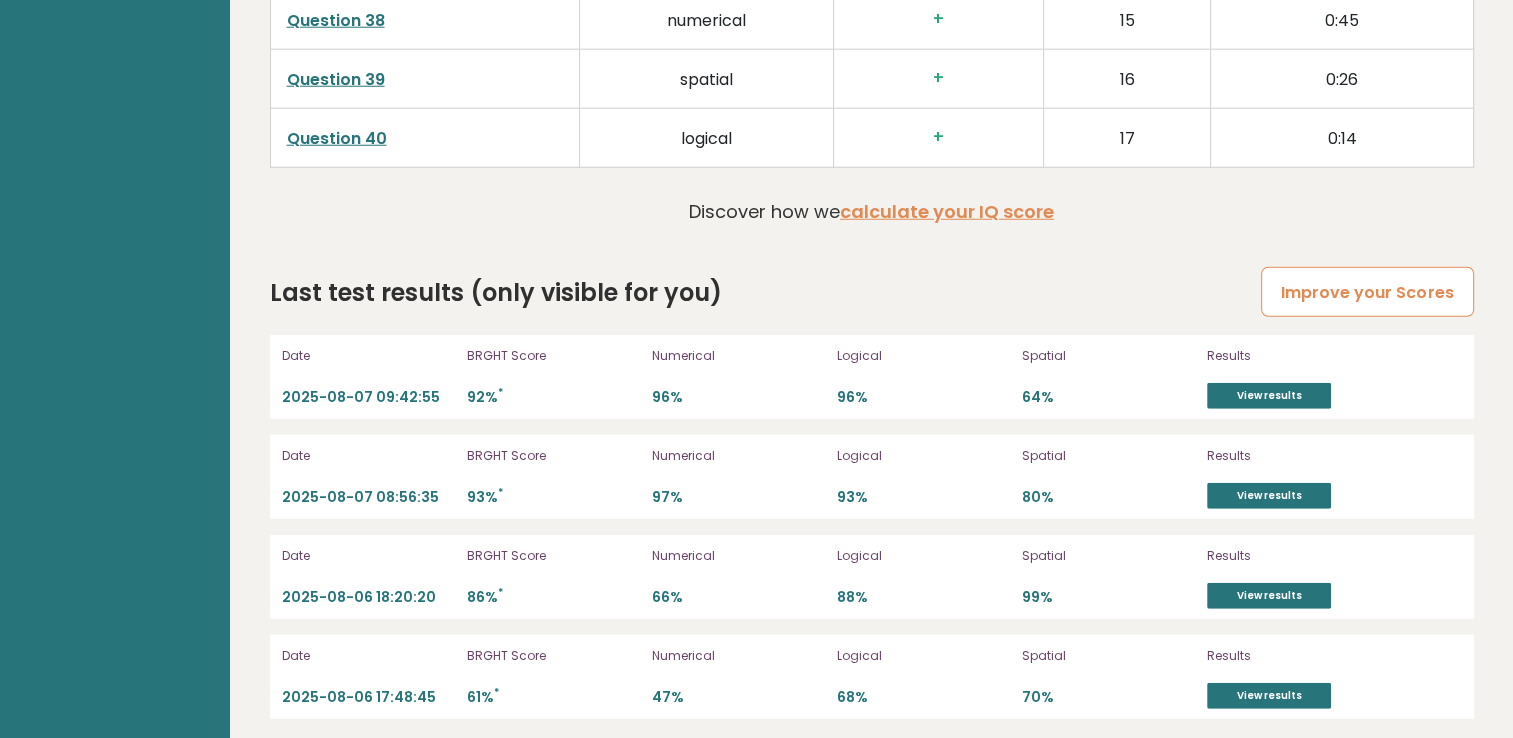 click on "Improve your Scores" at bounding box center (1367, 292) 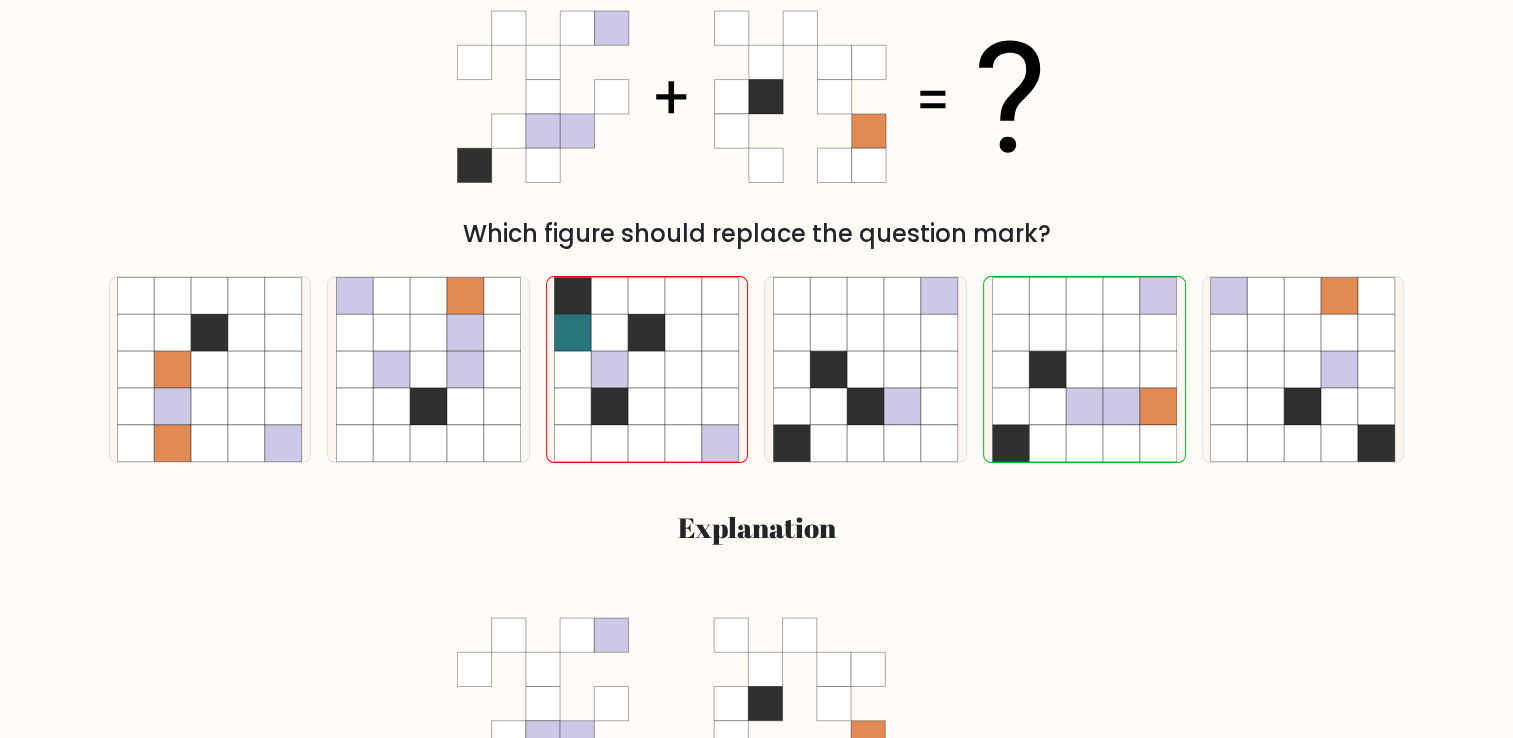 scroll, scrollTop: 300, scrollLeft: 0, axis: vertical 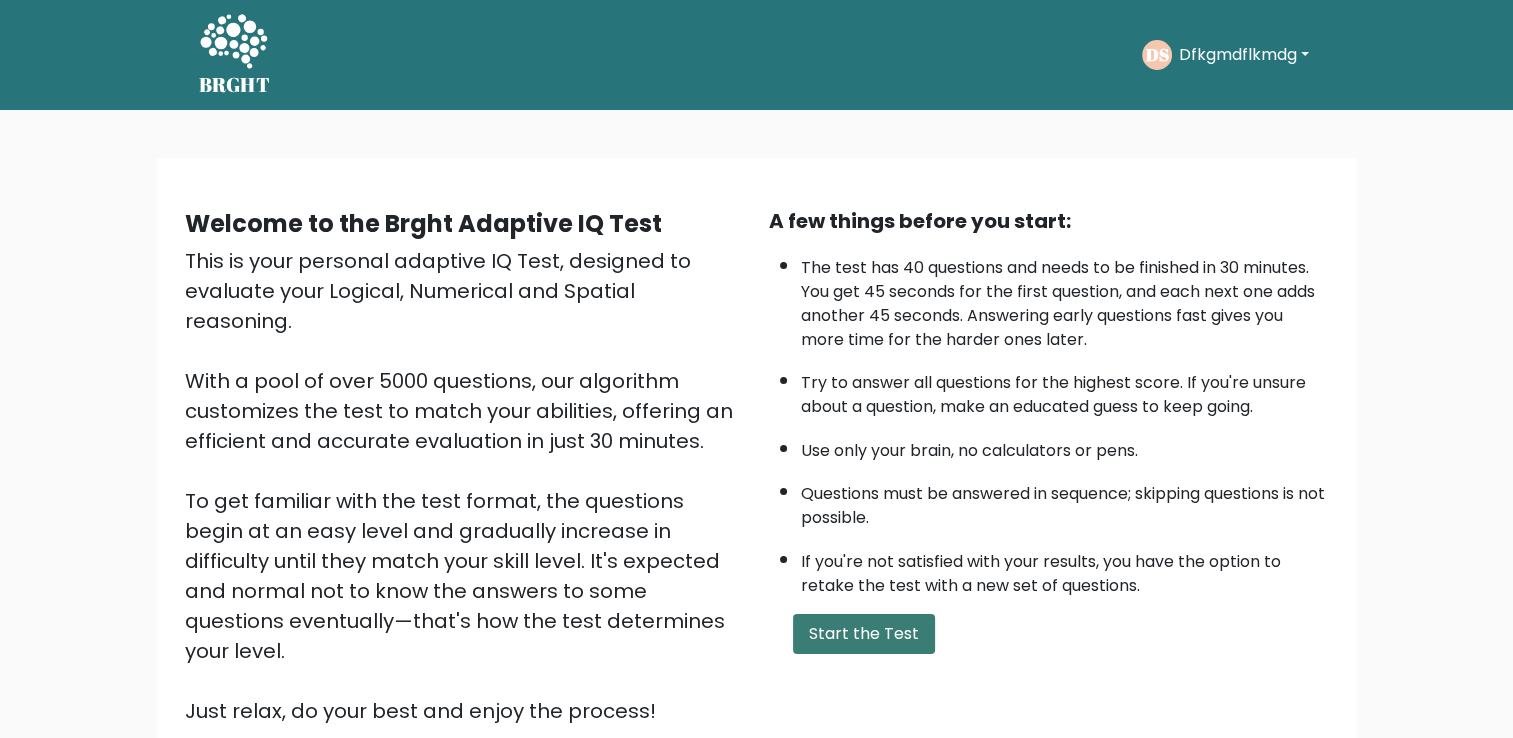 click on "Start the Test" at bounding box center (864, 634) 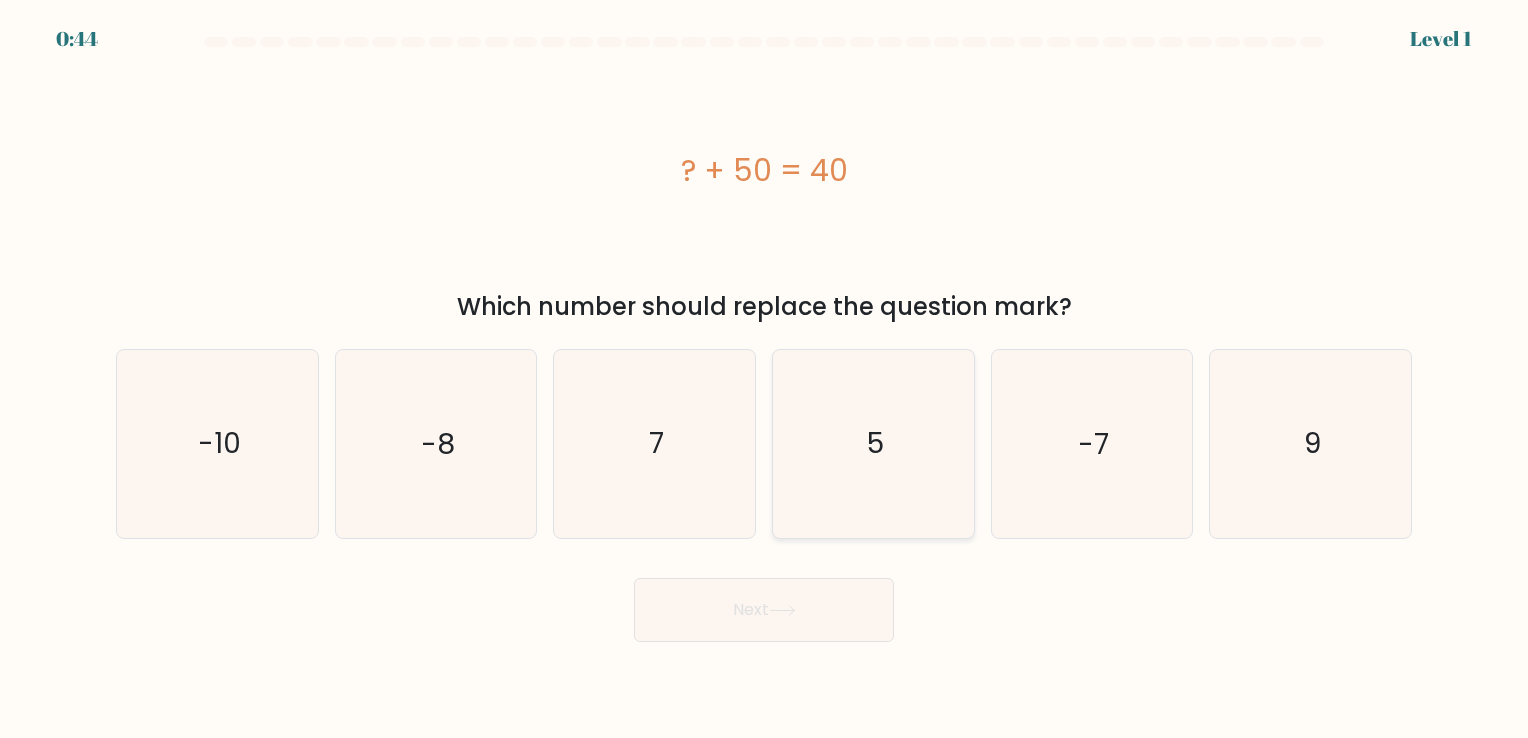 scroll, scrollTop: 0, scrollLeft: 0, axis: both 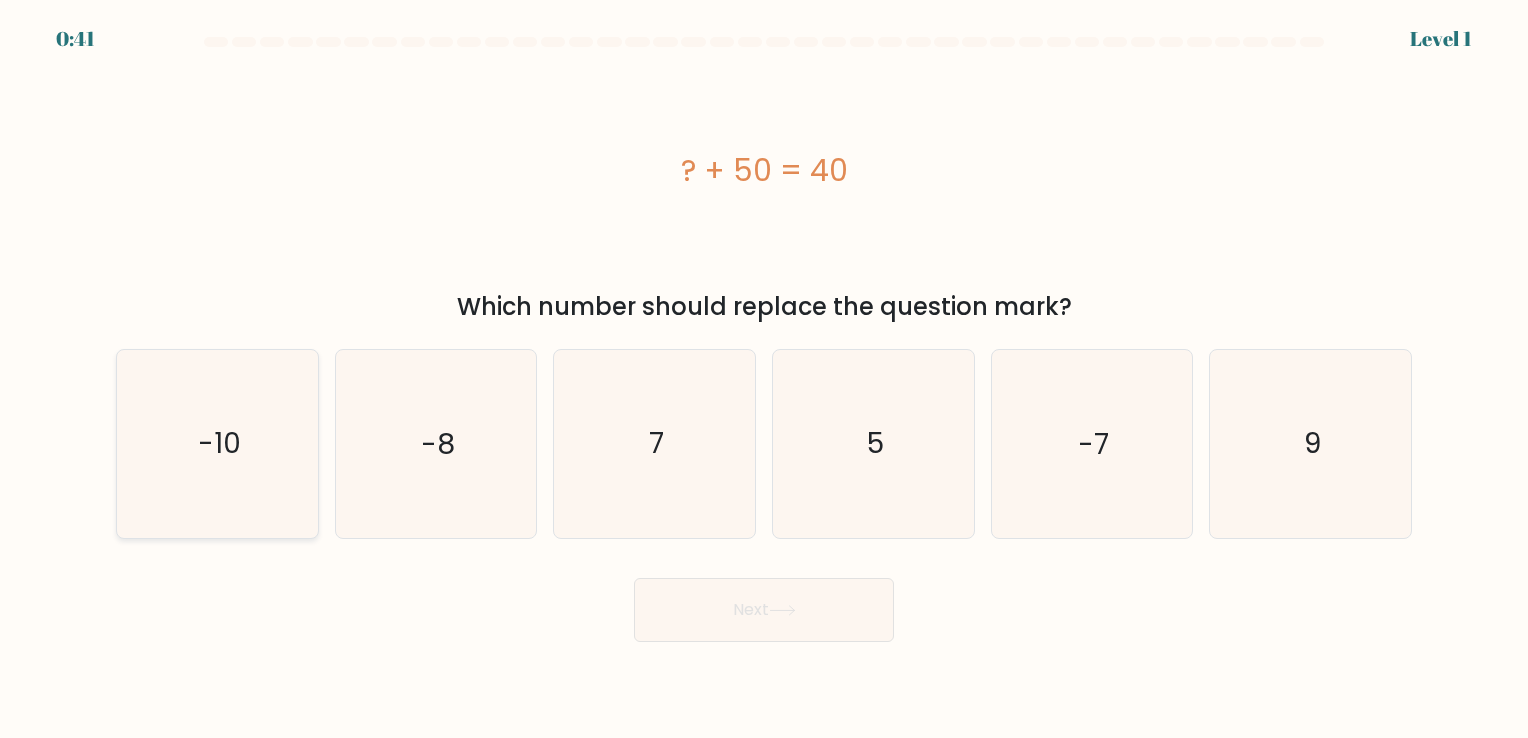 click on "-10" 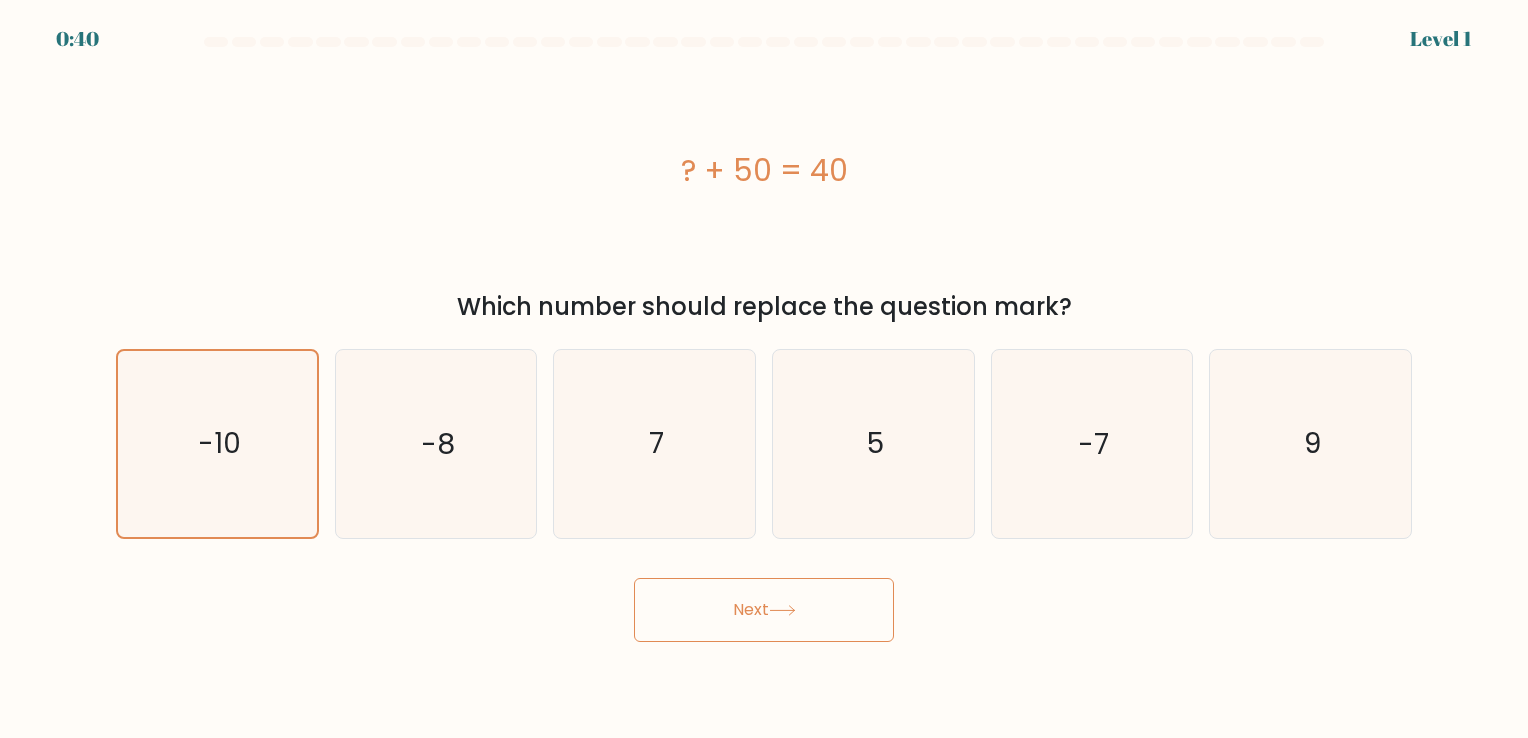 click on "Next" at bounding box center (764, 610) 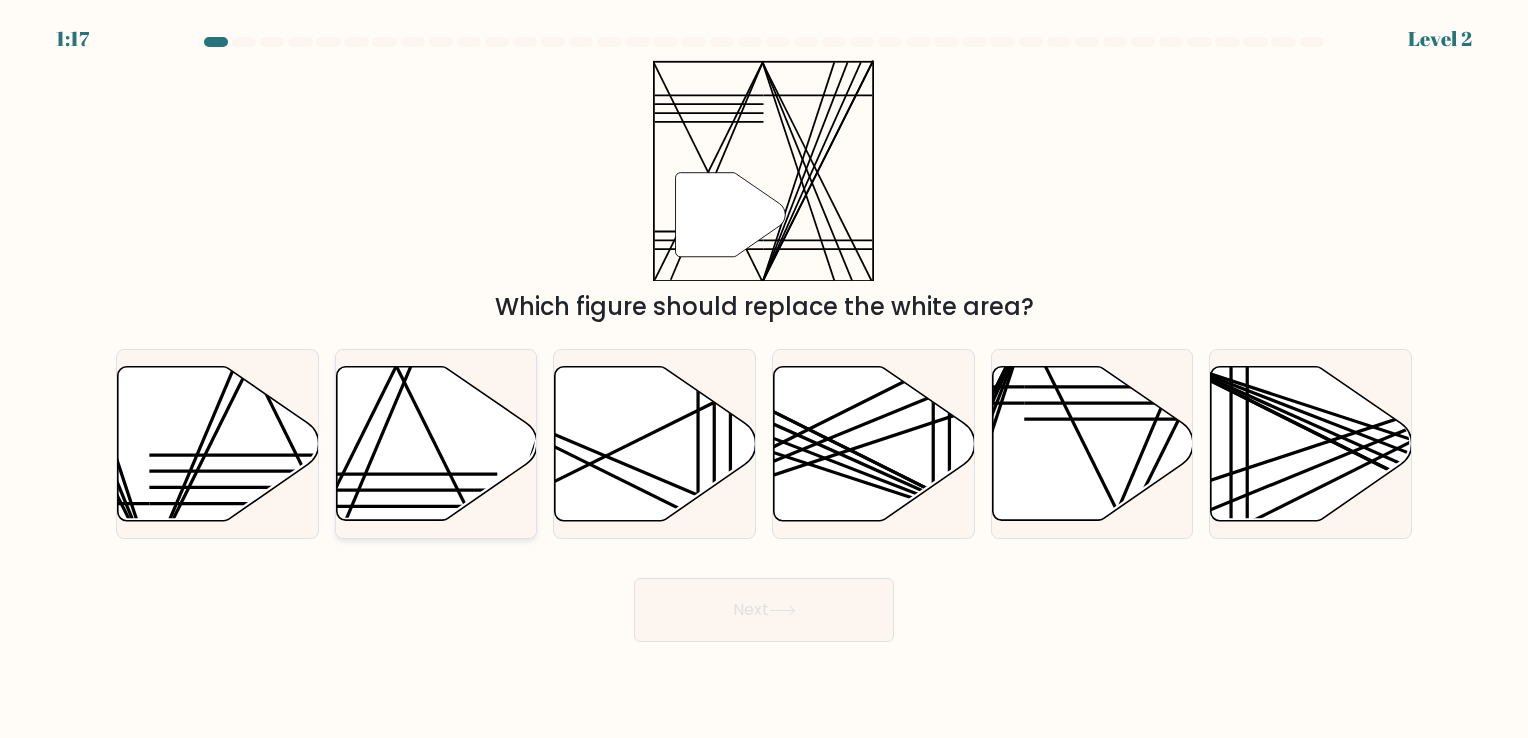 click 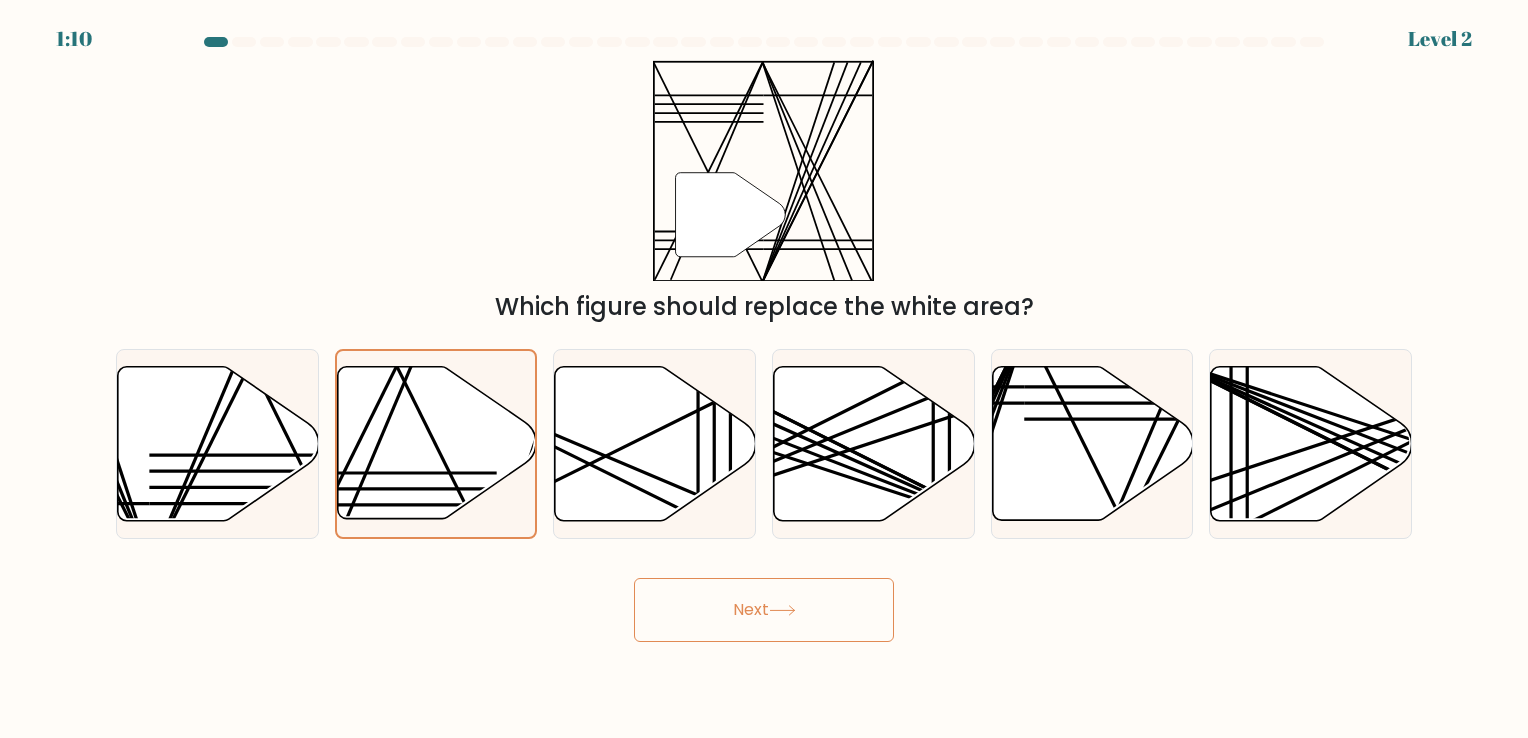 click on "Next" at bounding box center [764, 610] 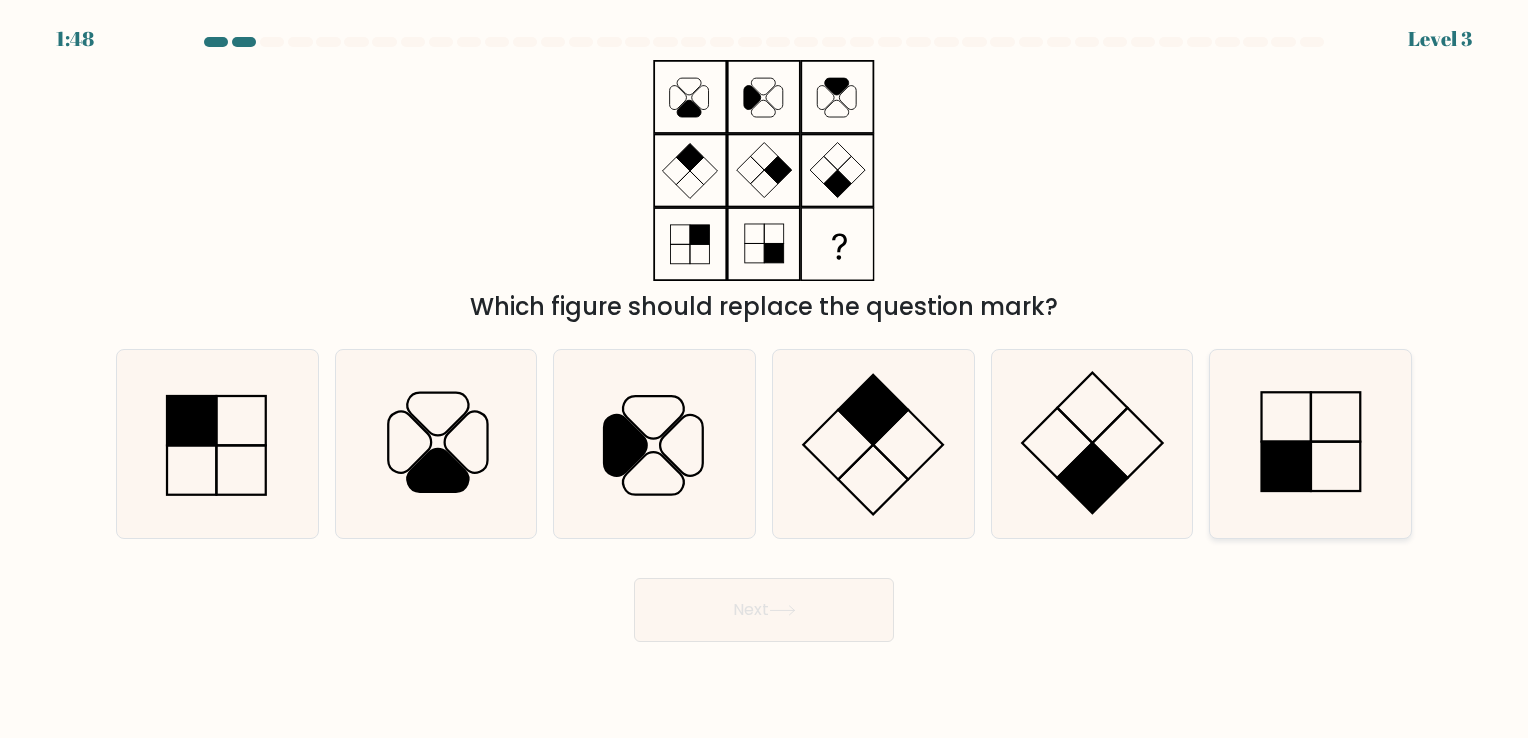 click 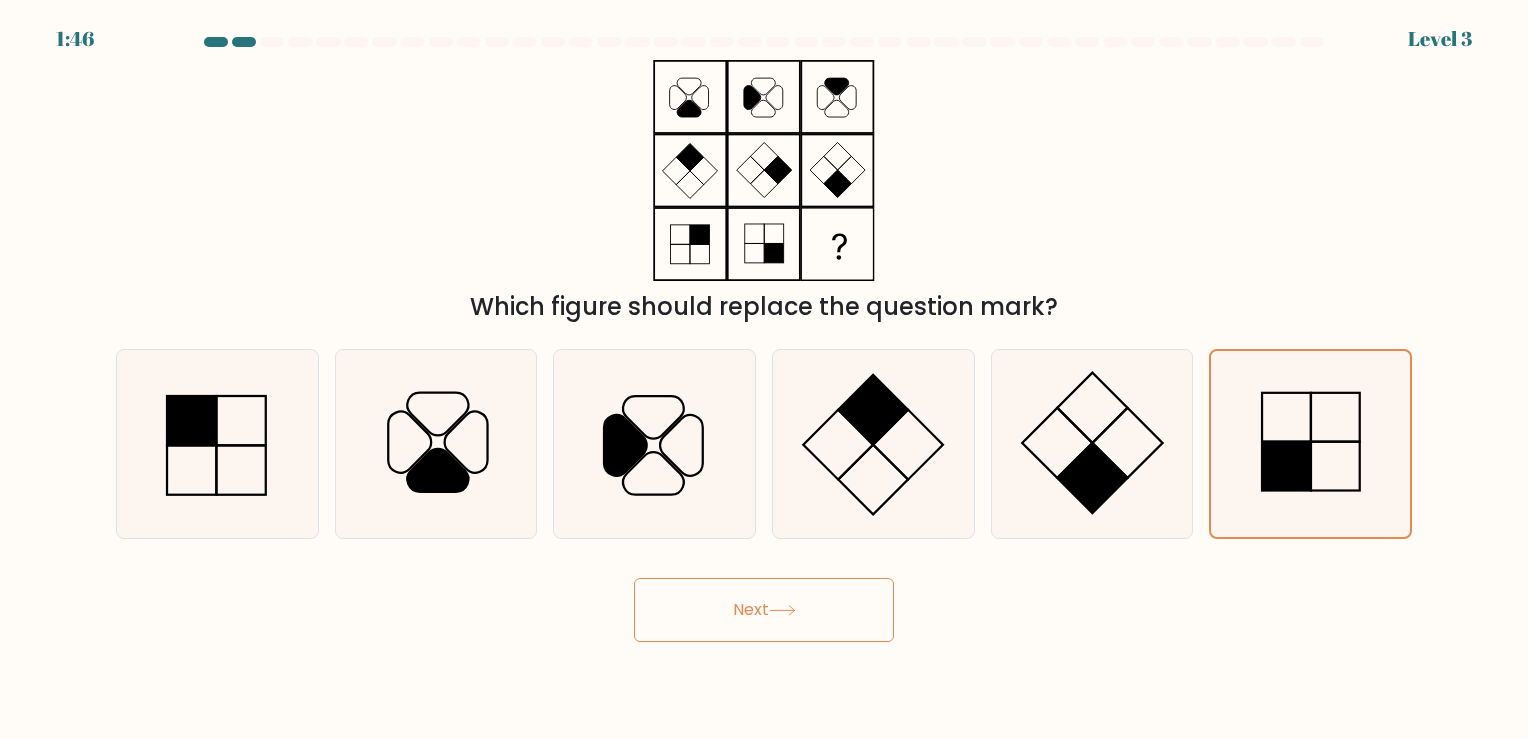 click on "Next" at bounding box center (764, 610) 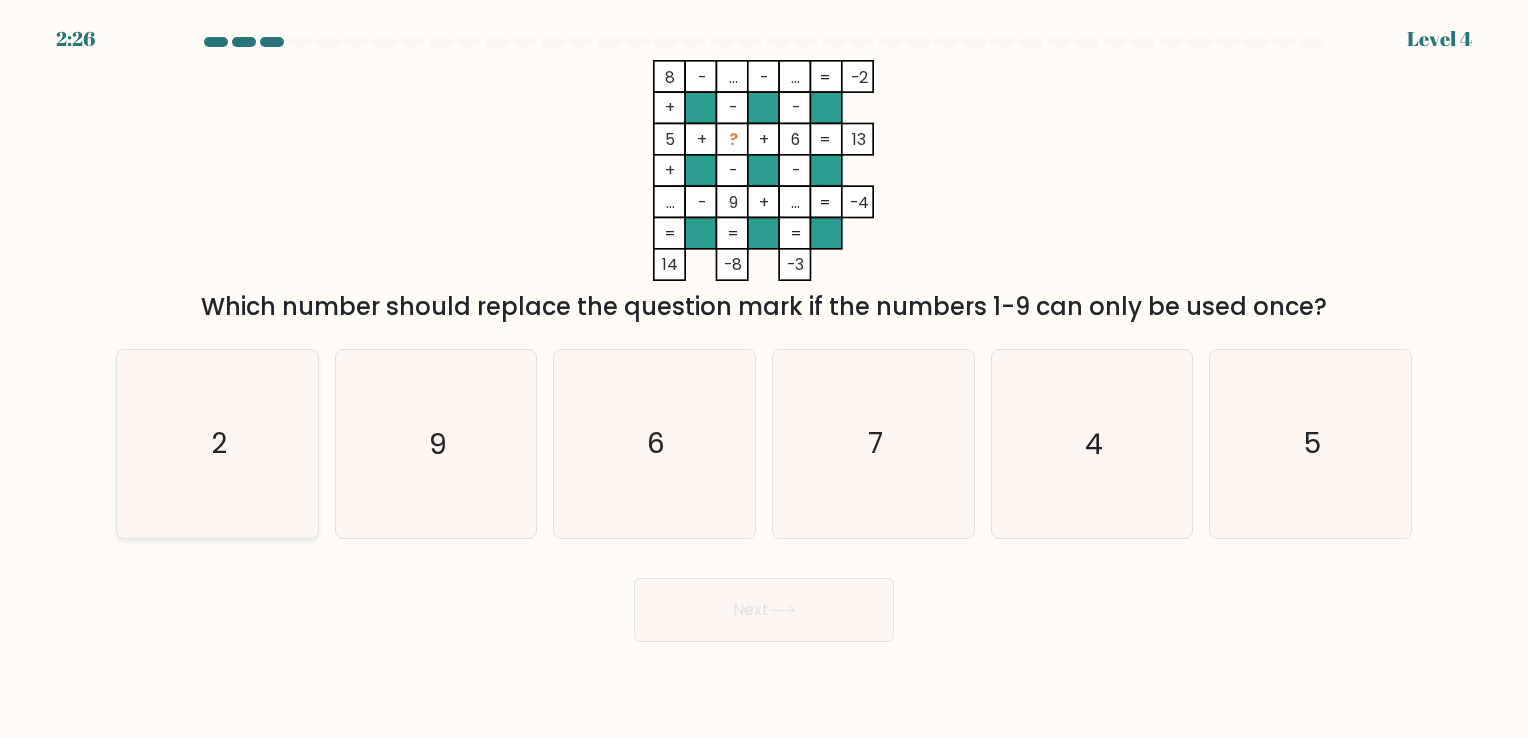 click on "2" 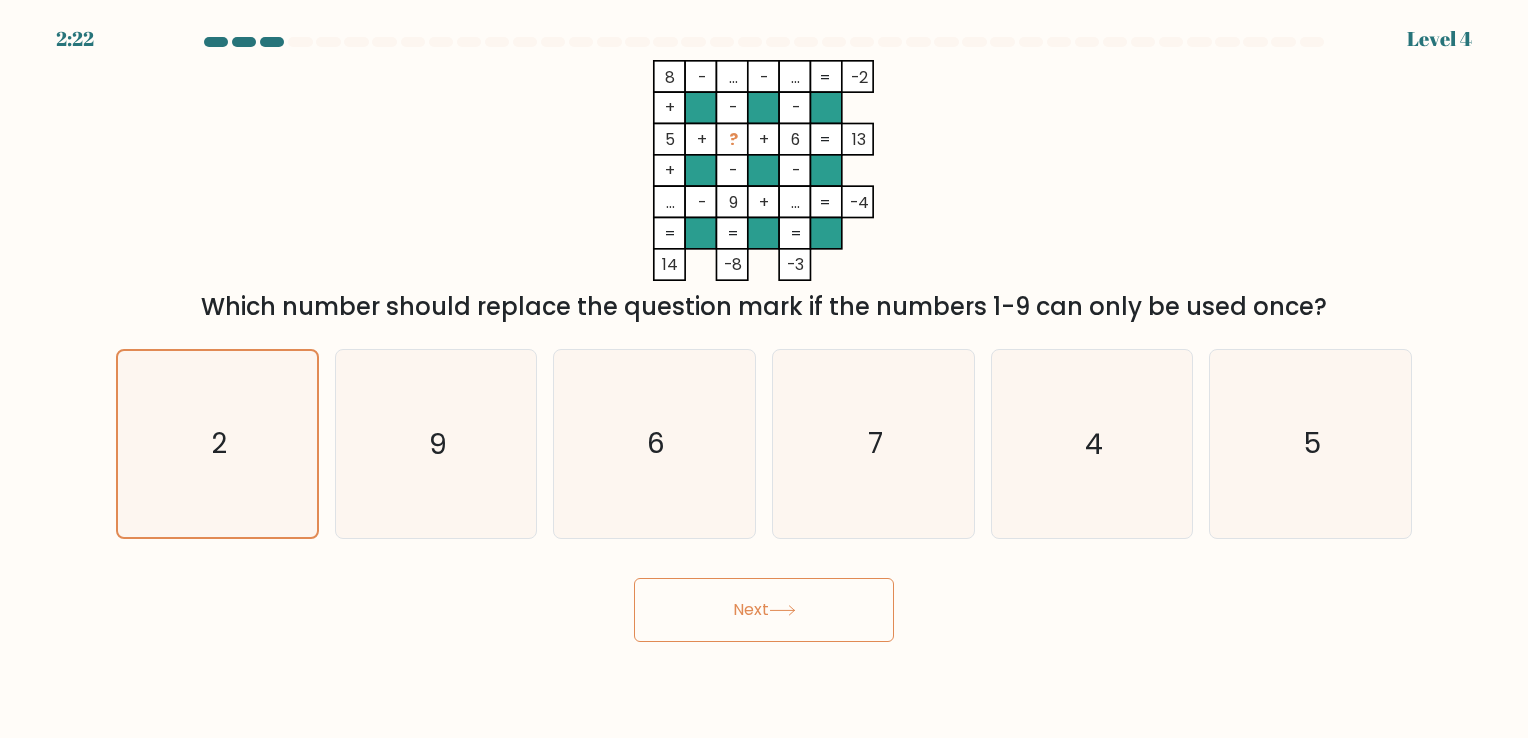 click on "Next" at bounding box center [764, 610] 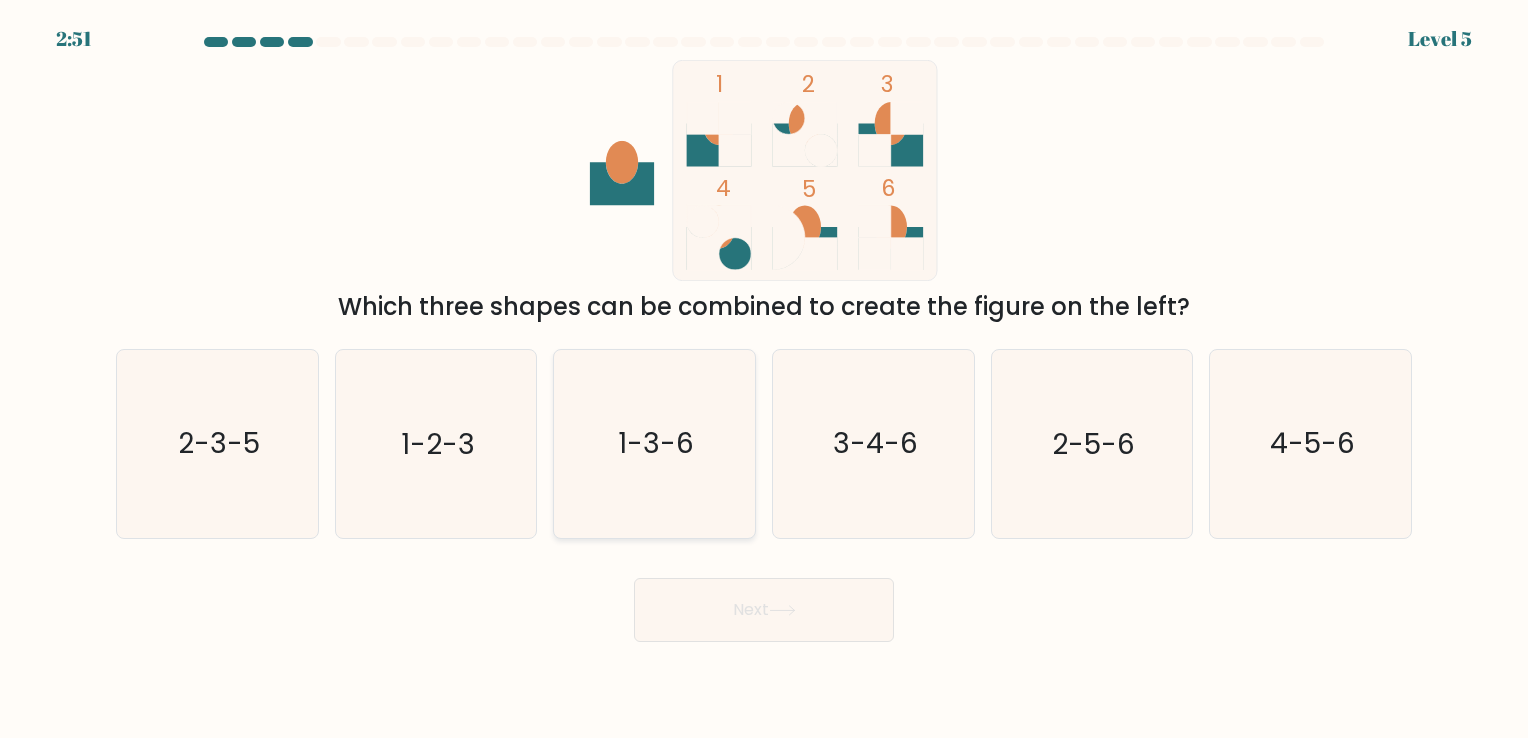 click on "1-3-6" 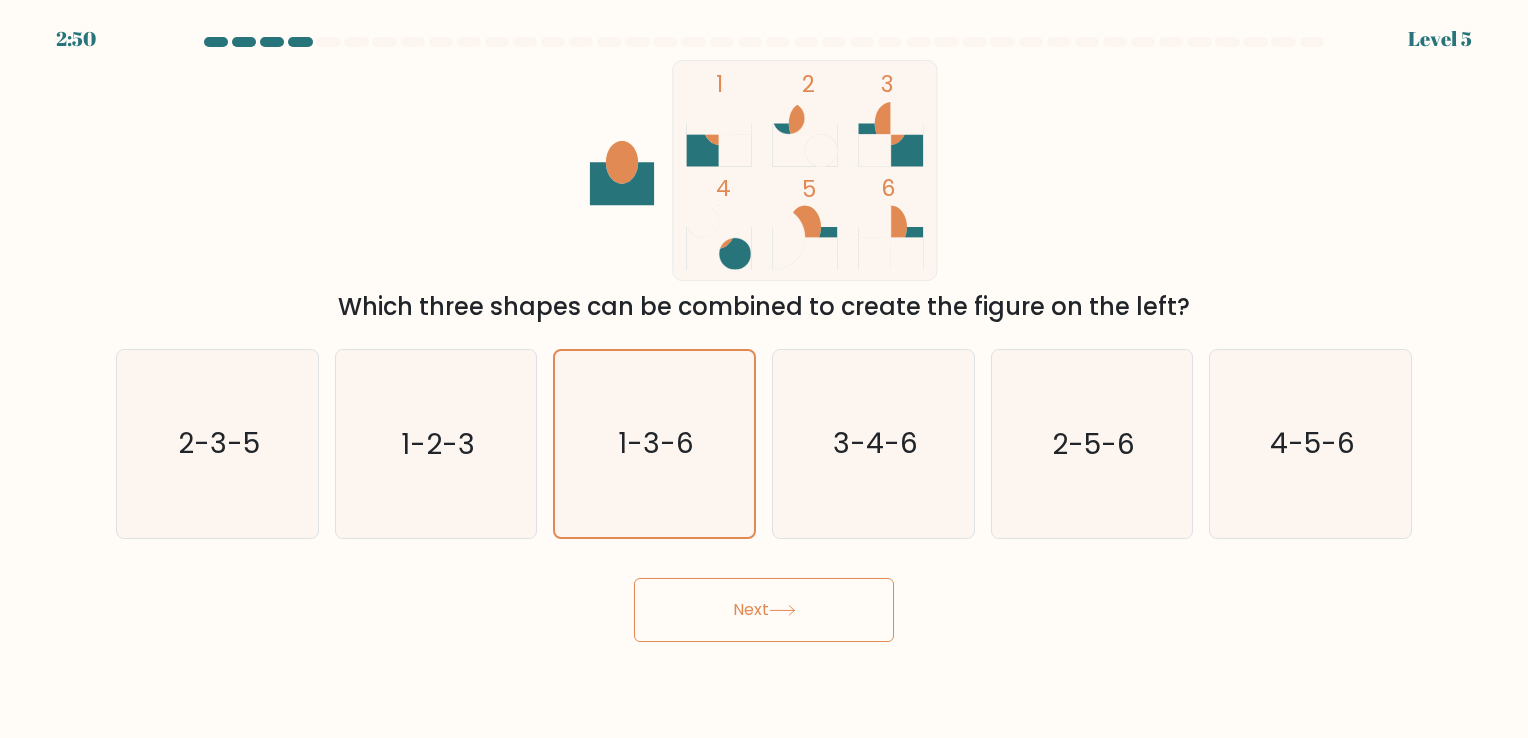 click on "Next" at bounding box center (764, 610) 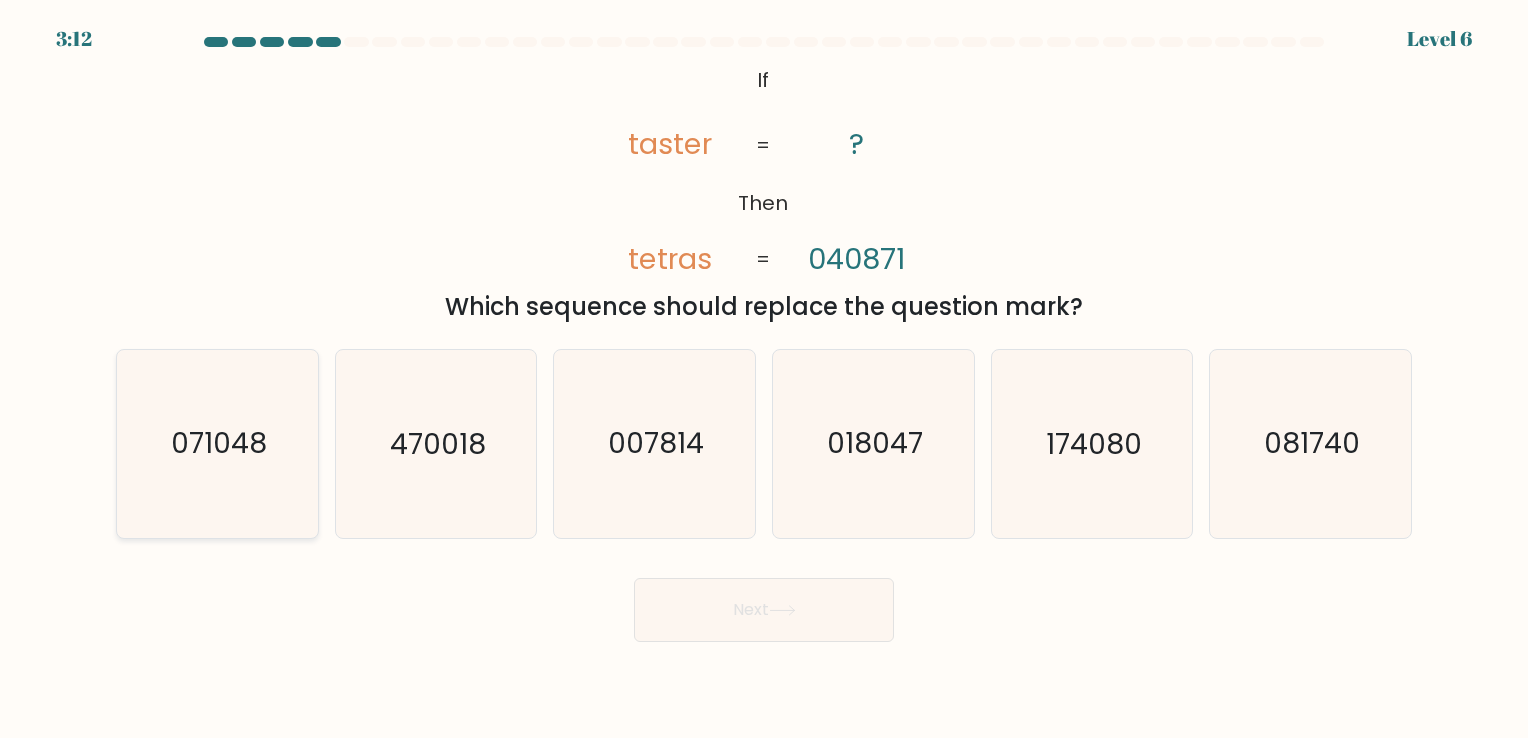 drag, startPoint x: 228, startPoint y: 450, endPoint x: 261, endPoint y: 478, distance: 43.27817 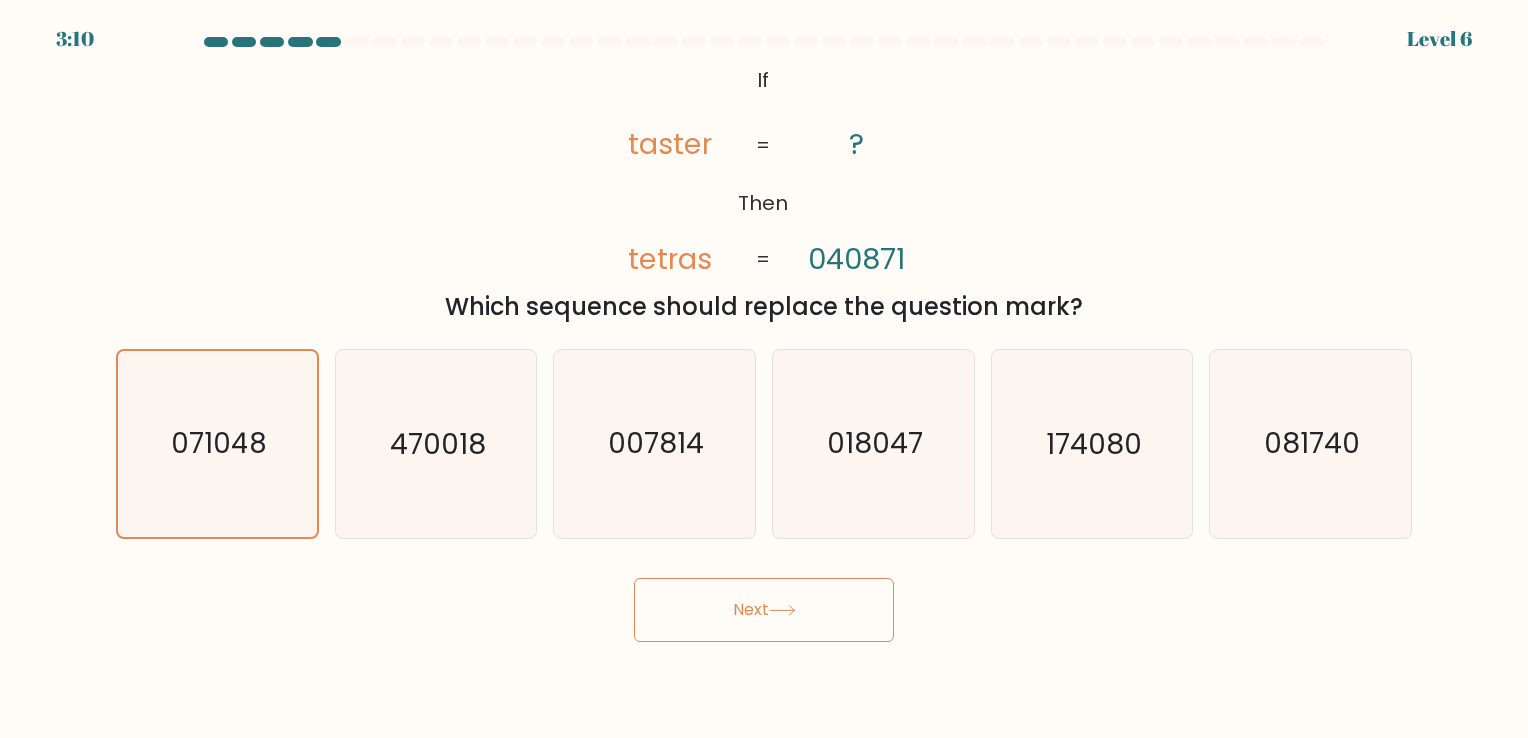click on "Next" at bounding box center (764, 610) 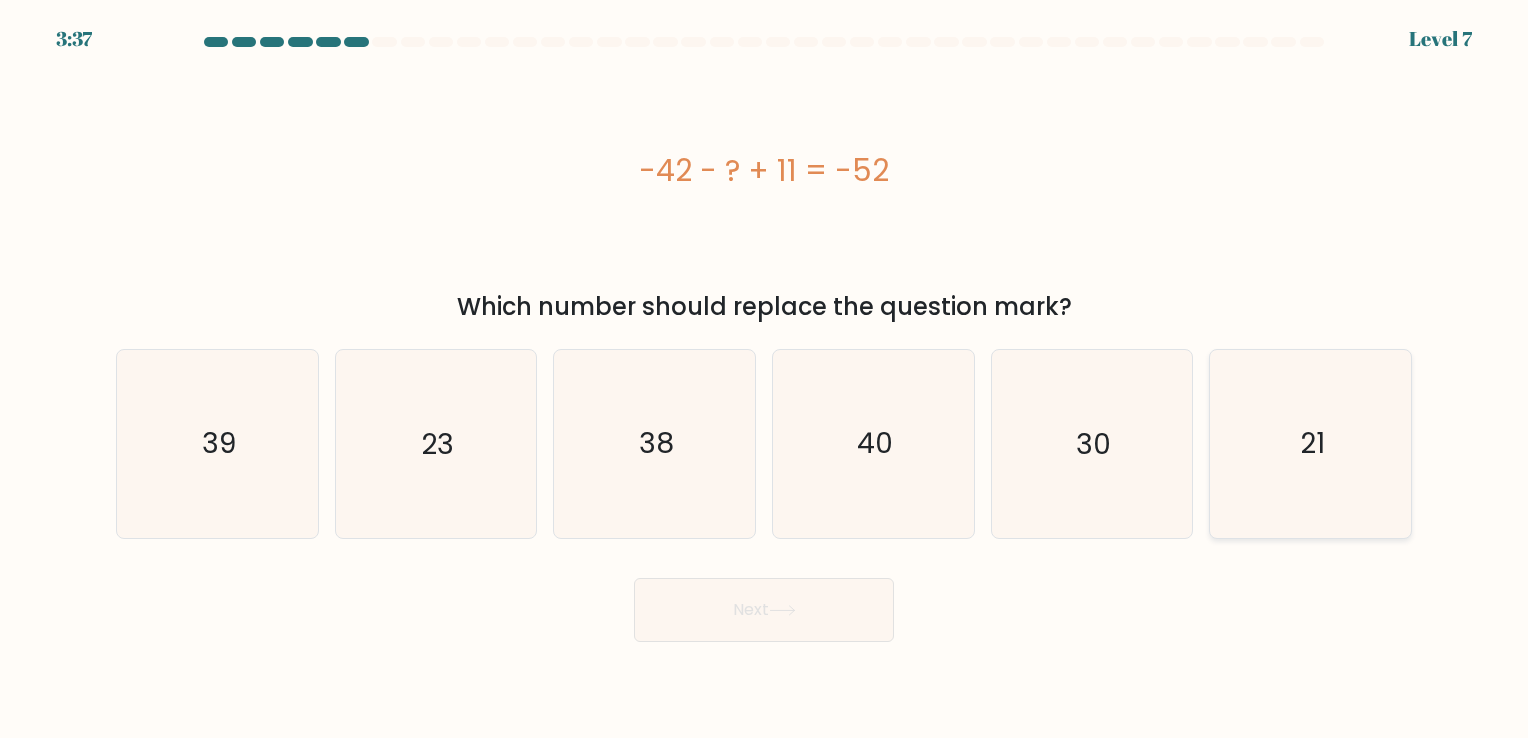 click on "21" 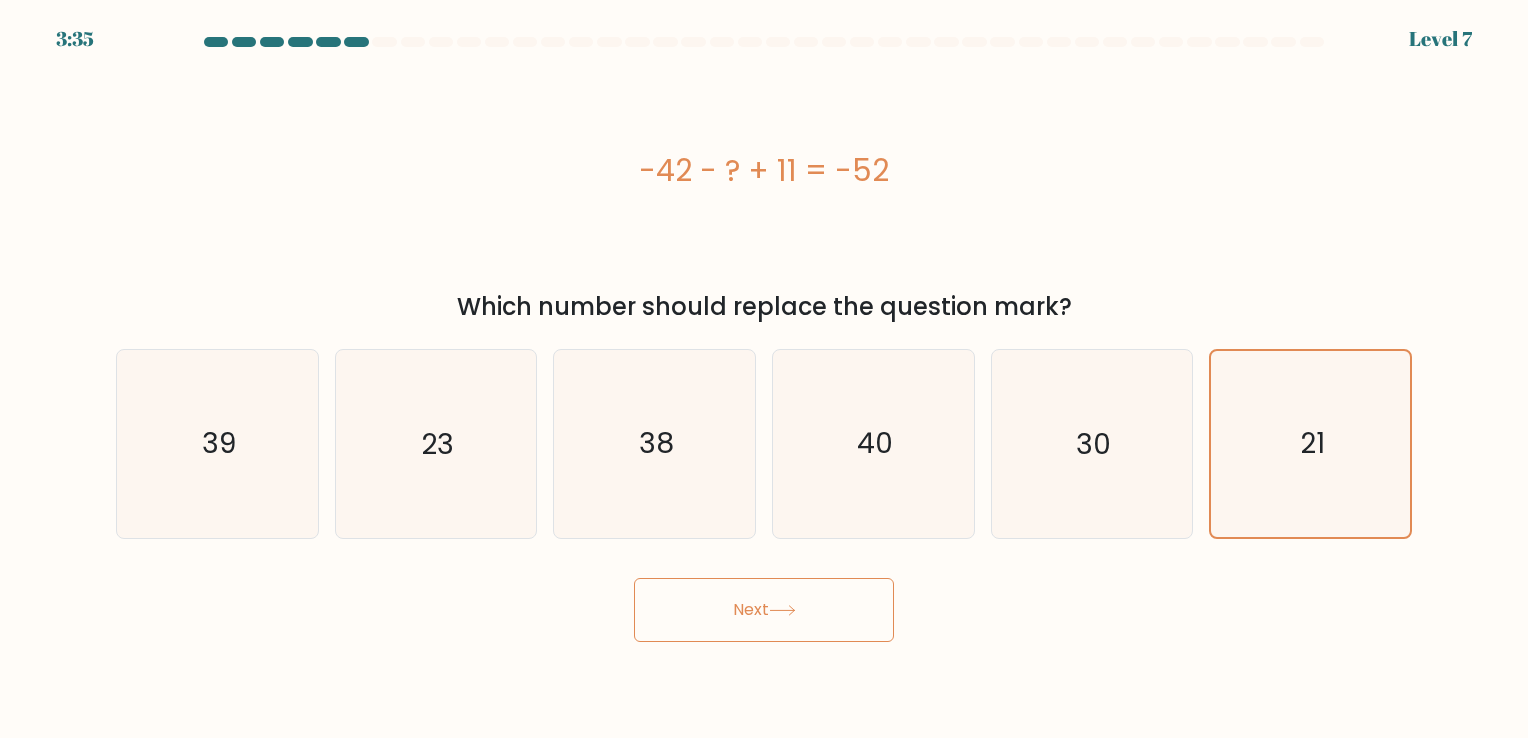 click on "Next" at bounding box center (764, 610) 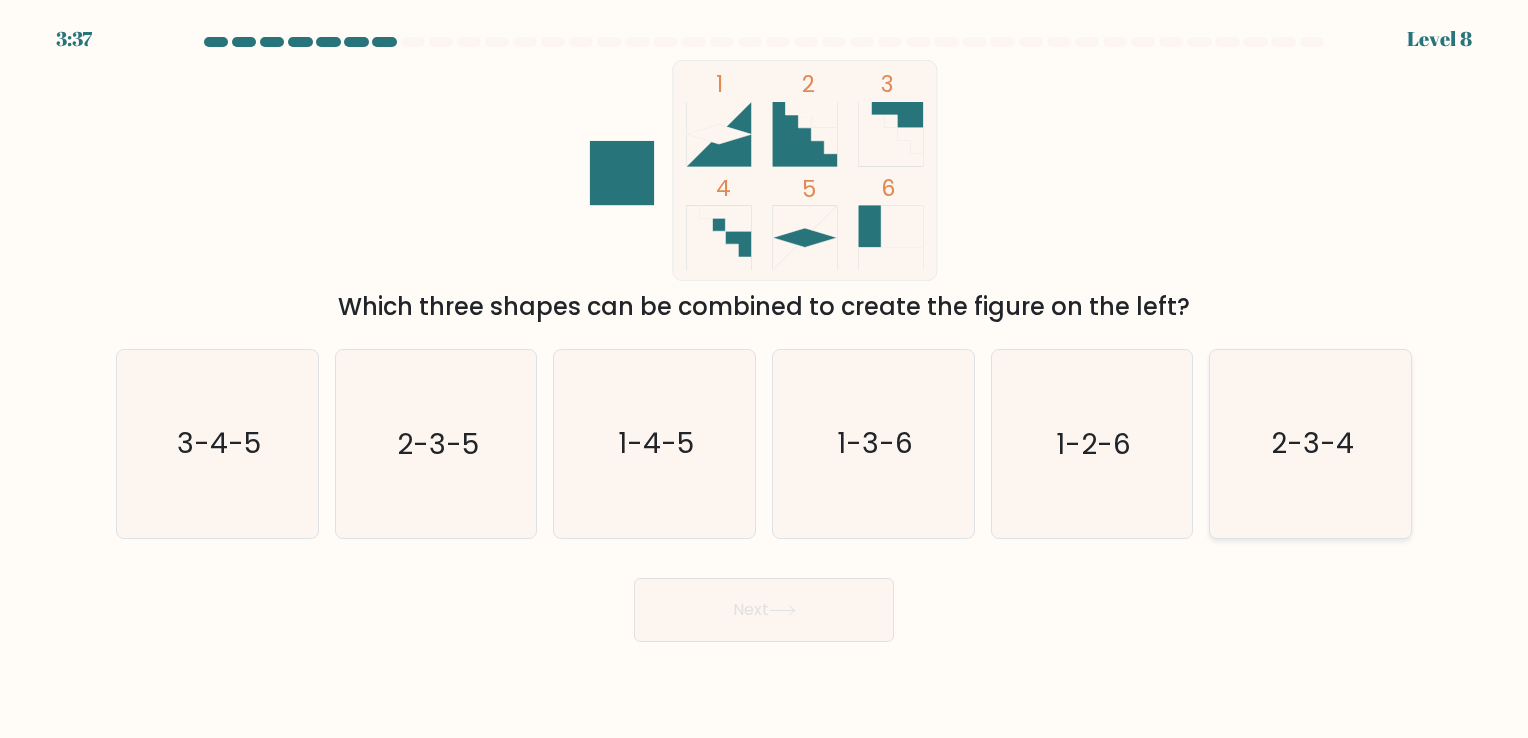click on "2-3-4" 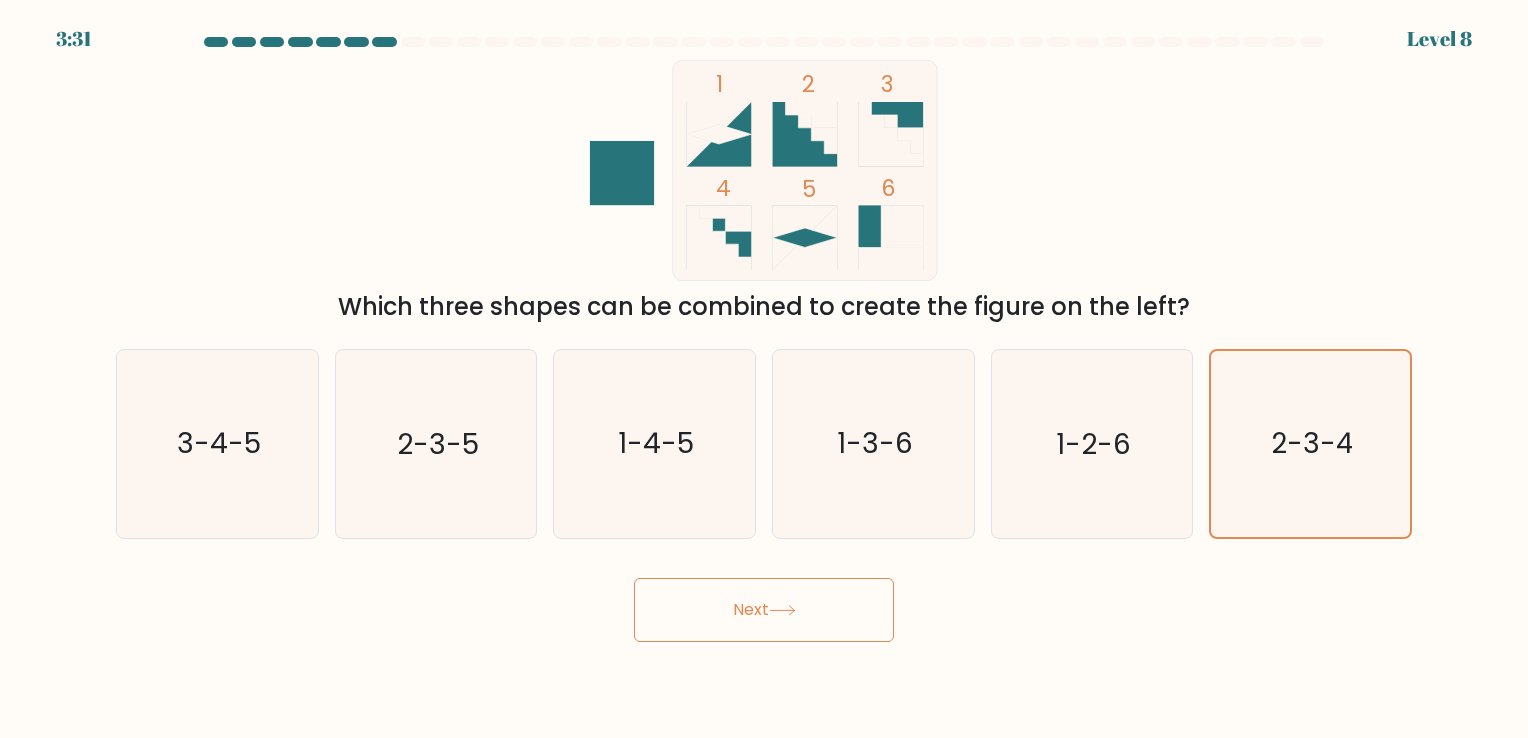 click on "Next" at bounding box center [764, 610] 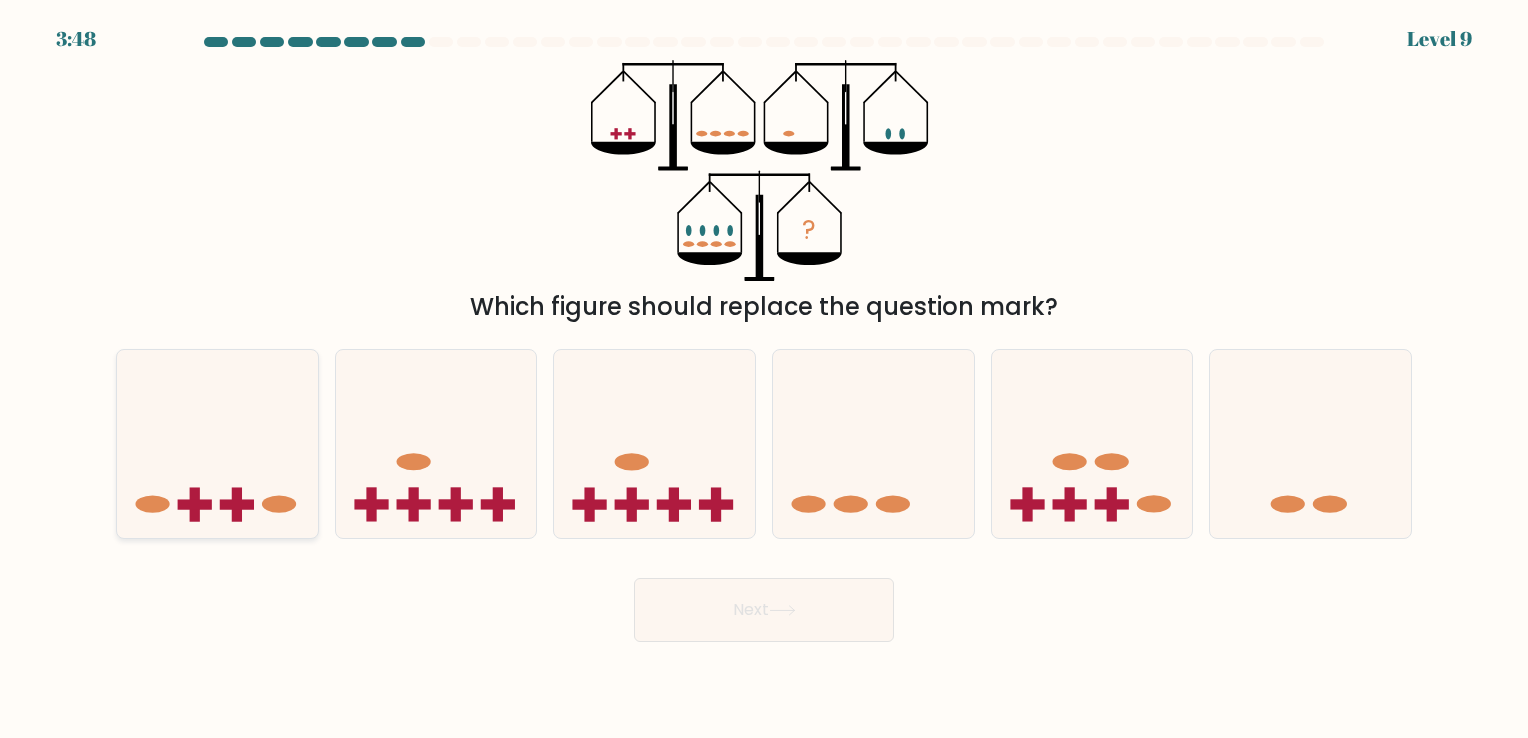 click 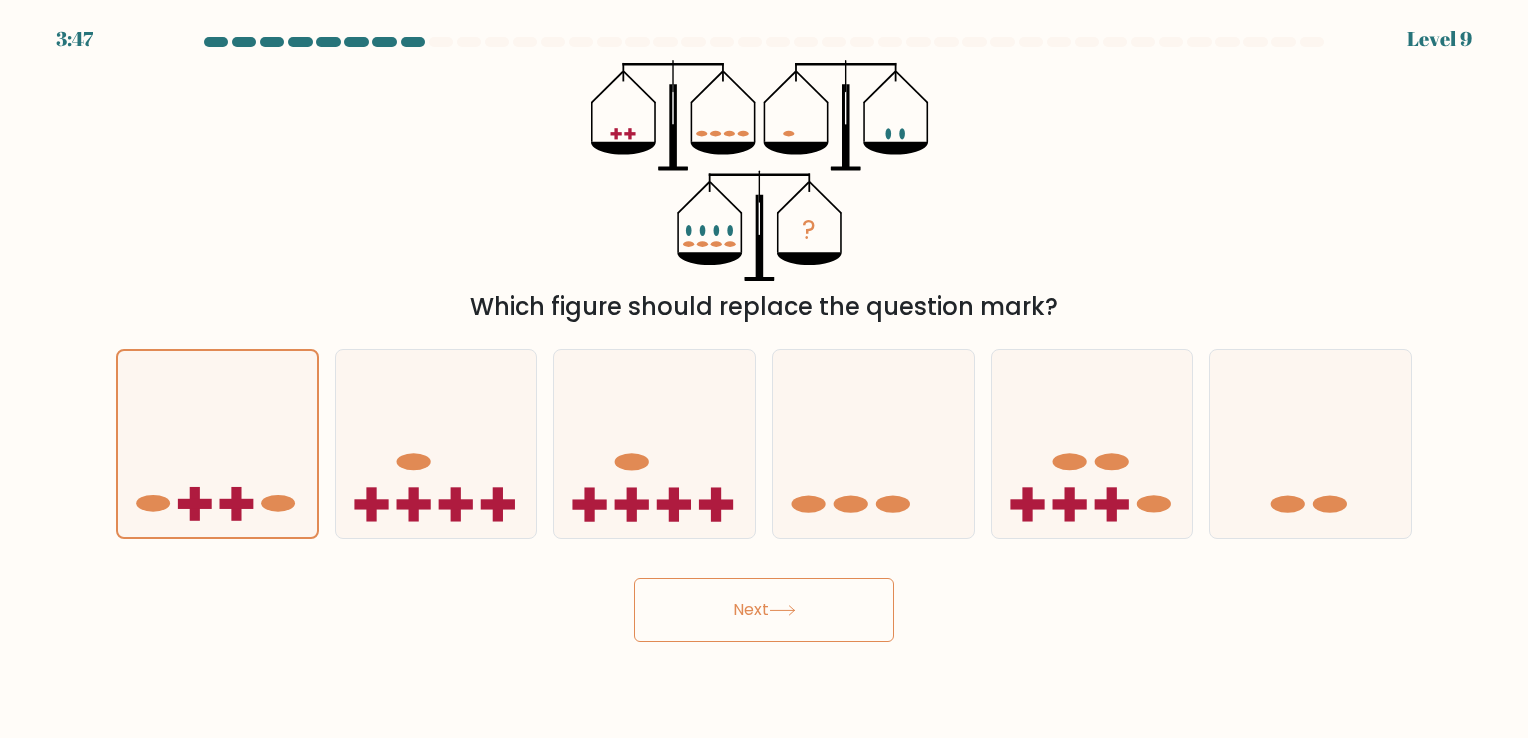 click 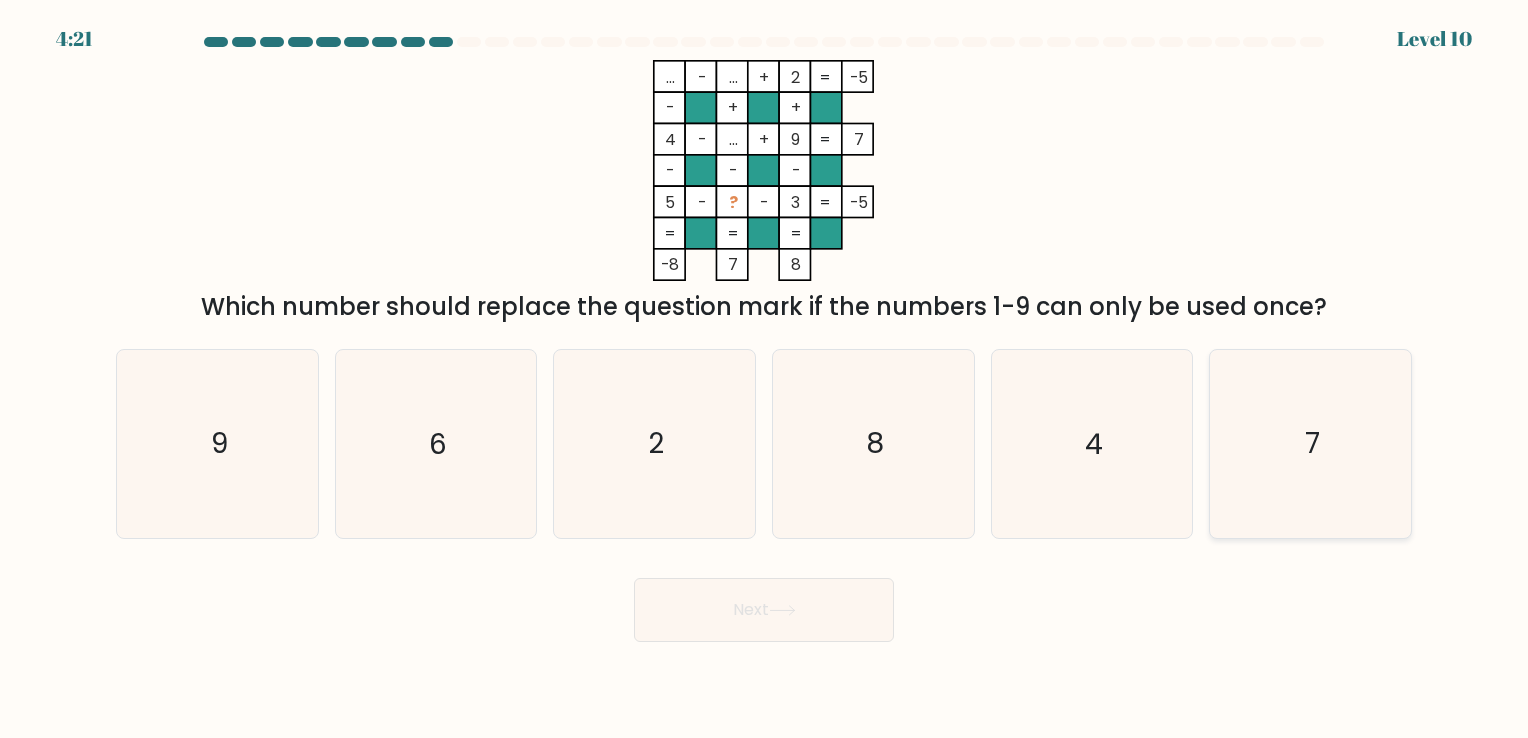 click on "7" 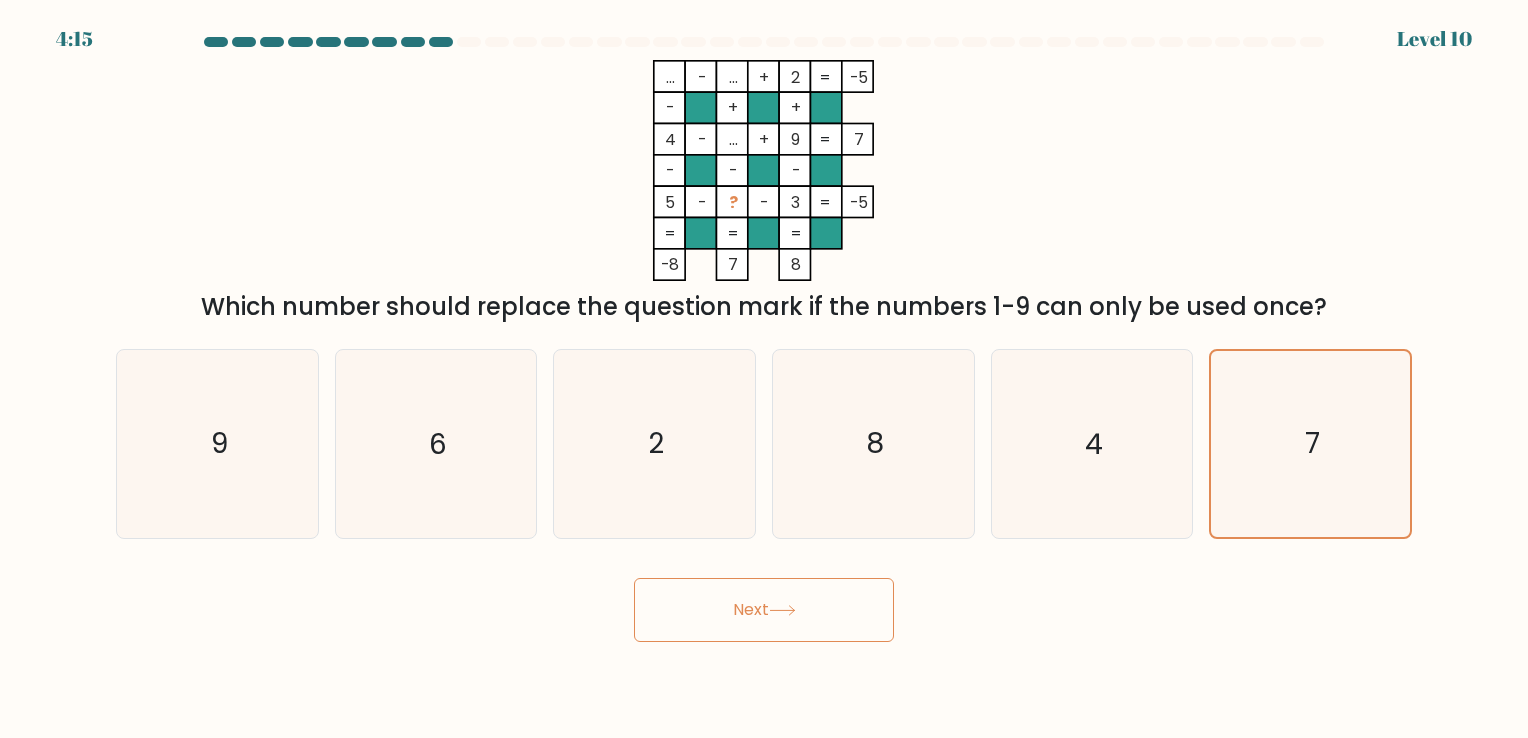 click 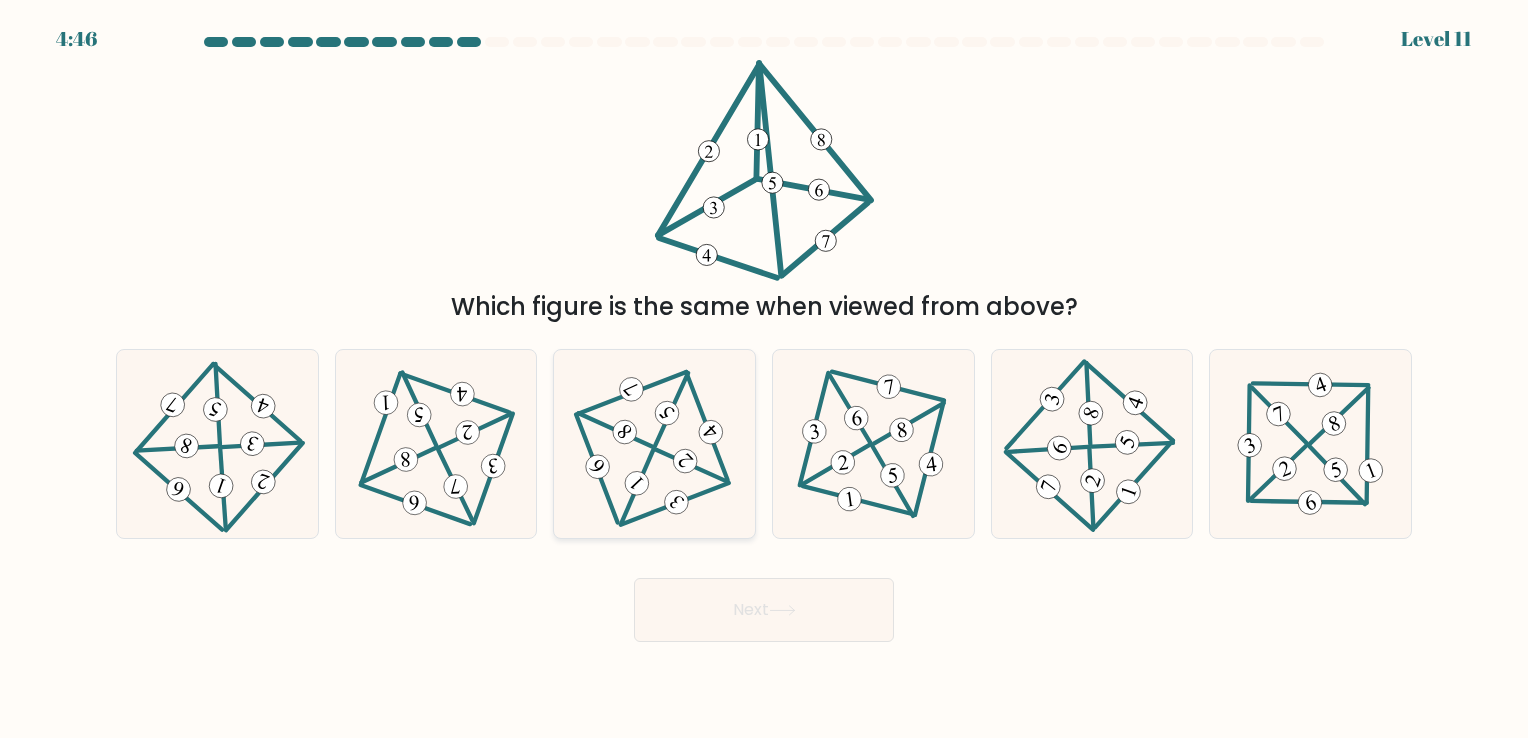 click 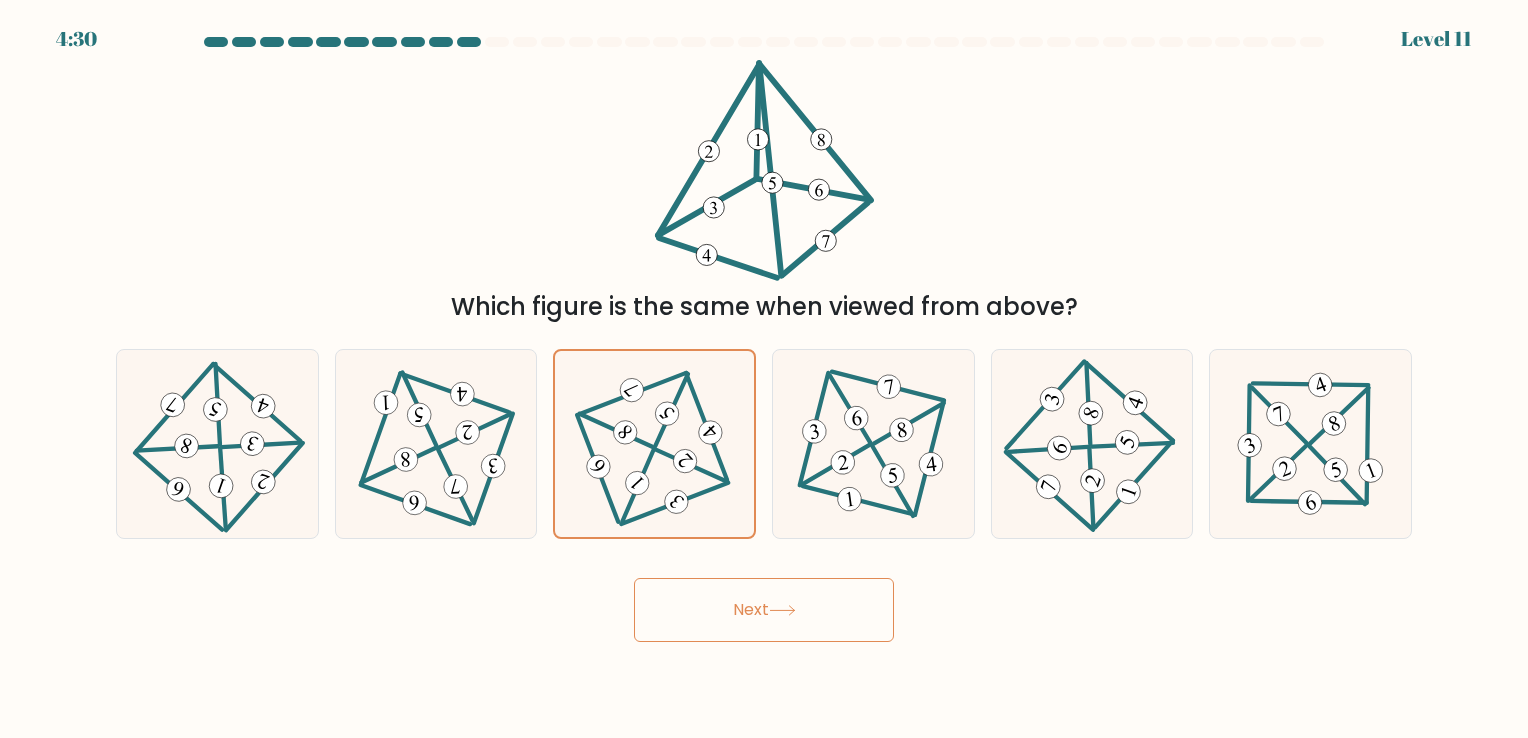 click on "Next" at bounding box center [764, 610] 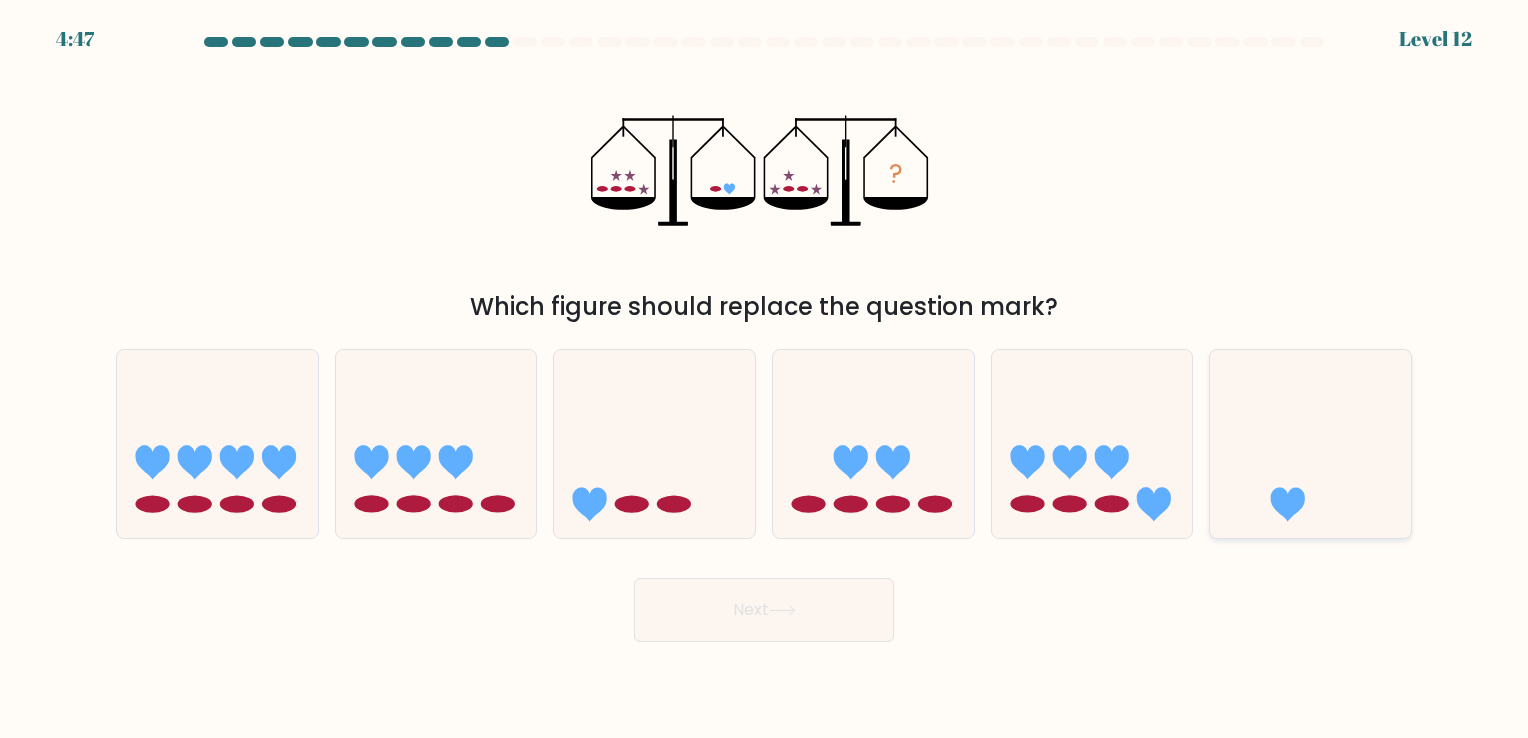 click 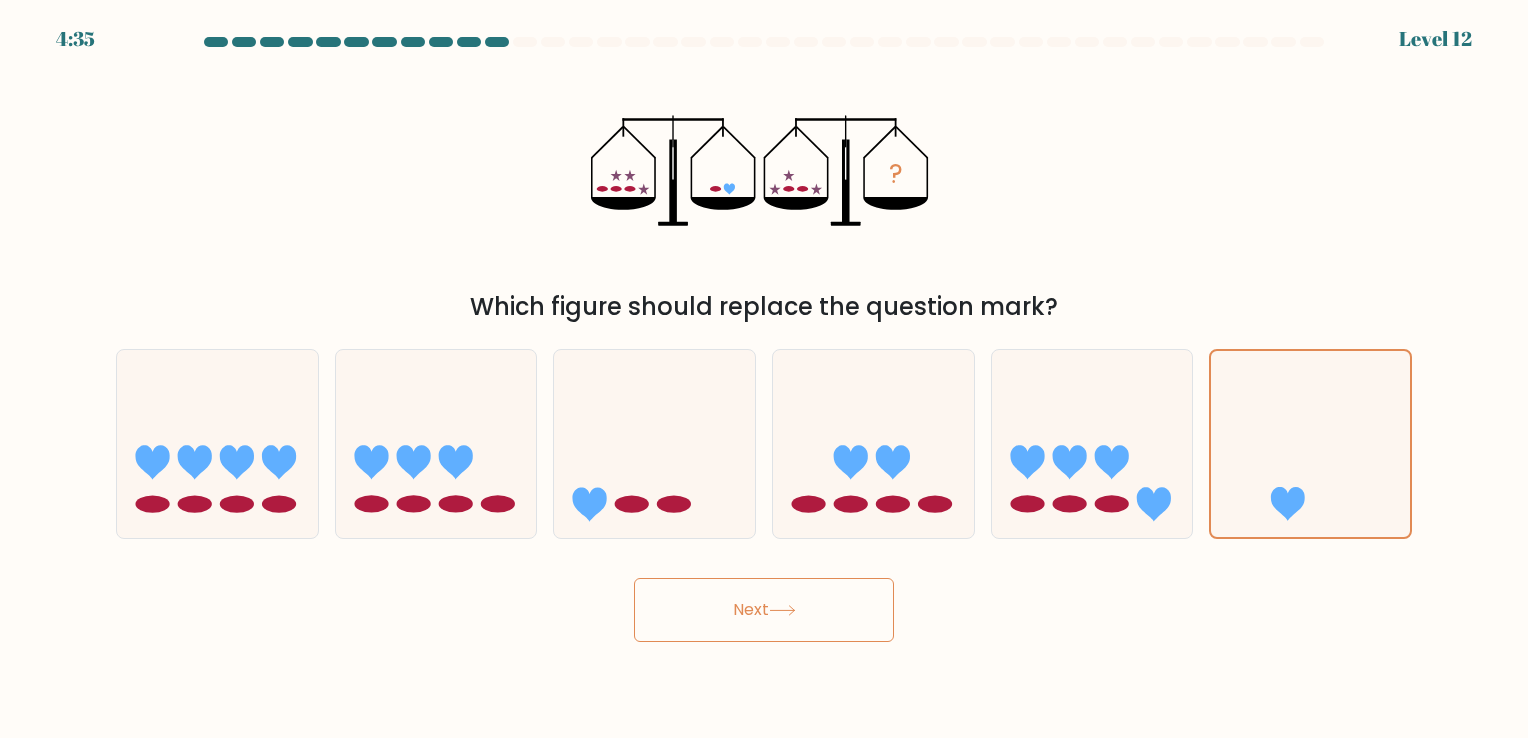 click on "Next" at bounding box center [764, 610] 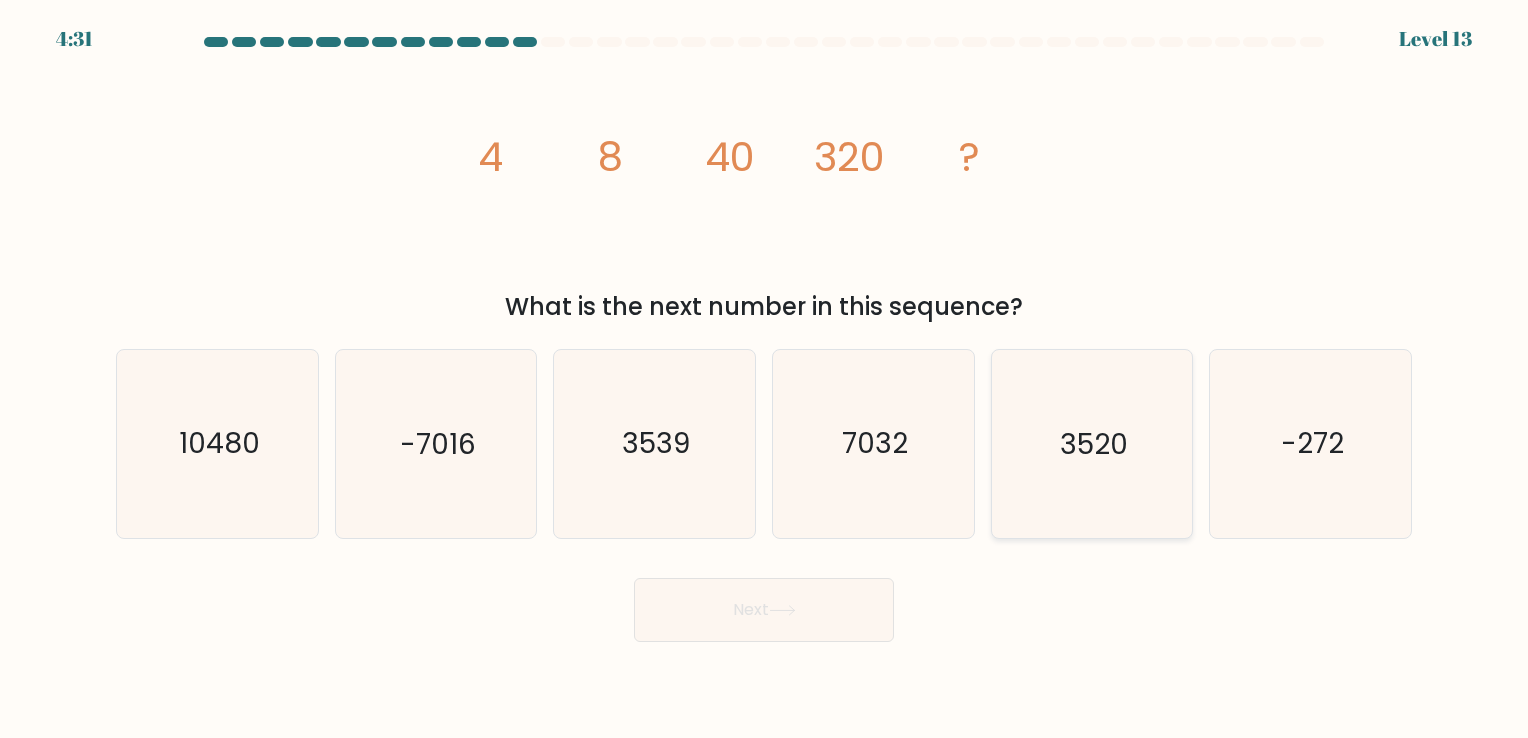 click on "3520" 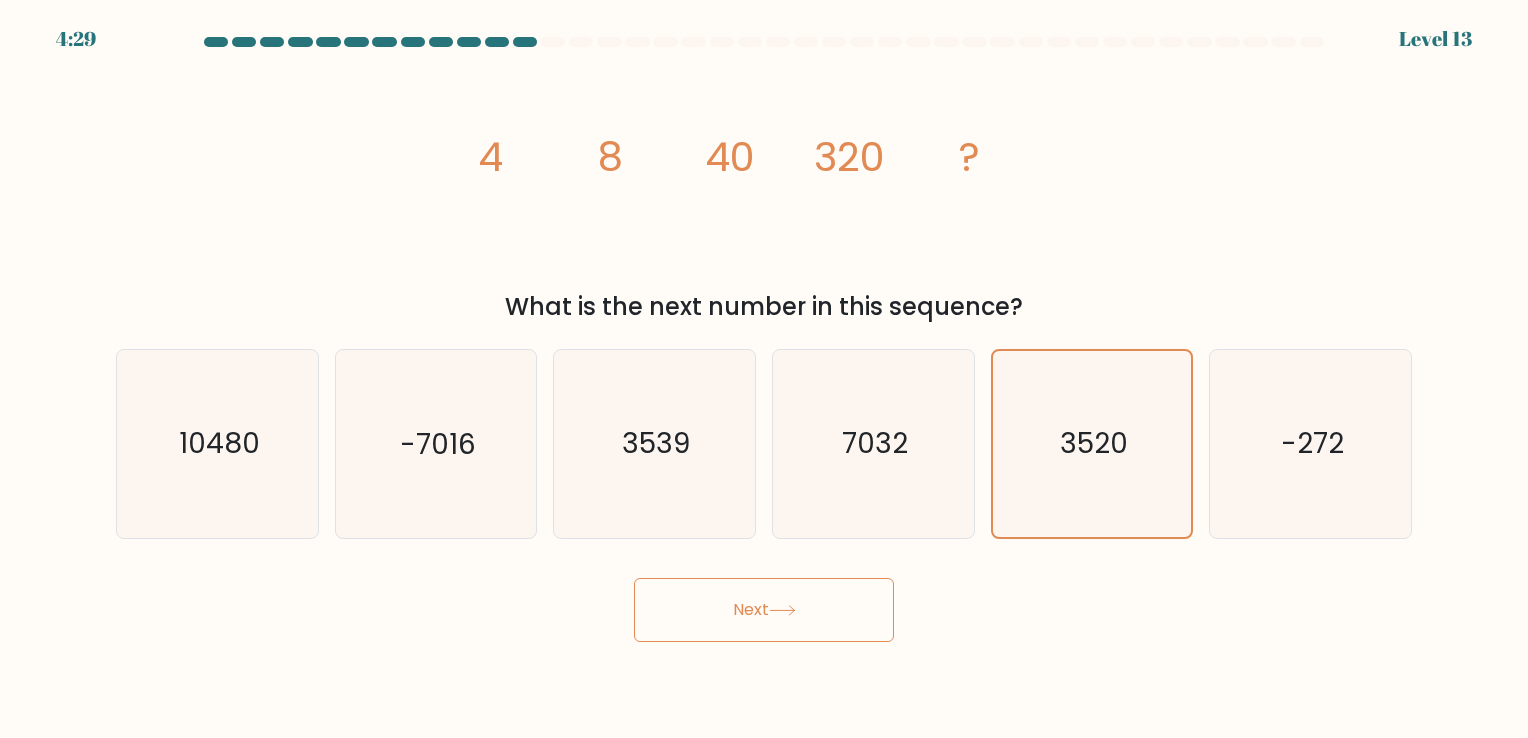 click on "Next" at bounding box center (764, 610) 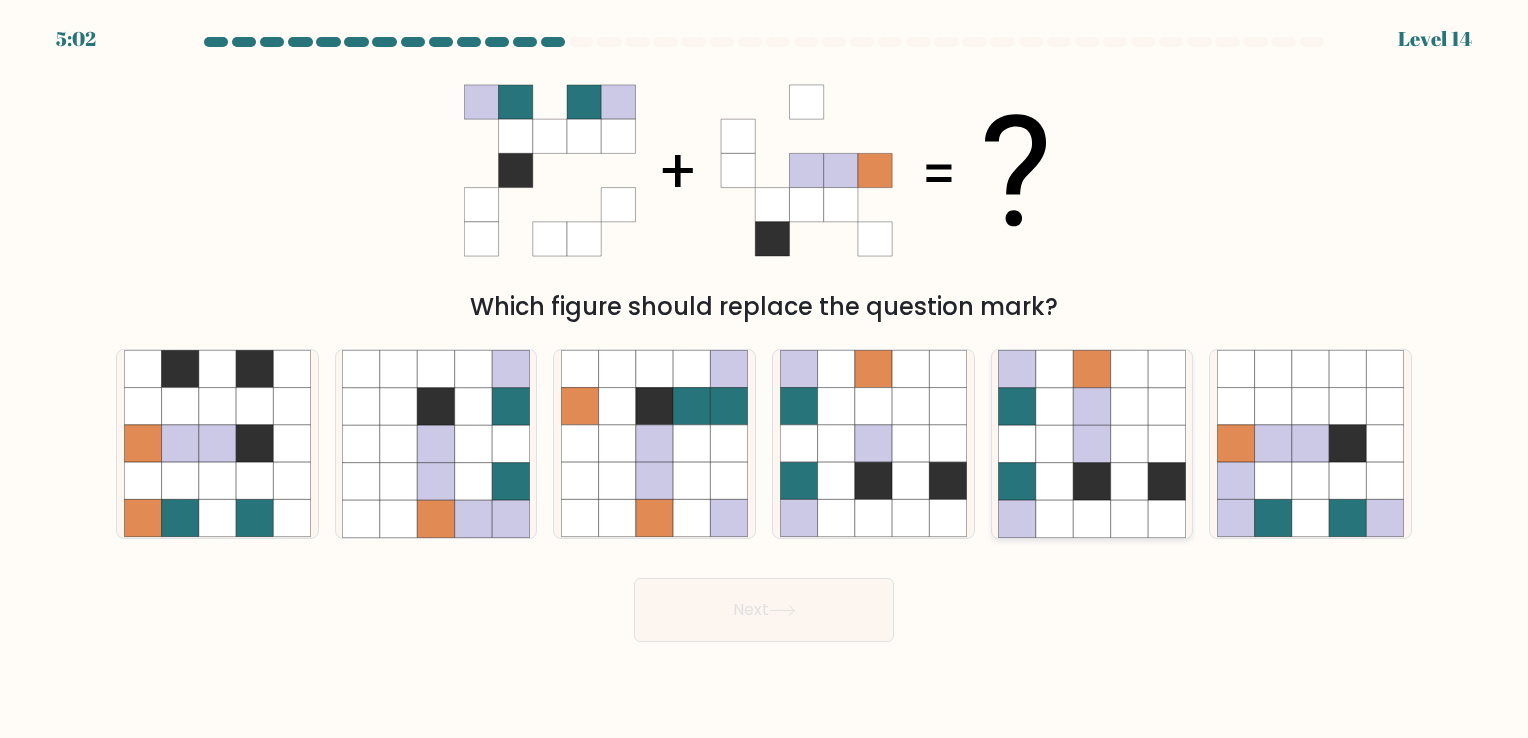 click 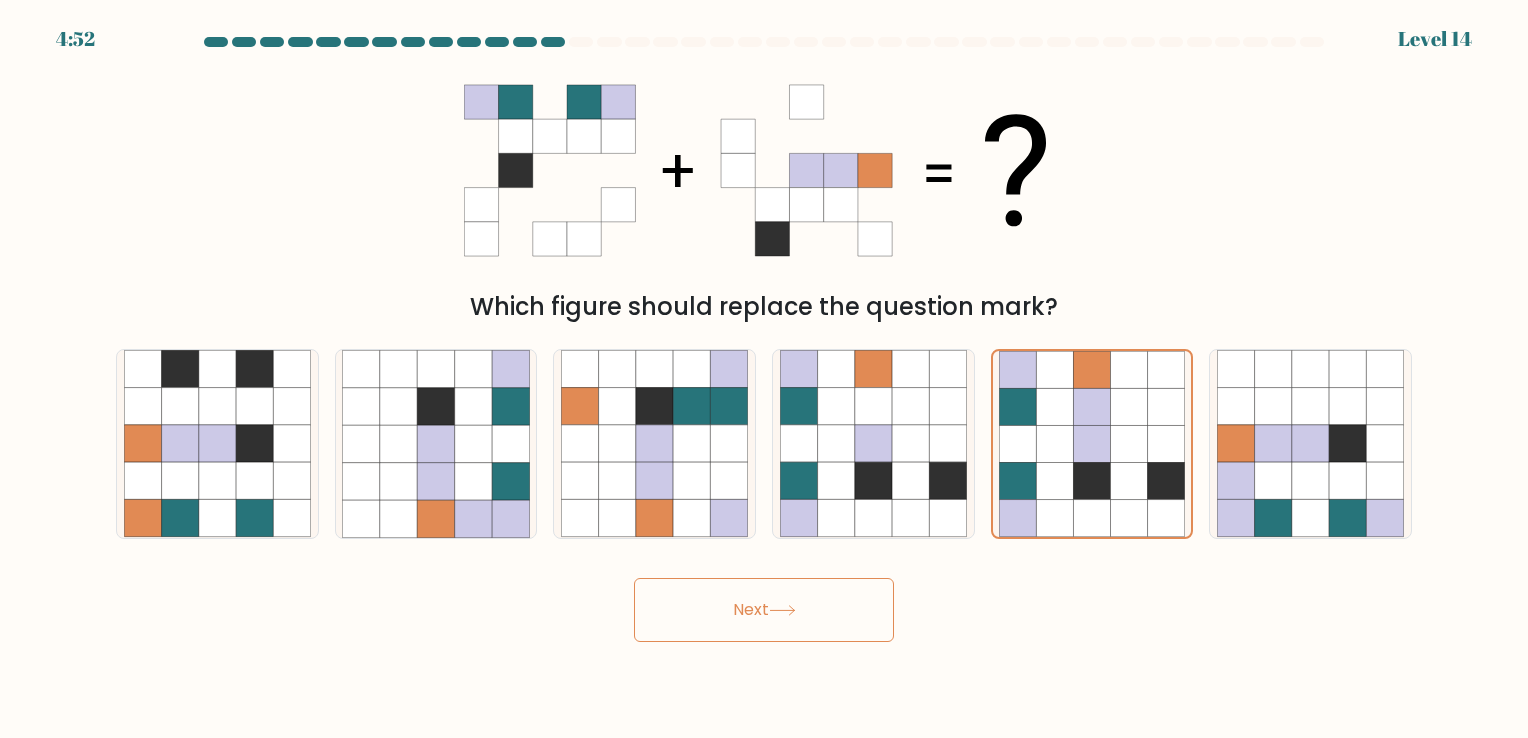 click on "Next" at bounding box center [764, 610] 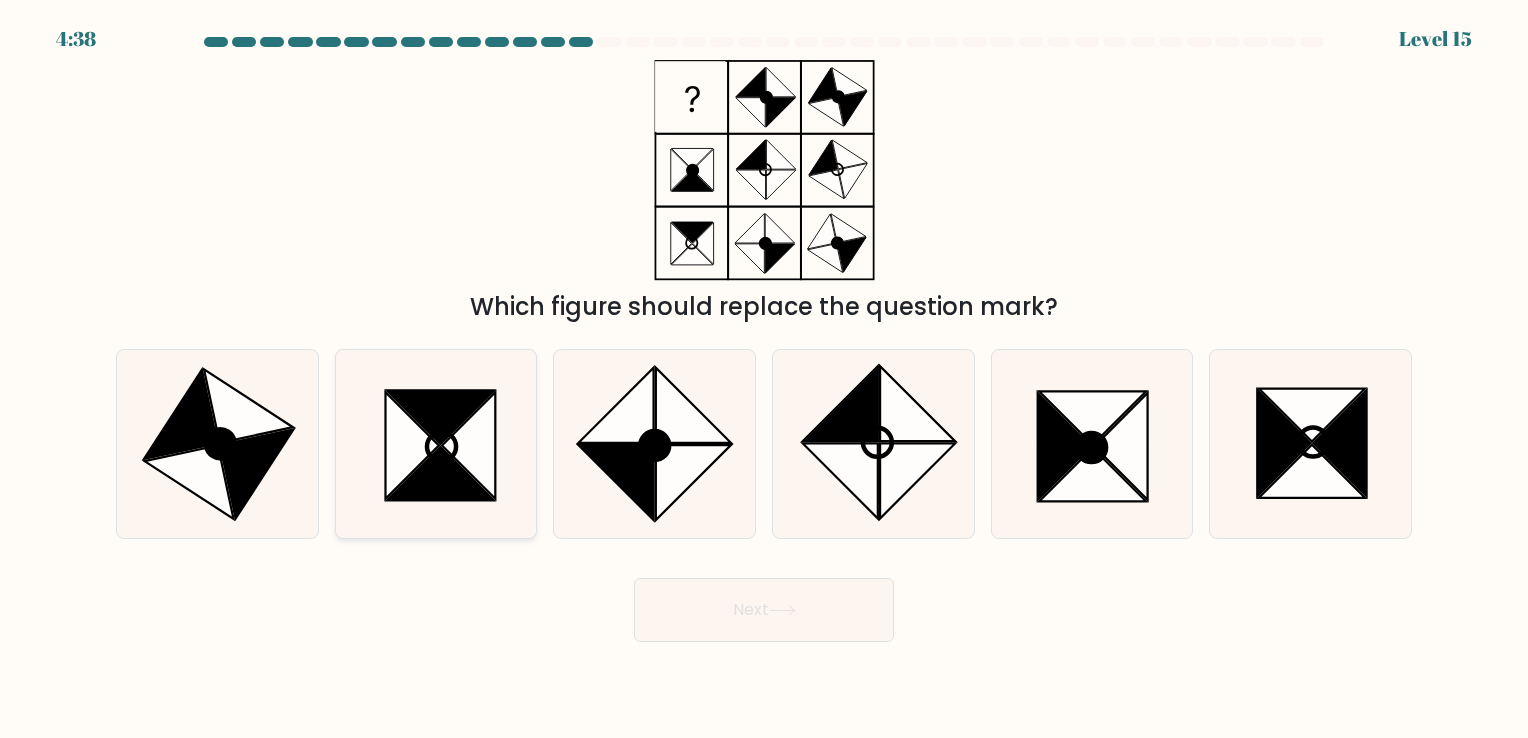 click 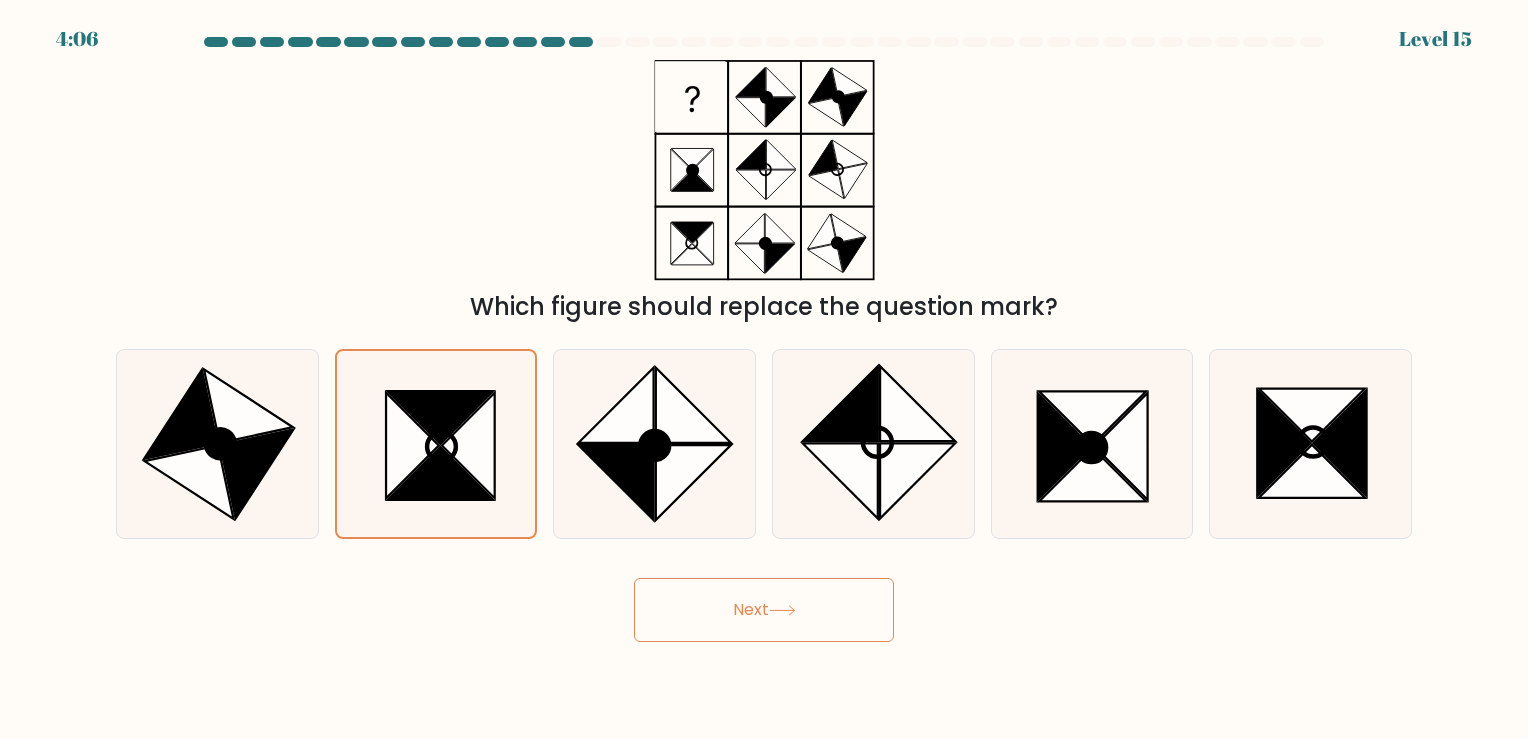 click 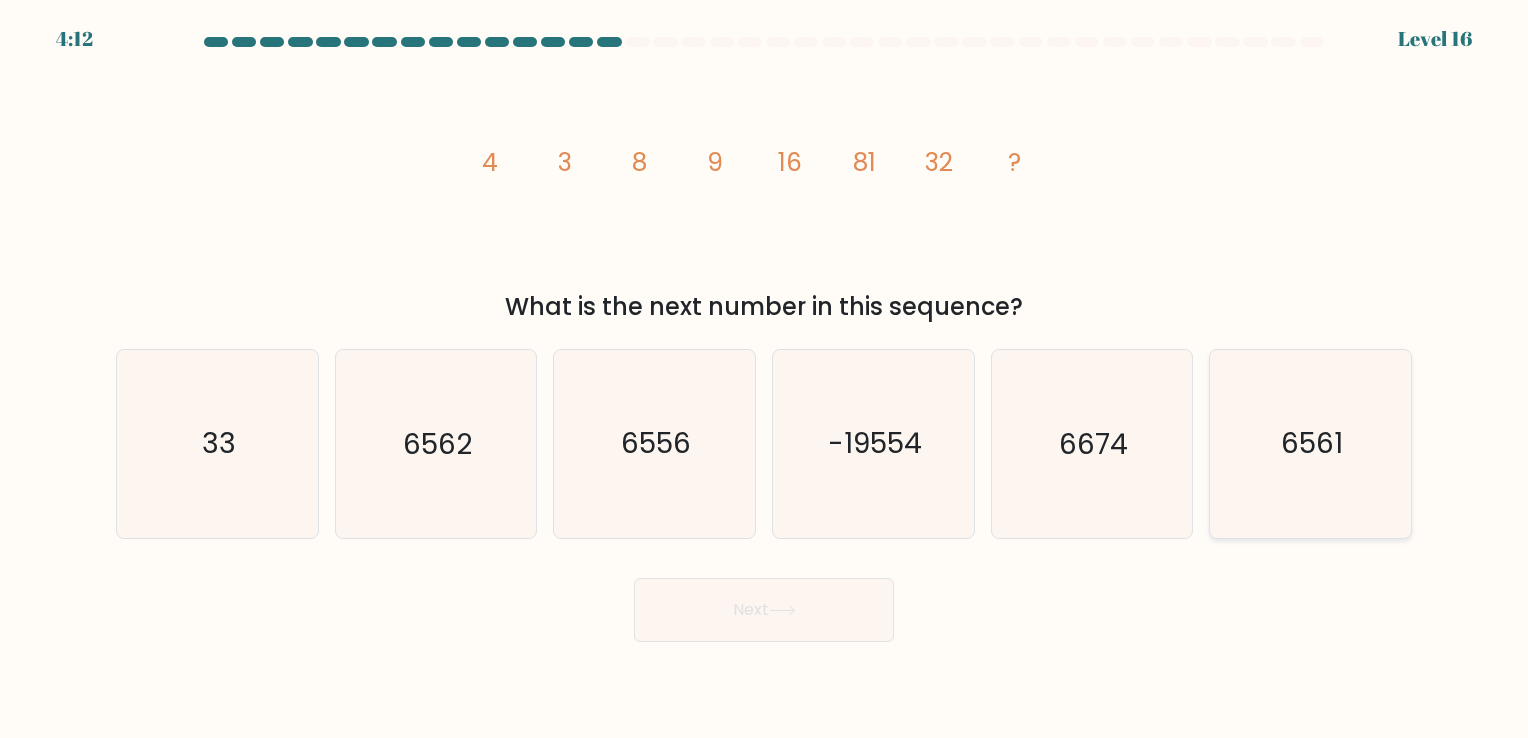 click on "6561" 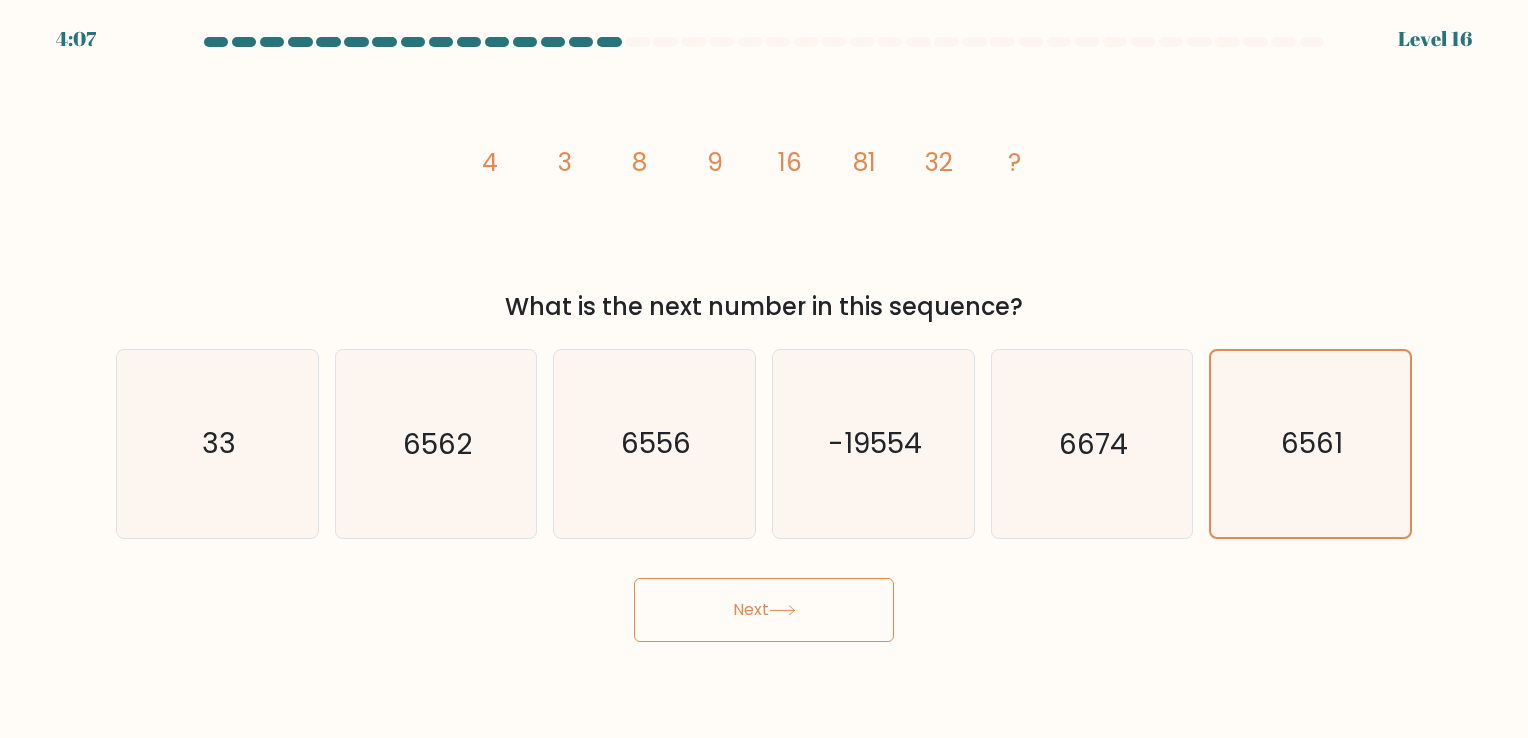 click on "Next" at bounding box center (764, 610) 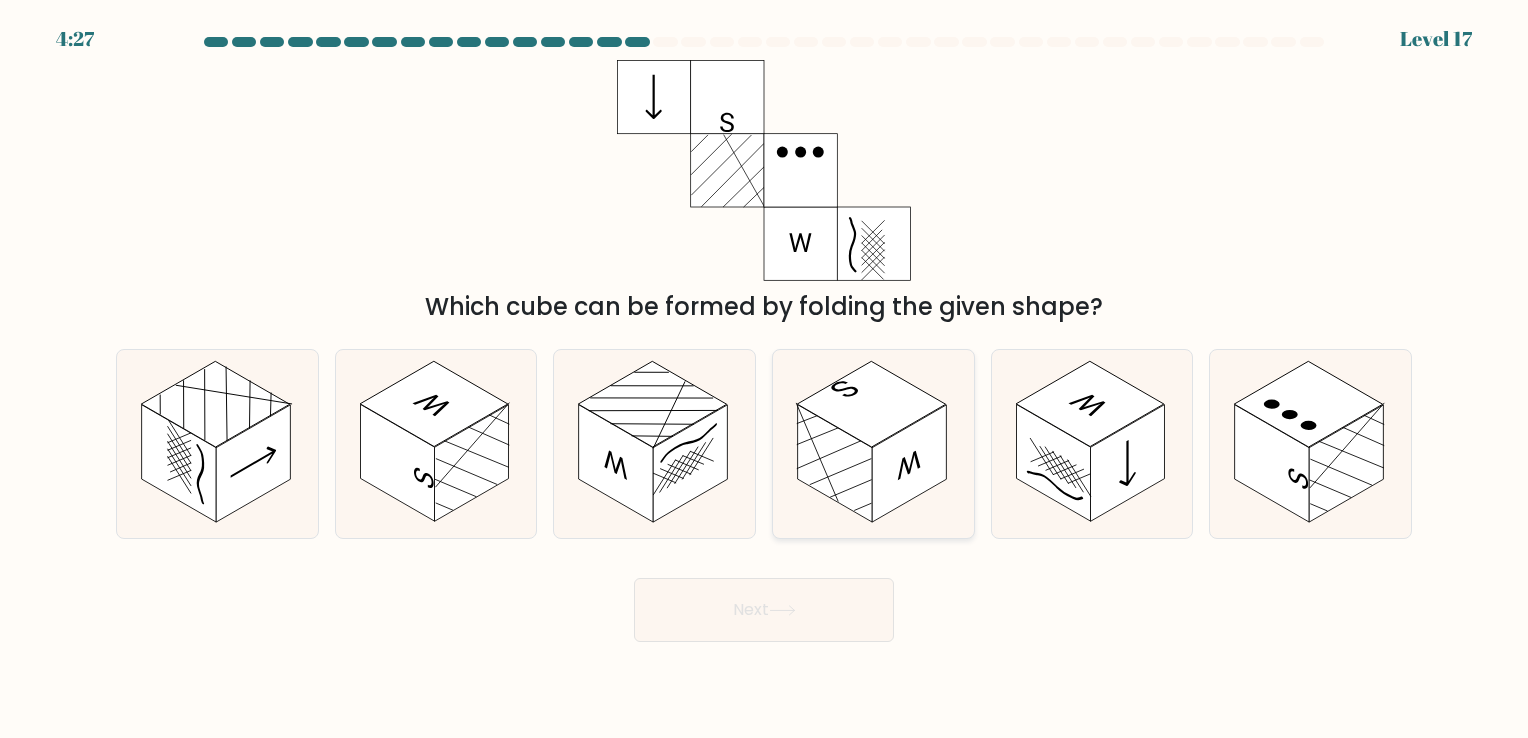 click 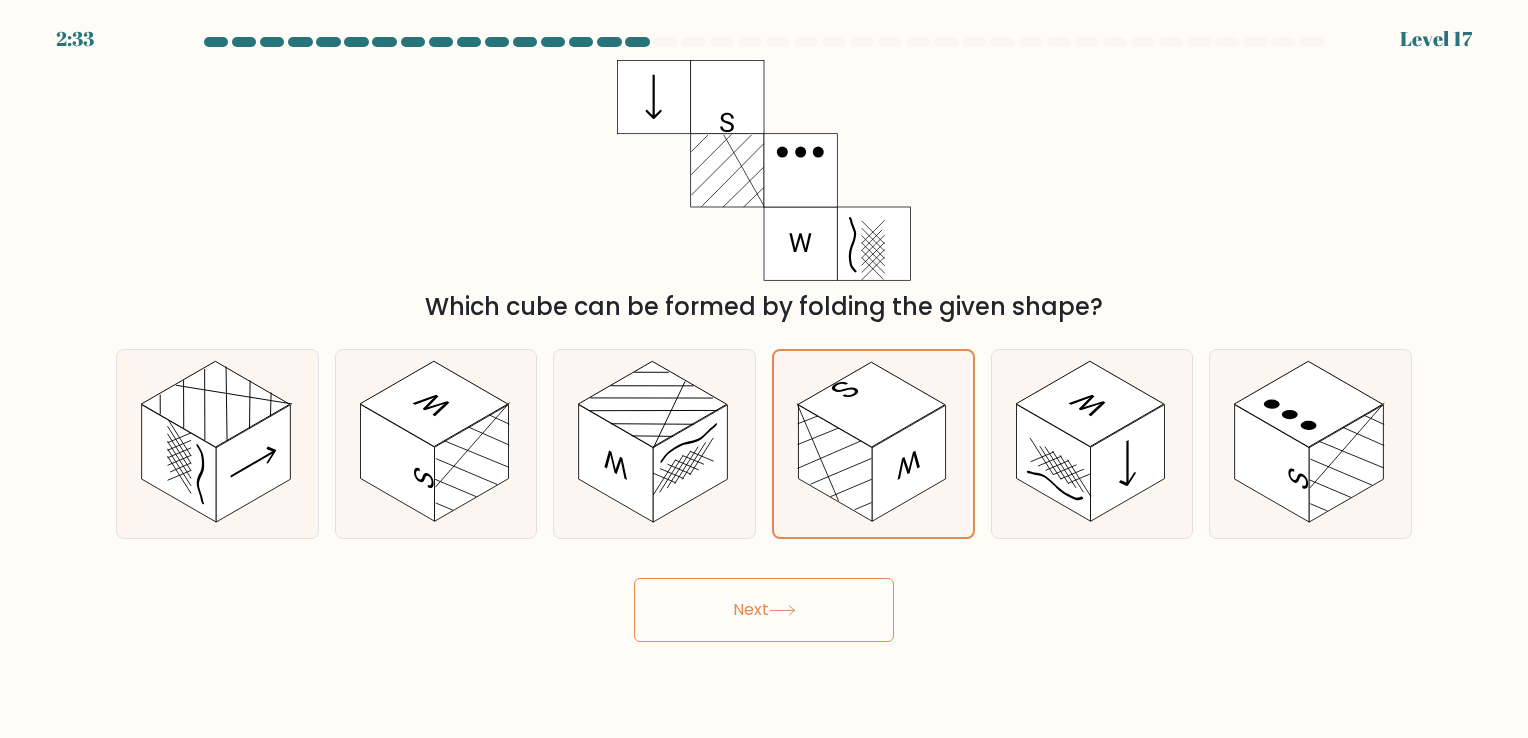 click on "Next" at bounding box center [764, 610] 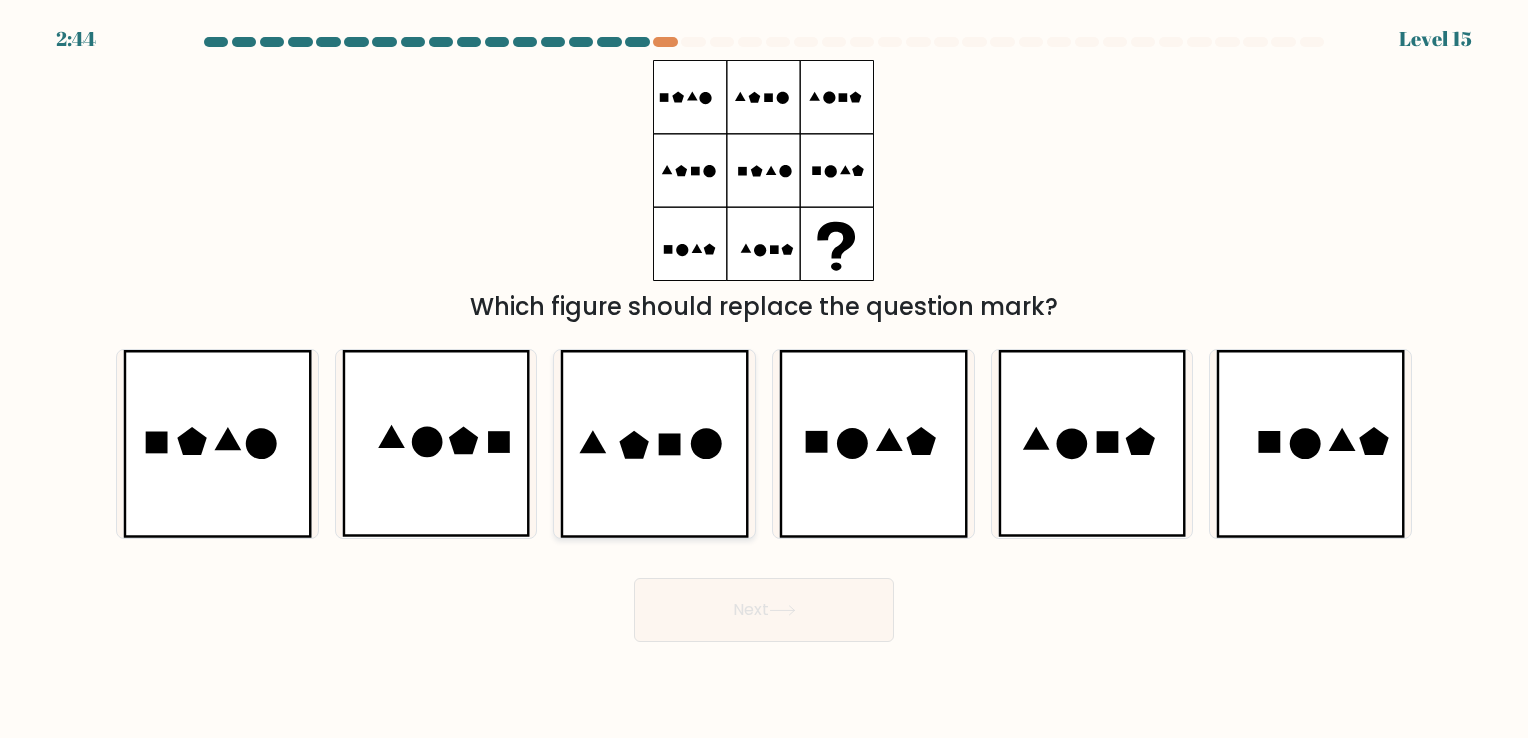 click 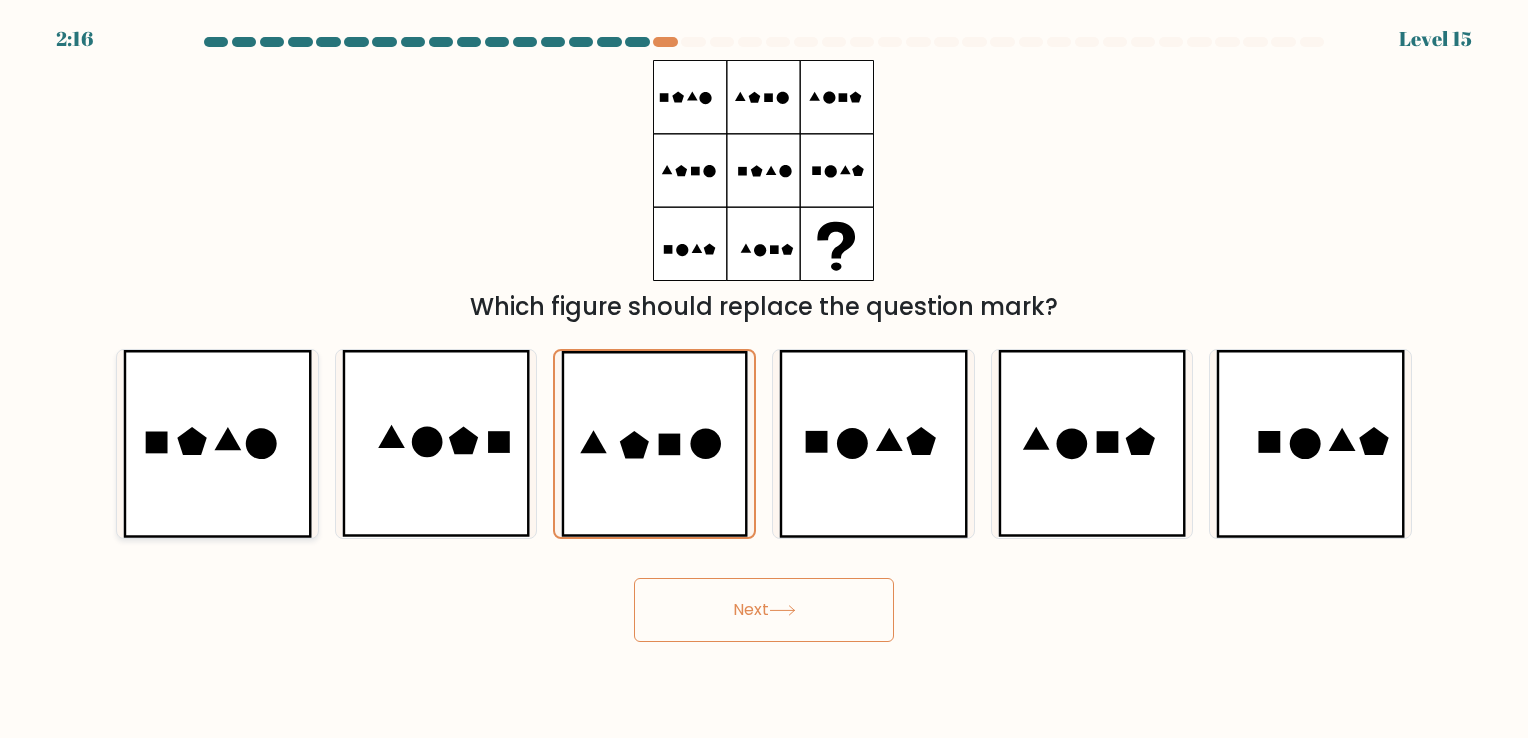 click 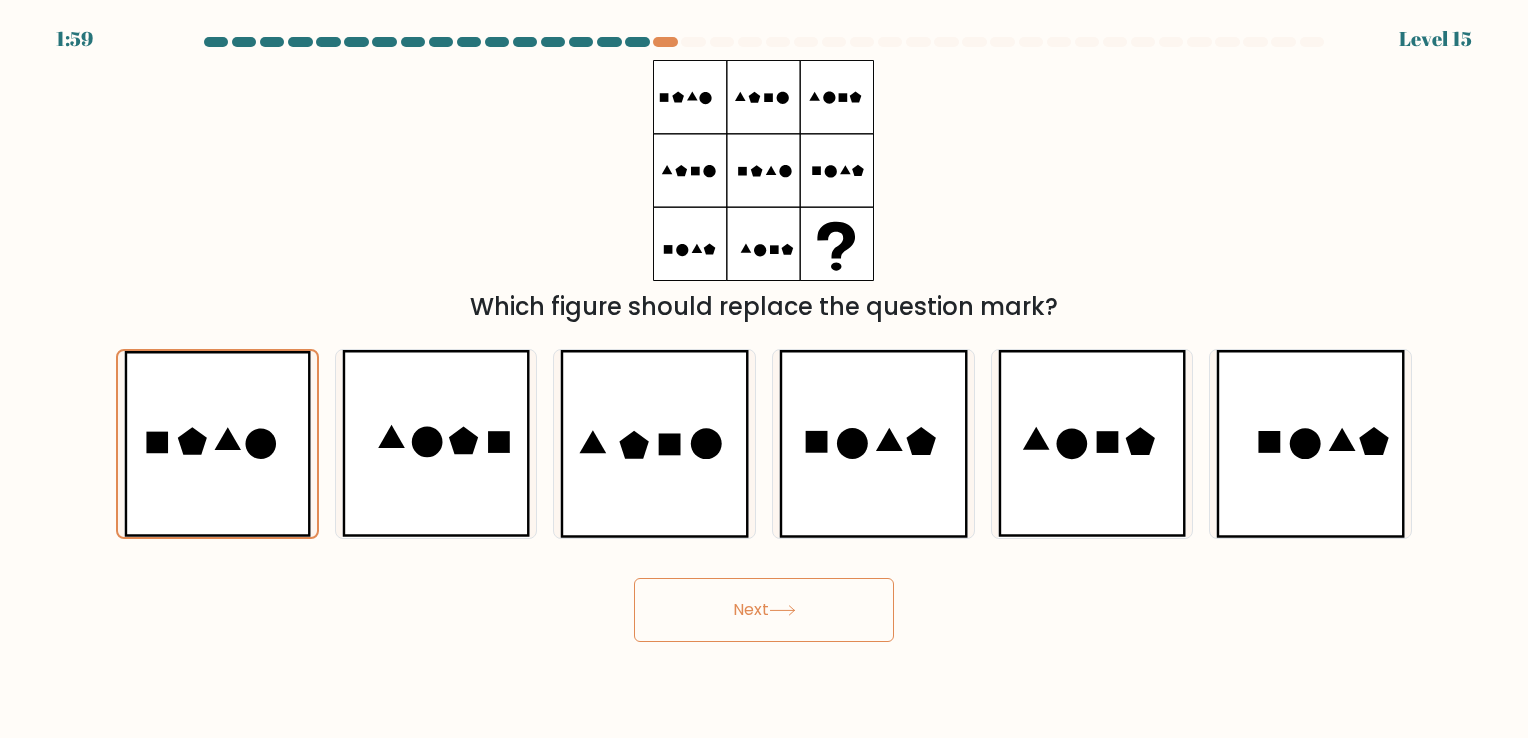 click 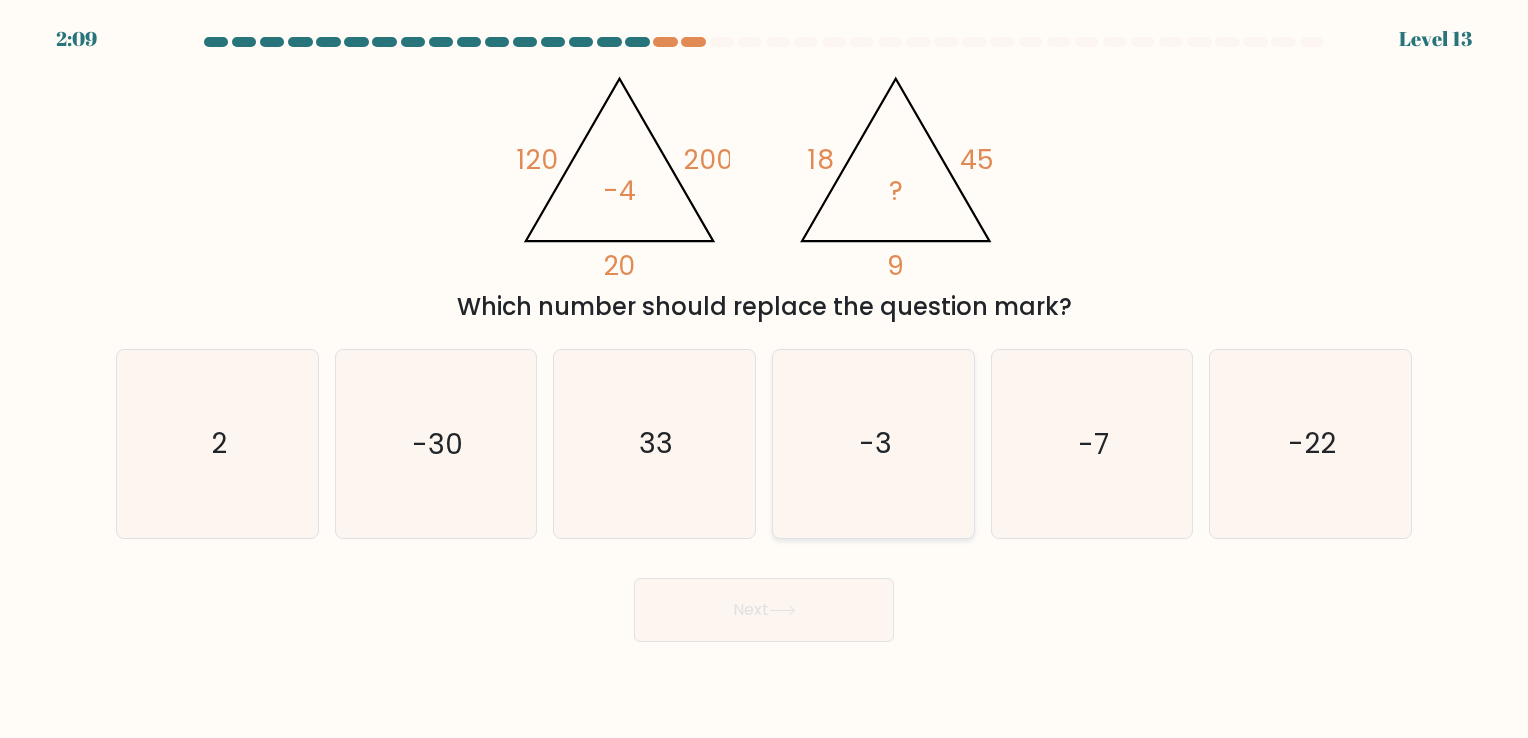 click on "-3" 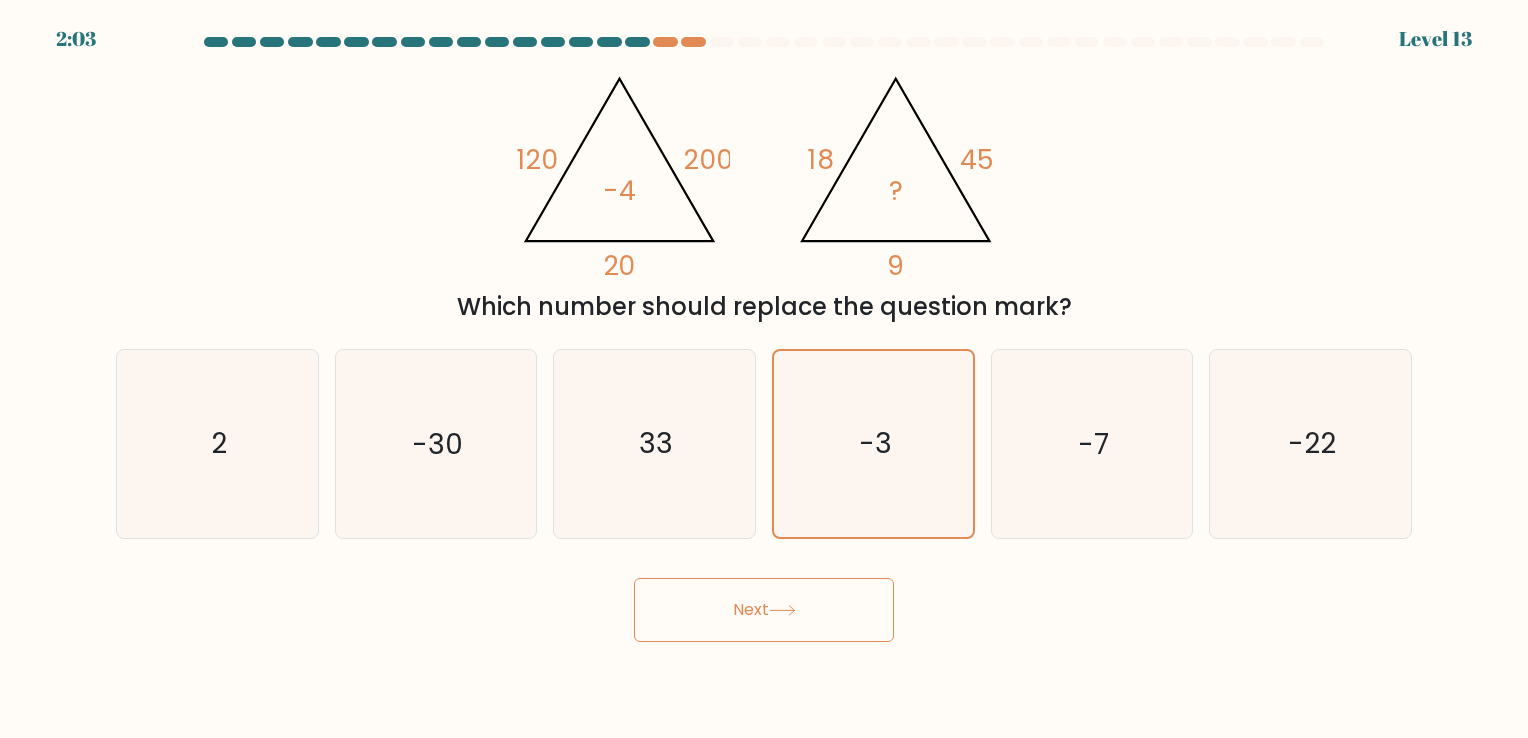 click on "Next" at bounding box center (764, 610) 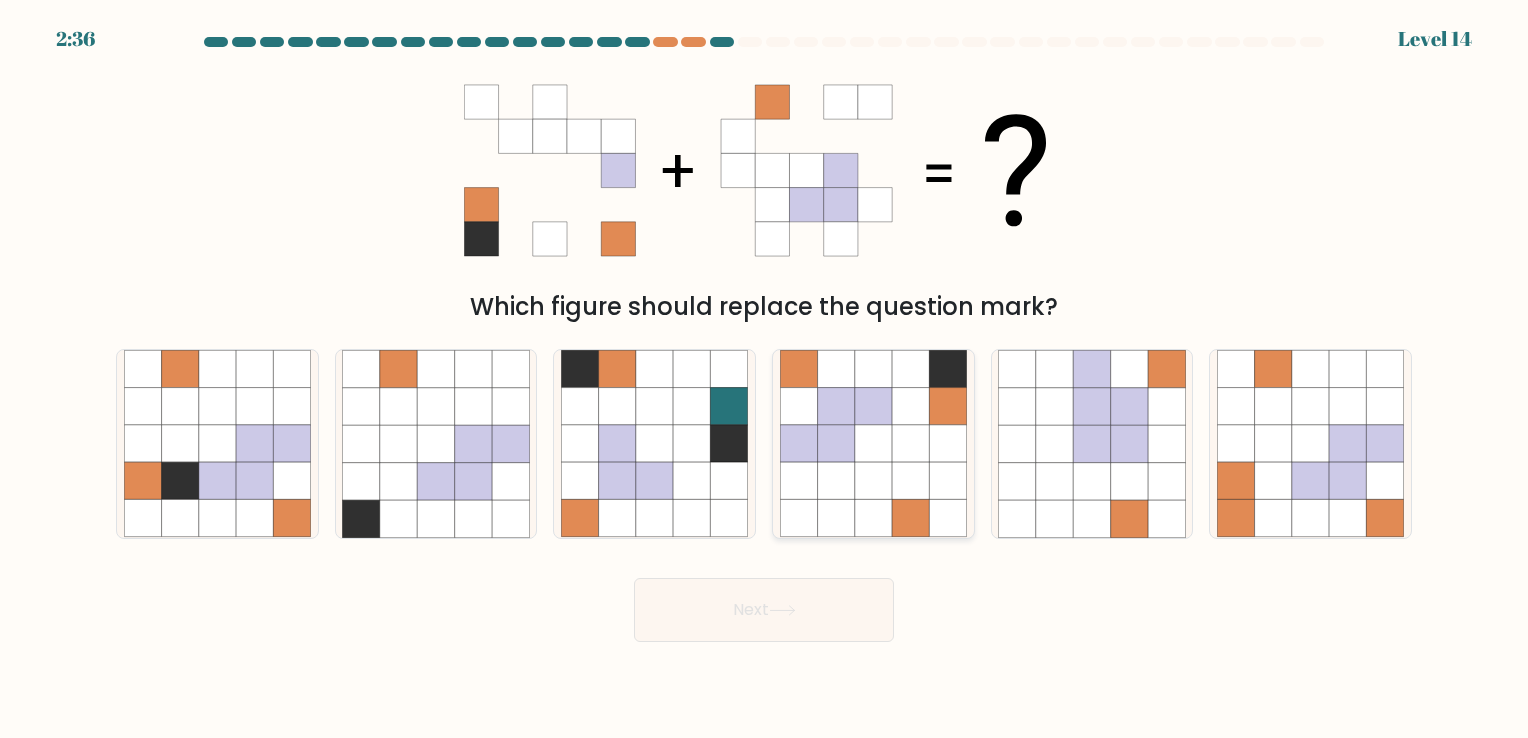 click 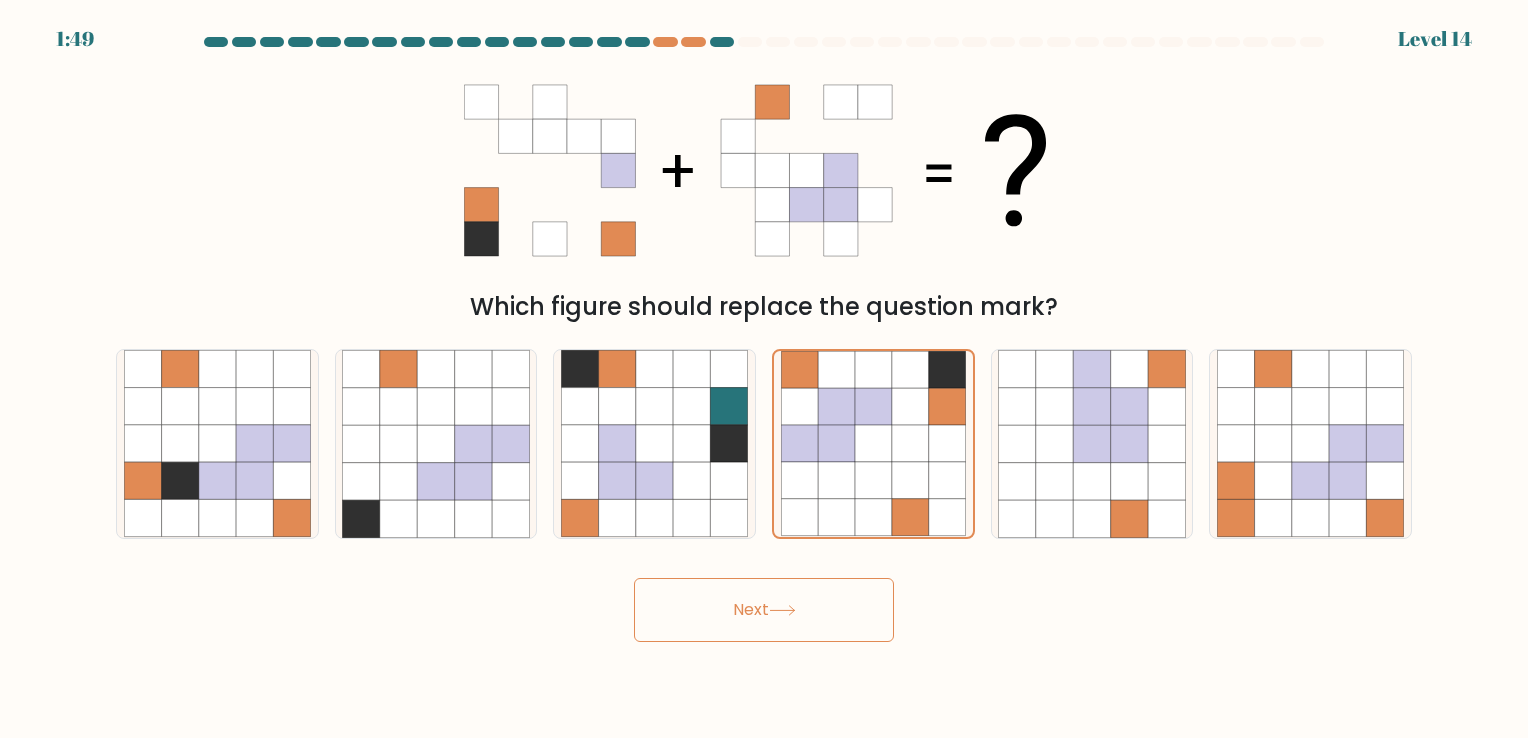 click on "Next" at bounding box center (764, 610) 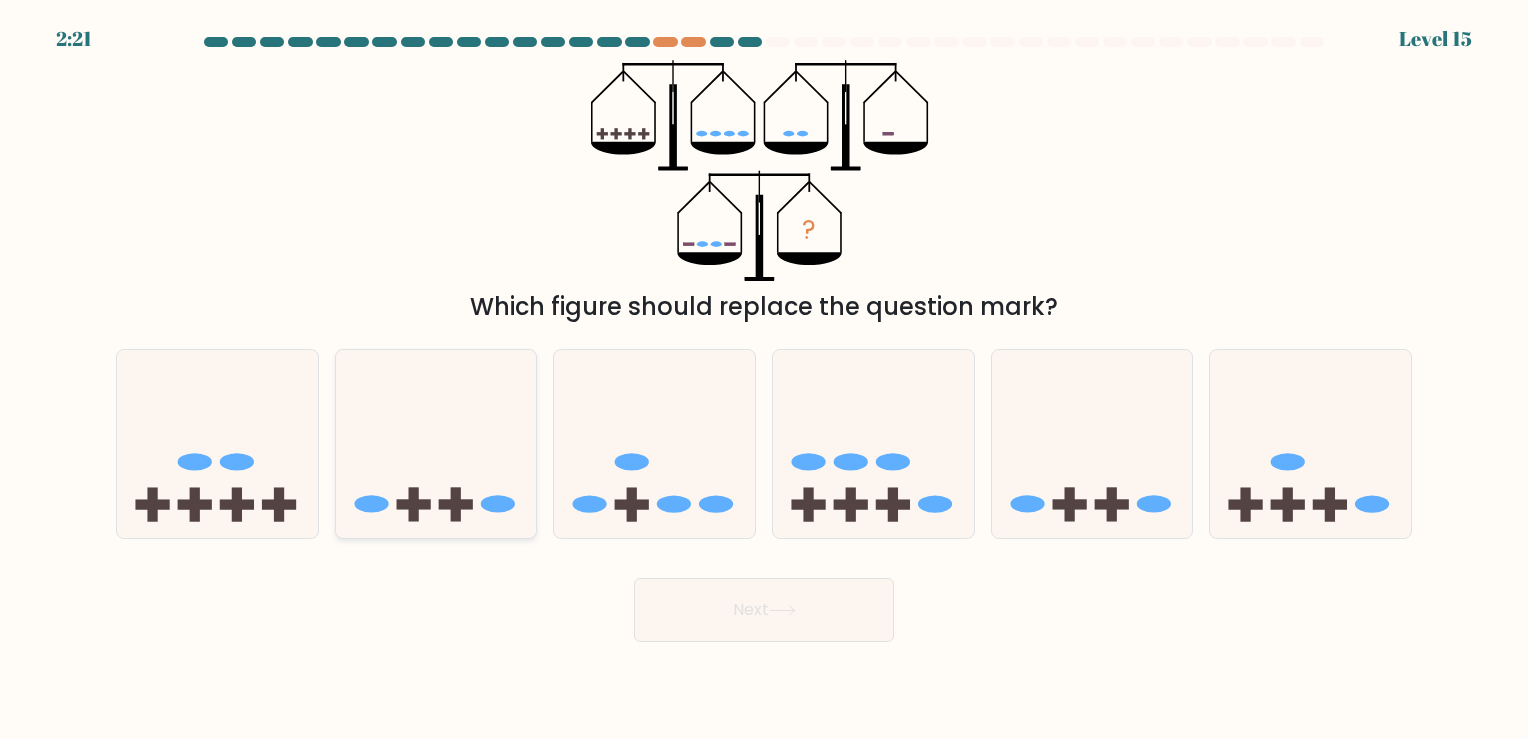 click 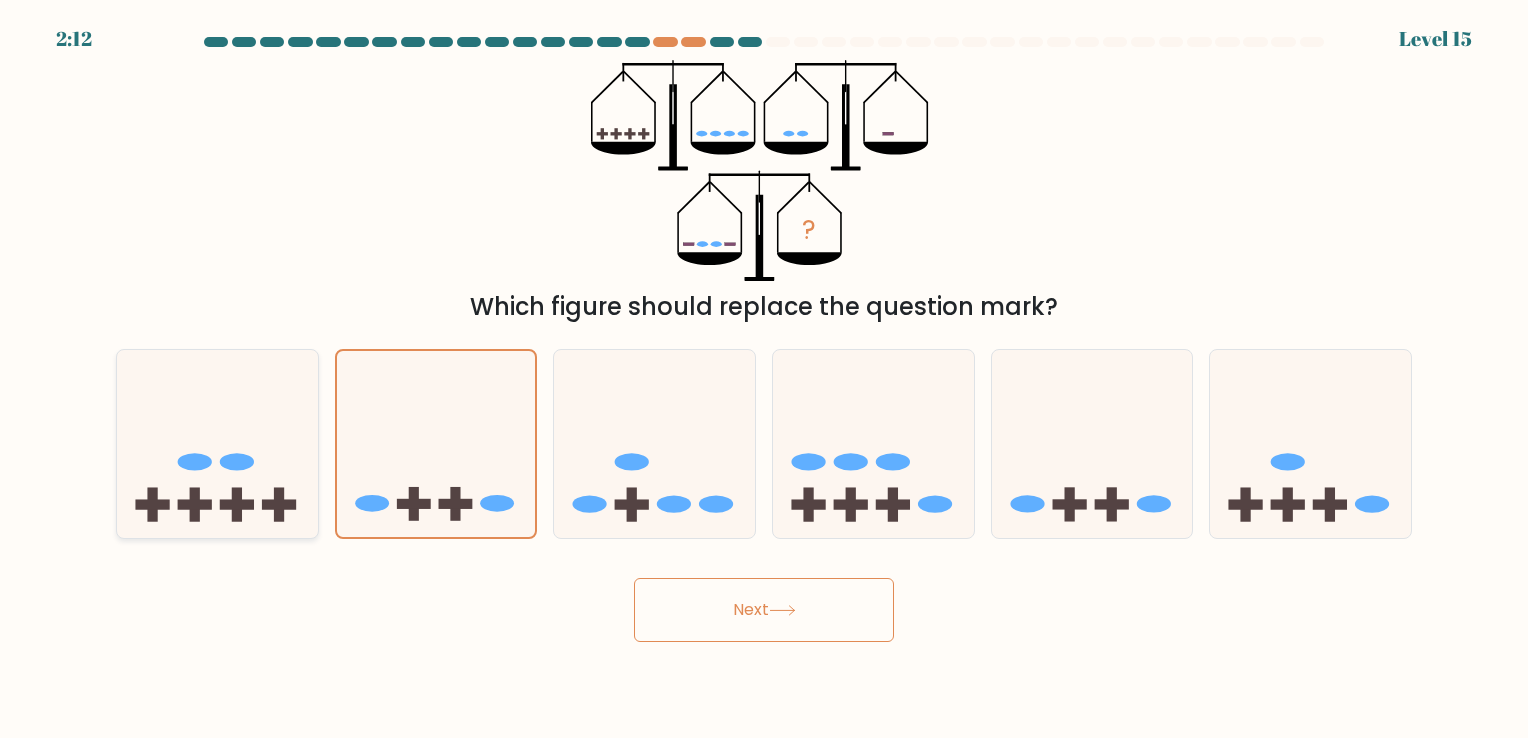 drag, startPoint x: 238, startPoint y: 465, endPoint x: 263, endPoint y: 524, distance: 64.07808 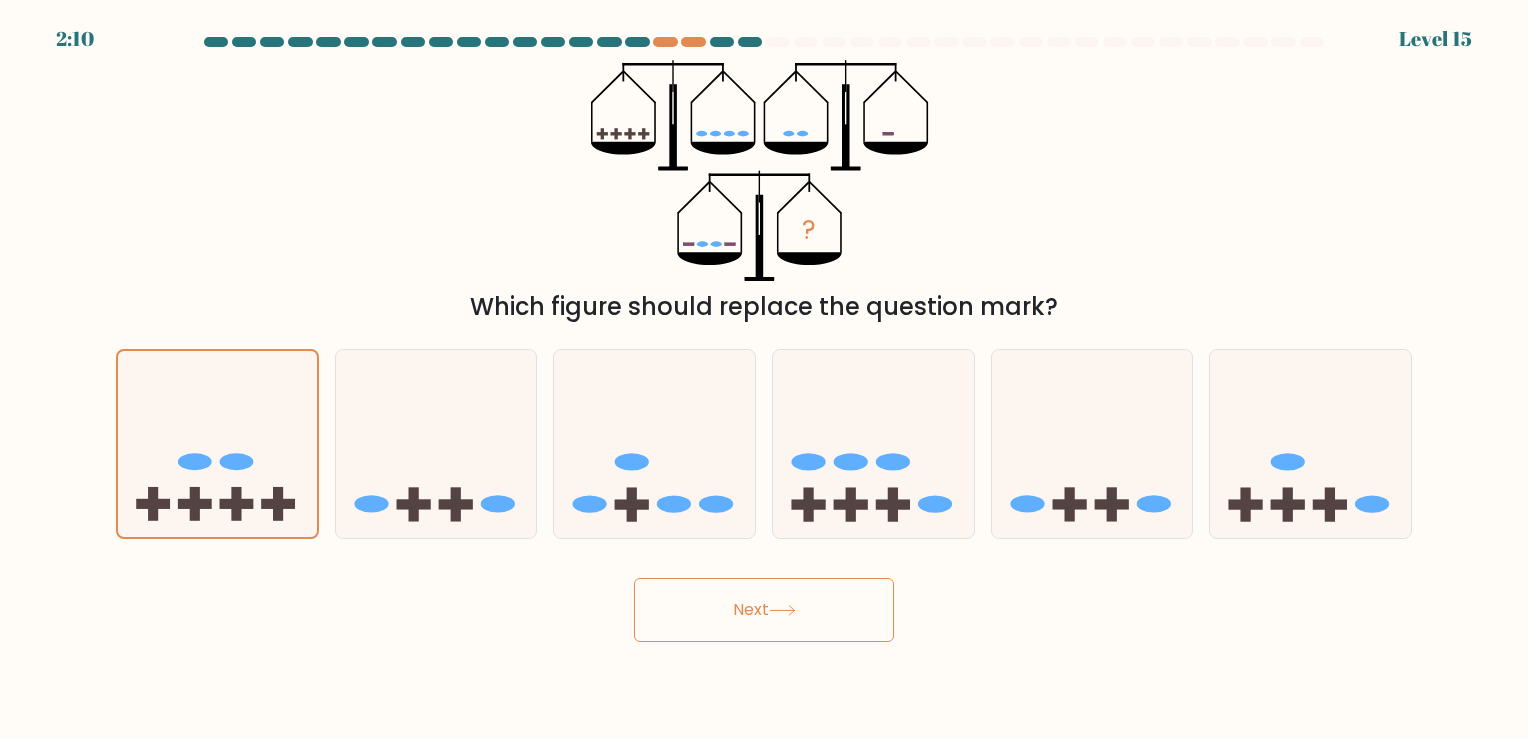 click on "Next" at bounding box center [764, 610] 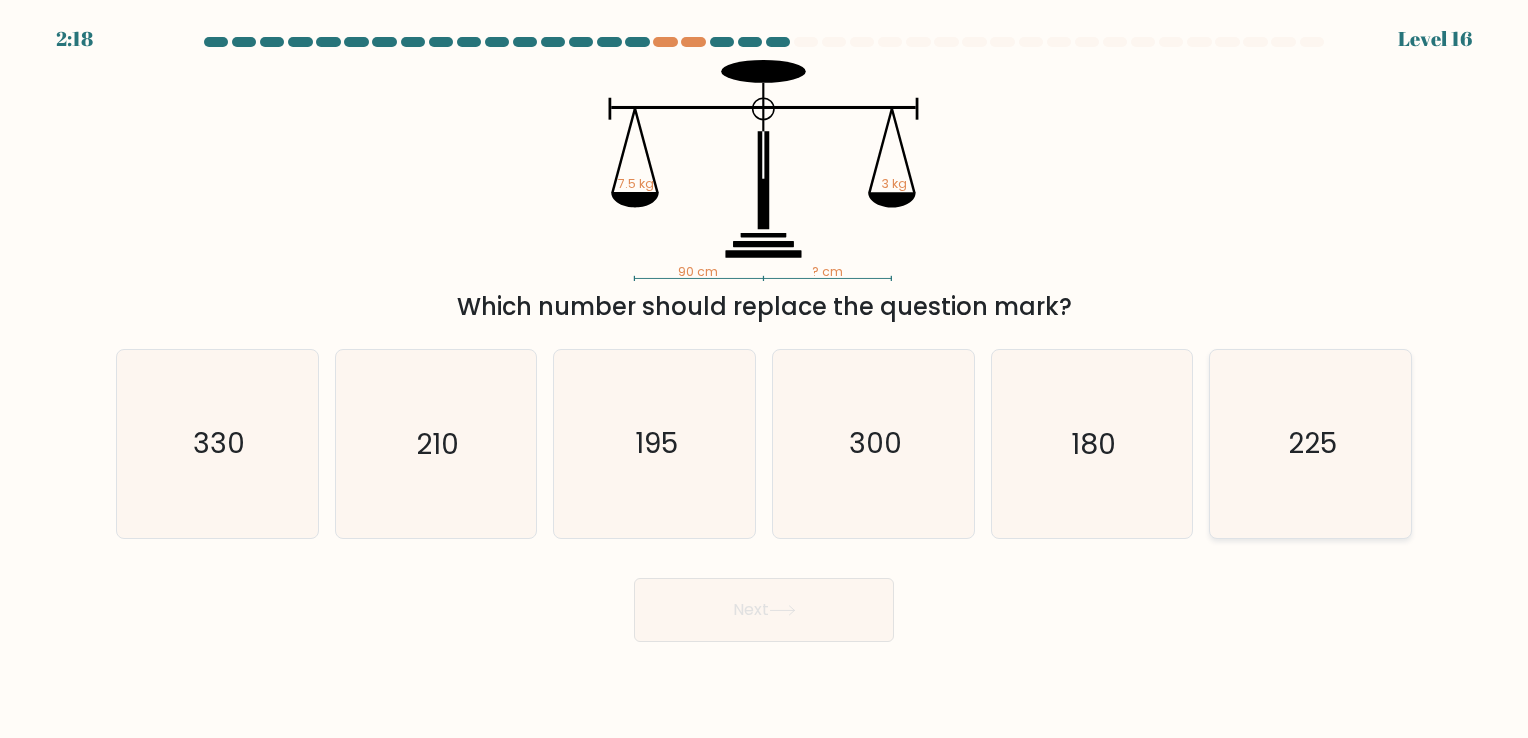 click on "225" 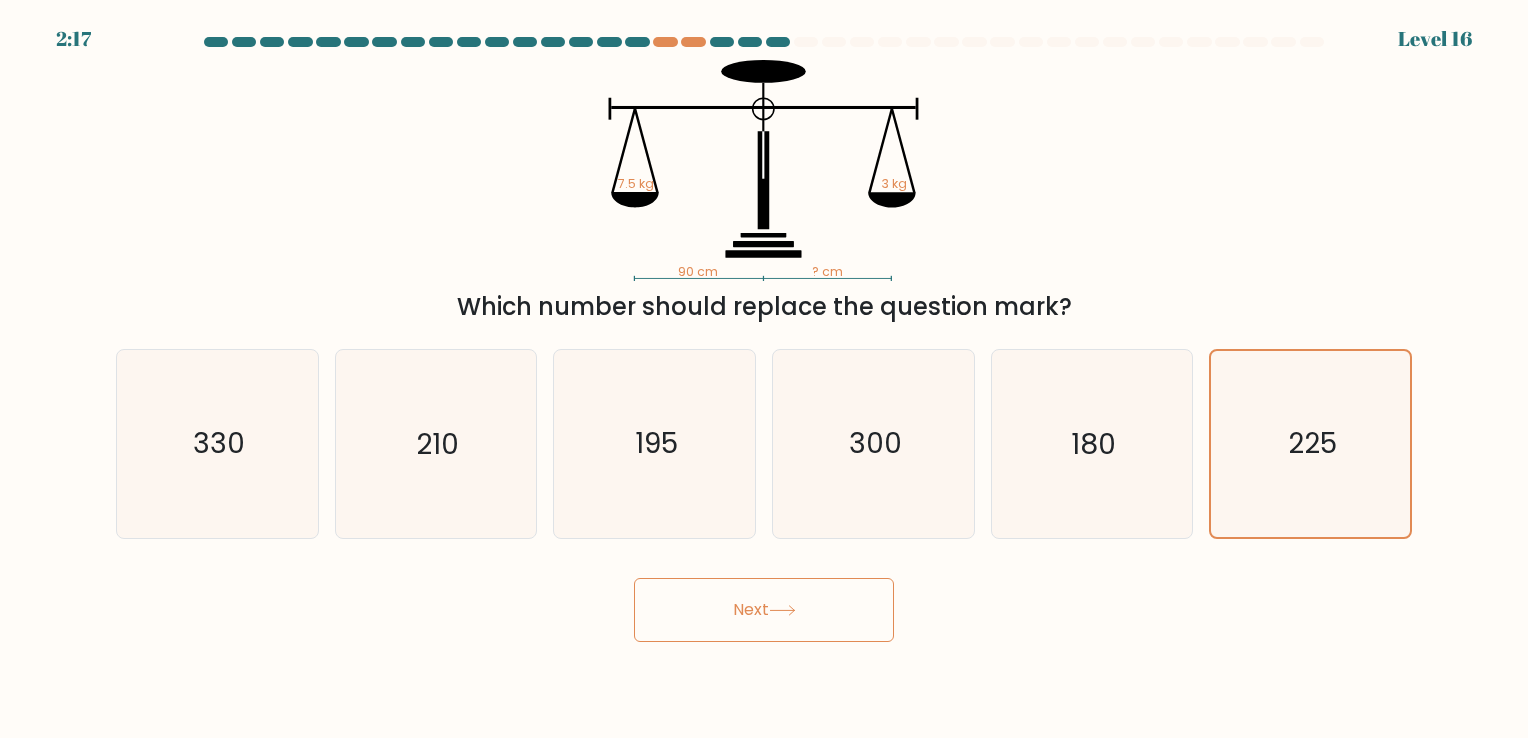 click on "Next" at bounding box center (764, 610) 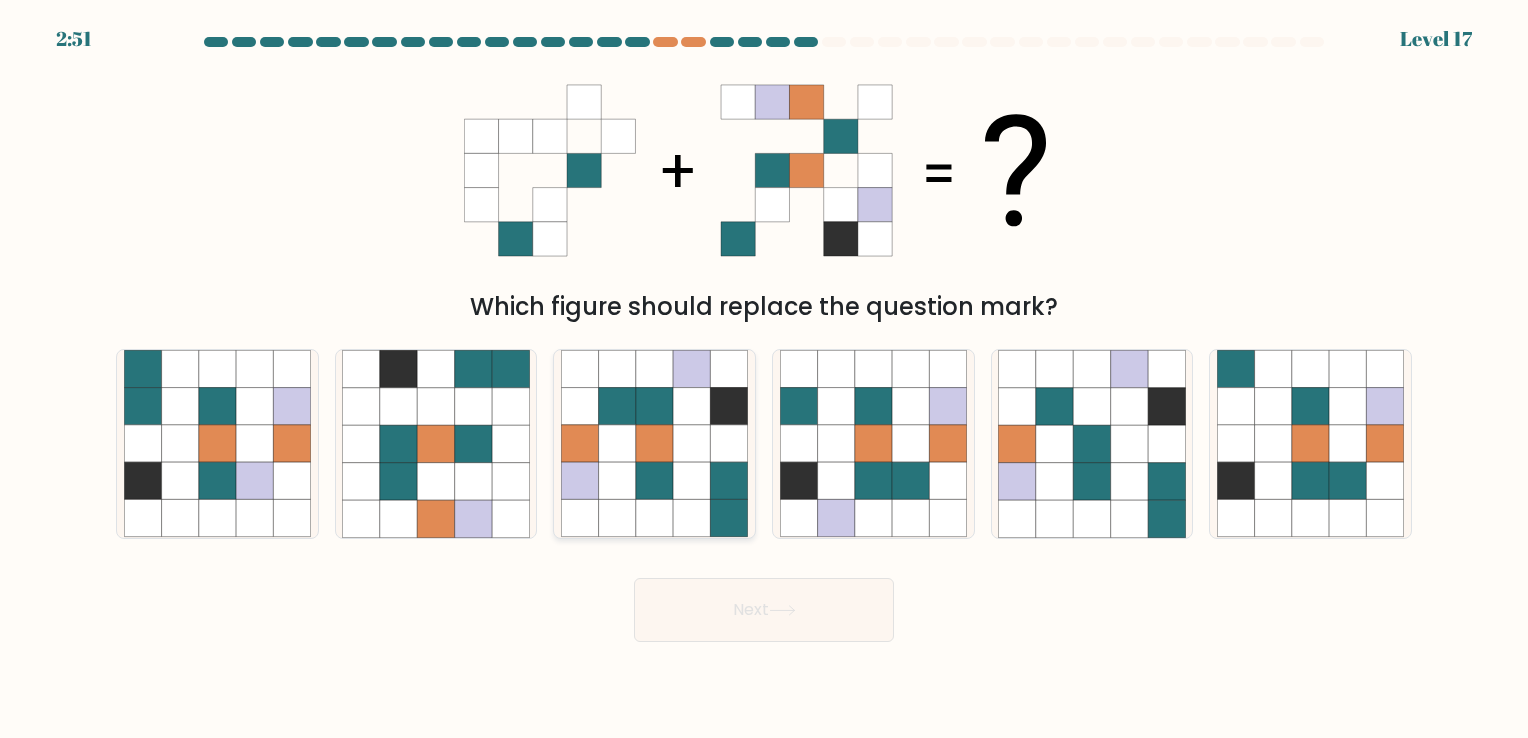 click 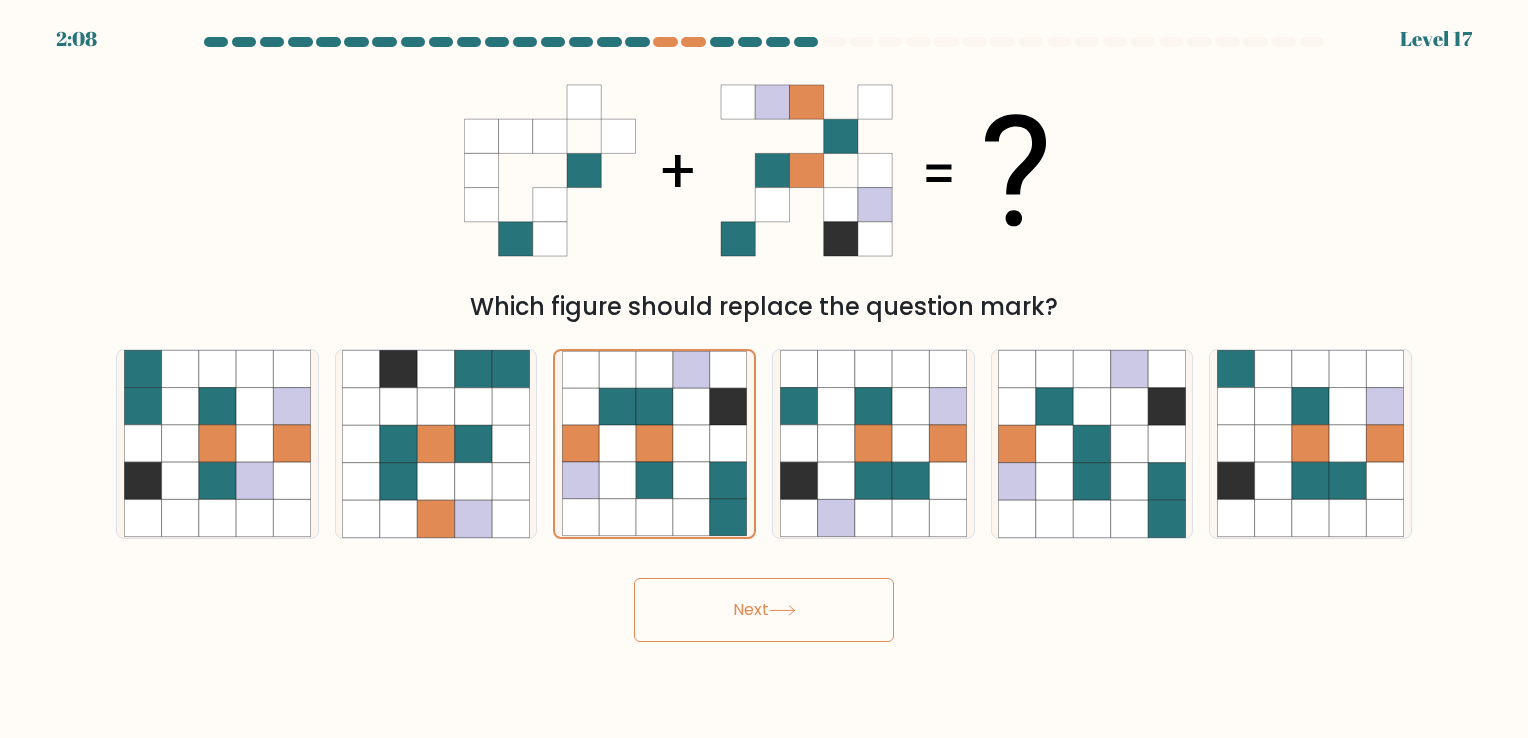 click on "Next" at bounding box center (764, 610) 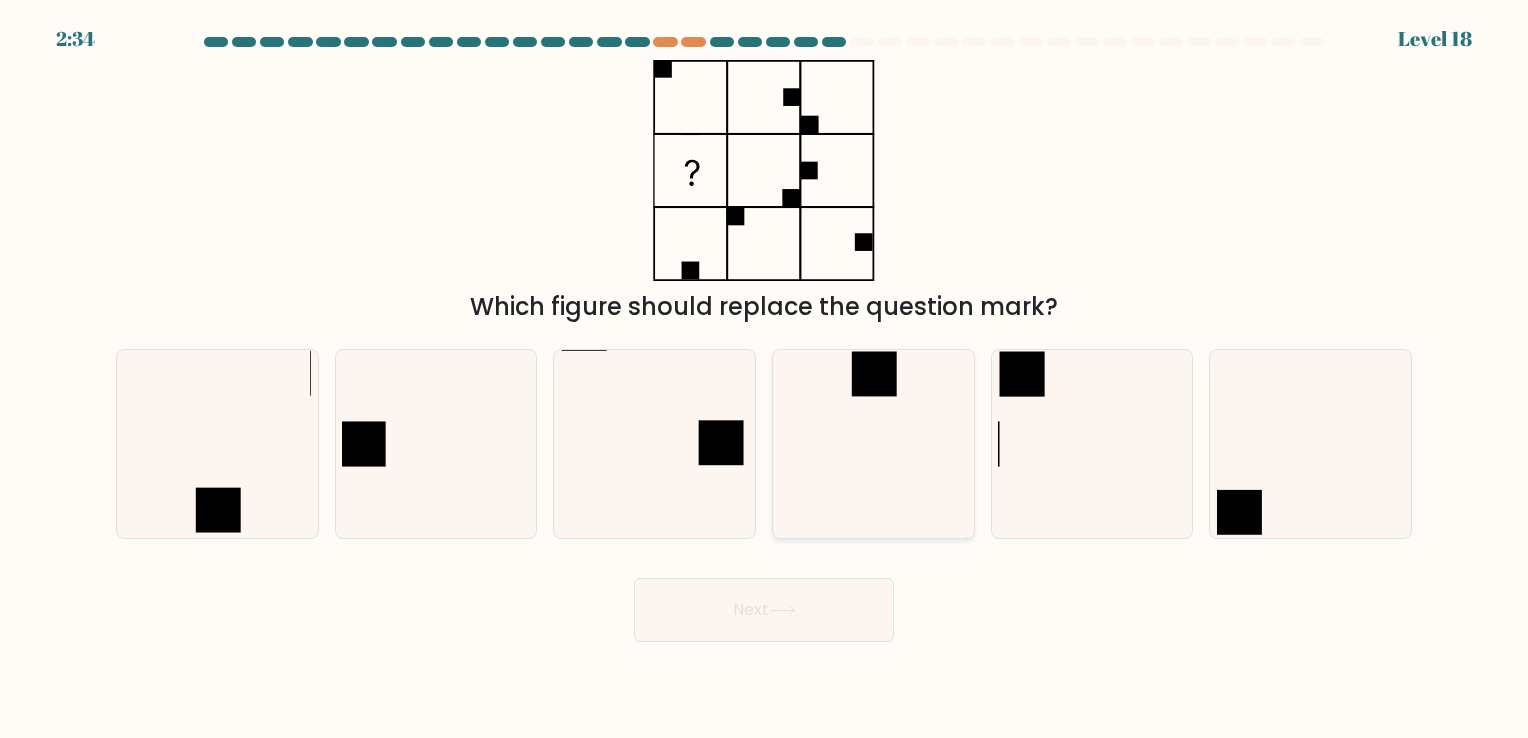 click 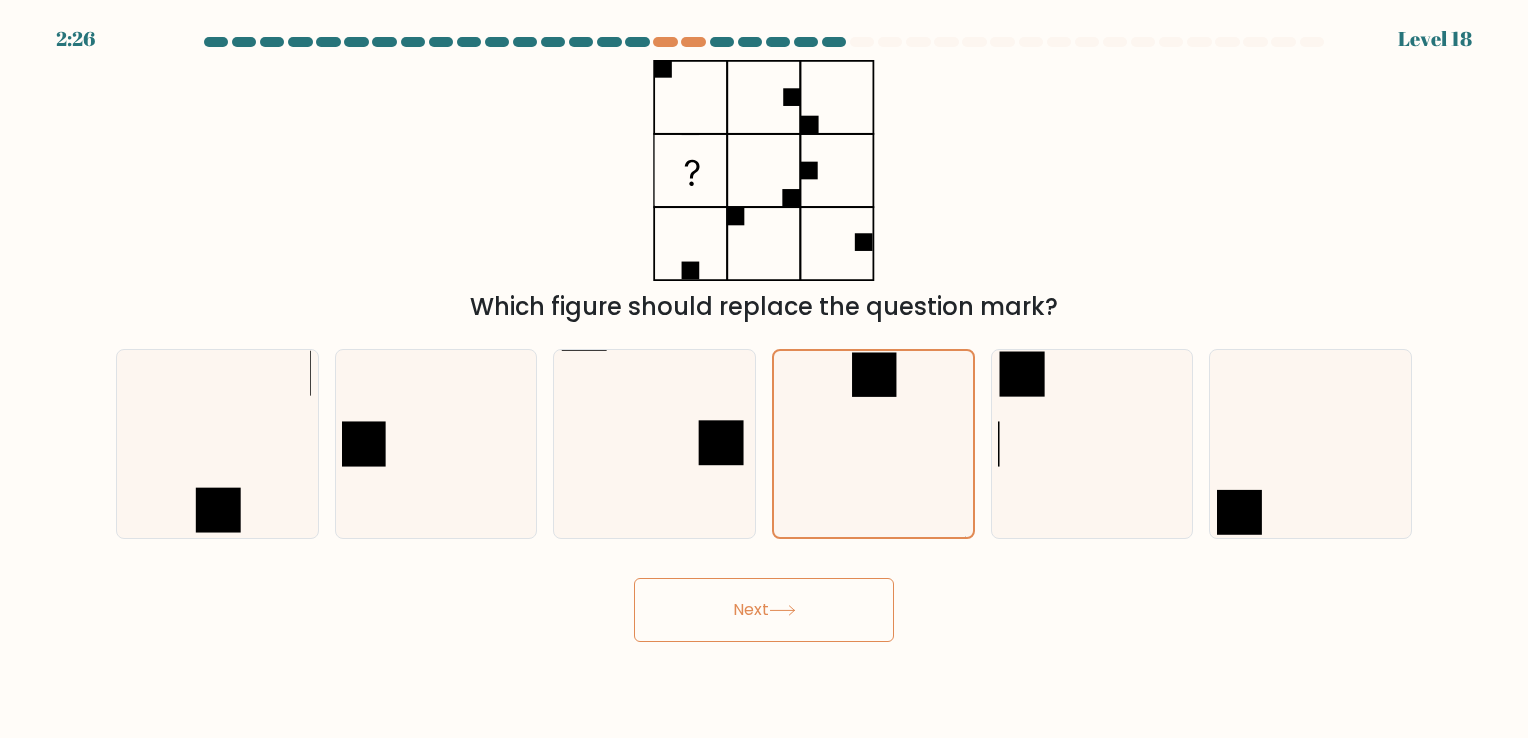 click on "Next" at bounding box center [764, 610] 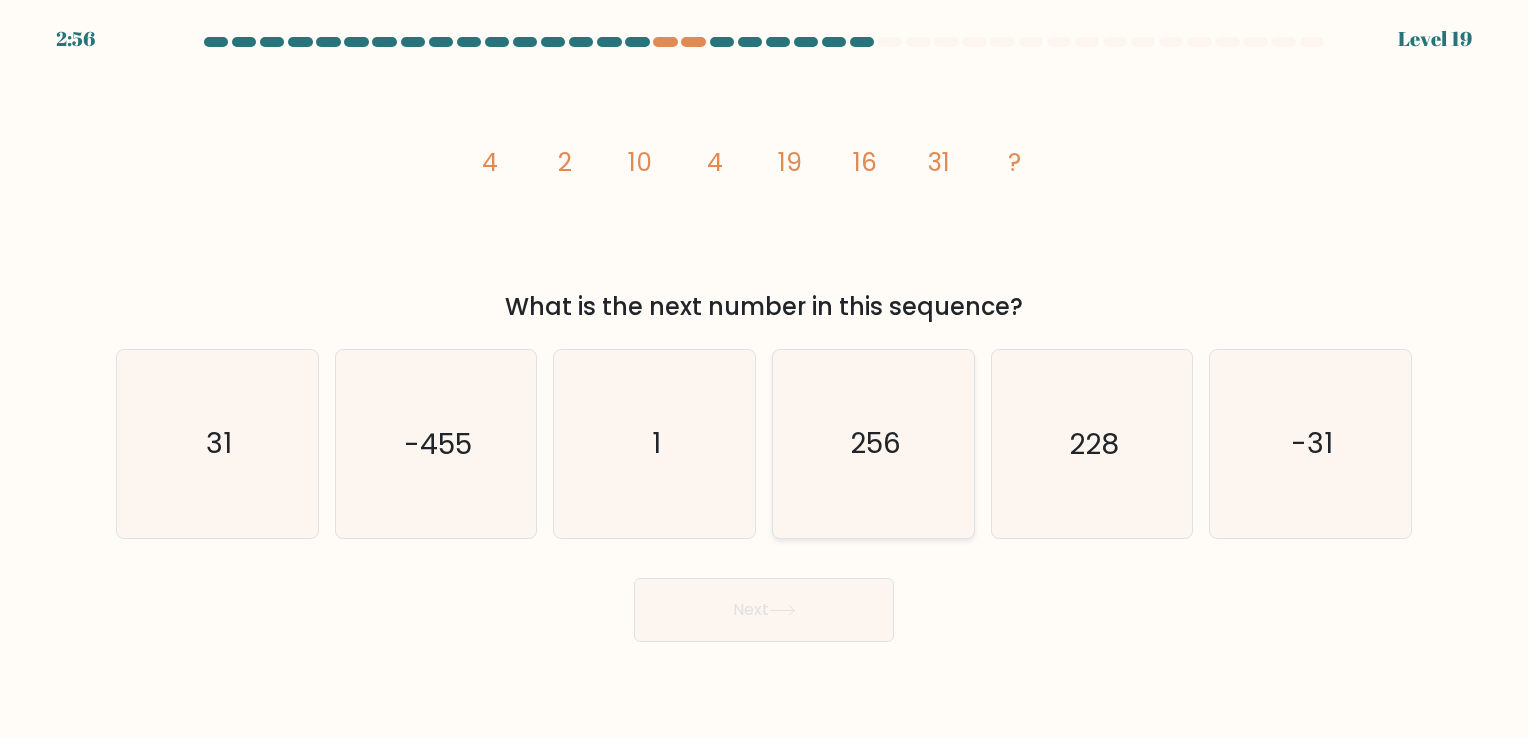 click on "256" 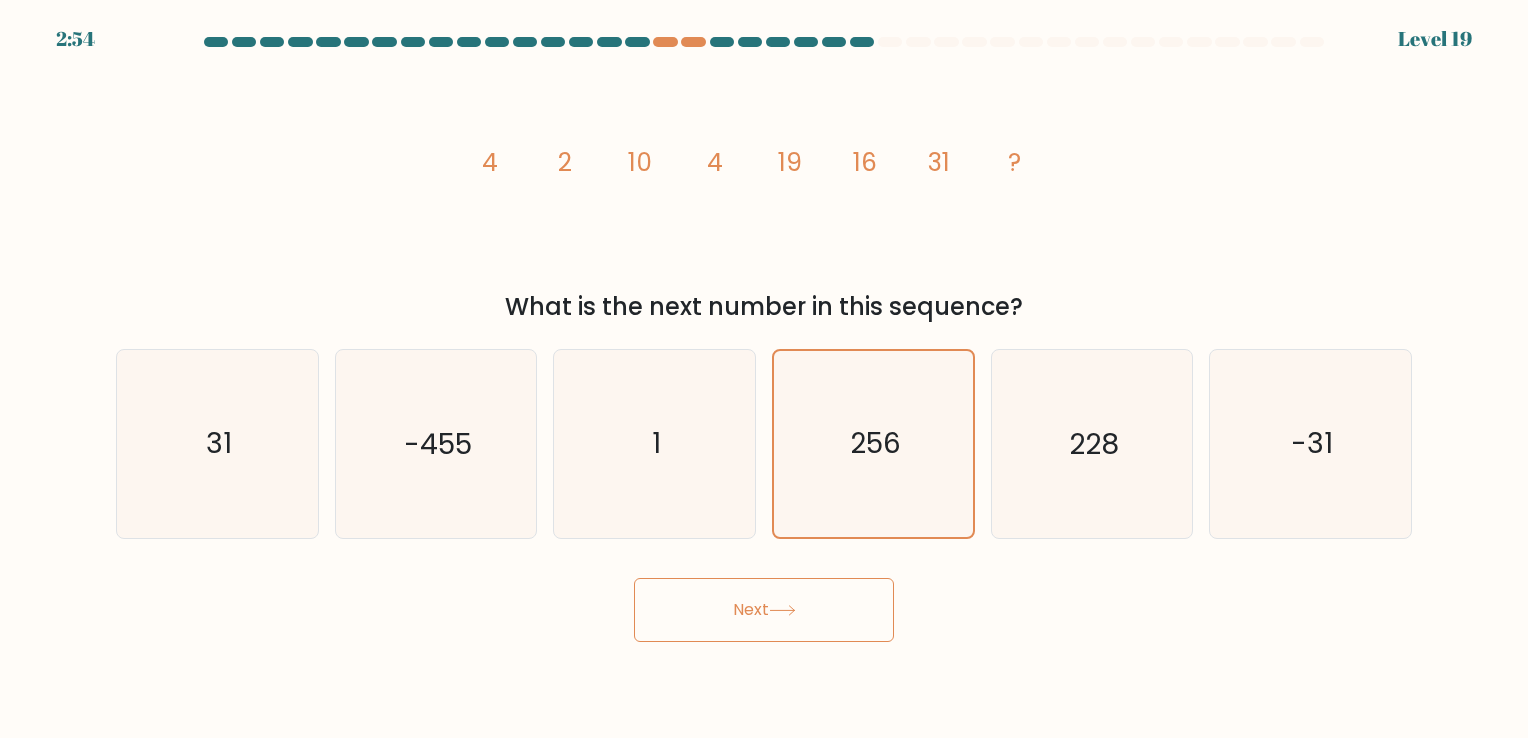 click on "Next" at bounding box center (764, 610) 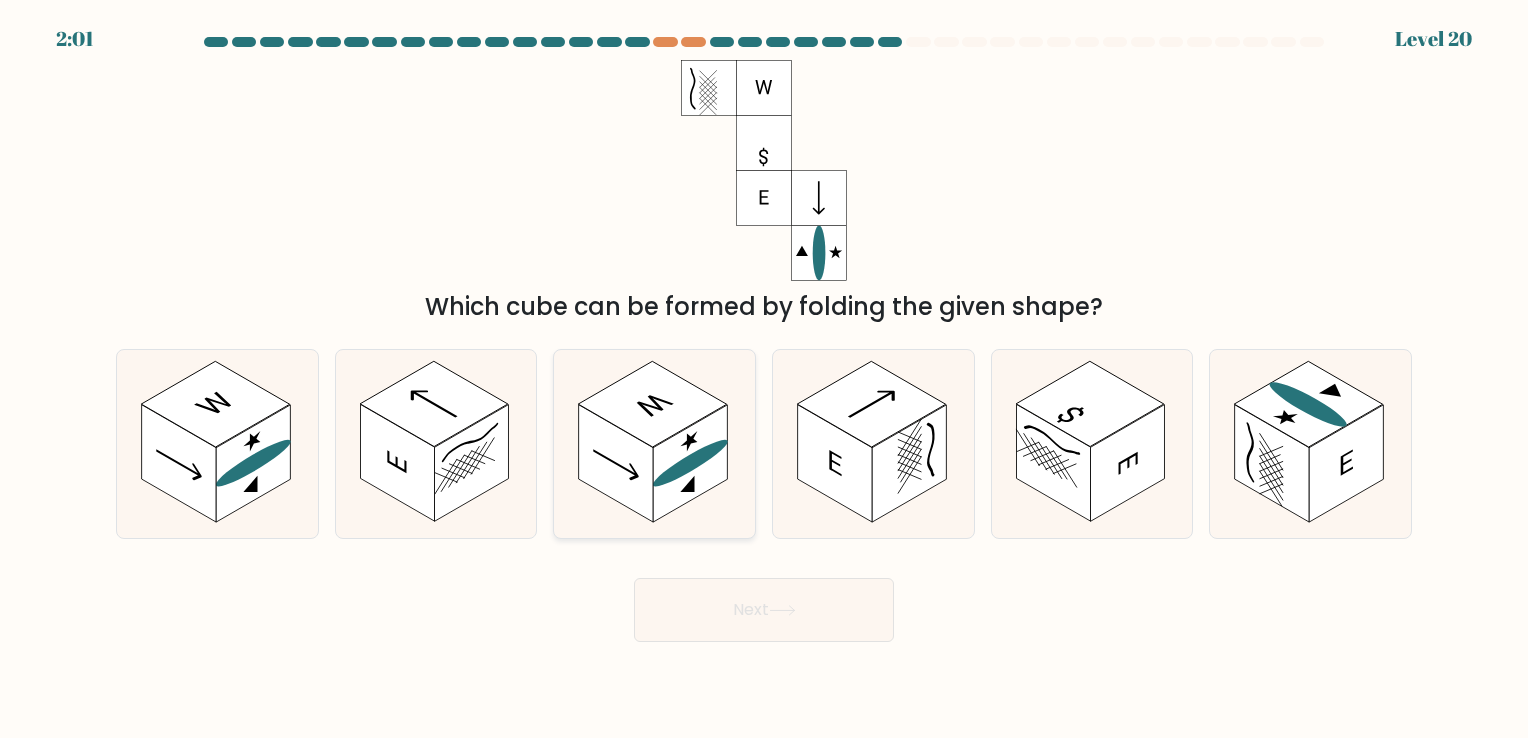 click 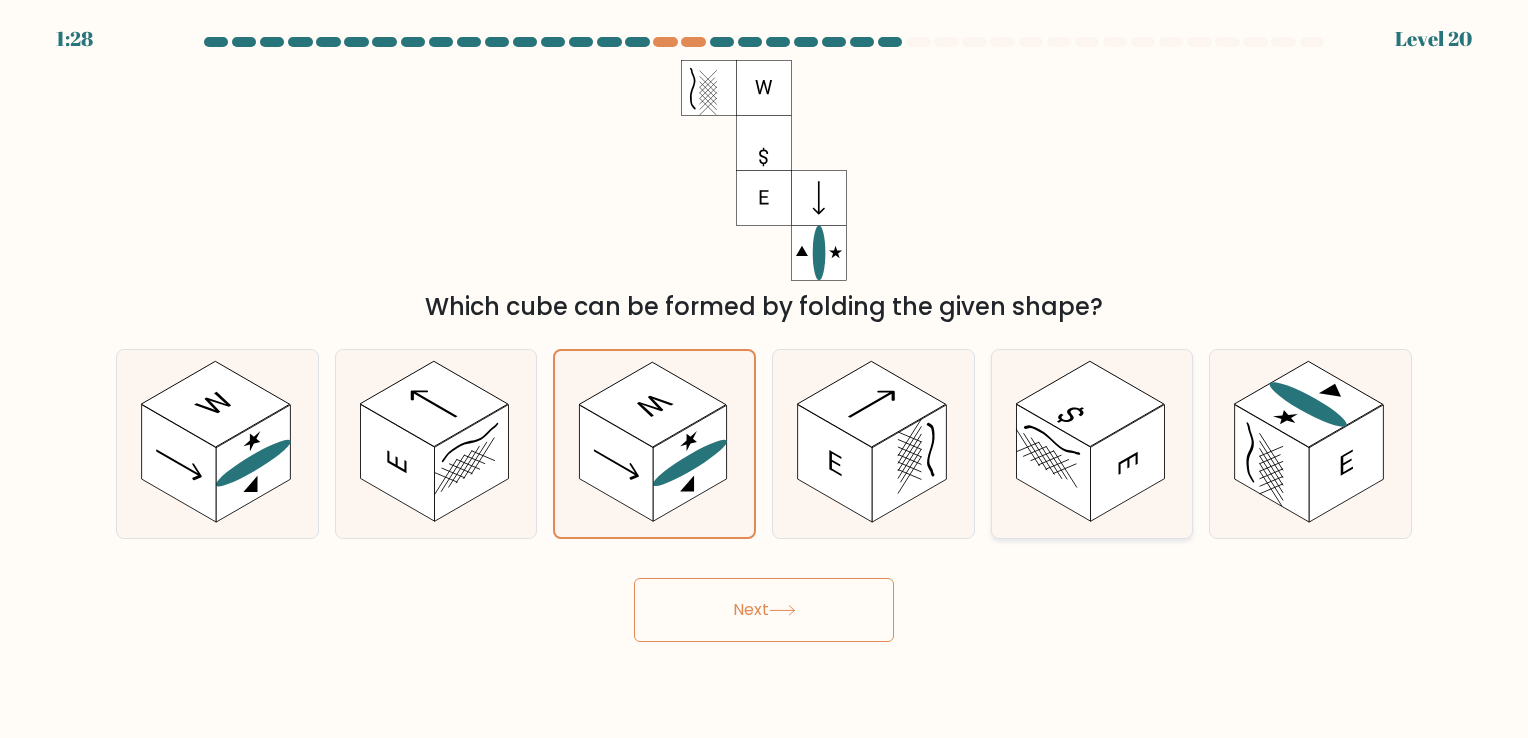 click 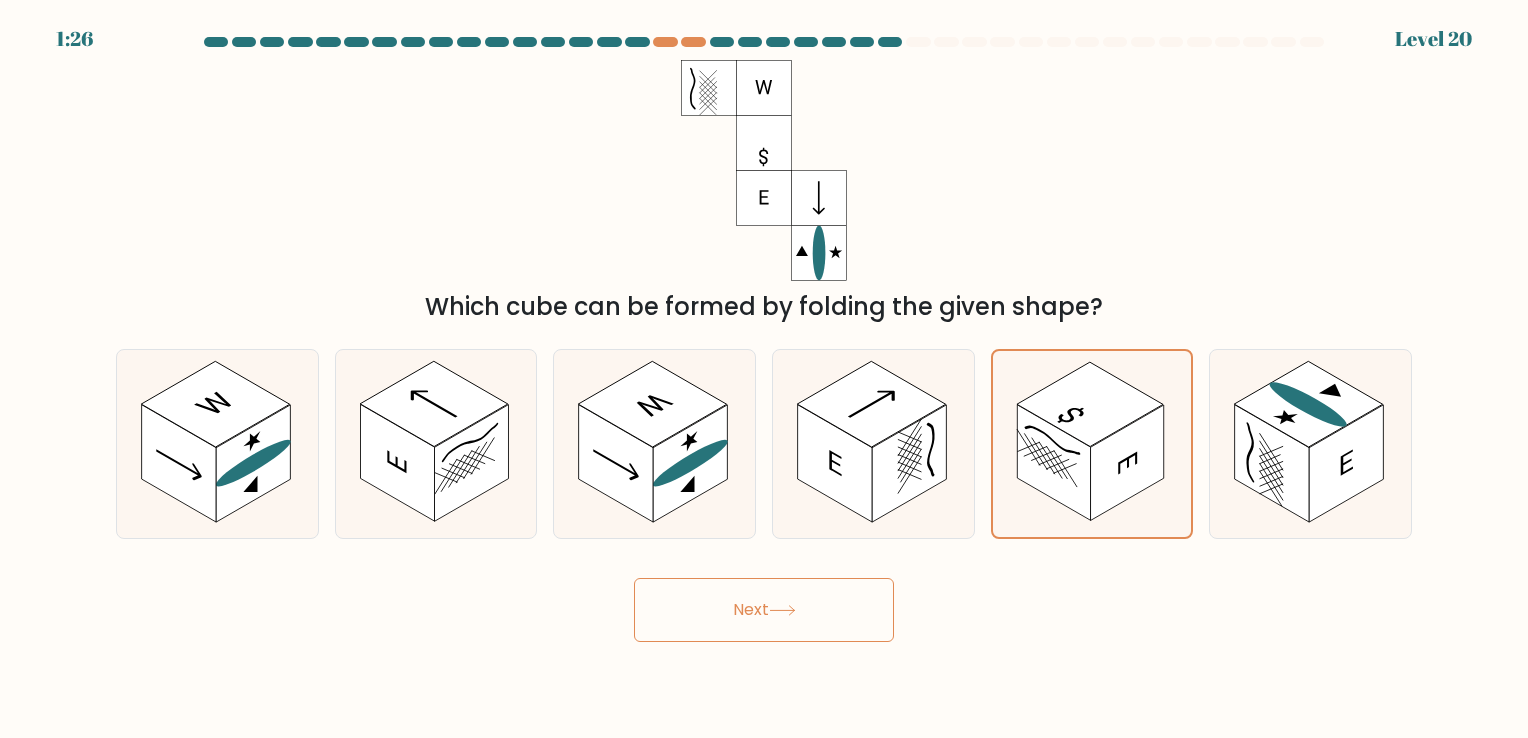 click on "Next" at bounding box center (764, 610) 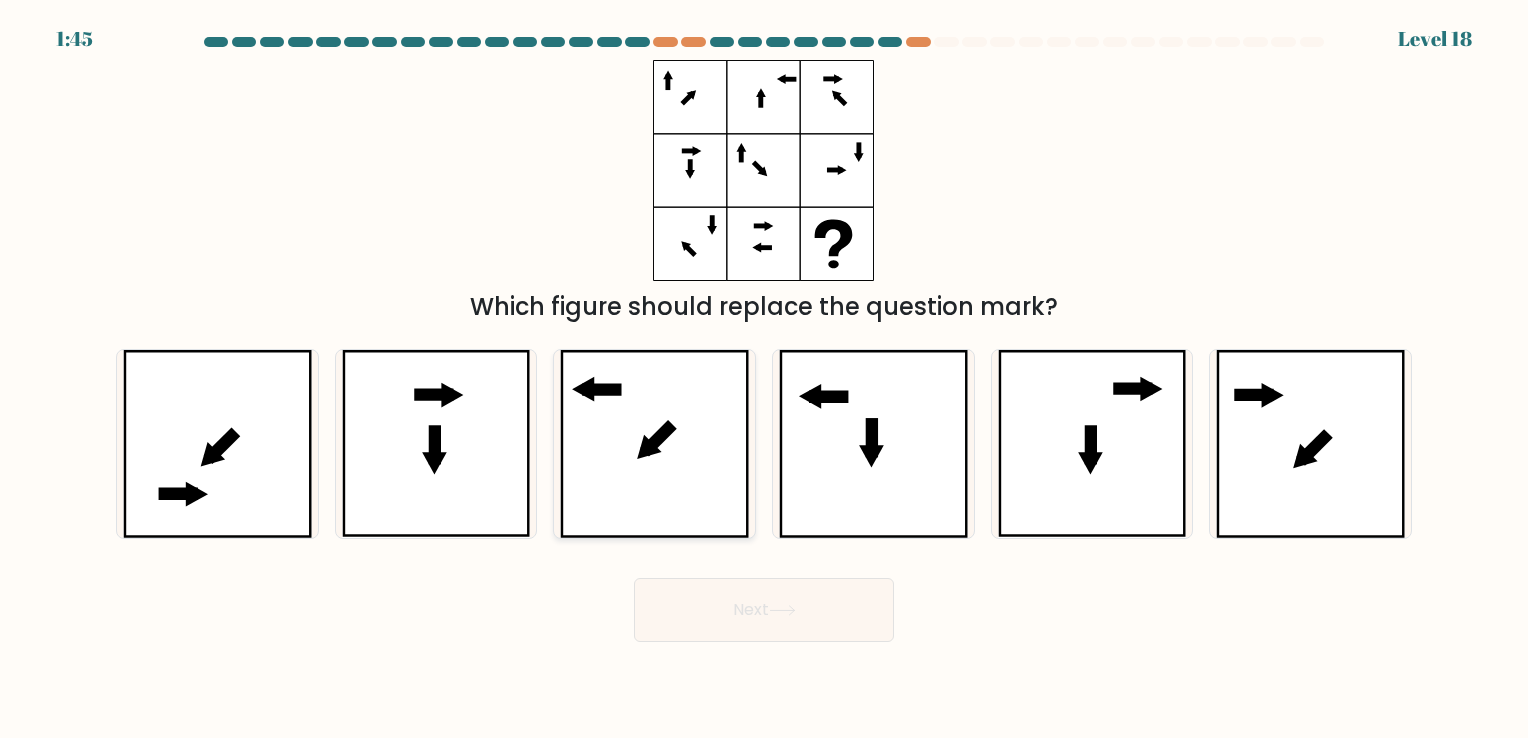 click 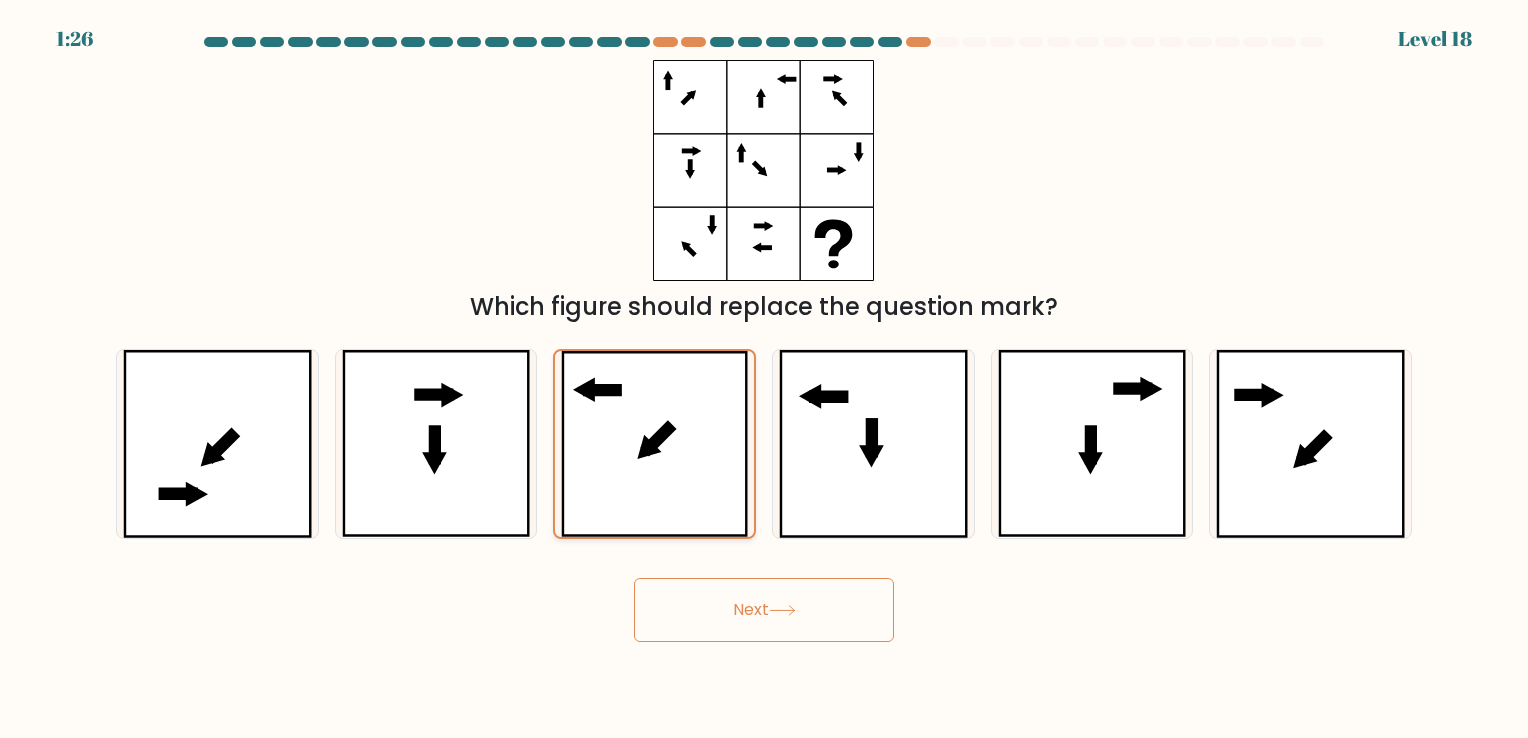 click 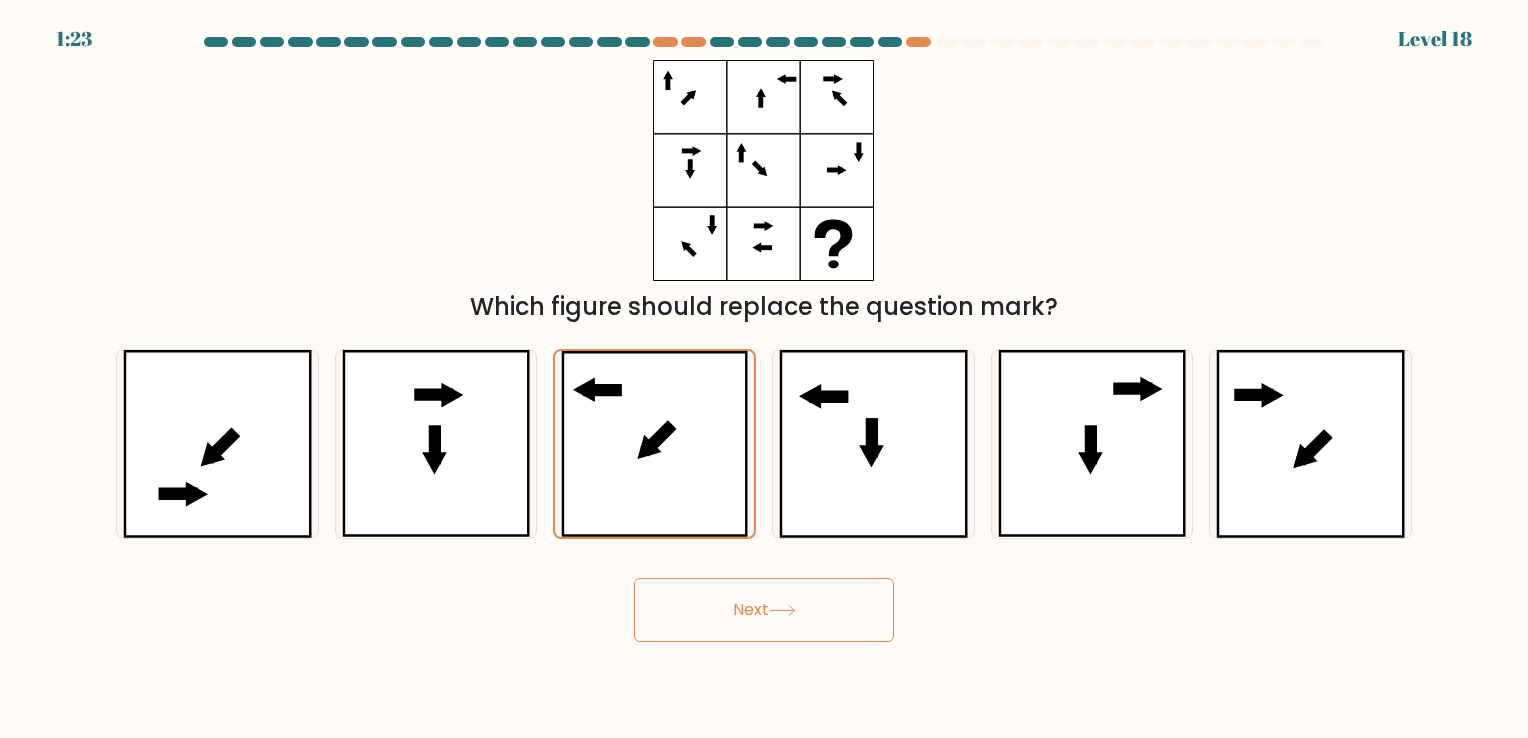 click 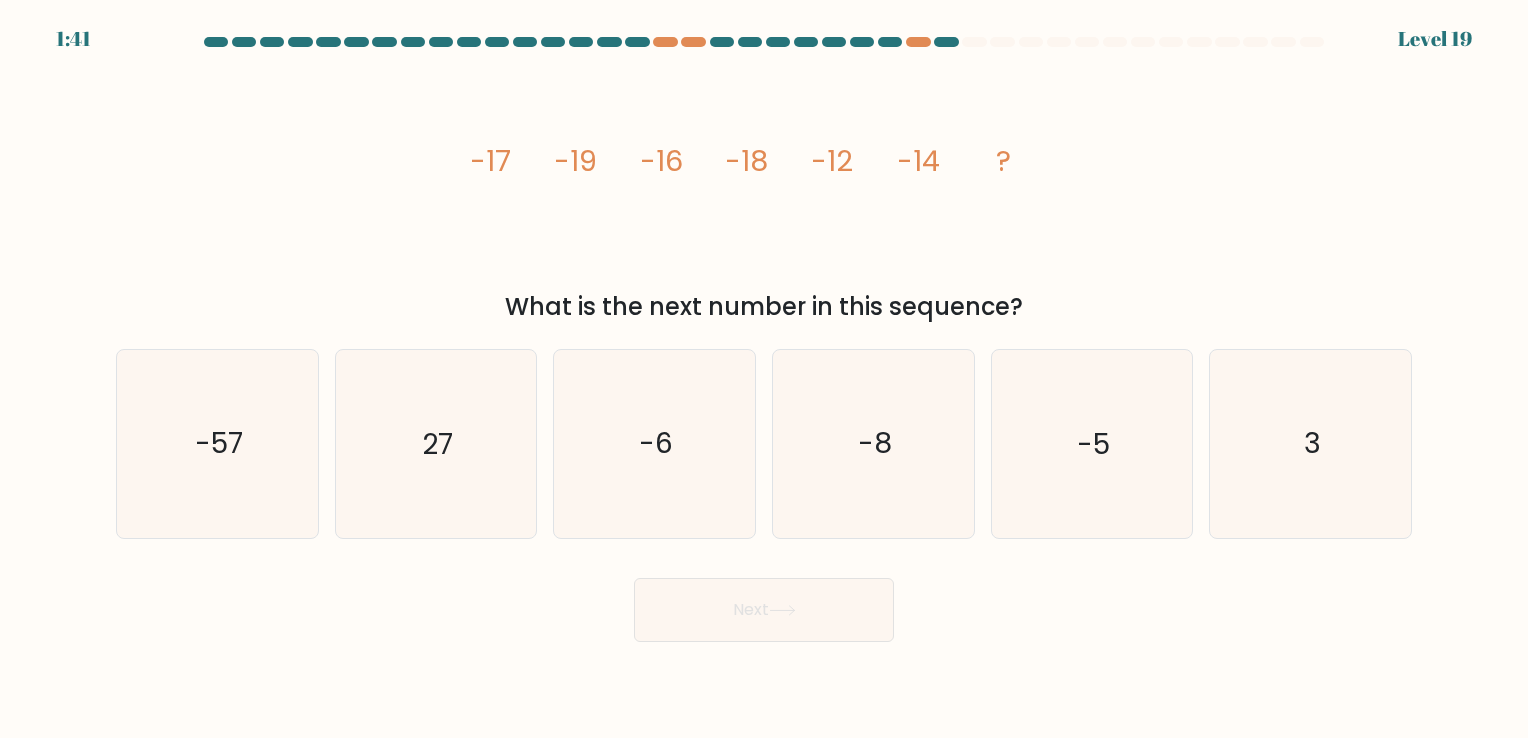 drag, startPoint x: 934, startPoint y: 177, endPoint x: 1357, endPoint y: 144, distance: 424.28528 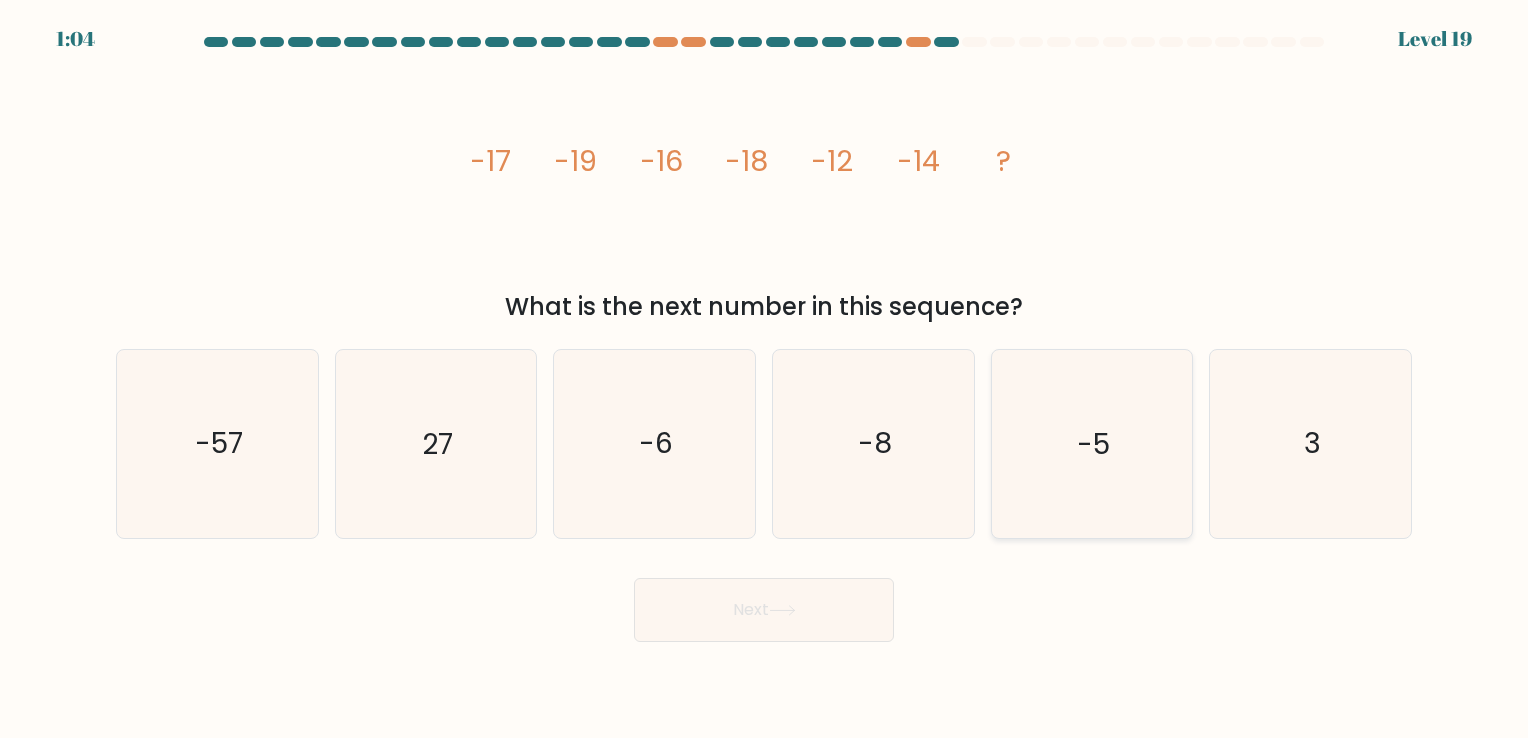click on "-5" 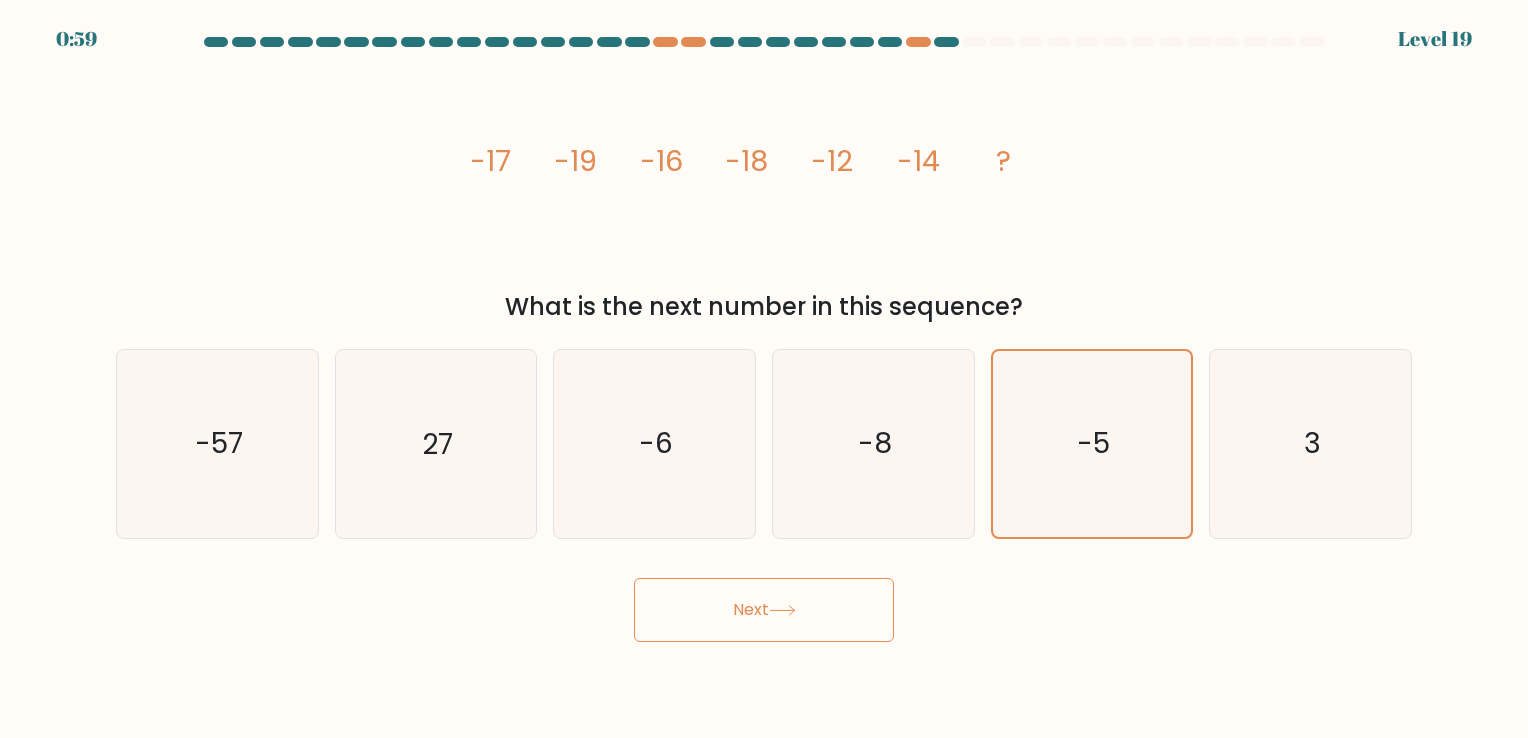 click on "Next" at bounding box center (764, 610) 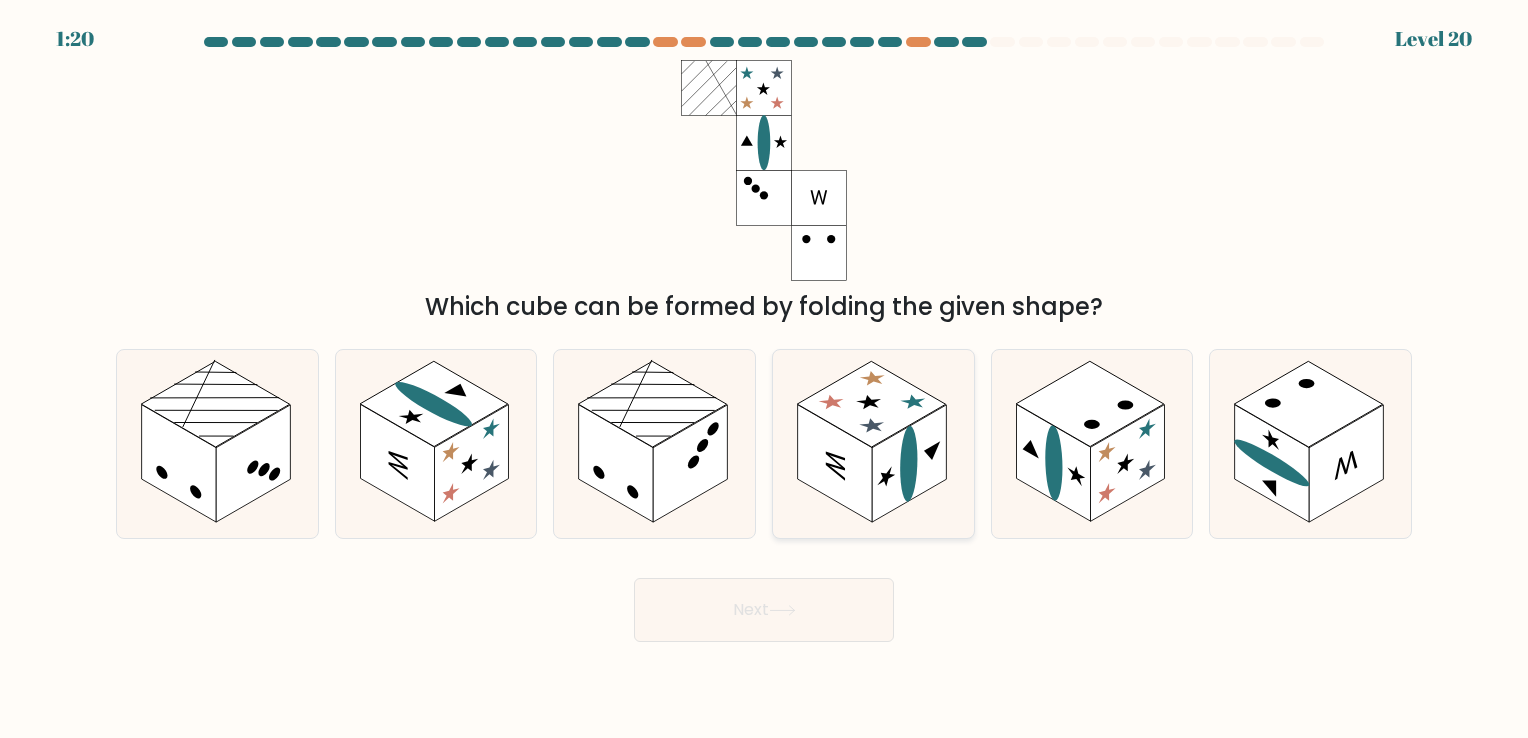 click 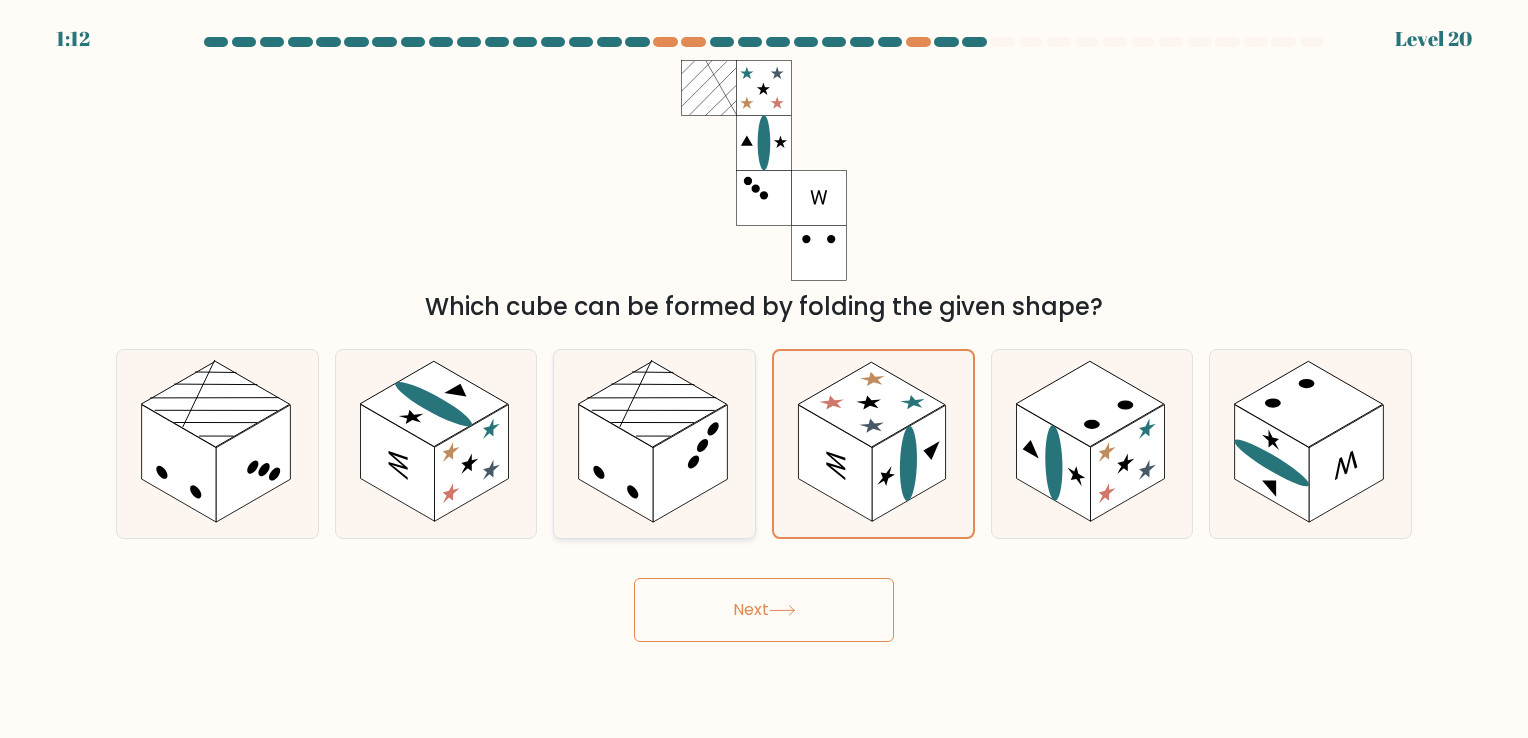 click 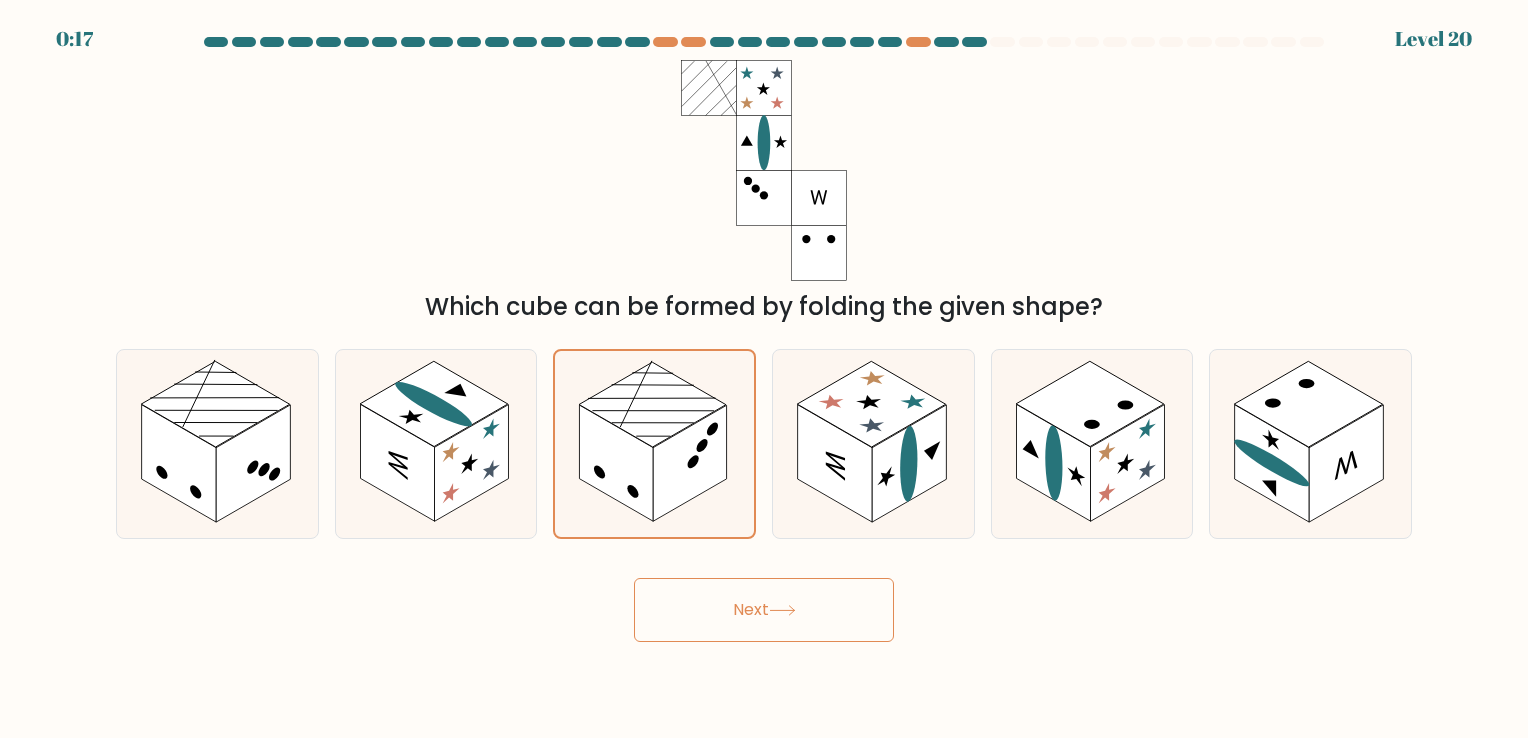 click on "Next" at bounding box center [764, 610] 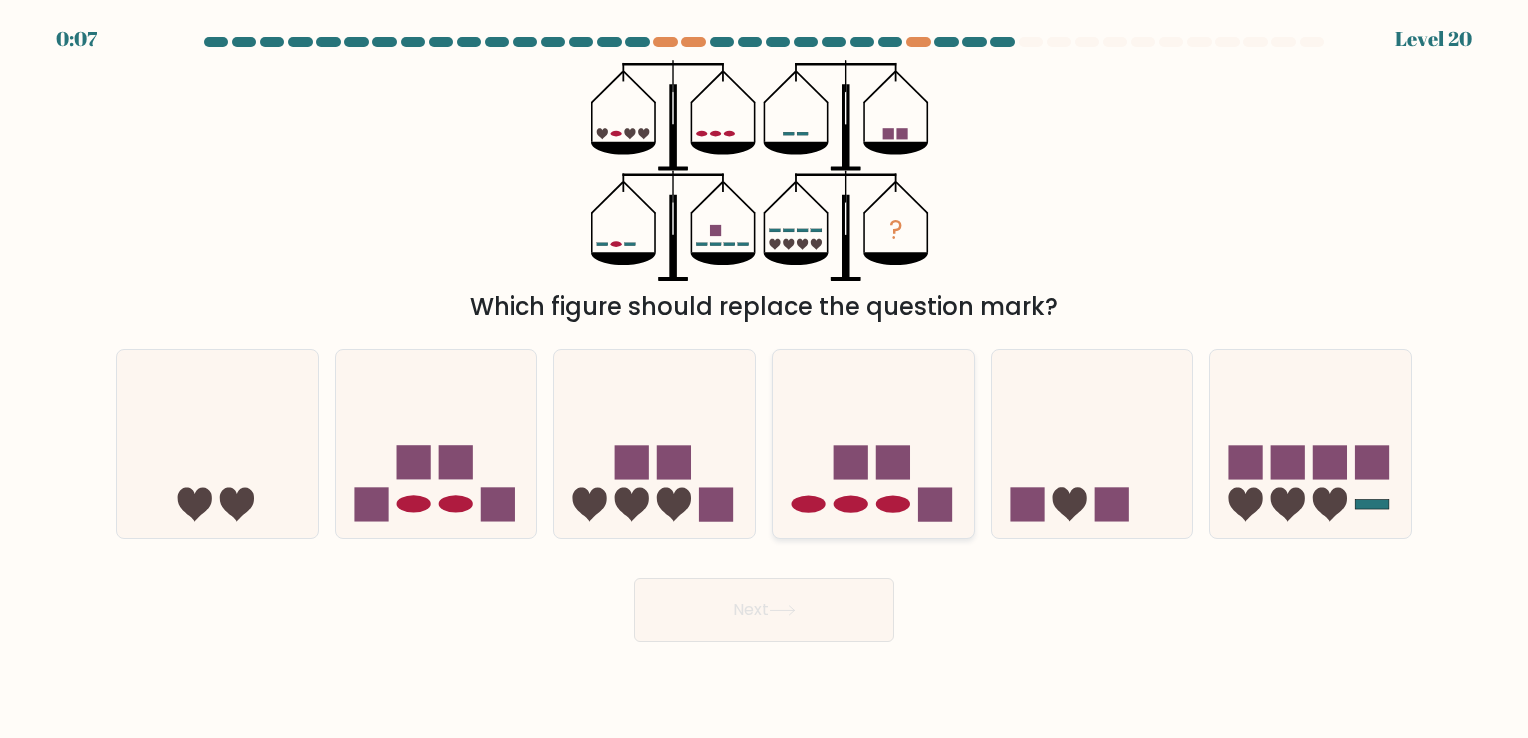 click 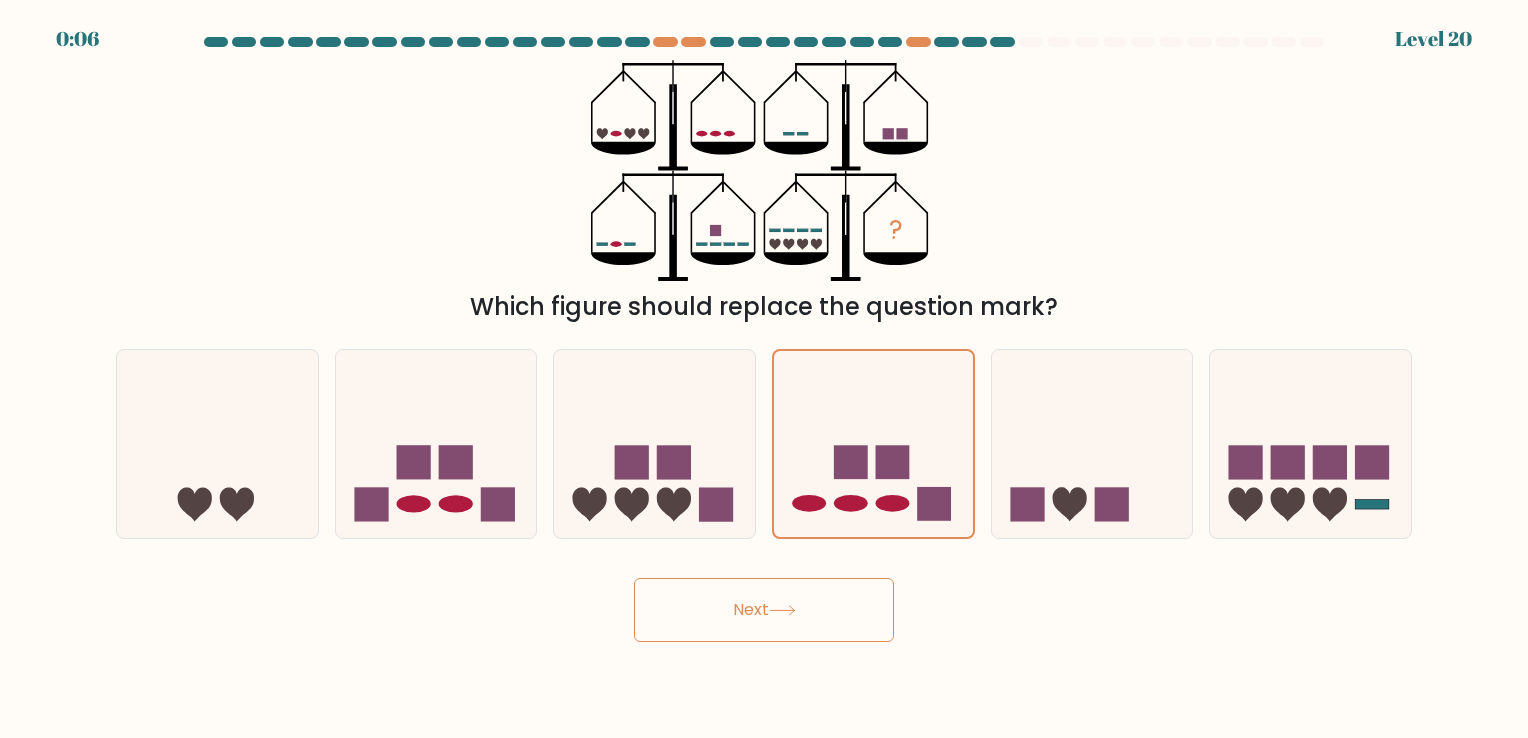 click on "Next" at bounding box center (764, 610) 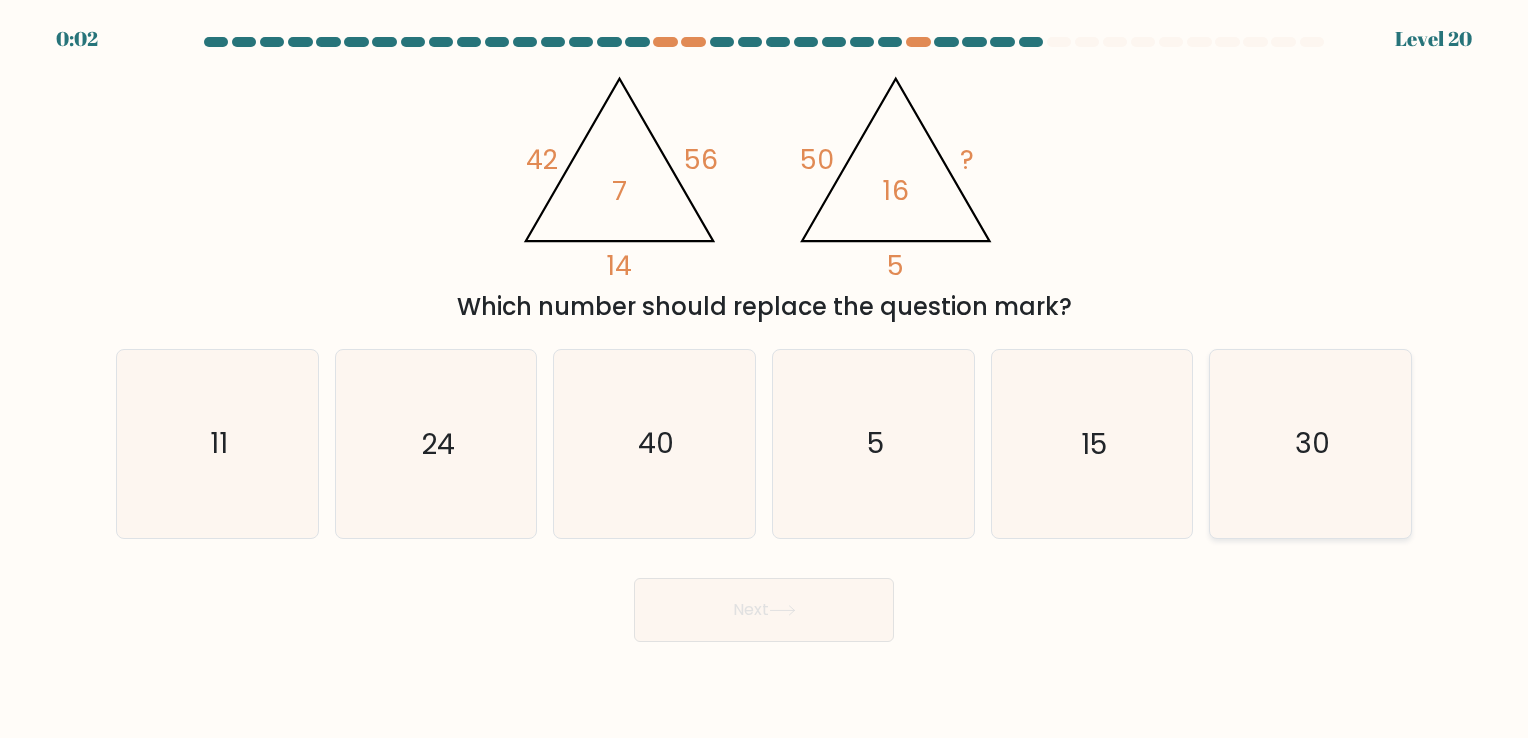 click on "30" 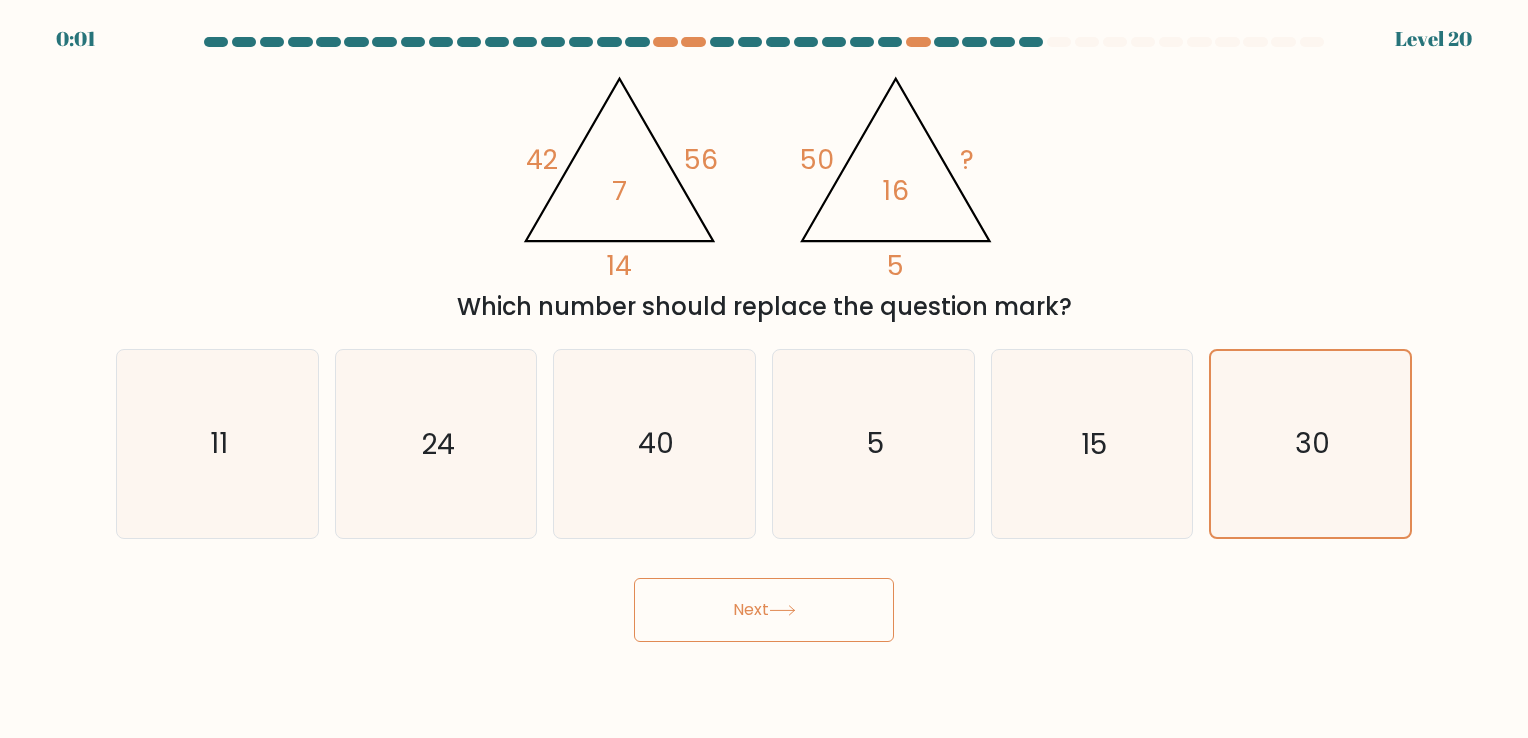 click on "Next" at bounding box center (764, 610) 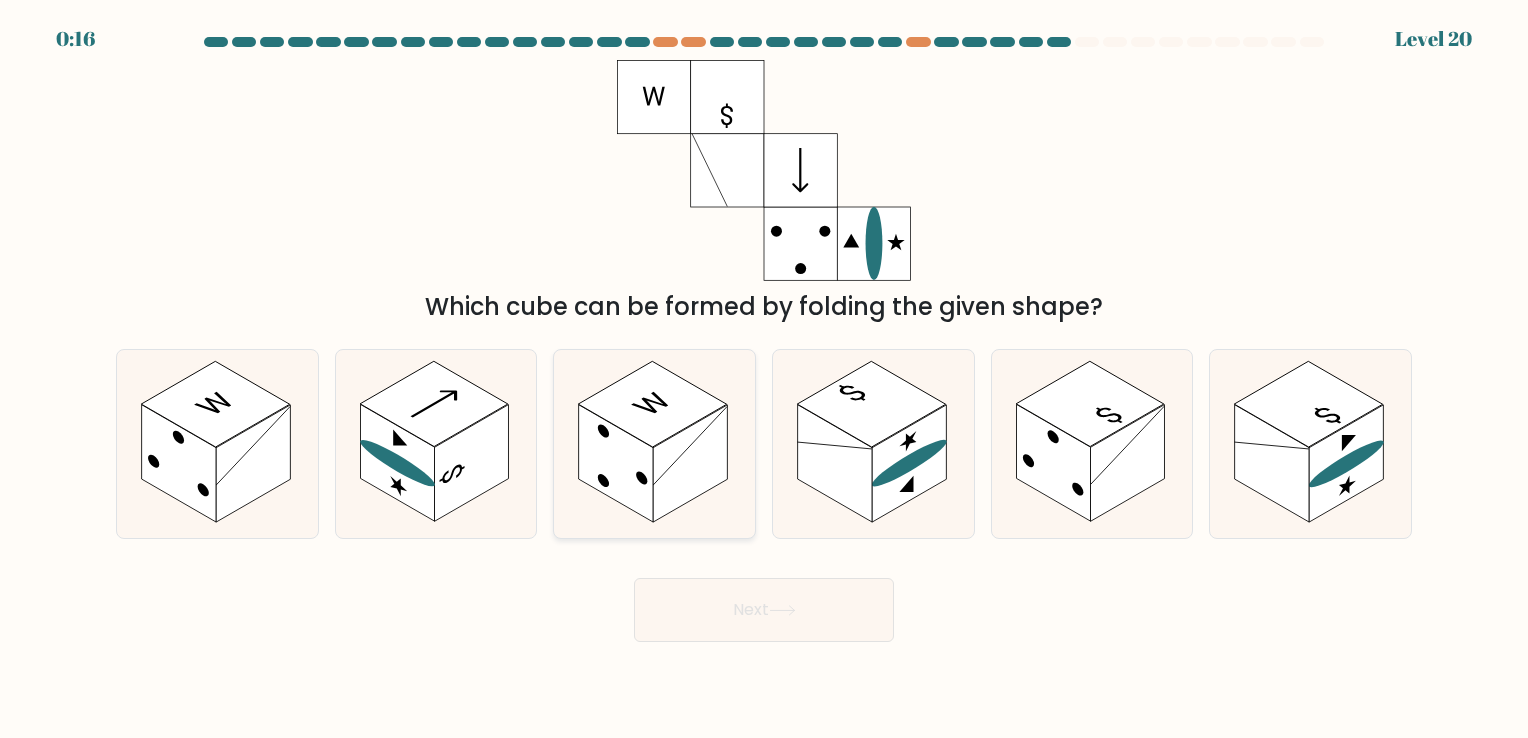 click 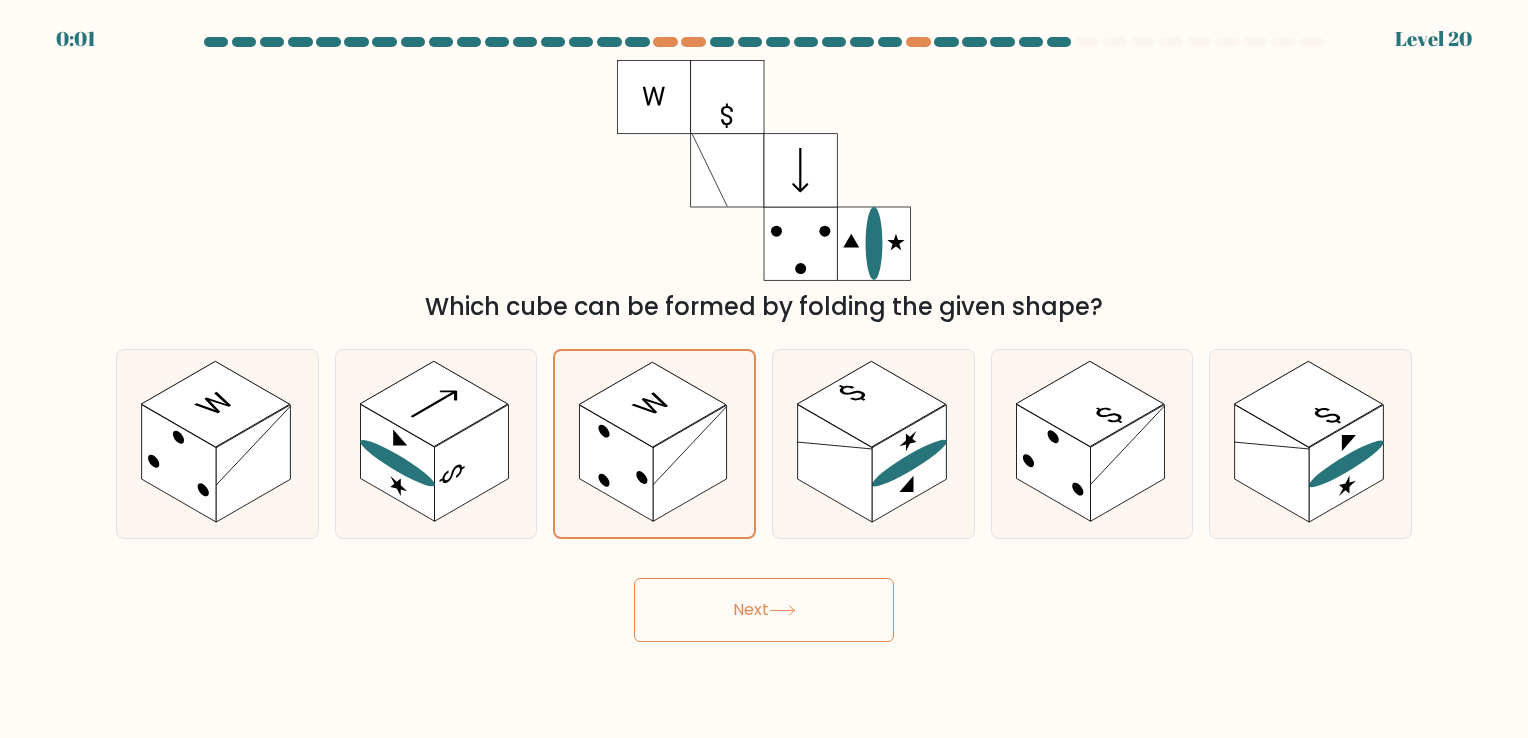 click on "Next" at bounding box center (764, 610) 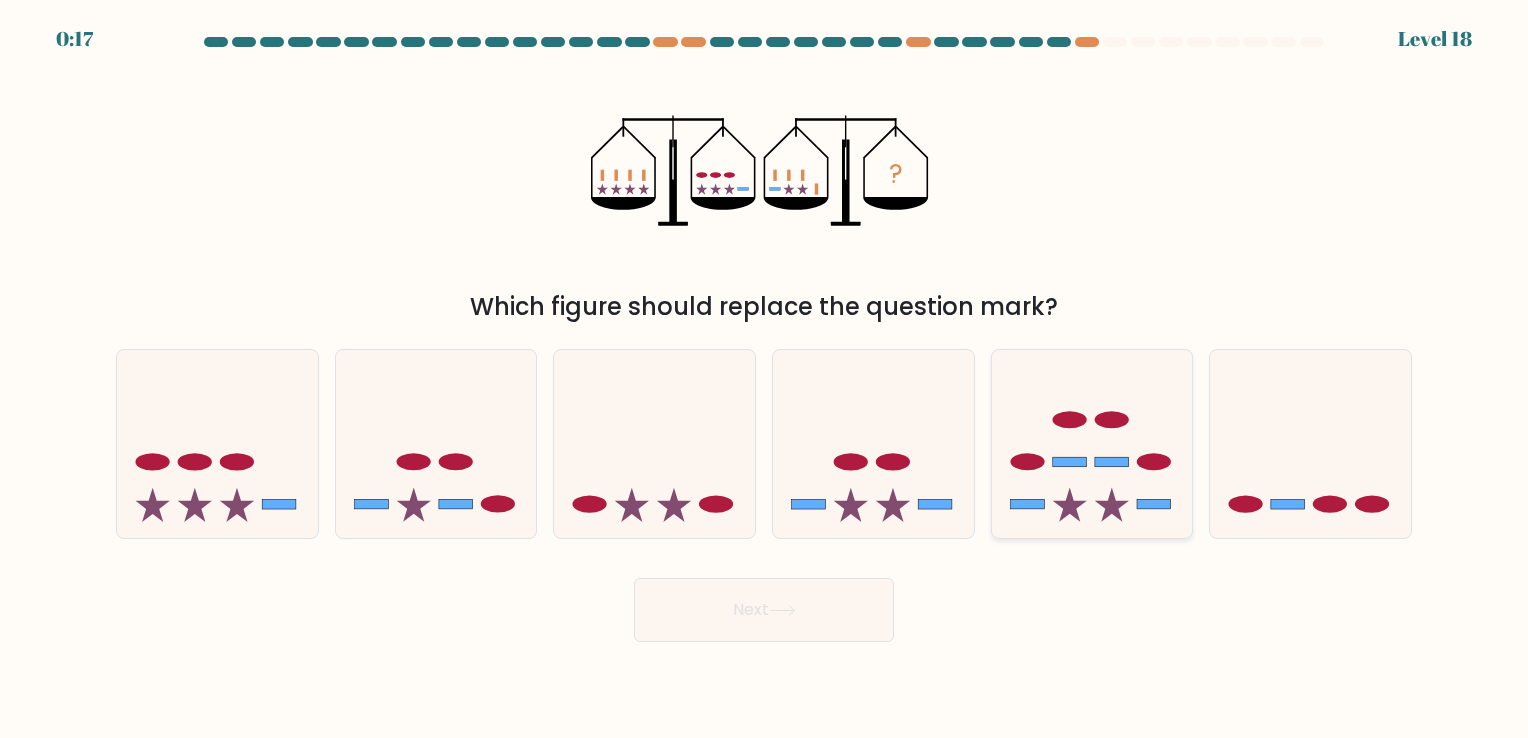 click 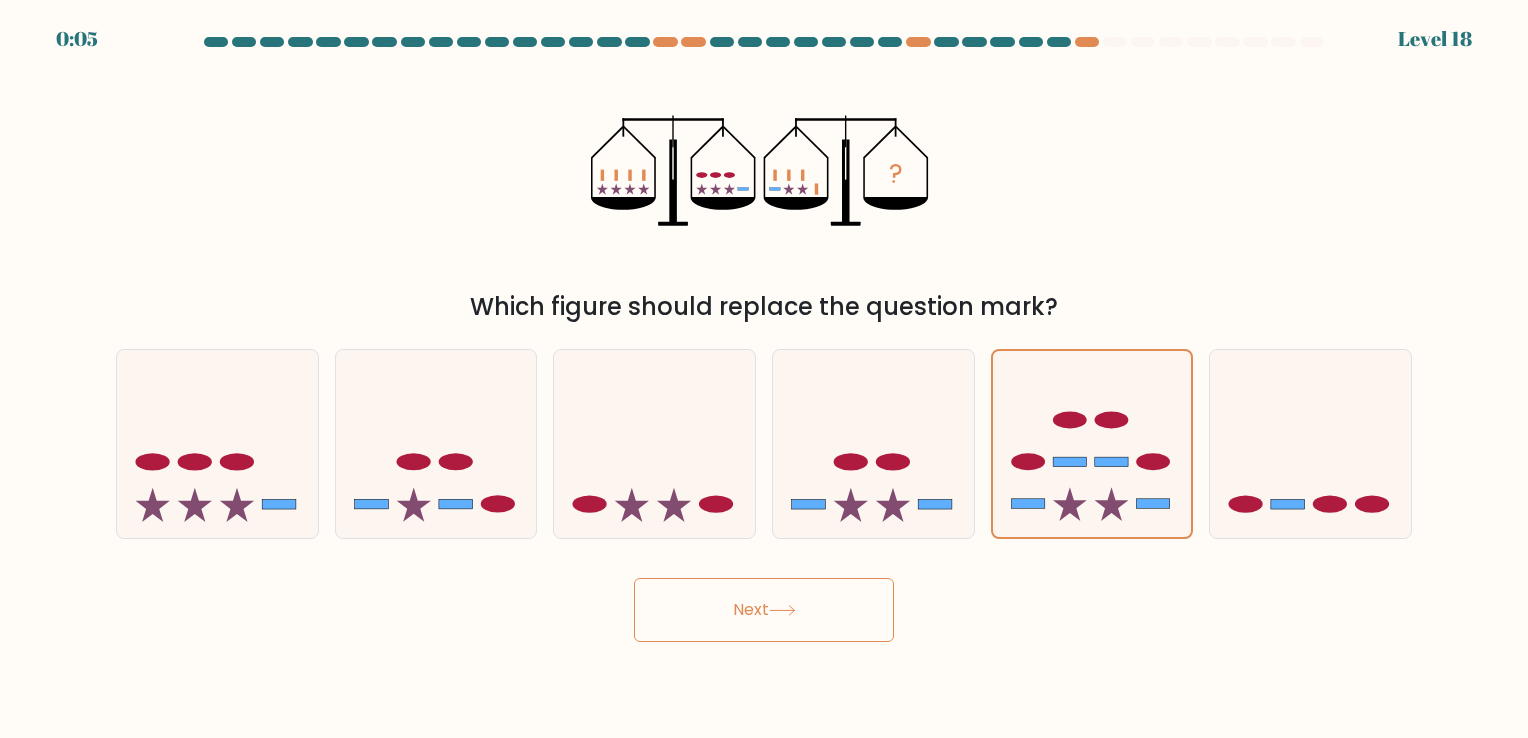 click 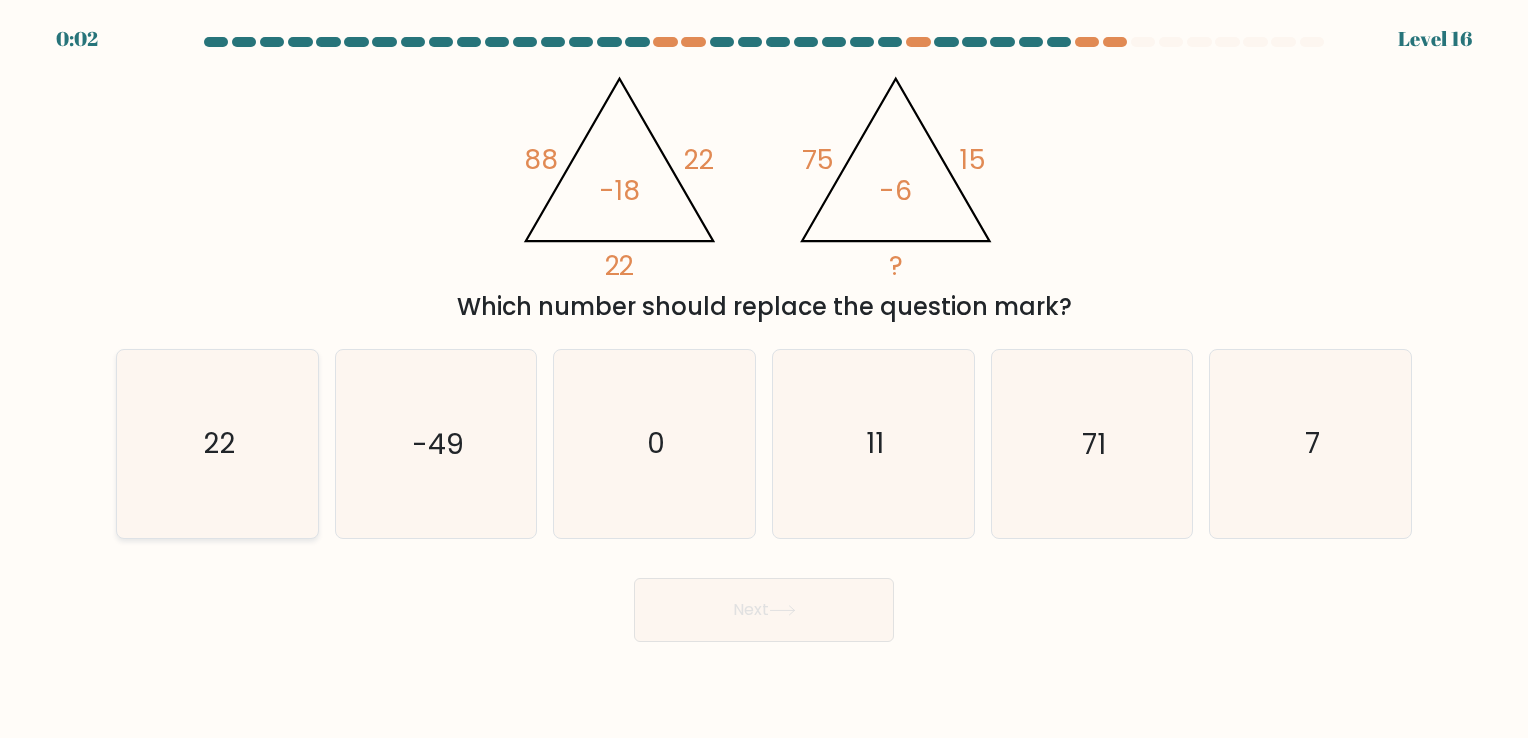 click on "22" 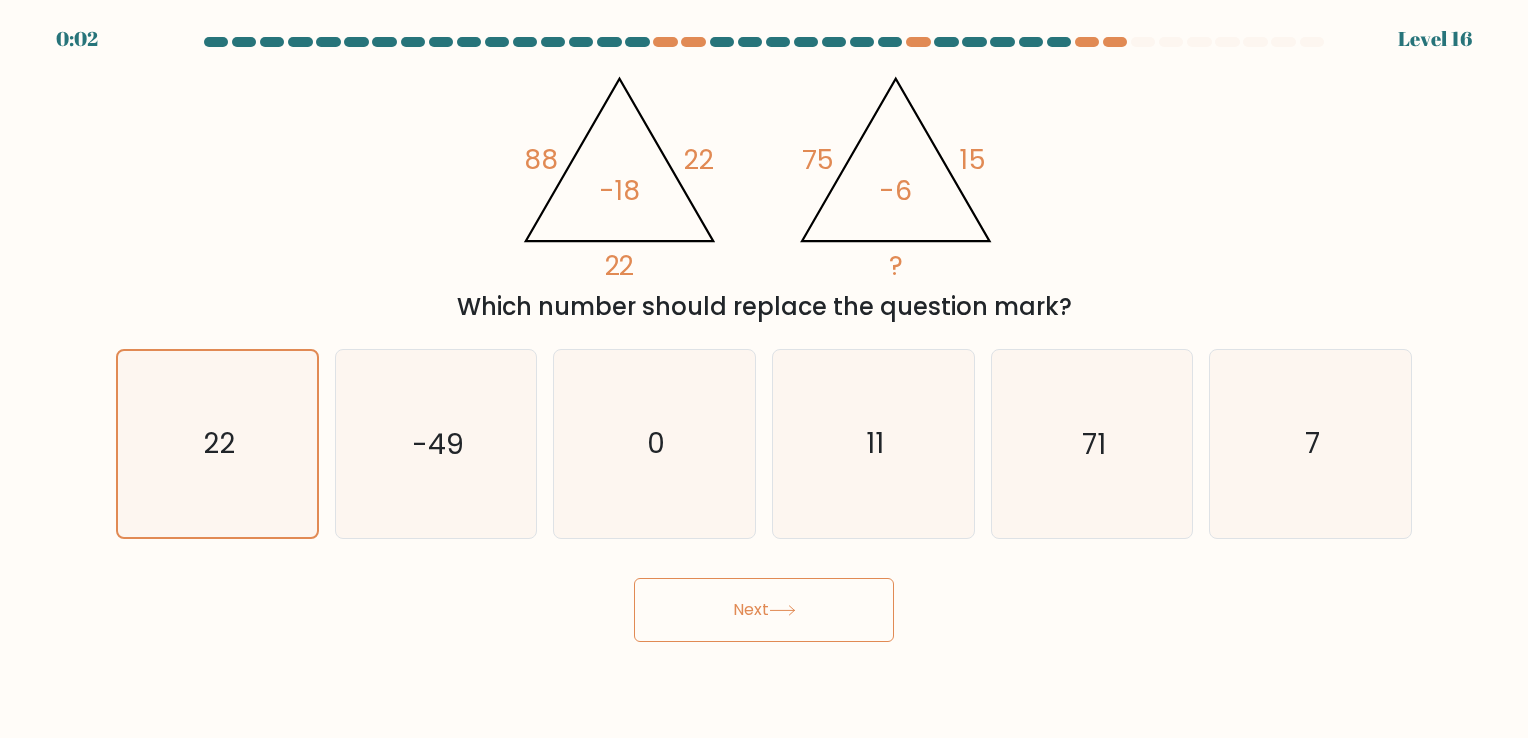 click on "Next" at bounding box center [764, 610] 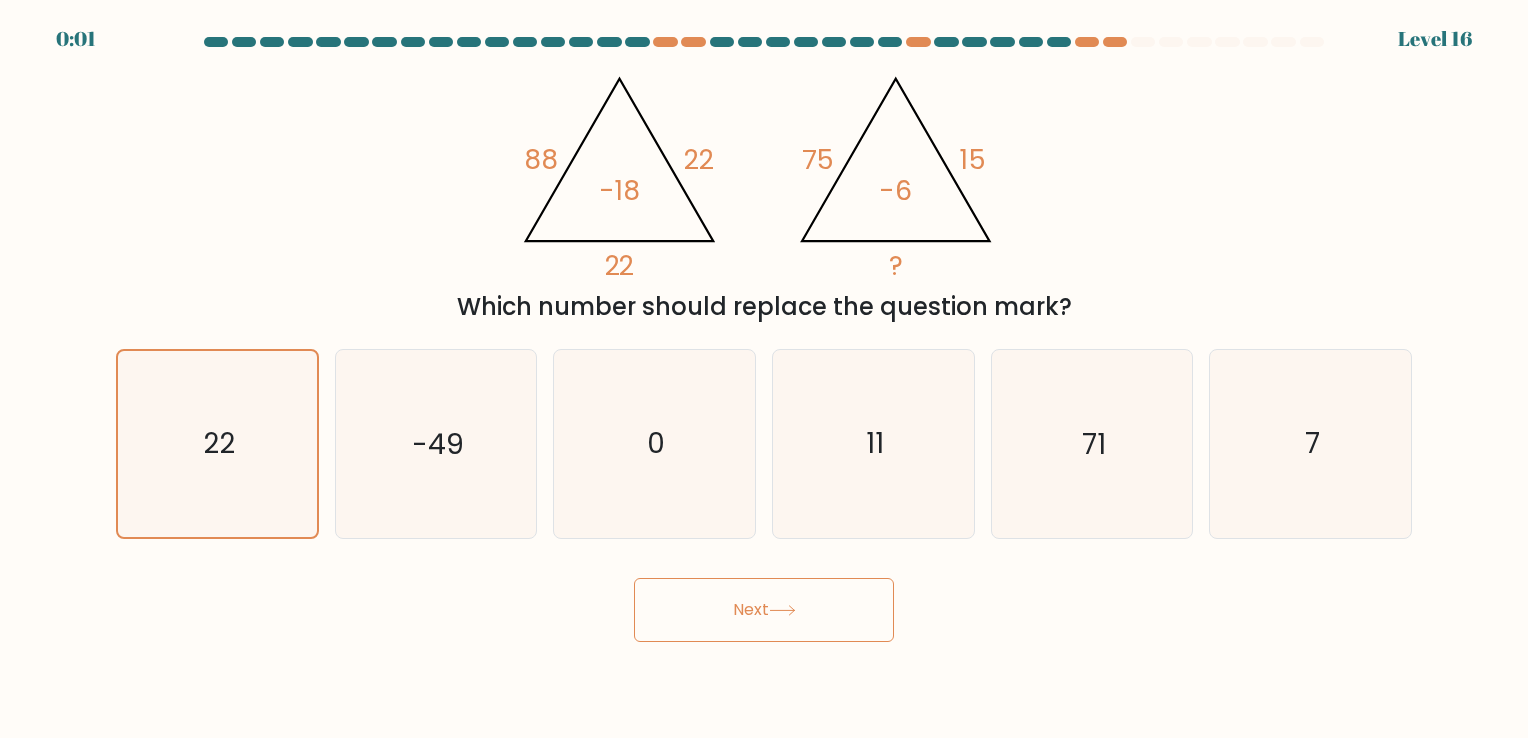 click on "Next" at bounding box center (764, 610) 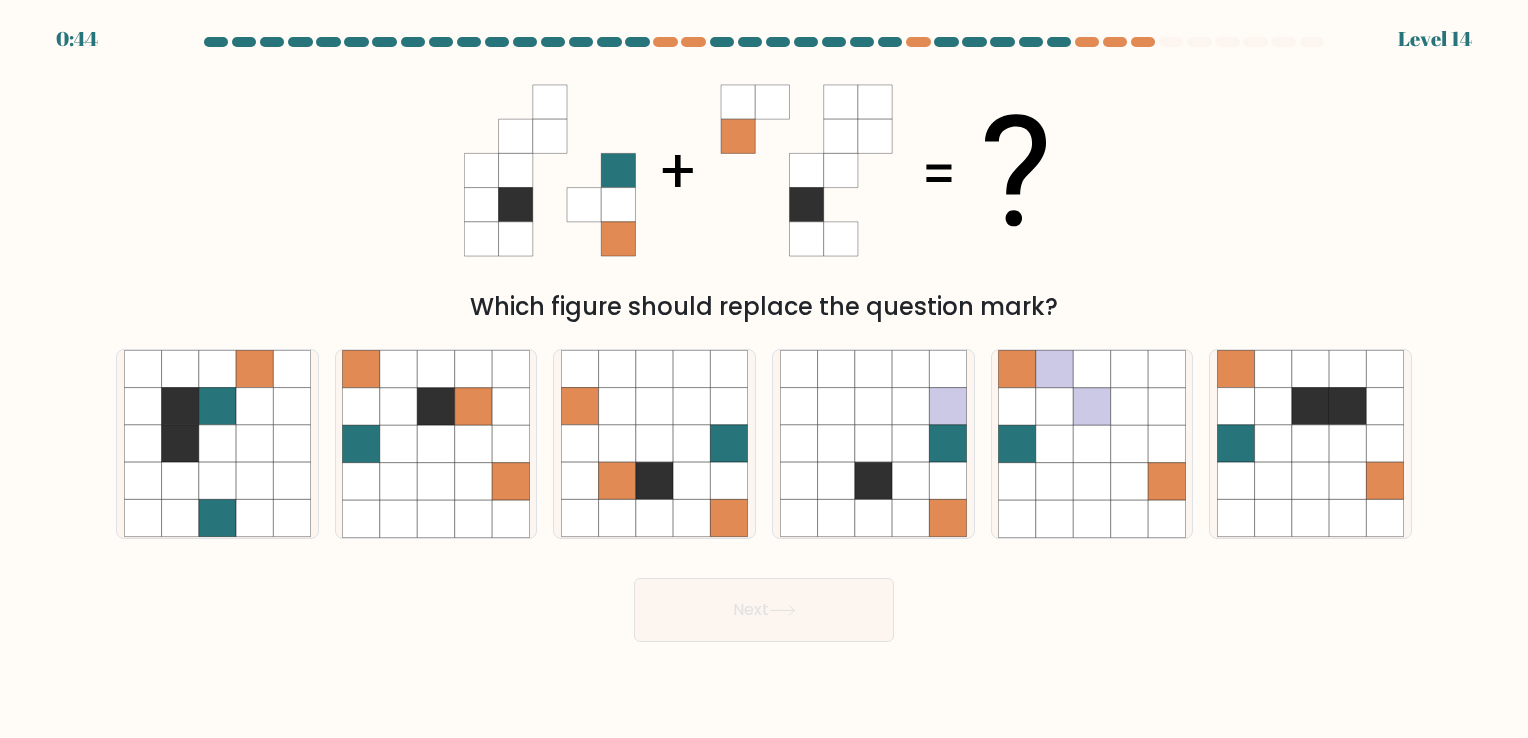 scroll, scrollTop: 0, scrollLeft: 0, axis: both 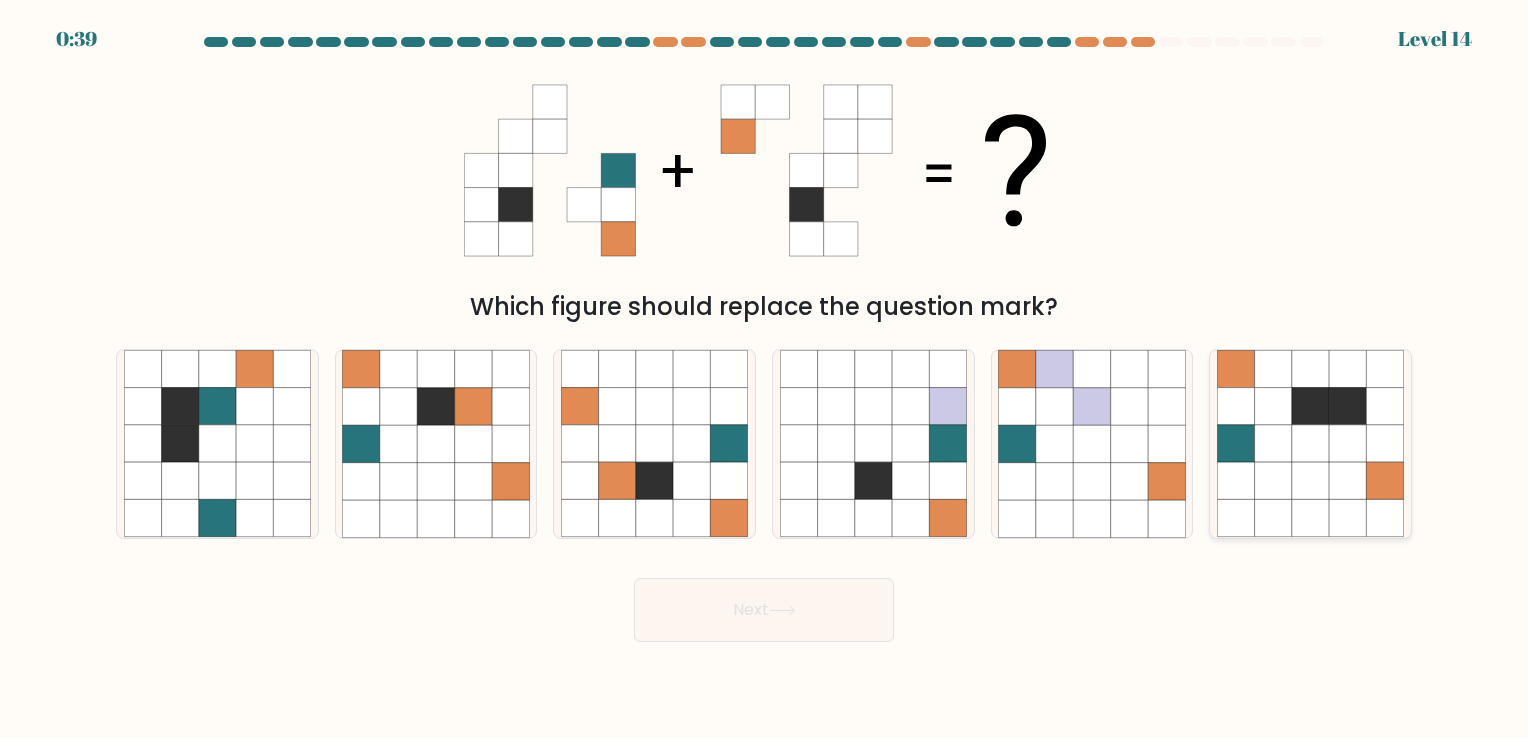 click 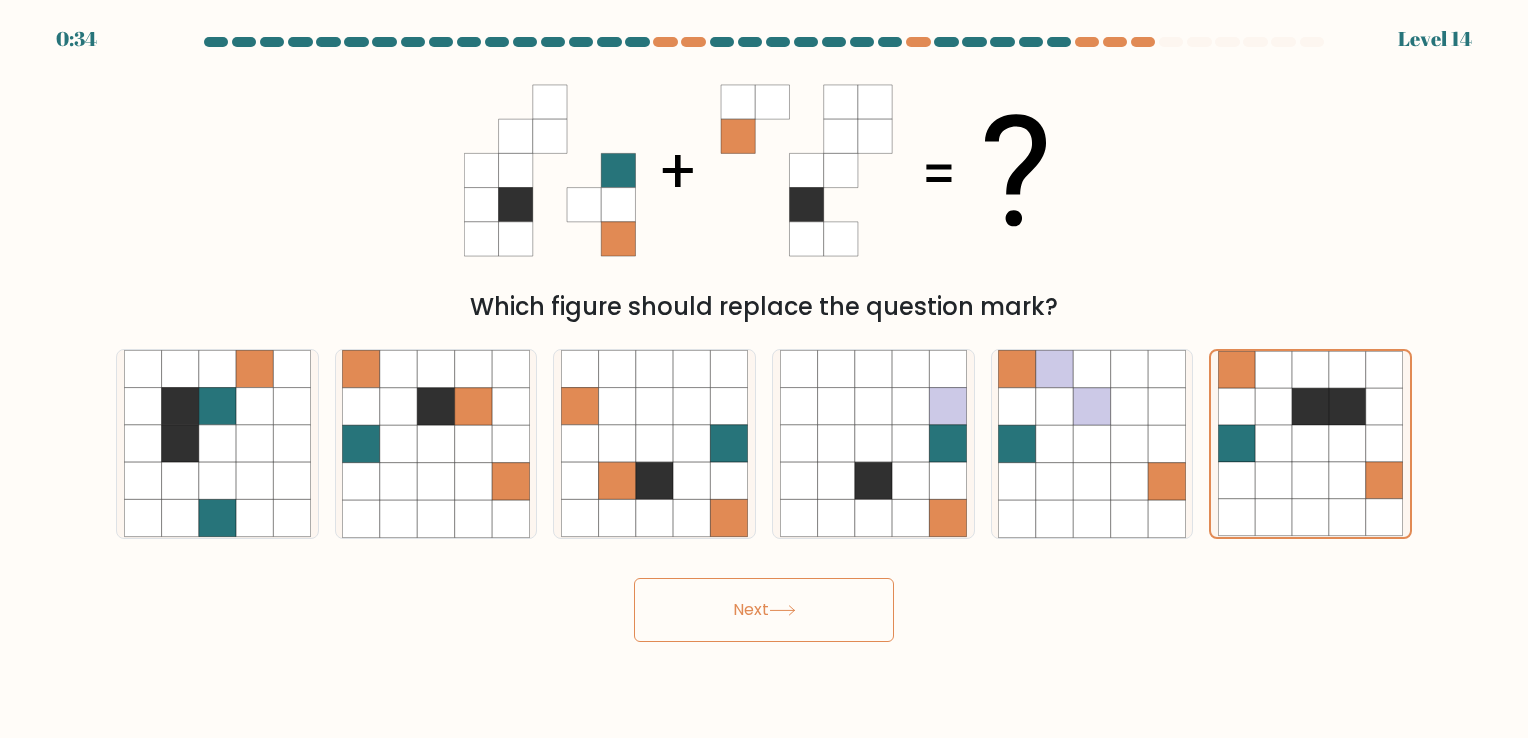 click 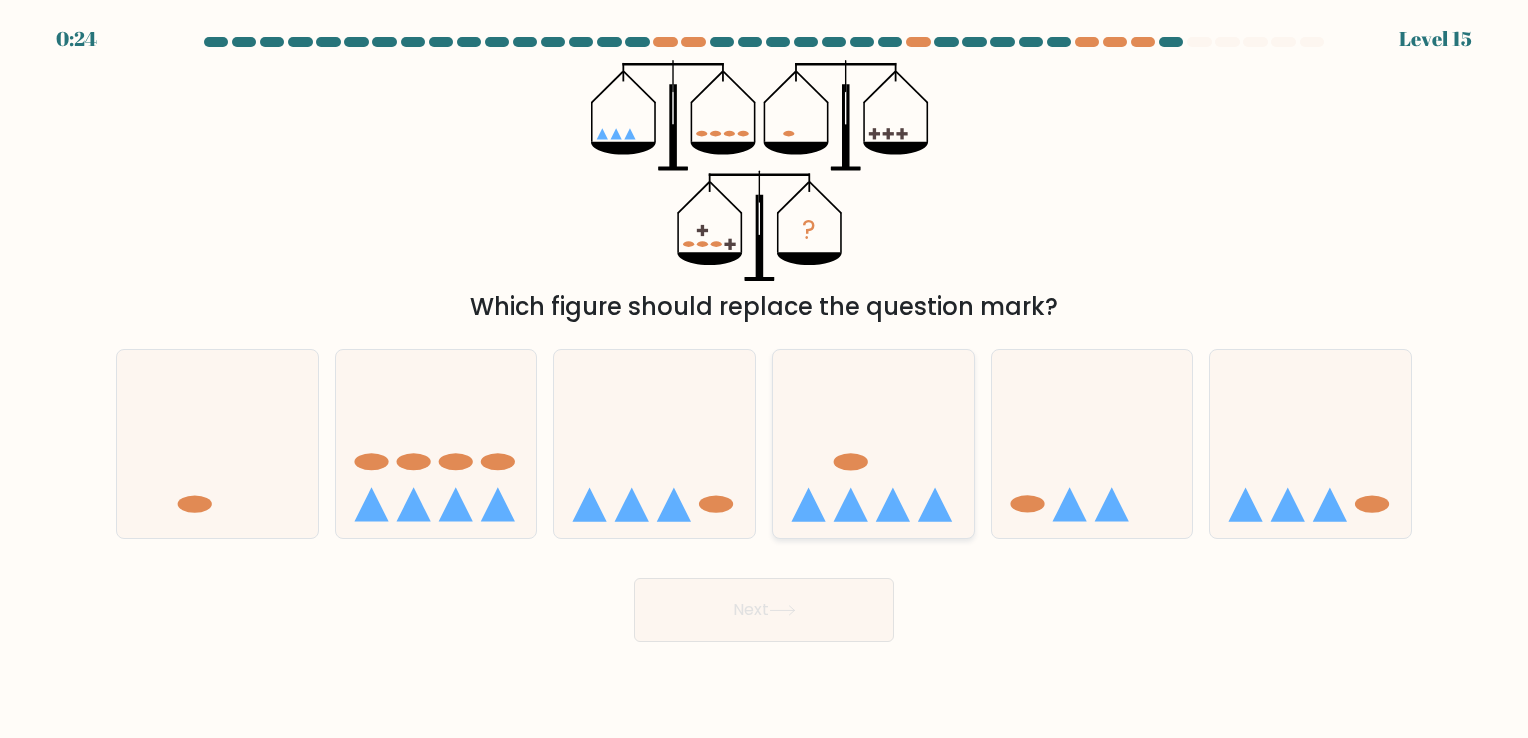 click 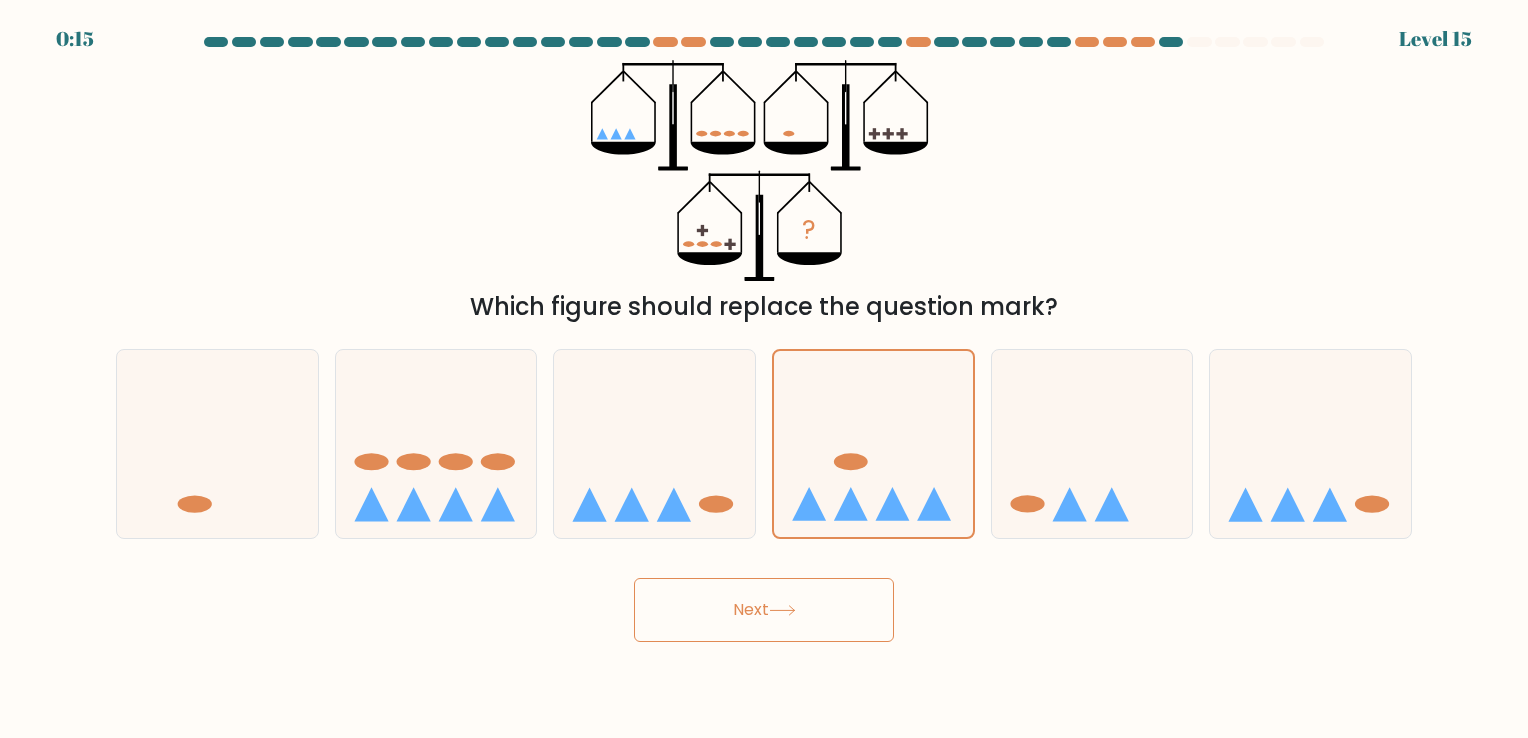 click on "Next" at bounding box center (764, 610) 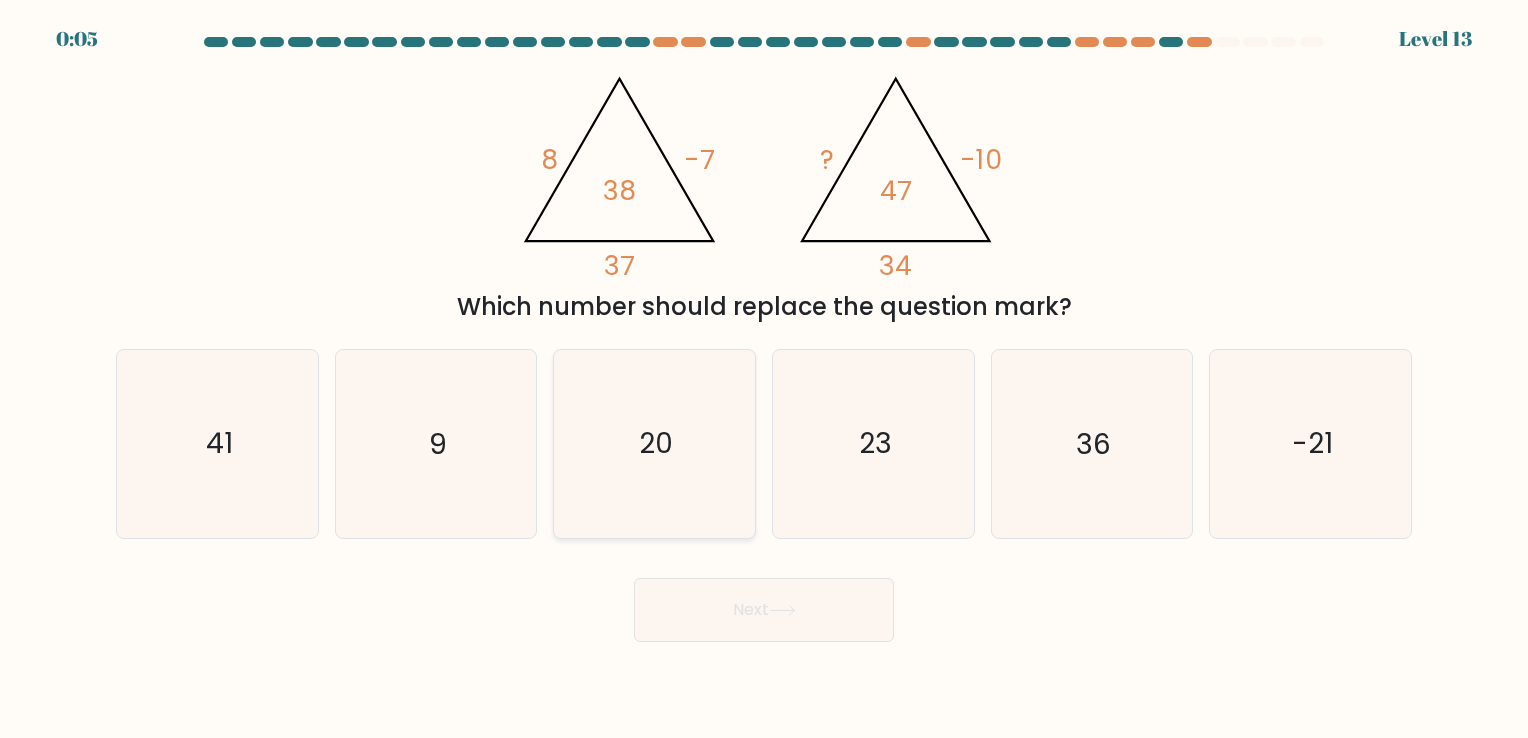 click on "20" 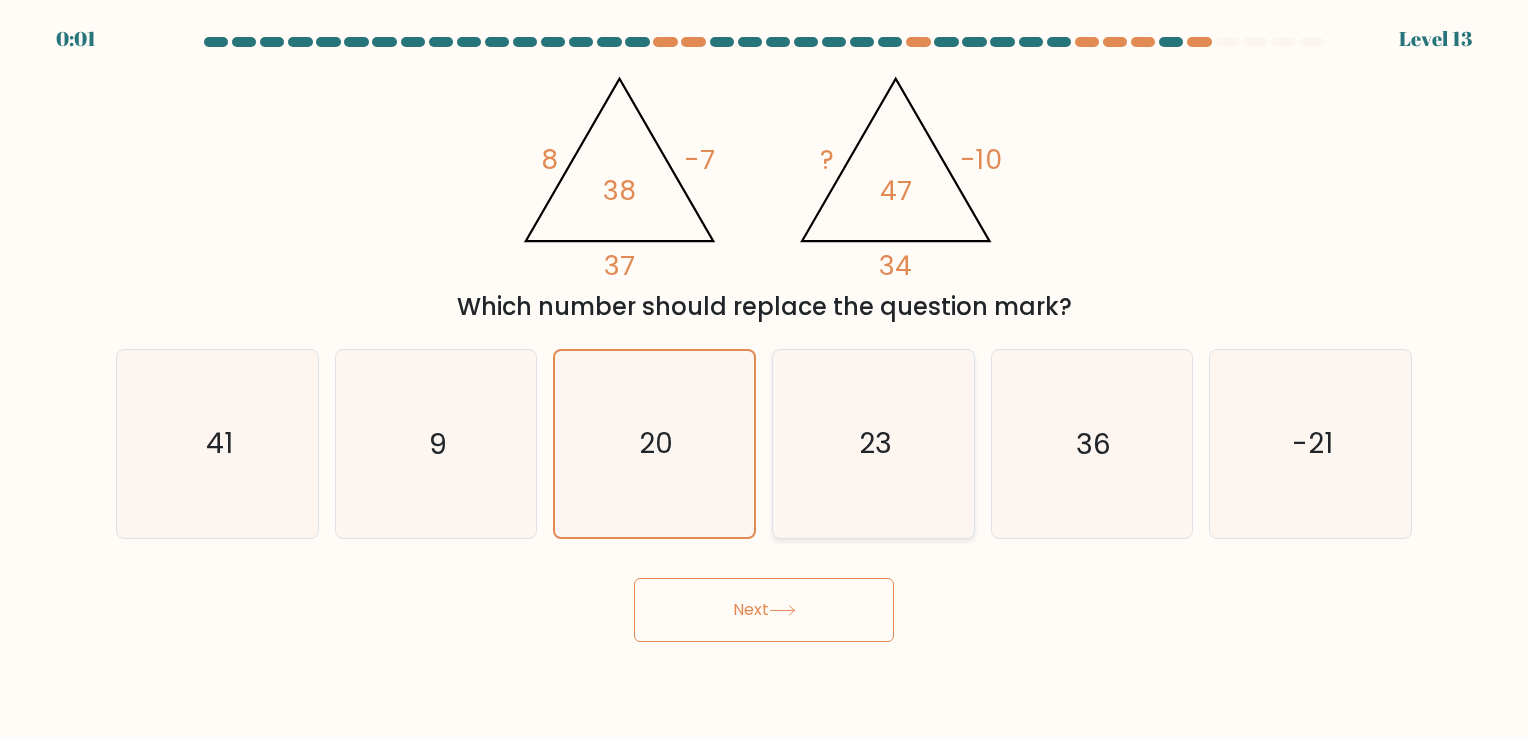 click on "23" 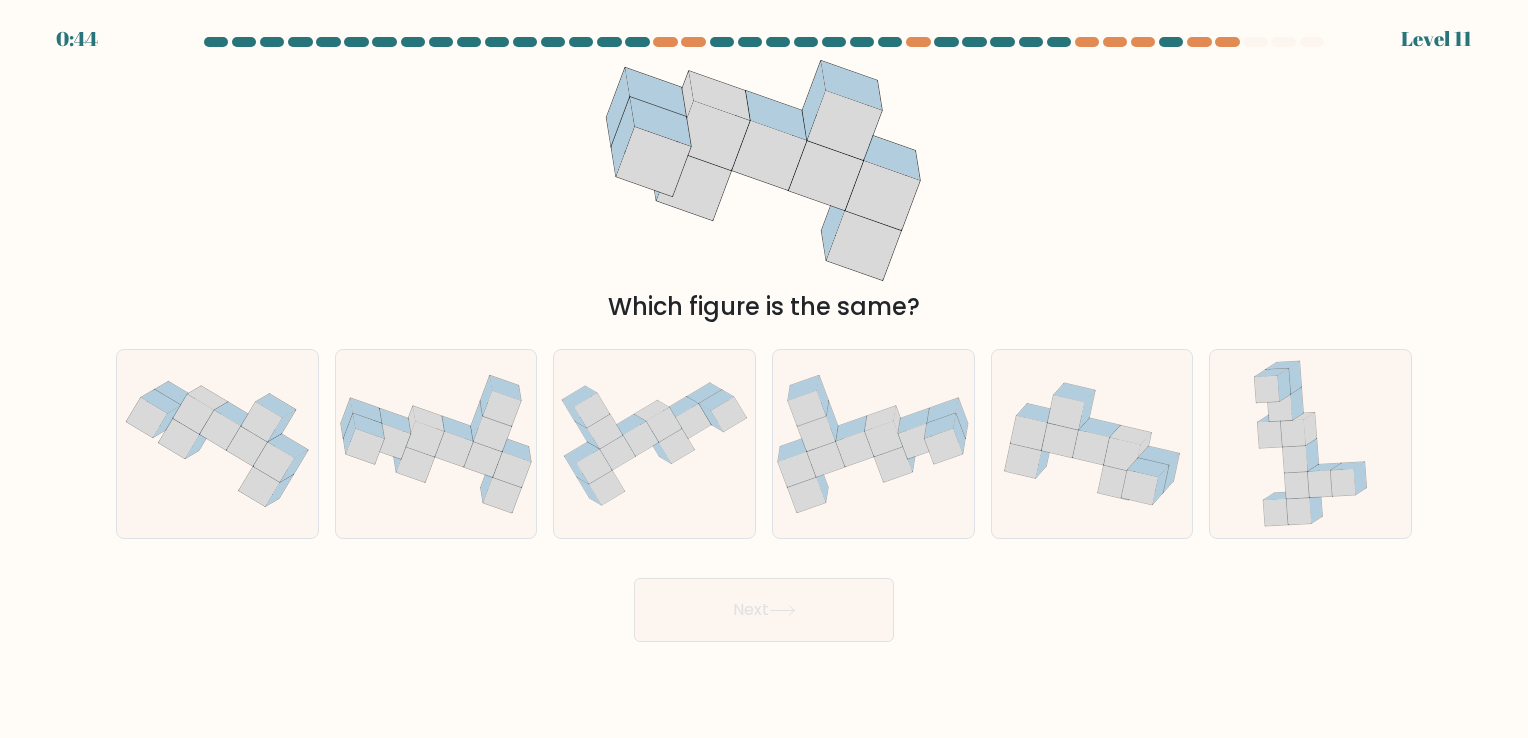scroll, scrollTop: 0, scrollLeft: 0, axis: both 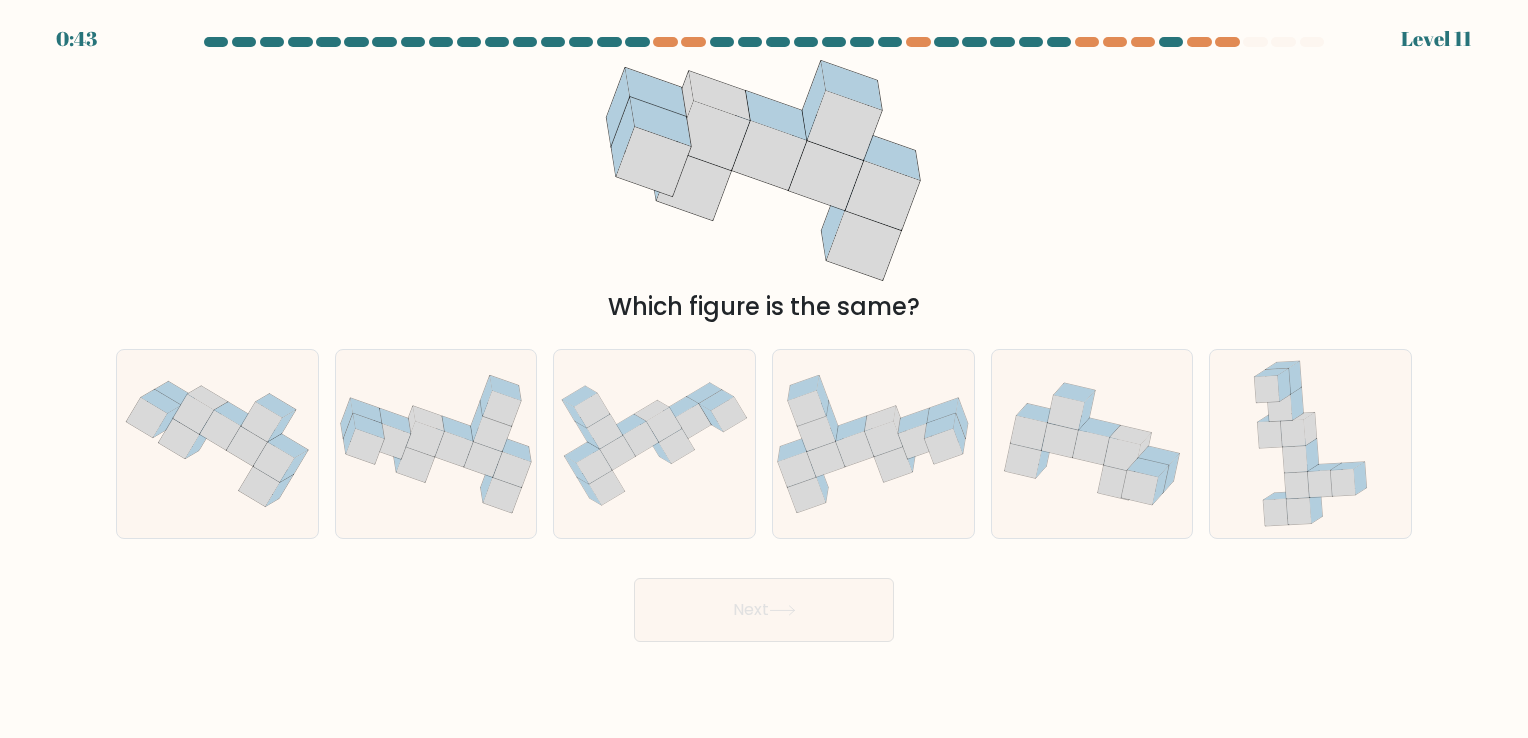 click on "Which figure is the same?" at bounding box center [764, 192] 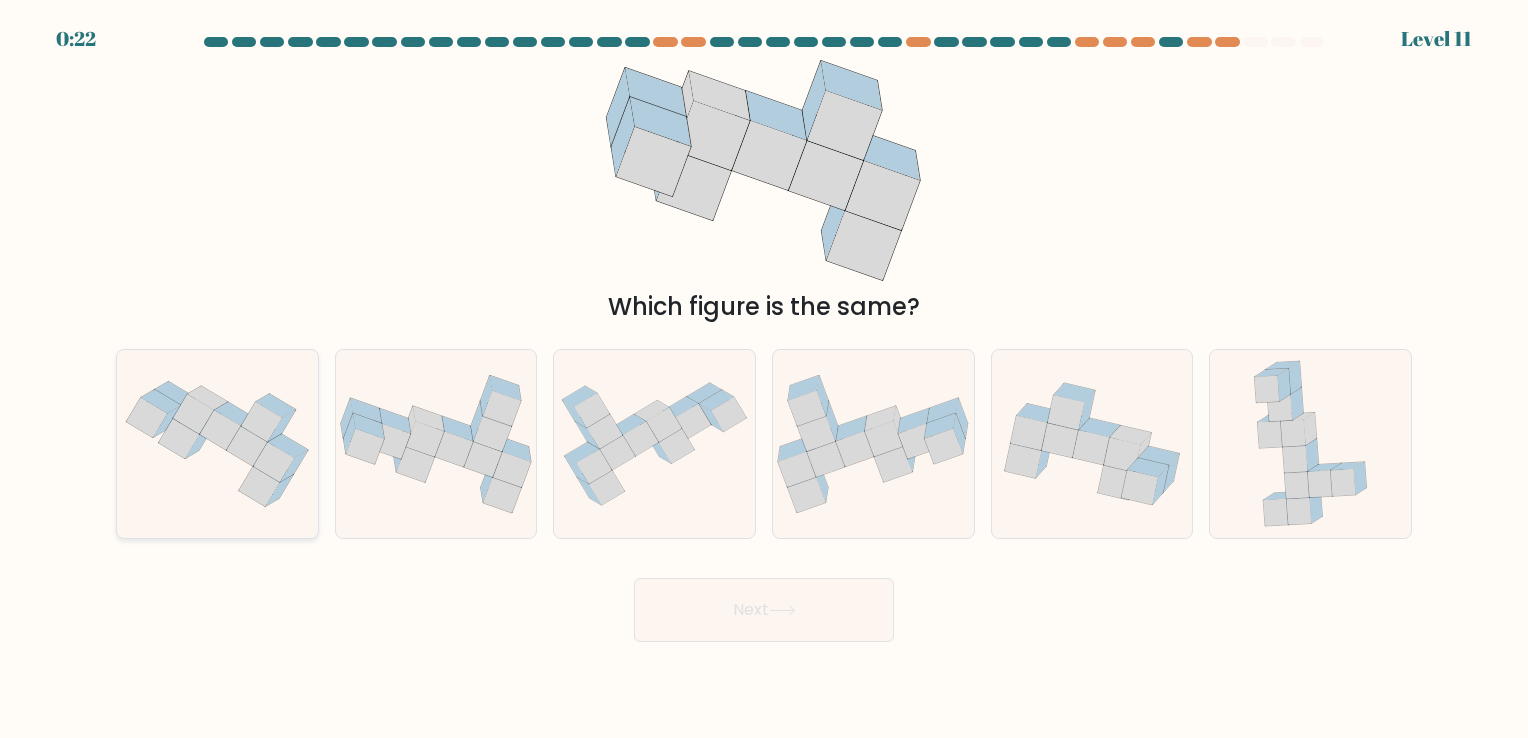 click 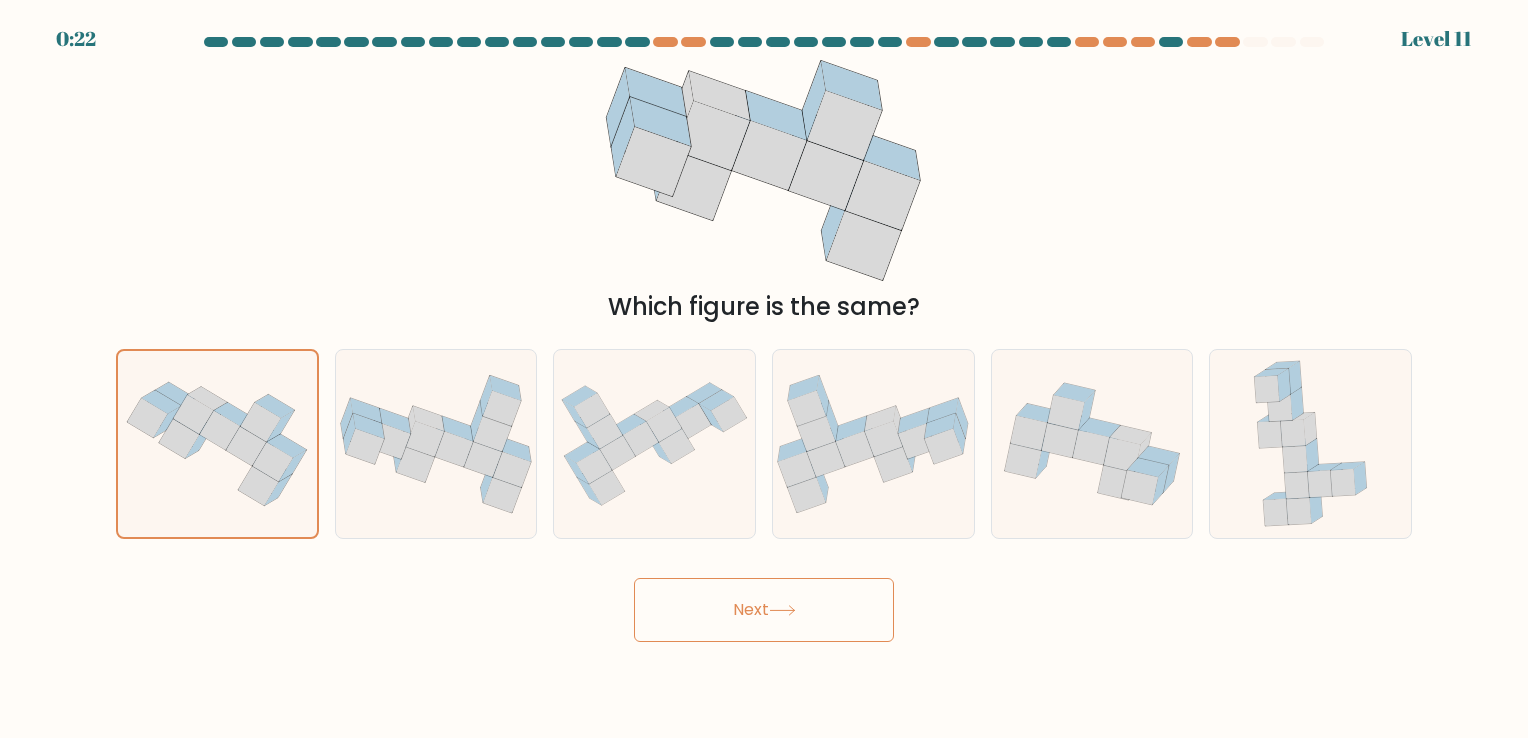 click on "Next" at bounding box center (764, 610) 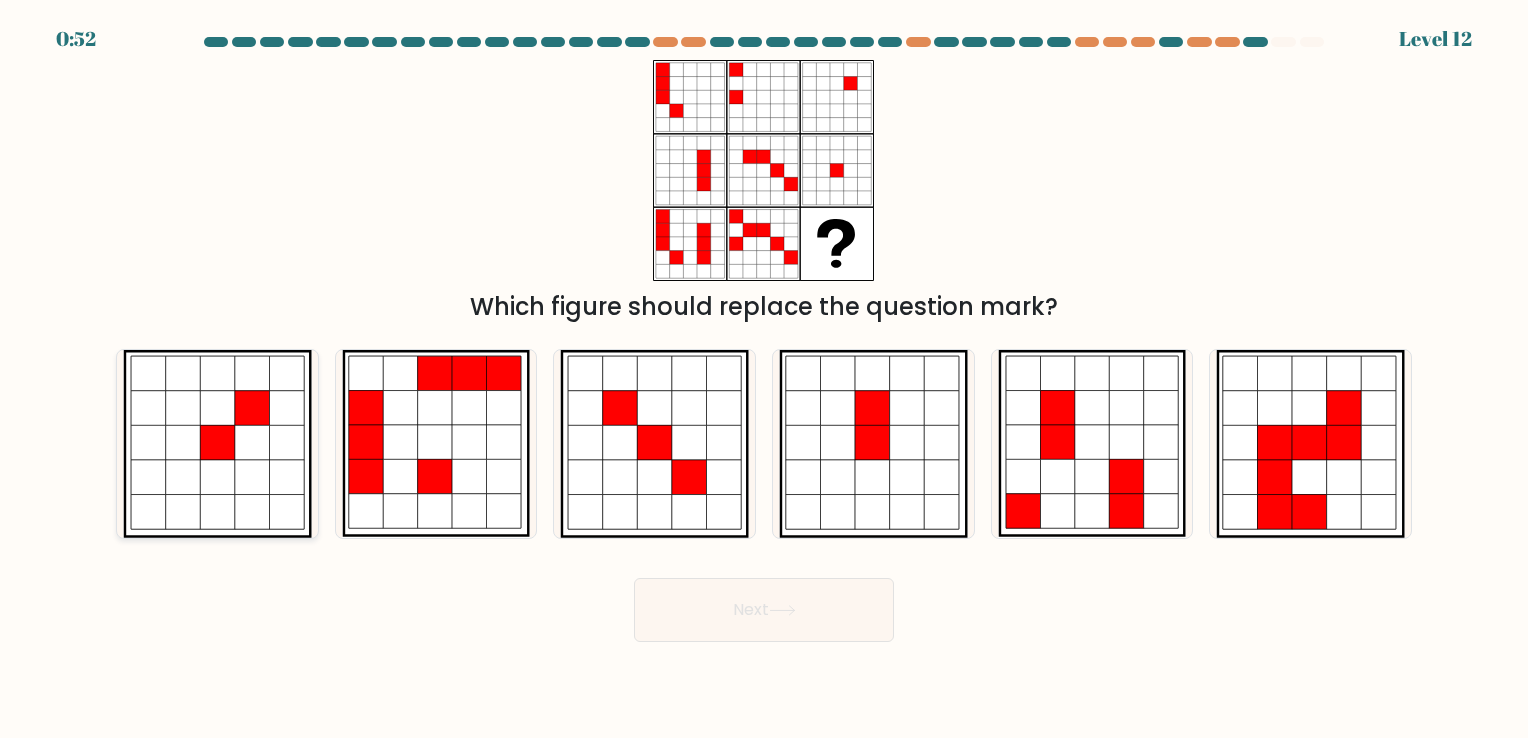 click 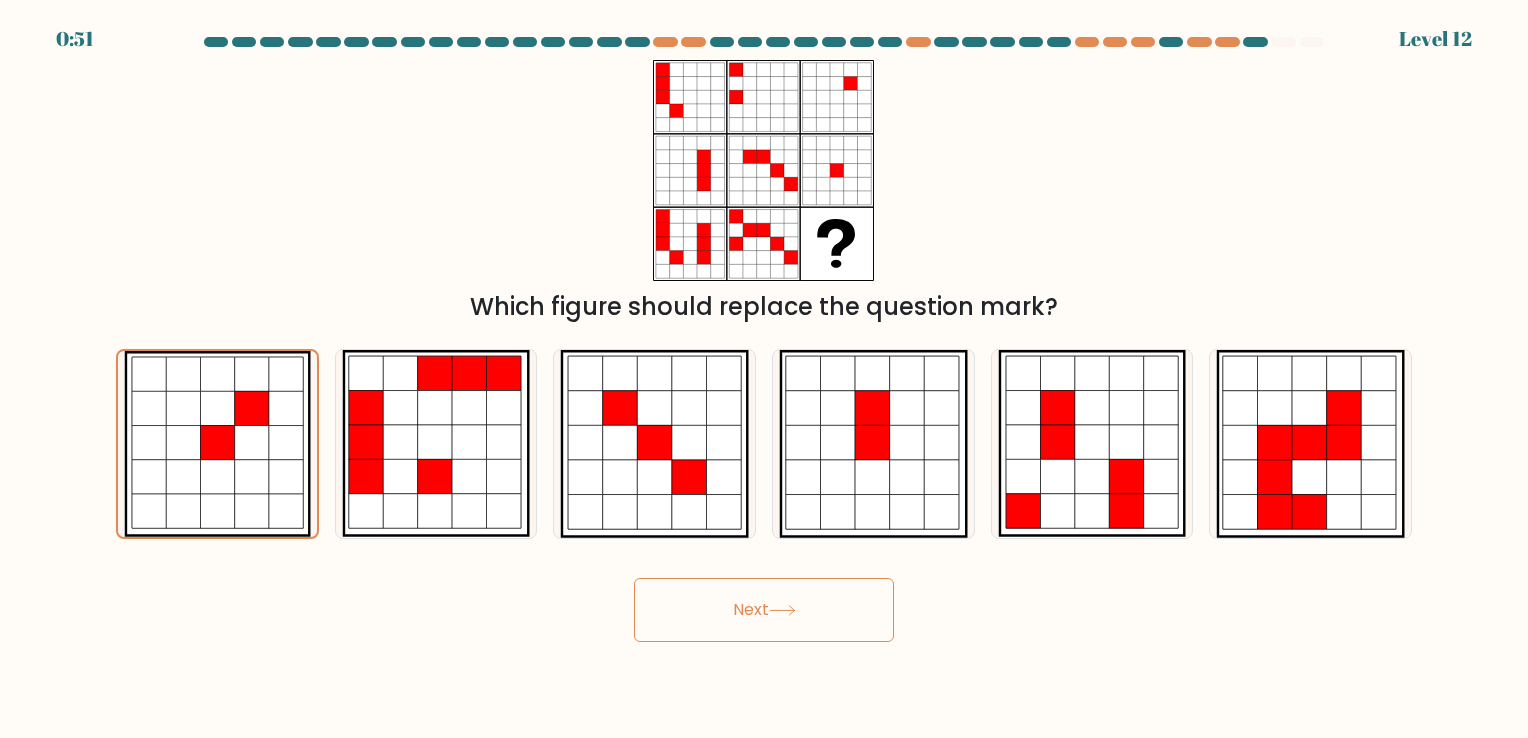 click on "Next" at bounding box center (764, 610) 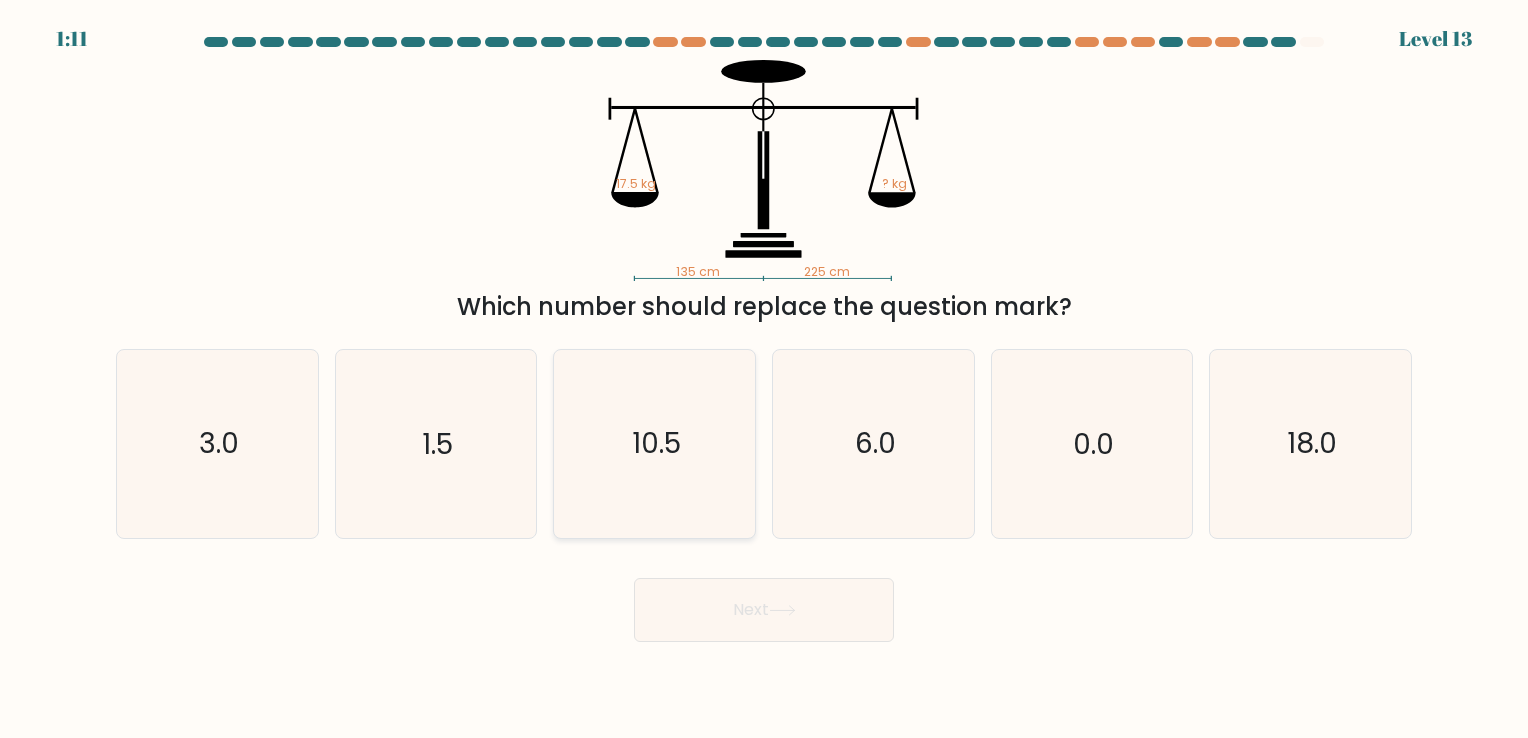click on "10.5" 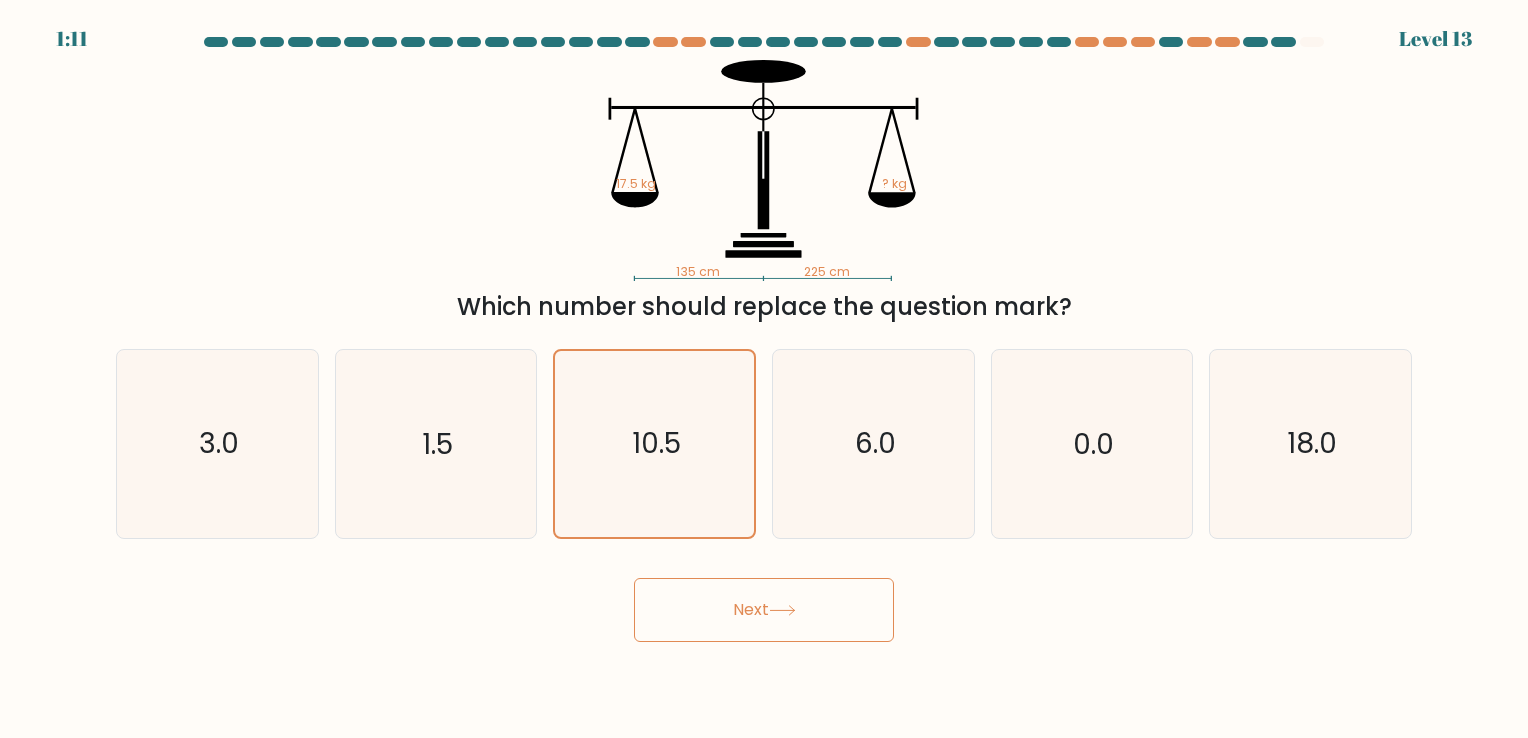 click 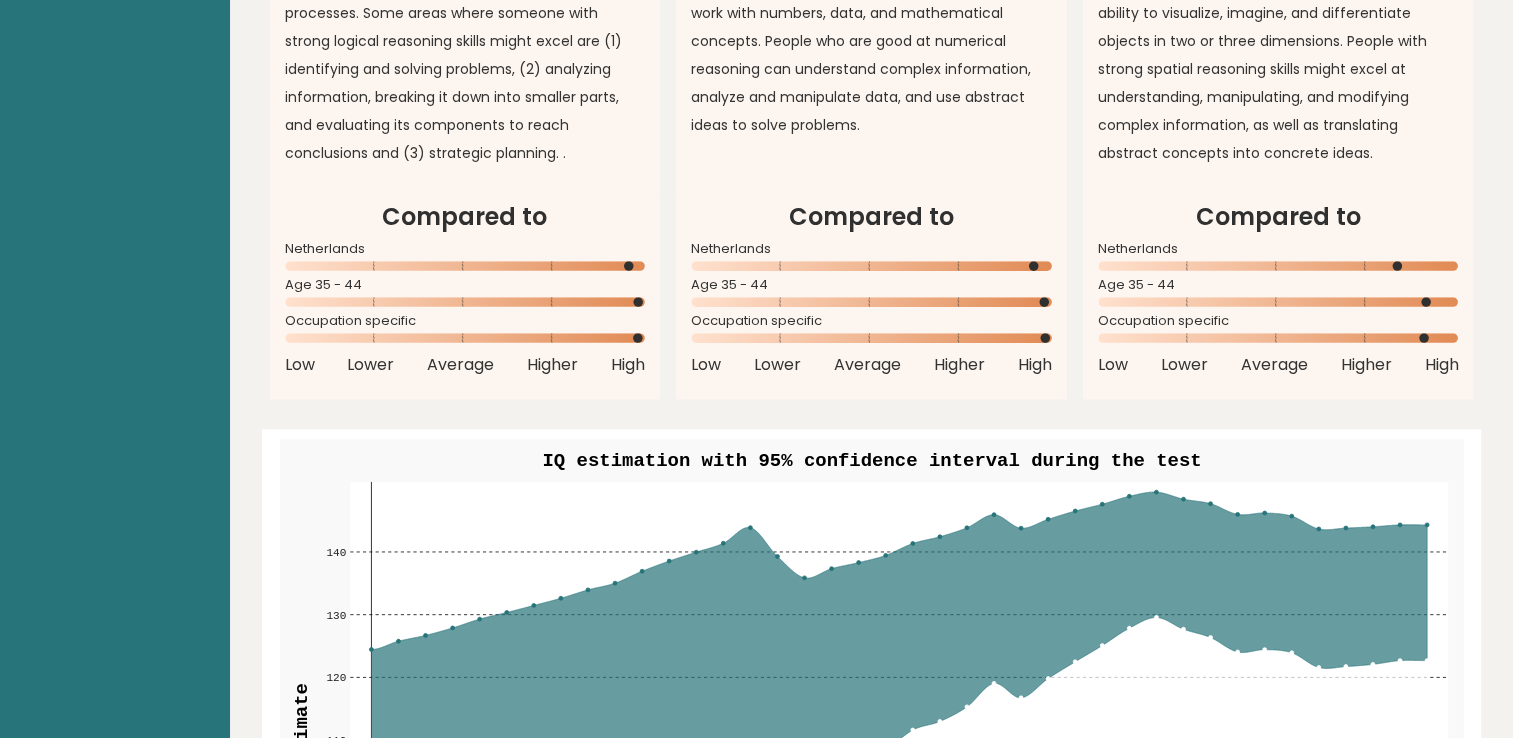 scroll, scrollTop: 1900, scrollLeft: 0, axis: vertical 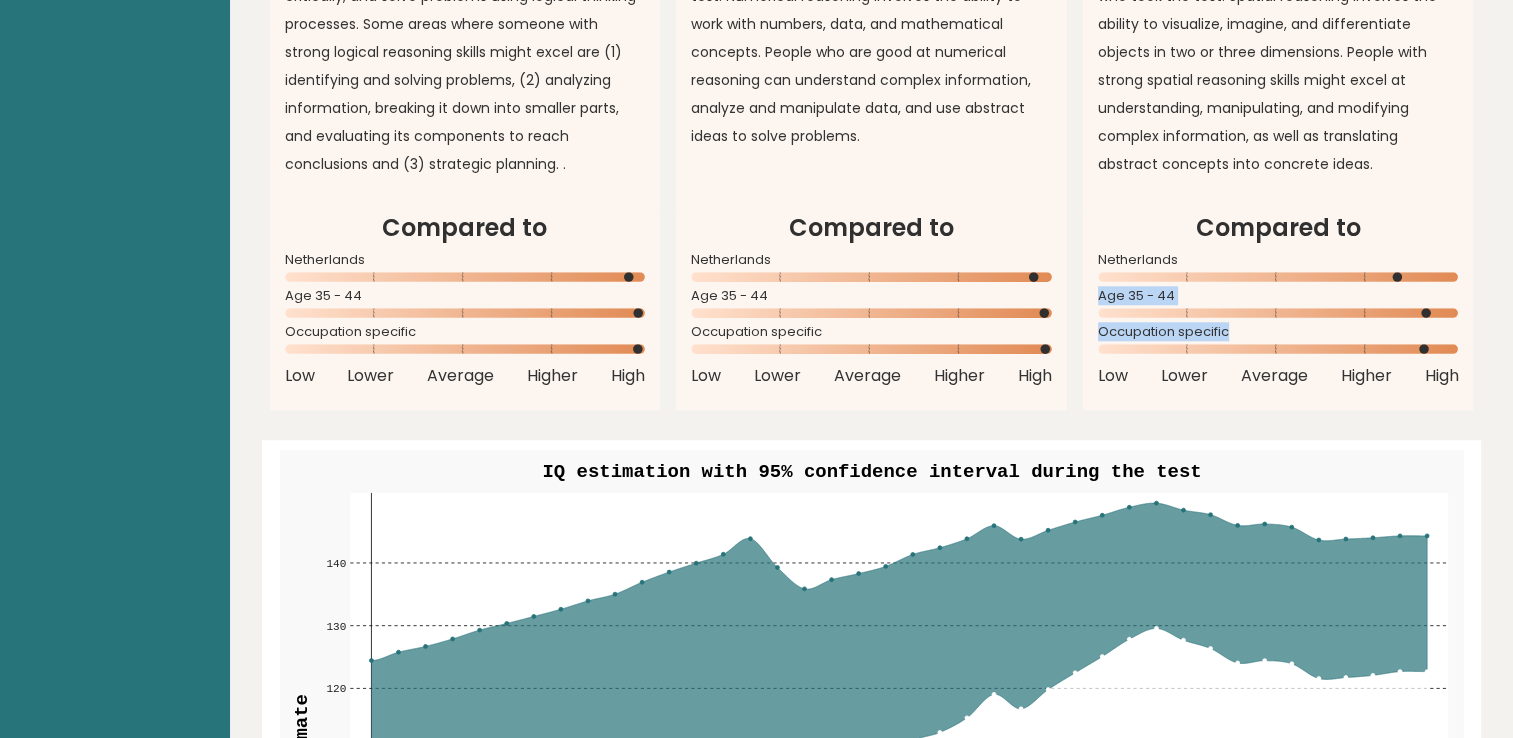 drag, startPoint x: 1512, startPoint y: 280, endPoint x: 1522, endPoint y: 343, distance: 63.788715 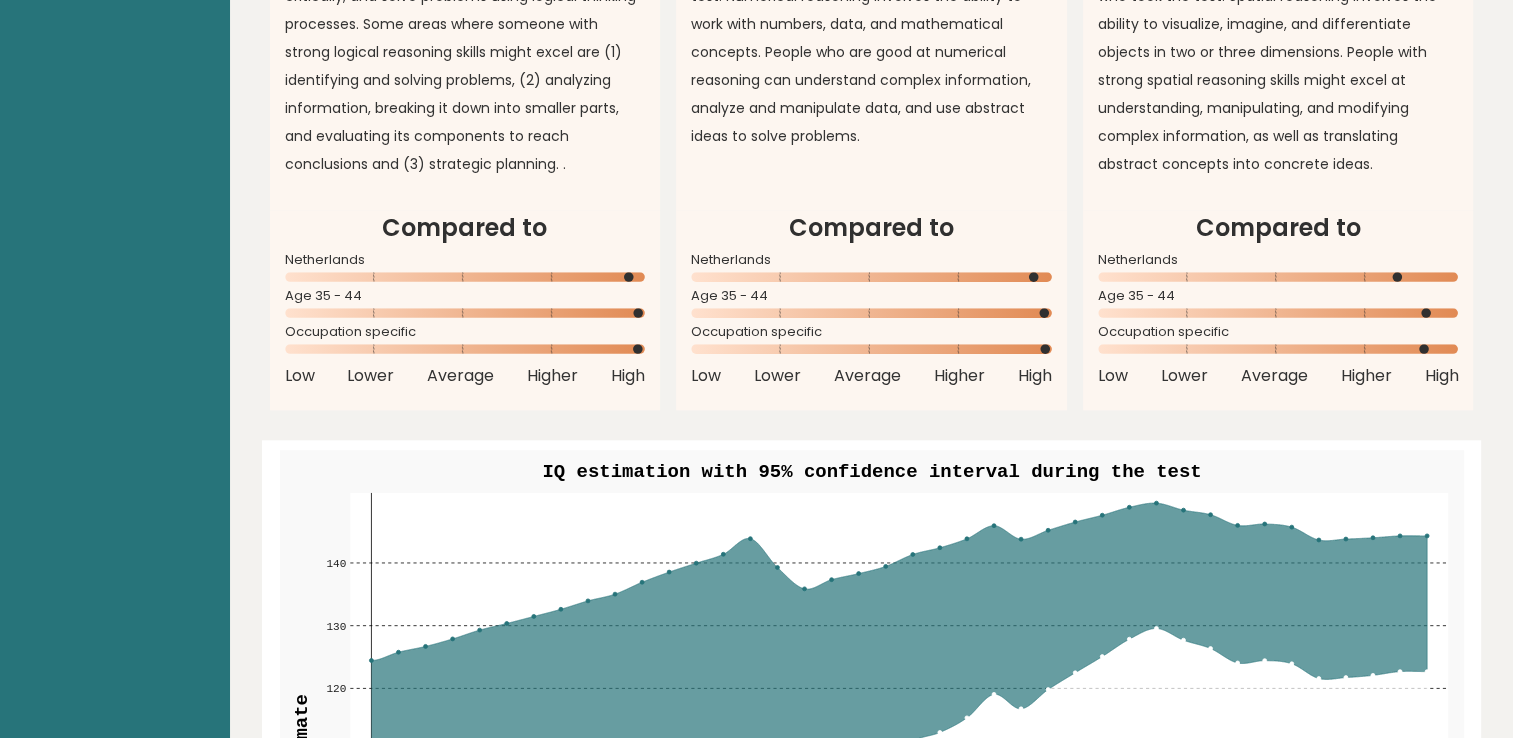drag, startPoint x: 1522, startPoint y: 343, endPoint x: 1467, endPoint y: 390, distance: 72.34639 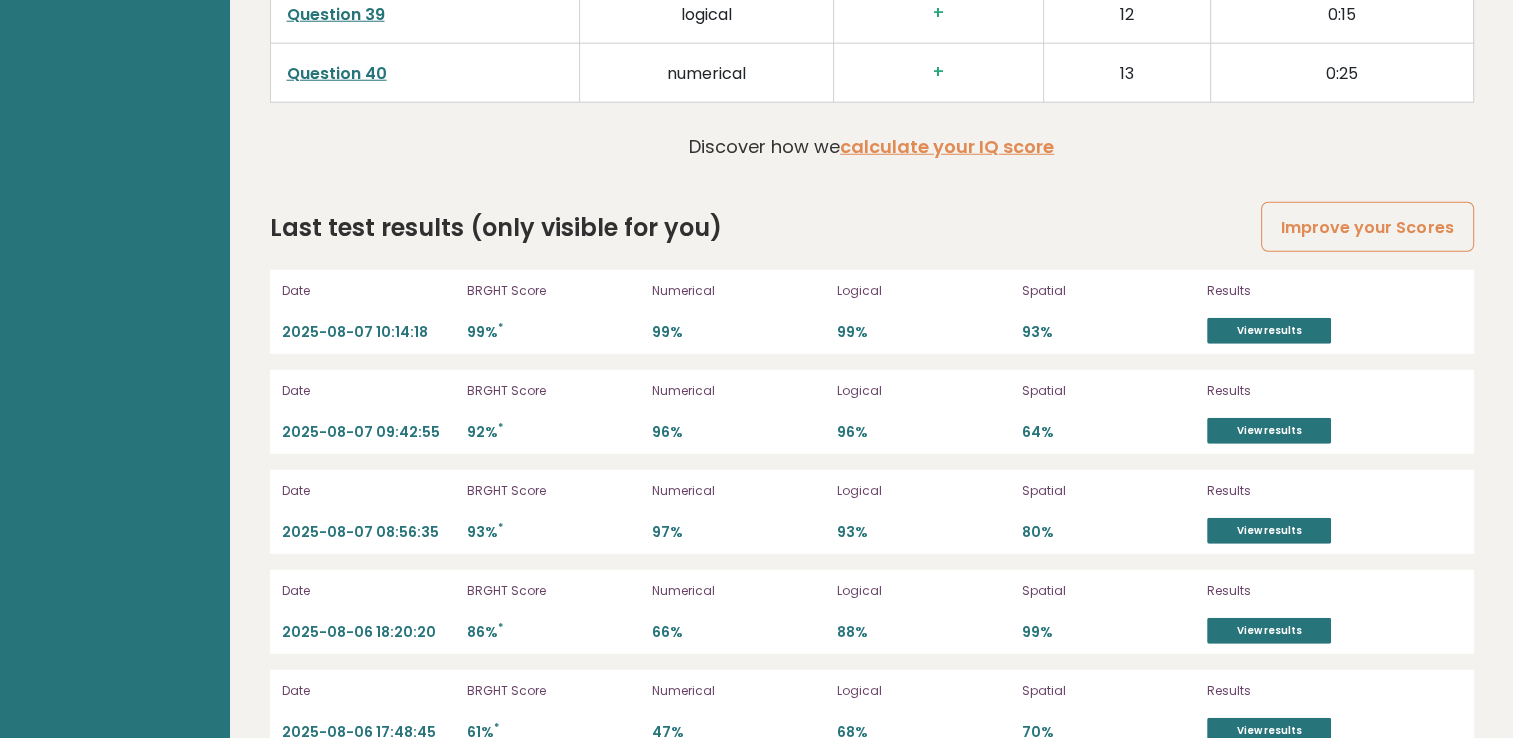 scroll, scrollTop: 5492, scrollLeft: 0, axis: vertical 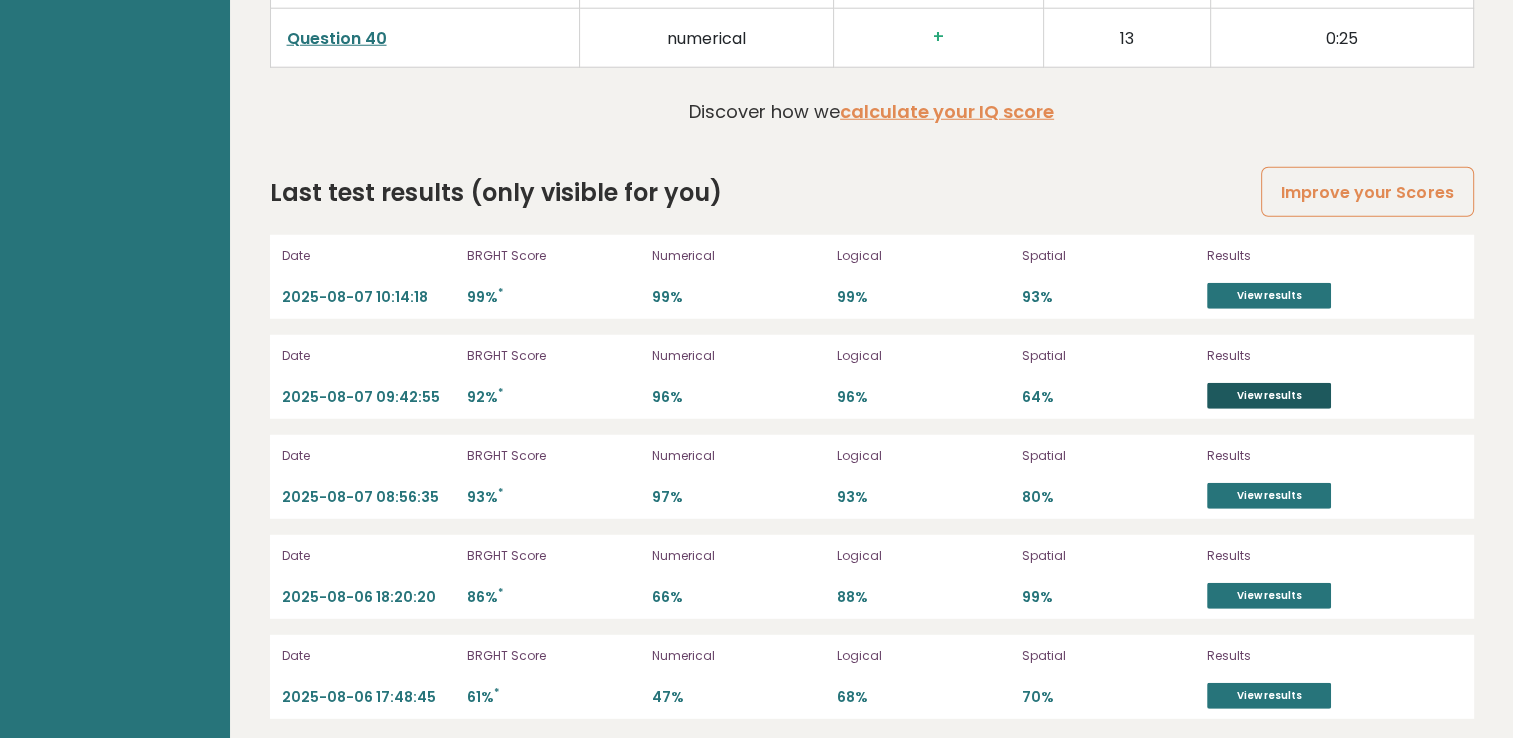 click on "View results" at bounding box center (1269, 396) 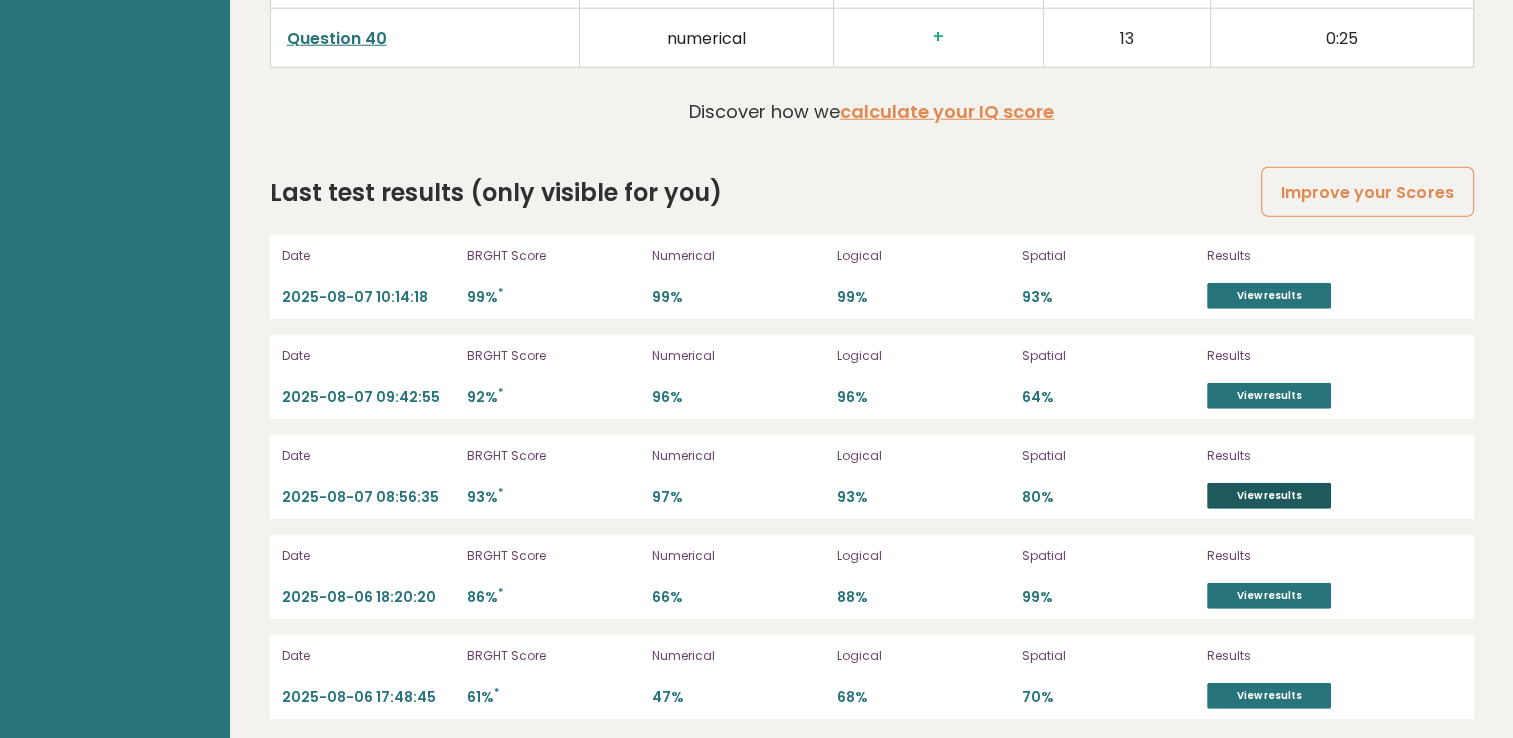 click on "View results" at bounding box center [1269, 496] 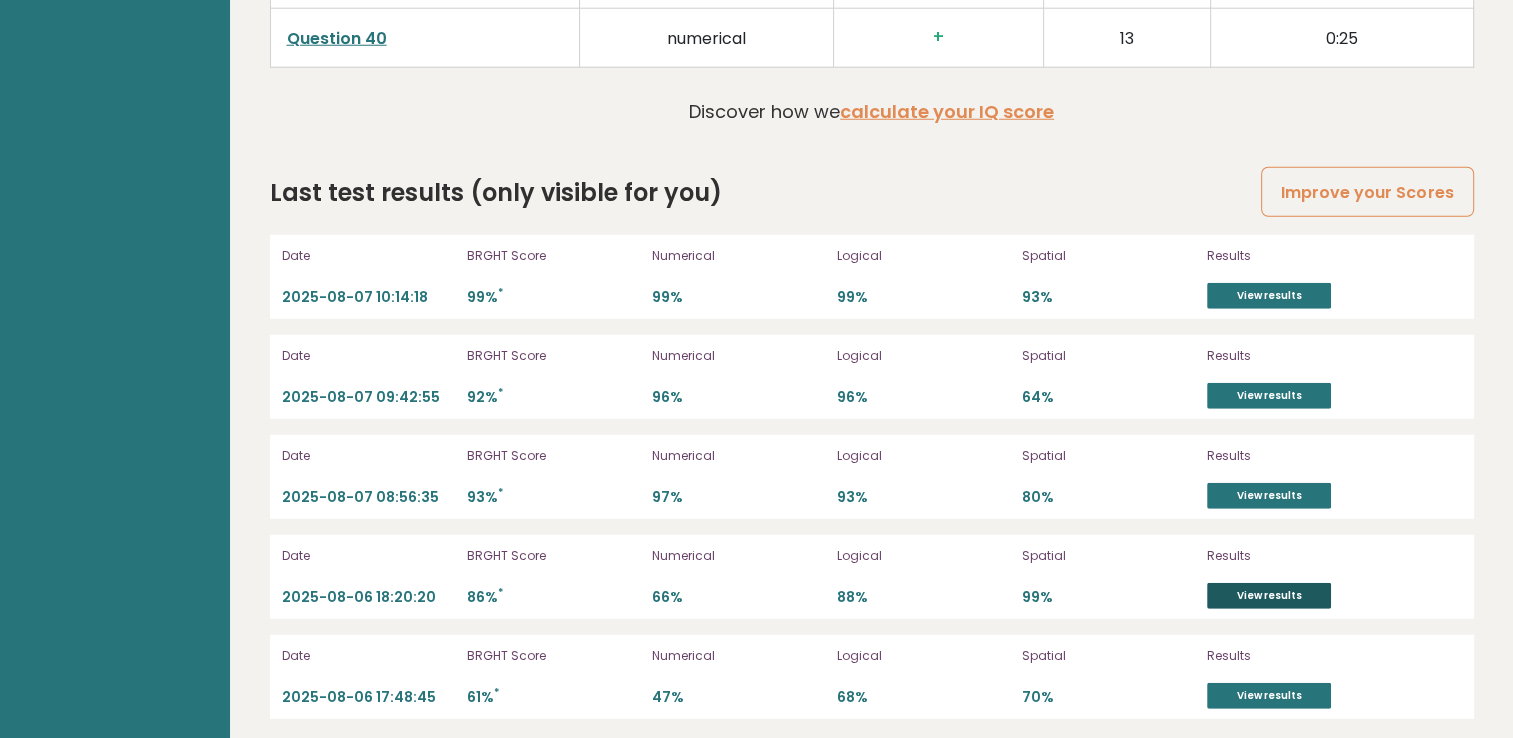 click on "View results" at bounding box center [1269, 596] 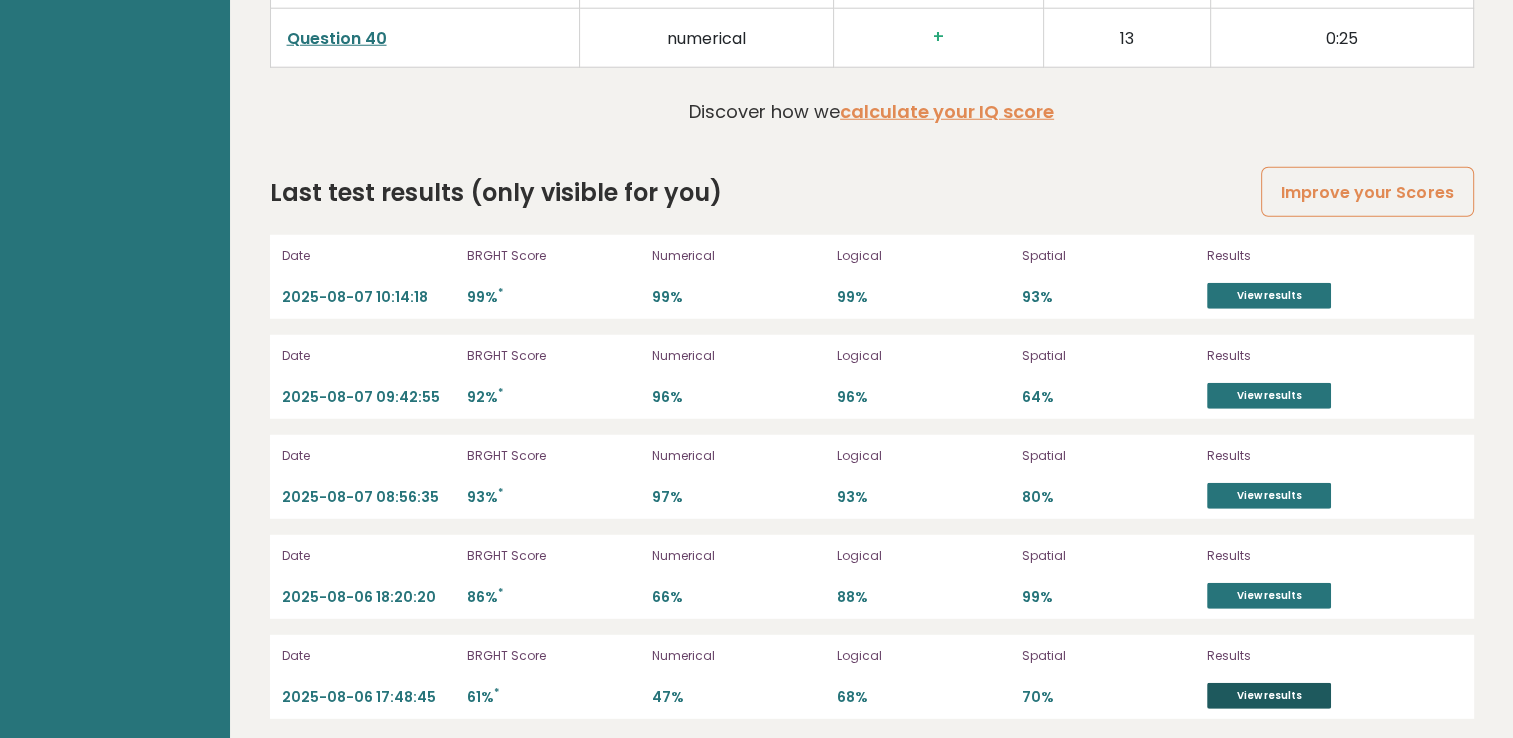 click on "View results" at bounding box center [1269, 696] 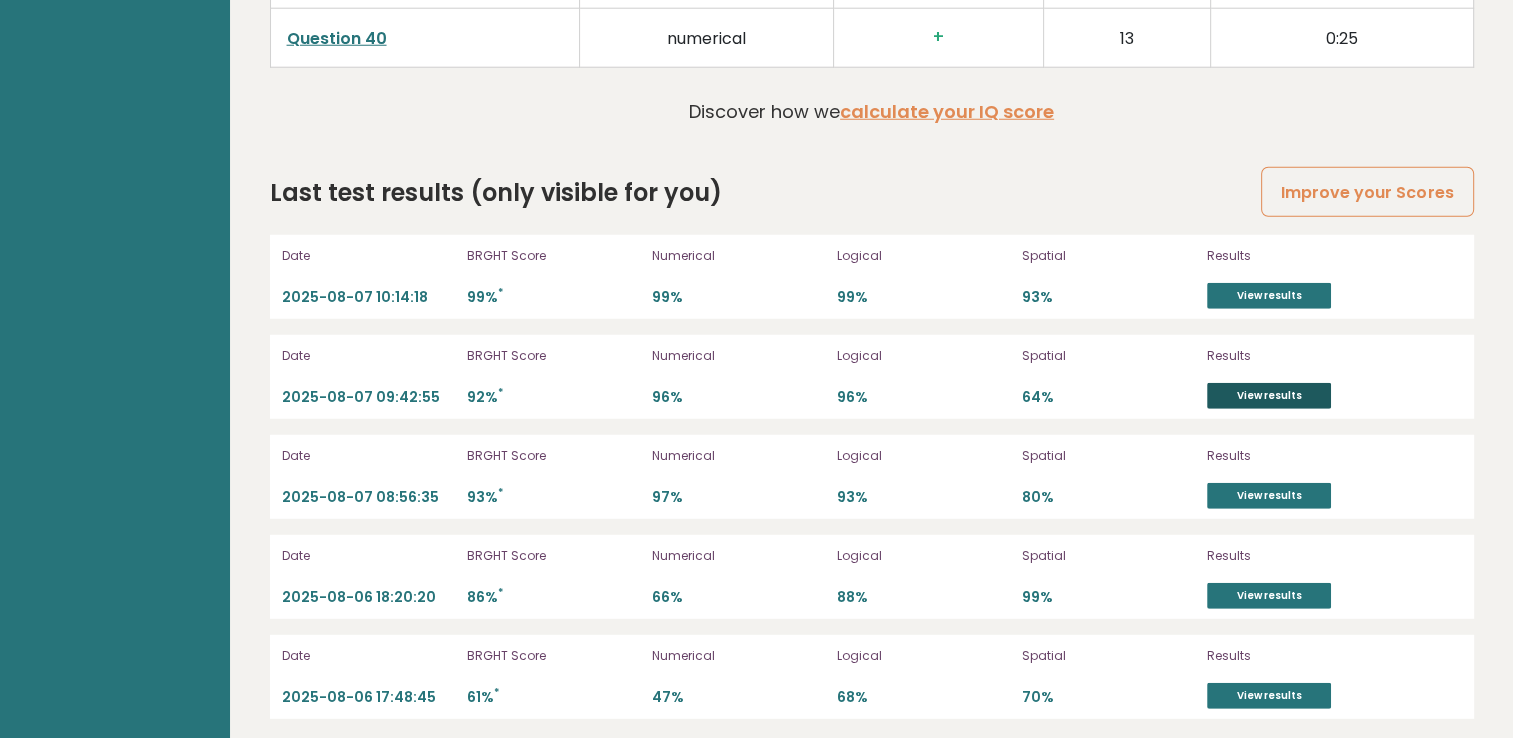 click on "View results" at bounding box center [1269, 396] 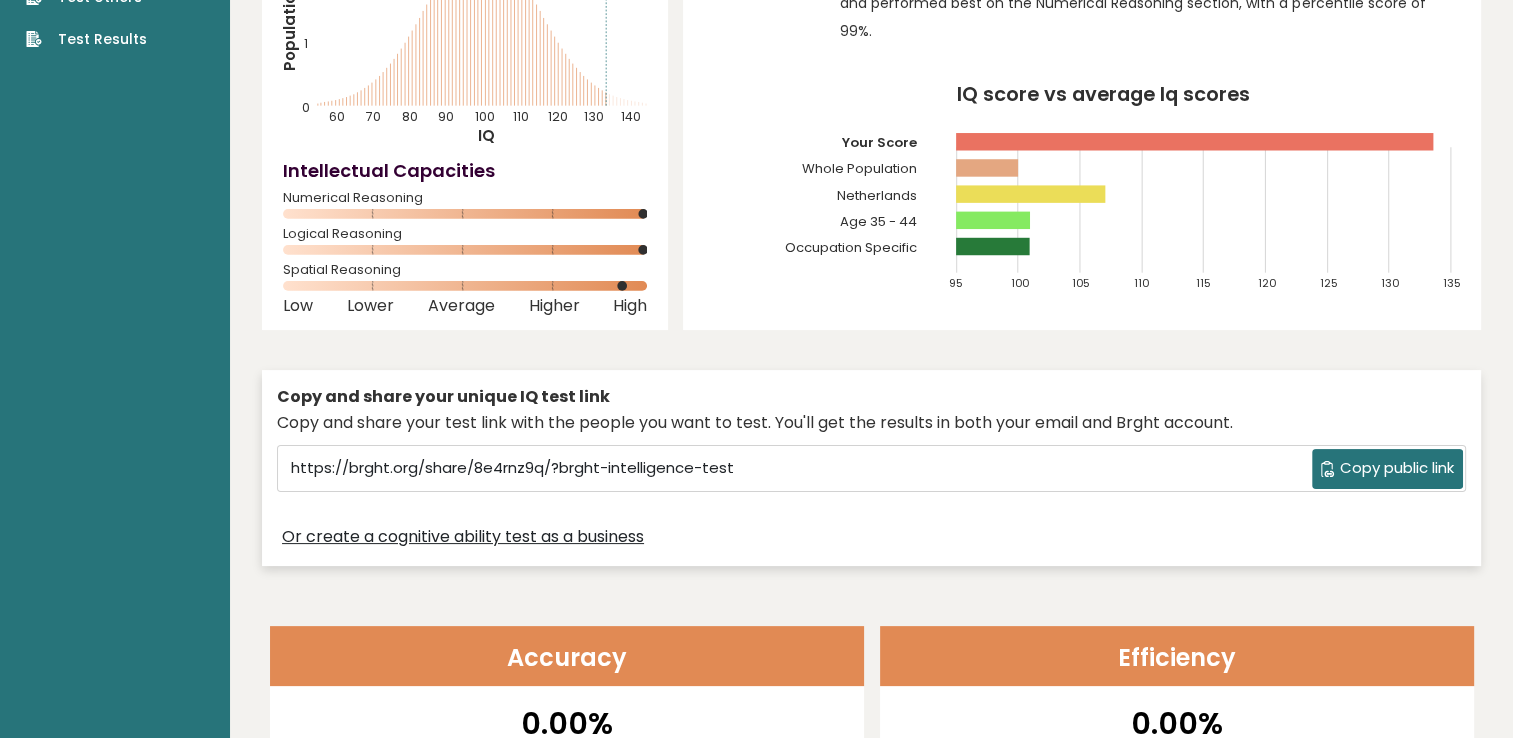scroll, scrollTop: 0, scrollLeft: 0, axis: both 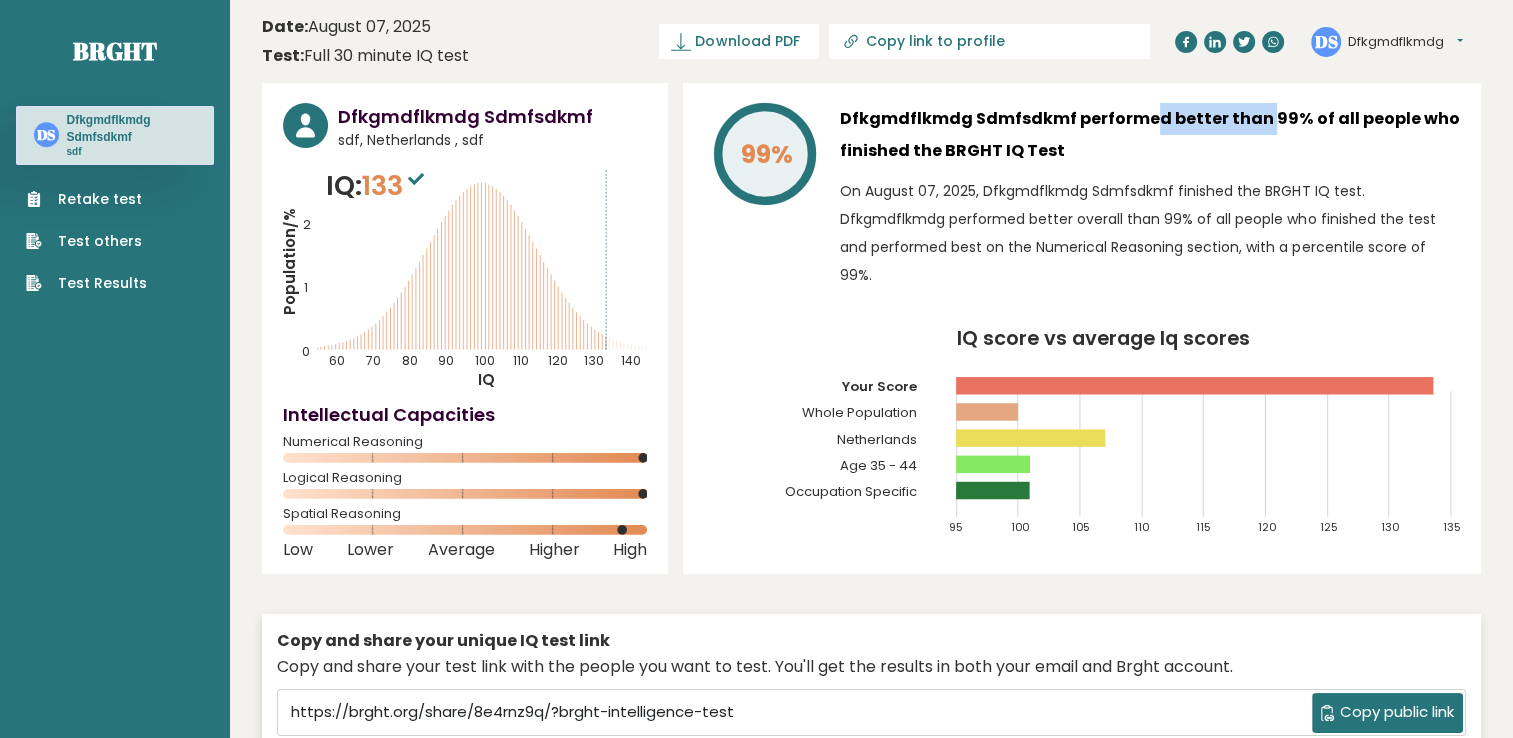 click on "Dfkgmdflkmdg Sdmfsdkmf performed better than
99% of all
people who finished the BRGHT IQ Test" at bounding box center [1150, 135] 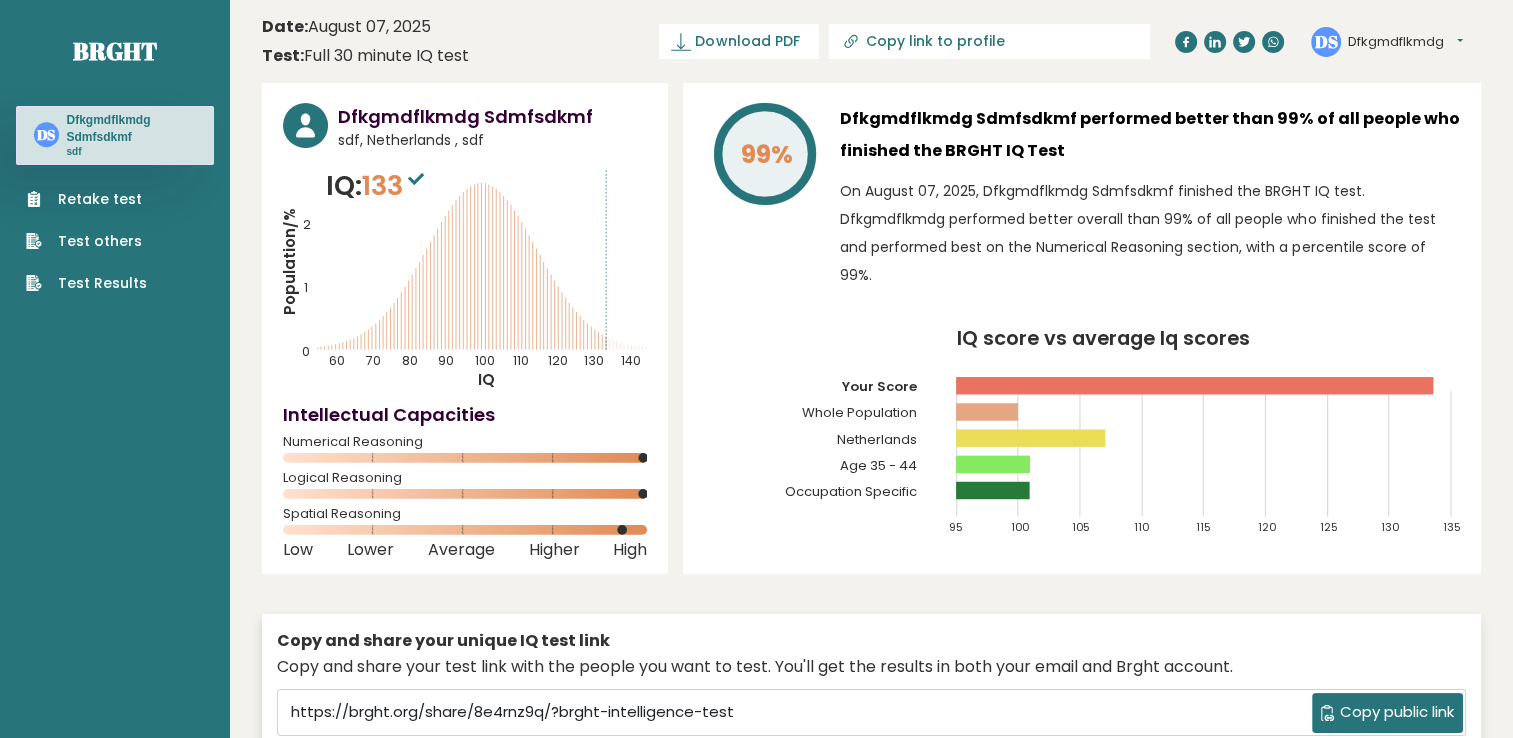 drag, startPoint x: 1068, startPoint y: 119, endPoint x: 947, endPoint y: 122, distance: 121.037186 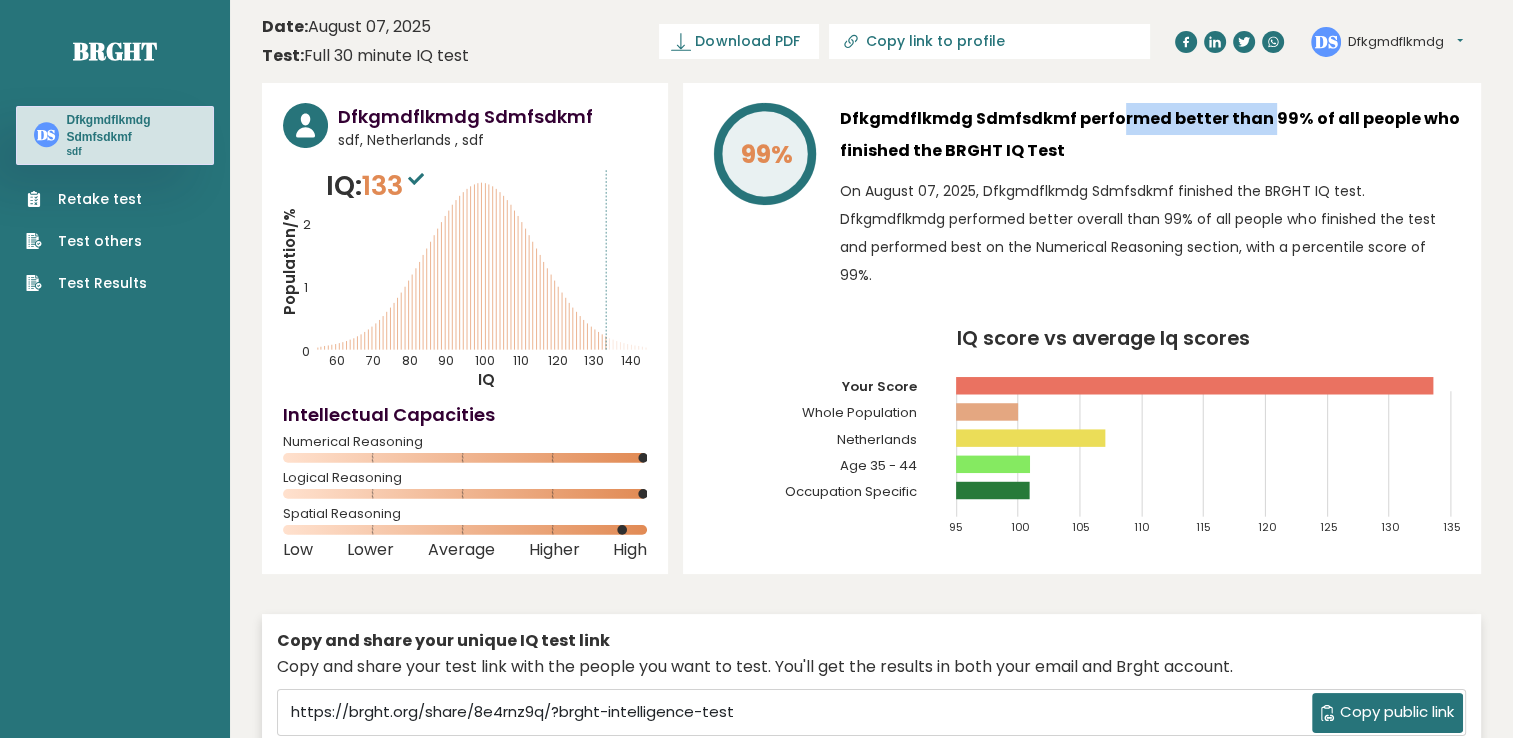 drag, startPoint x: 1118, startPoint y: 119, endPoint x: 1044, endPoint y: 119, distance: 74 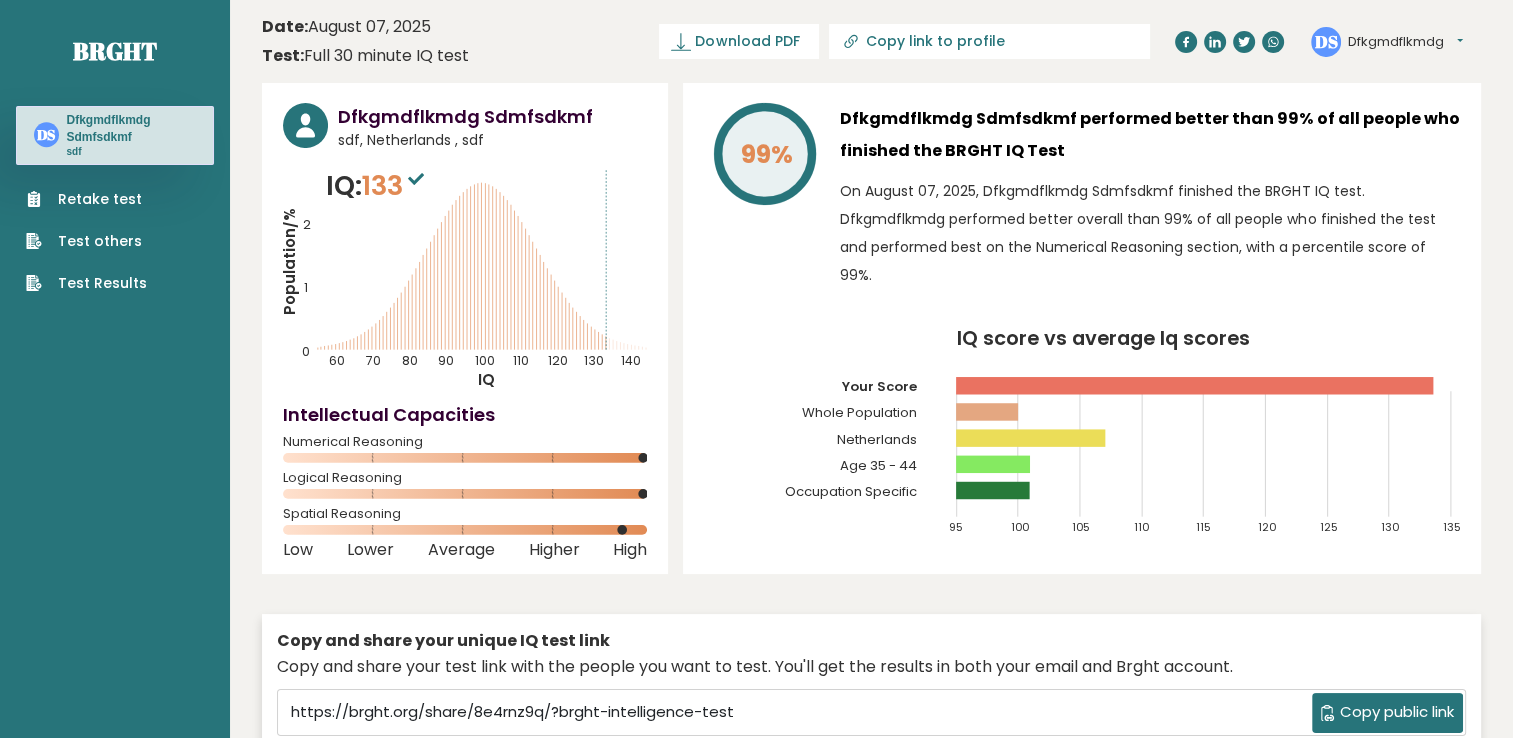 click on "On August 07, 2025, Dfkgmdflkmdg
Sdmfsdkmf finished the BRGHT IQ test. Dfkgmdflkmdg performed better overall than
99% of all people who finished the test and
performed best on the
Numerical Reasoning section, with
a percentile score of 99%." at bounding box center [1150, 233] 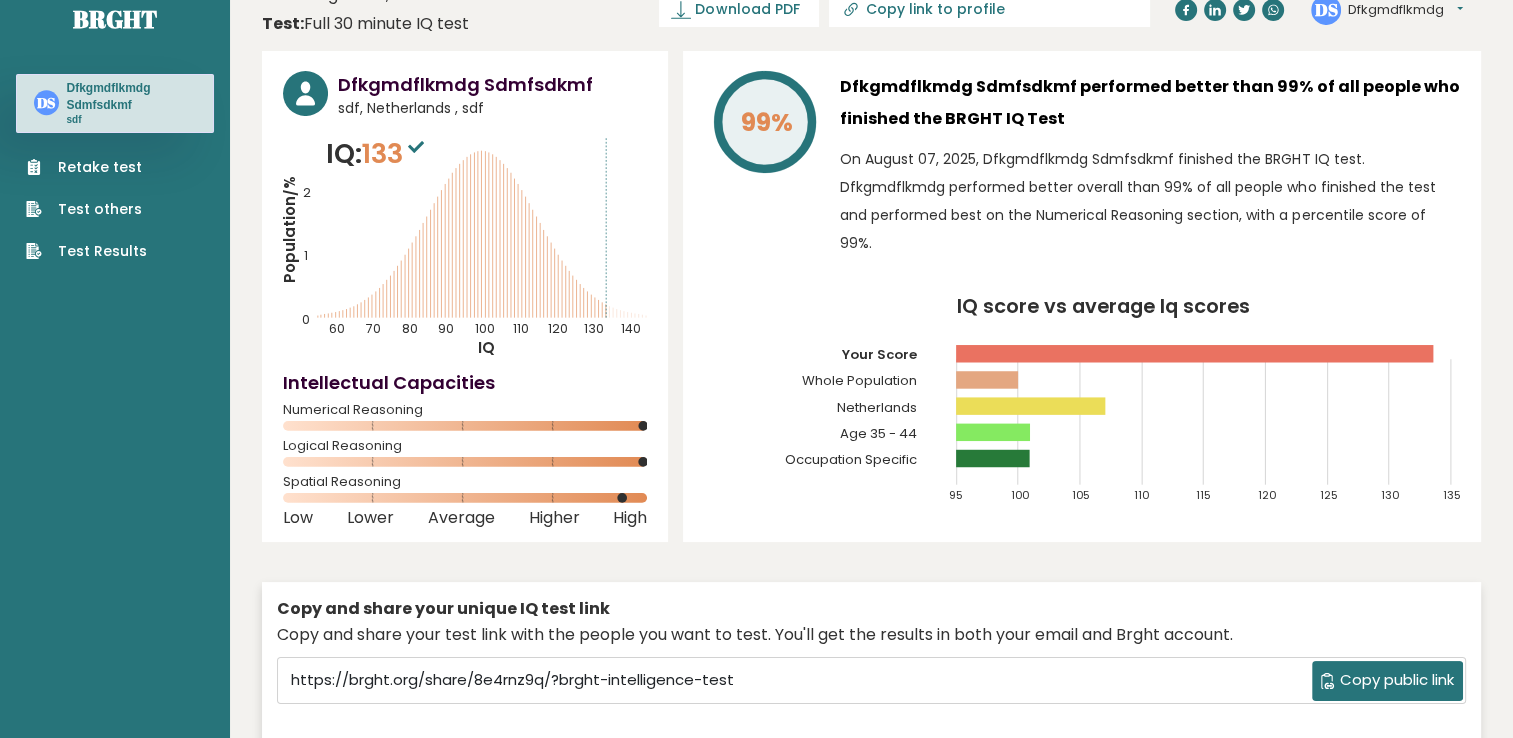 scroll, scrollTop: 0, scrollLeft: 0, axis: both 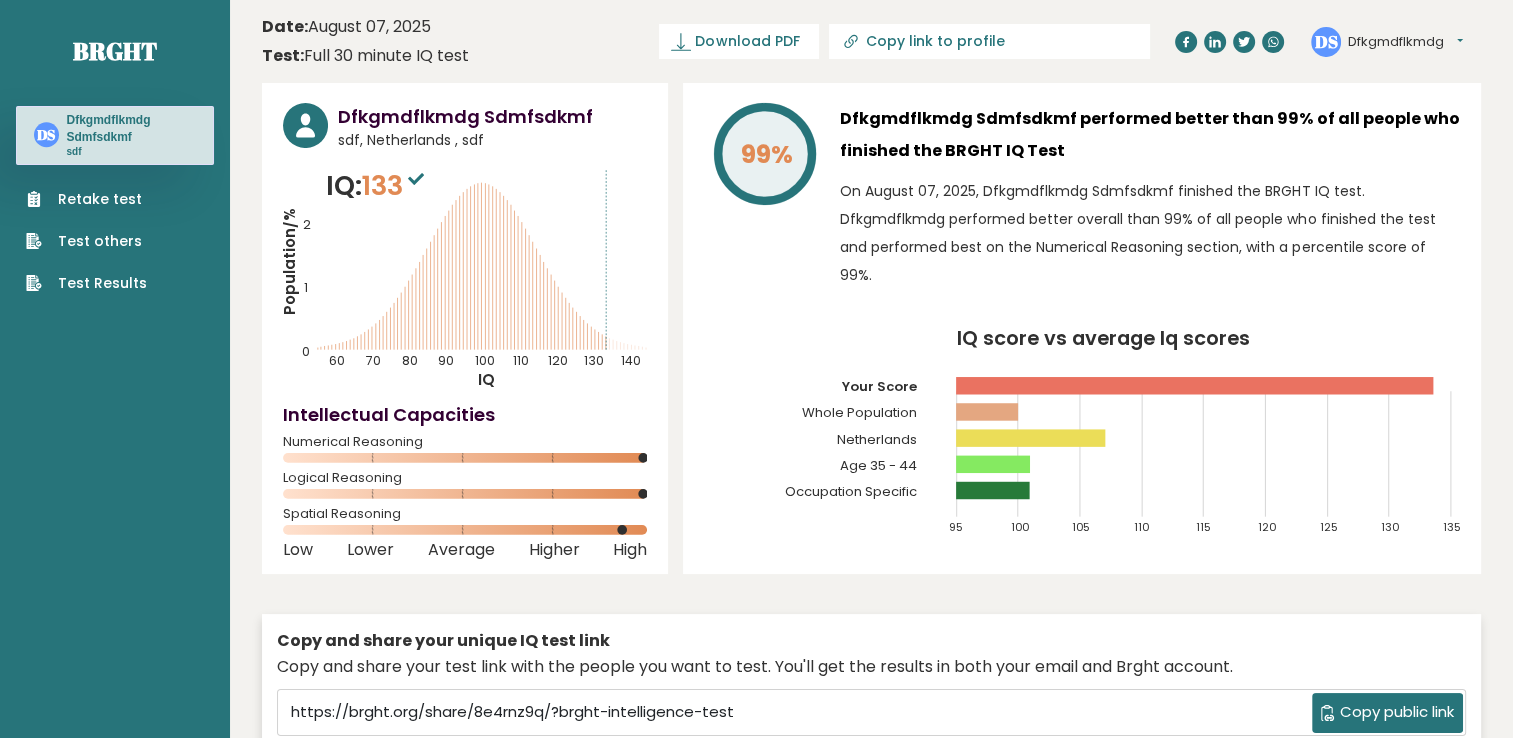 click on "Dfkgmdflkmdg" at bounding box center [1405, 42] 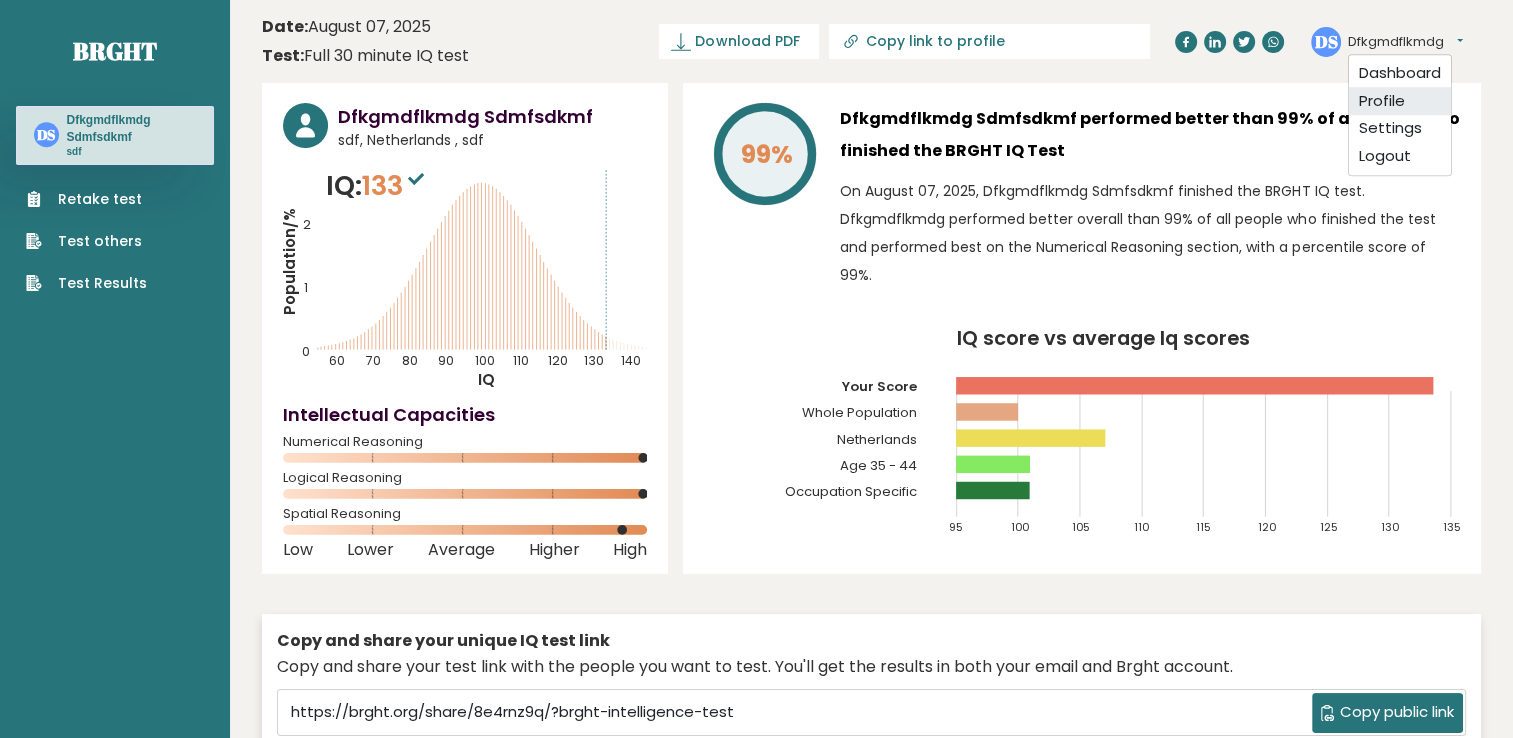 click on "Profile" at bounding box center (1400, 101) 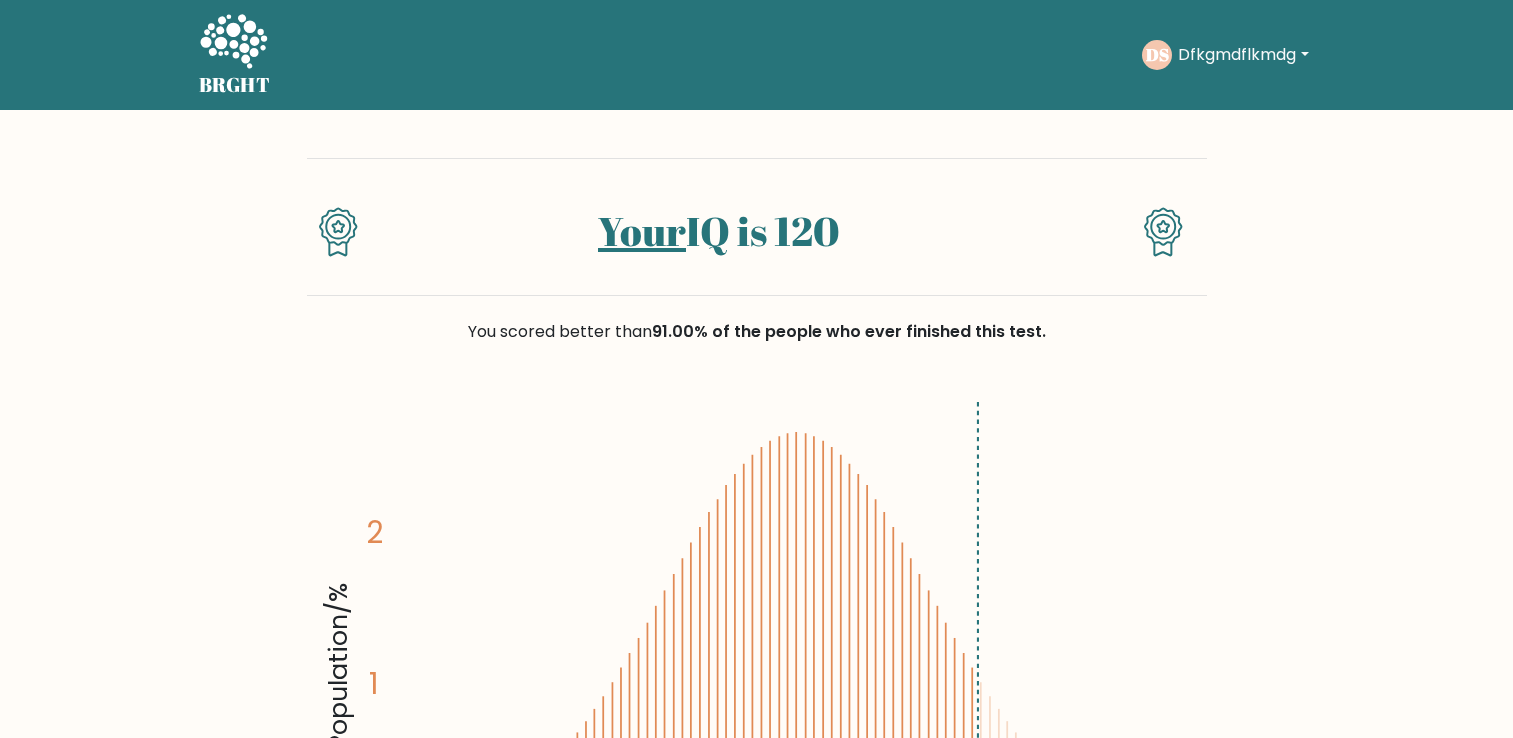 scroll, scrollTop: 0, scrollLeft: 0, axis: both 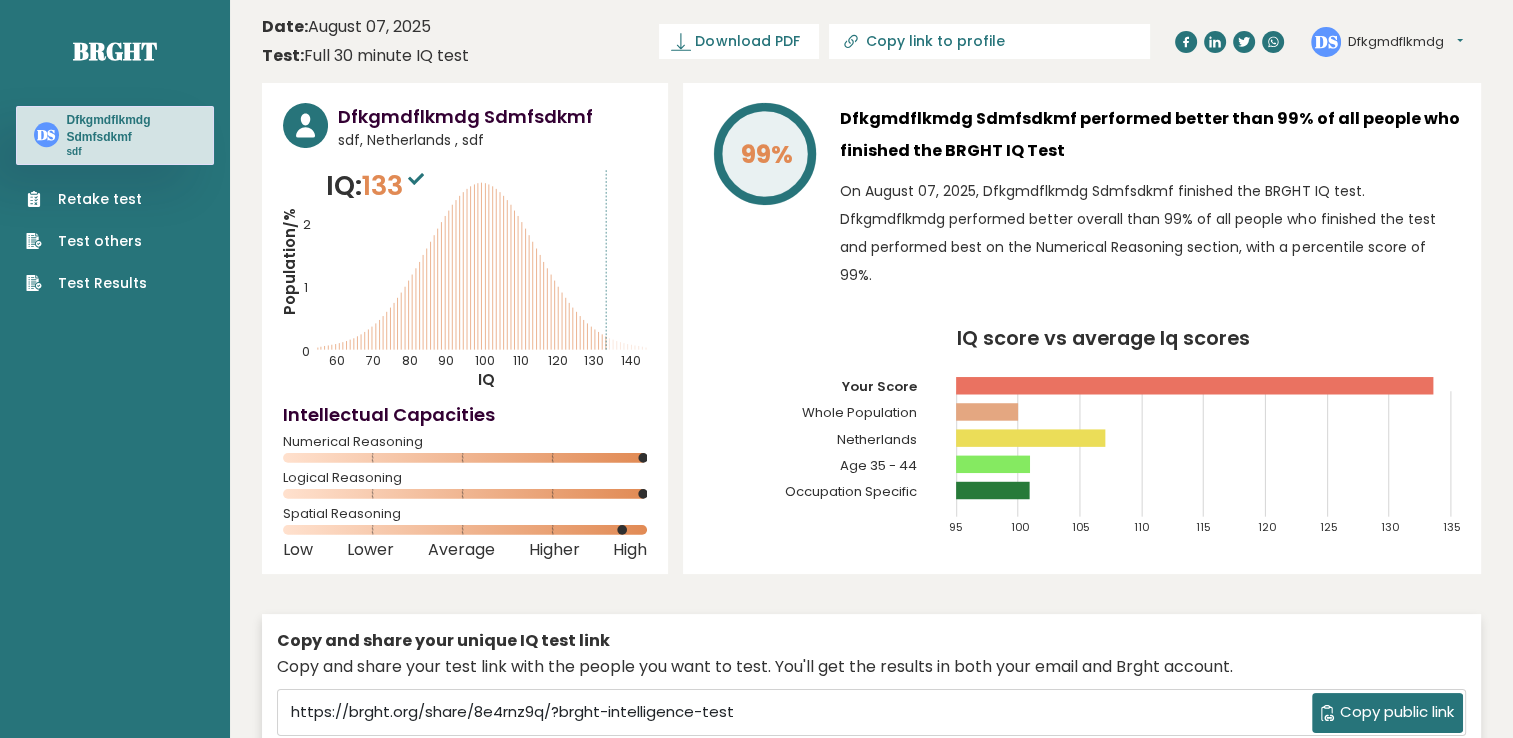 click on "Dfkgmdflkmdg" at bounding box center [1405, 42] 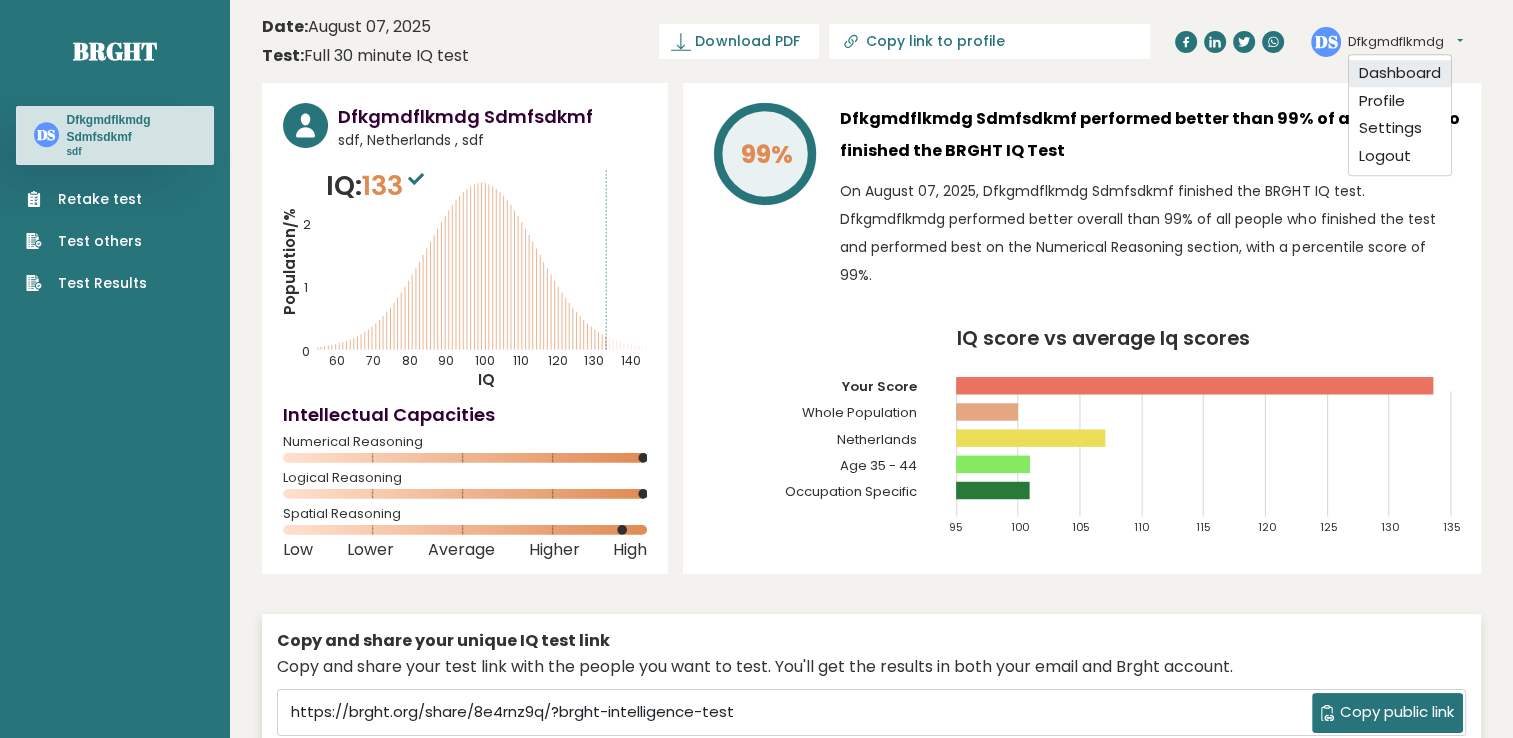 click on "Dashboard" at bounding box center (1400, 73) 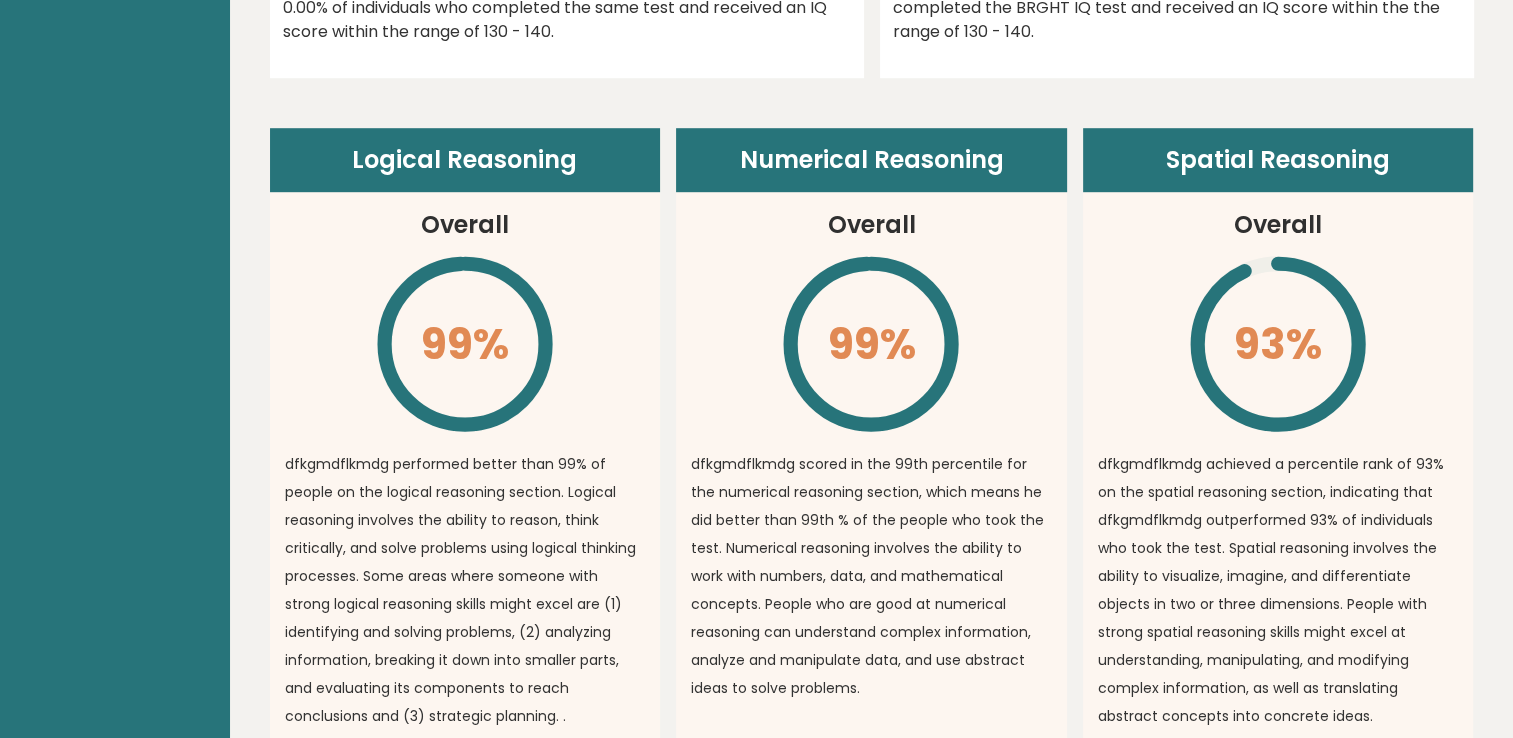 scroll, scrollTop: 1500, scrollLeft: 0, axis: vertical 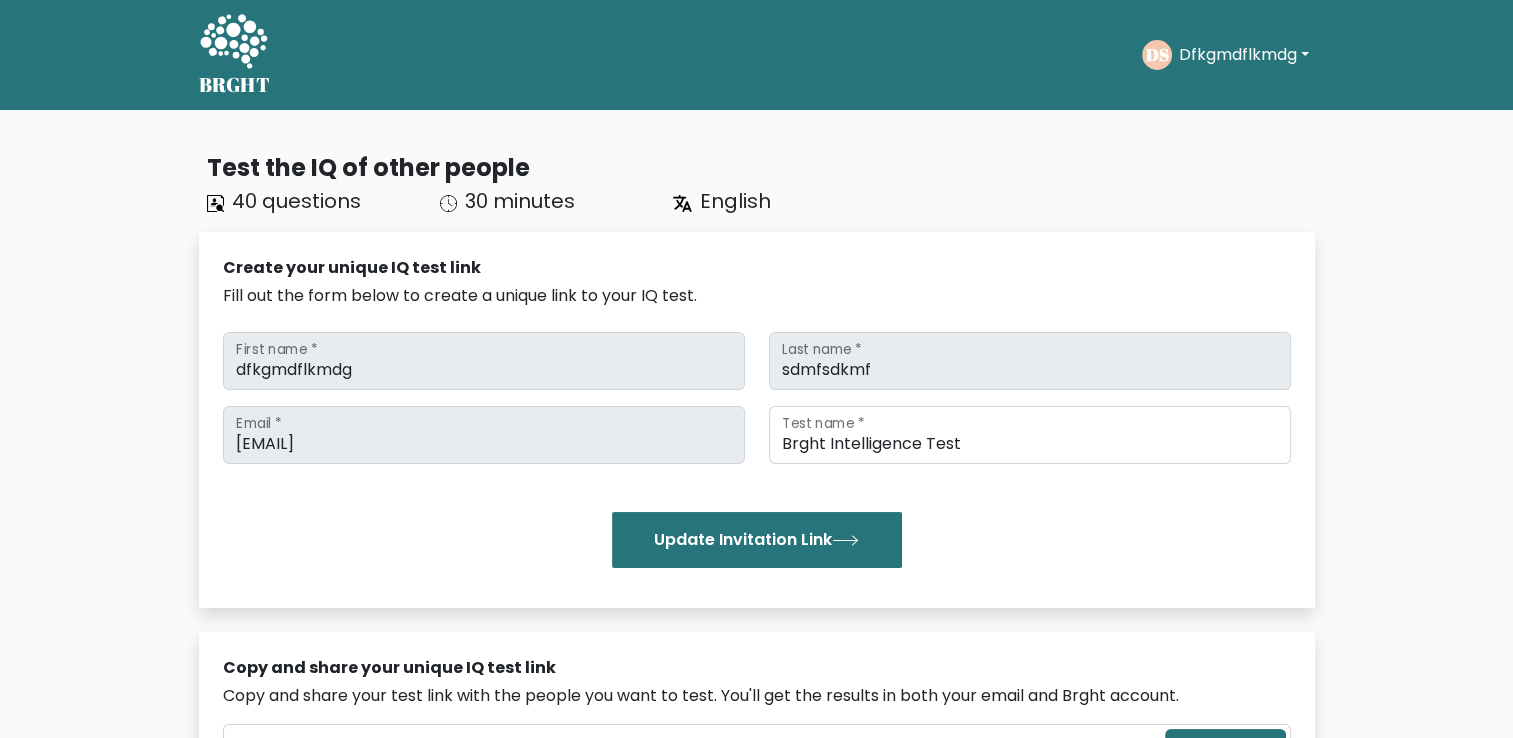 click on "Test the IQ of other people
40 questions
30 minutes
English
Create your unique IQ test link
Fill out the form below to create a unique link to your IQ test.
dfkgmdflkmdg" at bounding box center [756, 837] 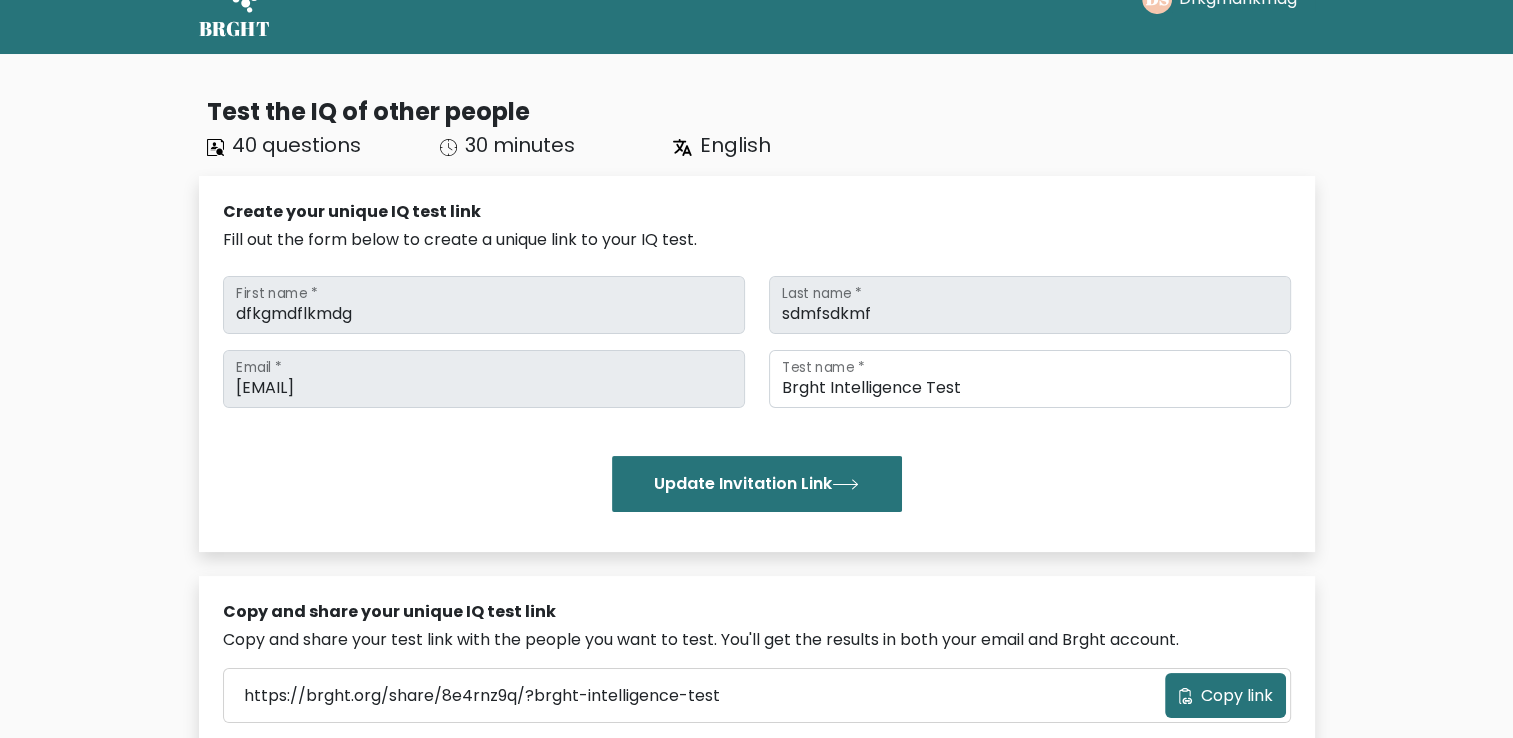 scroll, scrollTop: 0, scrollLeft: 0, axis: both 